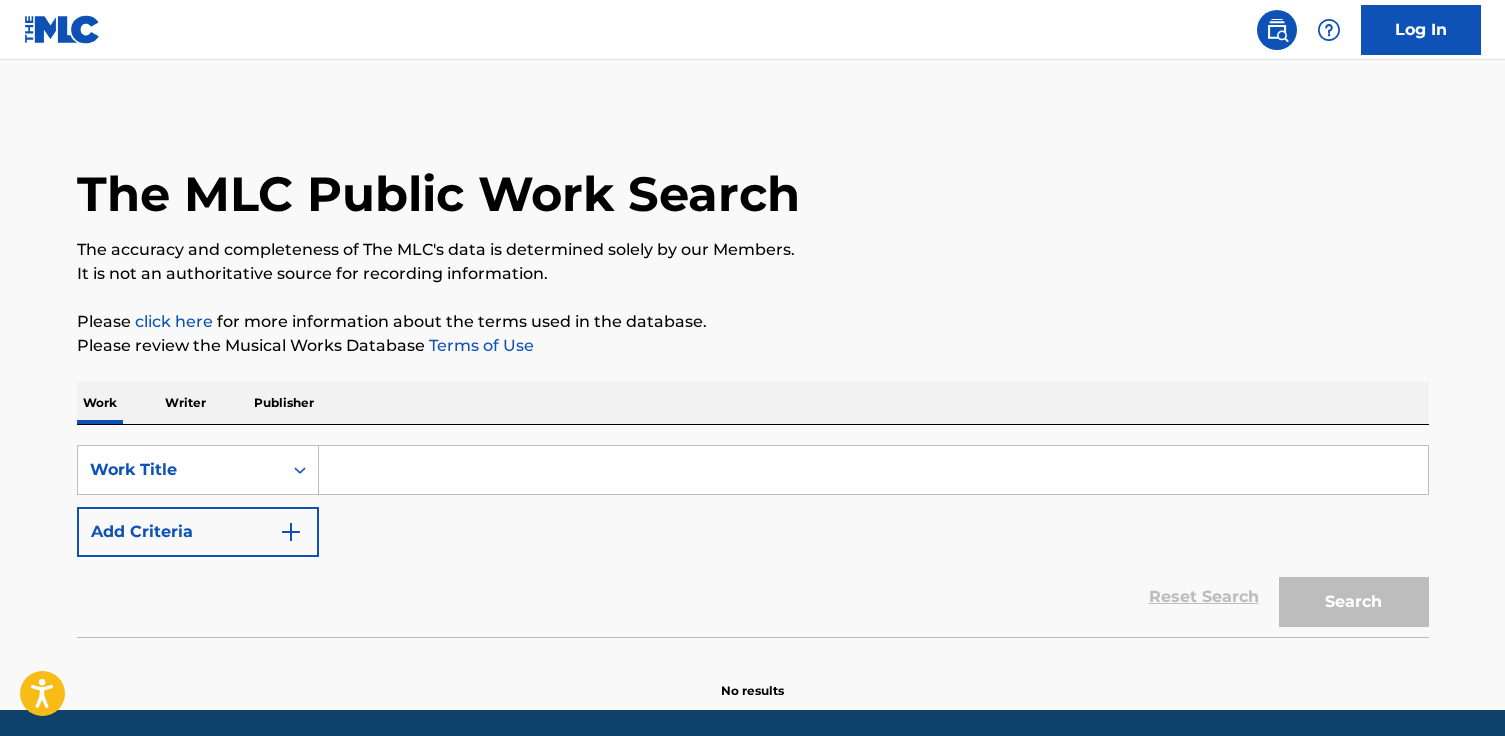 scroll, scrollTop: 0, scrollLeft: 0, axis: both 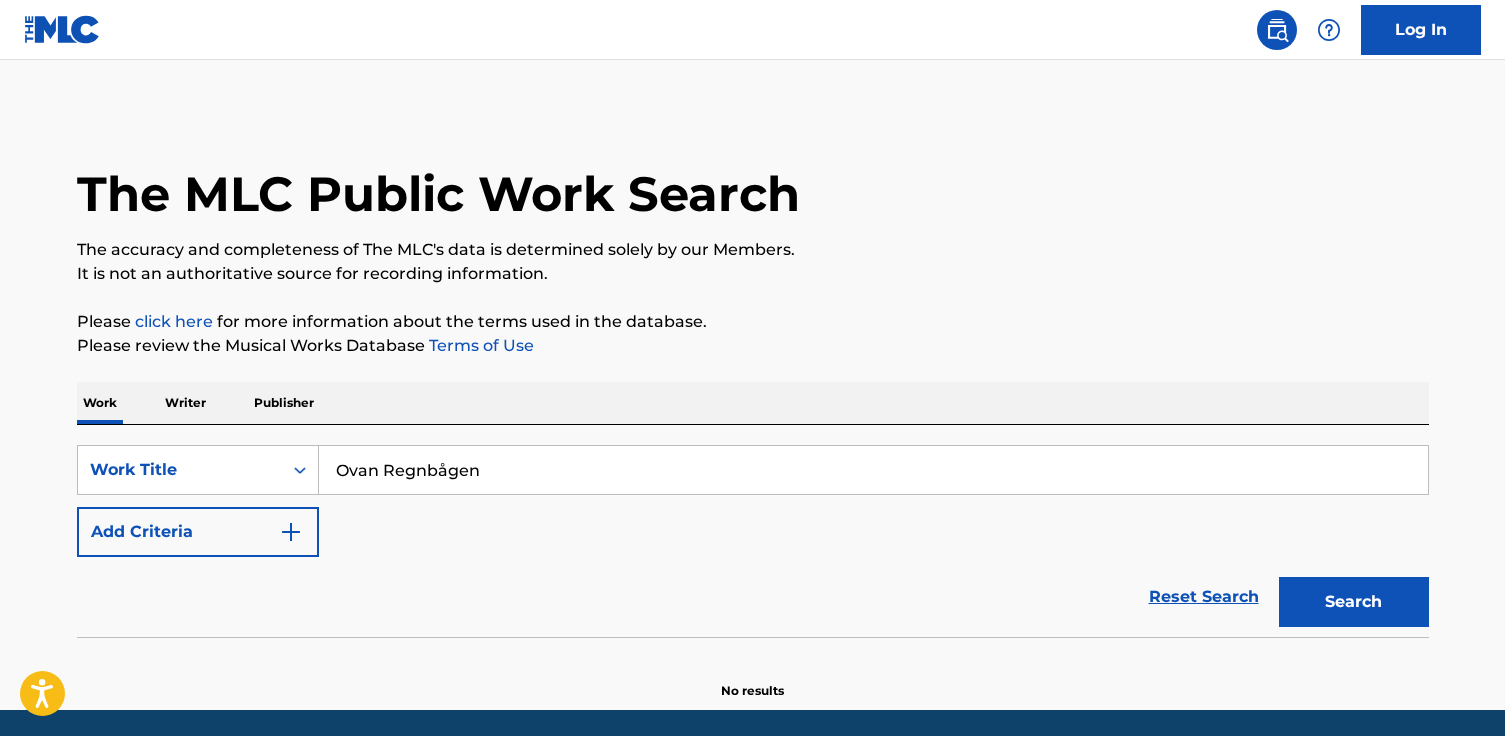 drag, startPoint x: 447, startPoint y: 469, endPoint x: 487, endPoint y: 539, distance: 80.622574 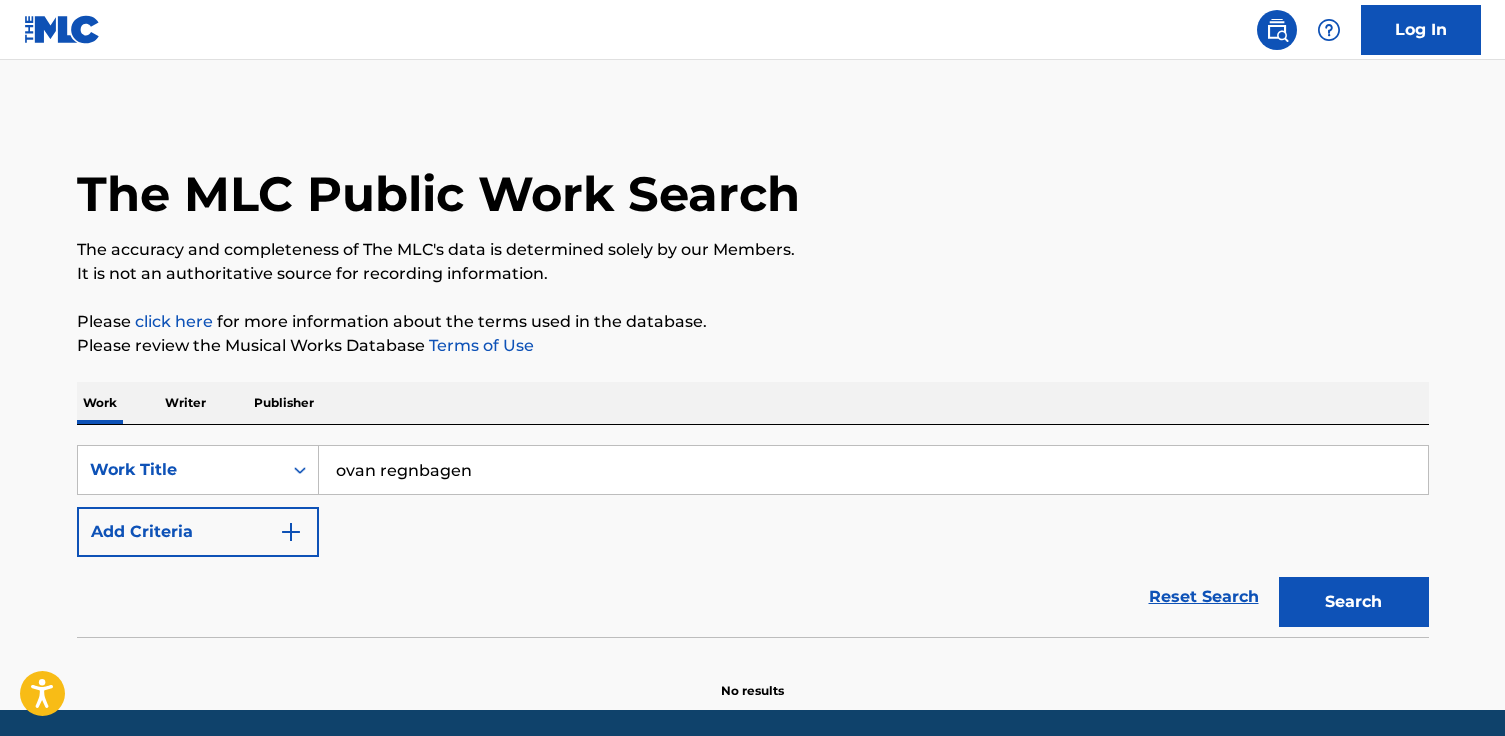 type on "ovan regnbagen" 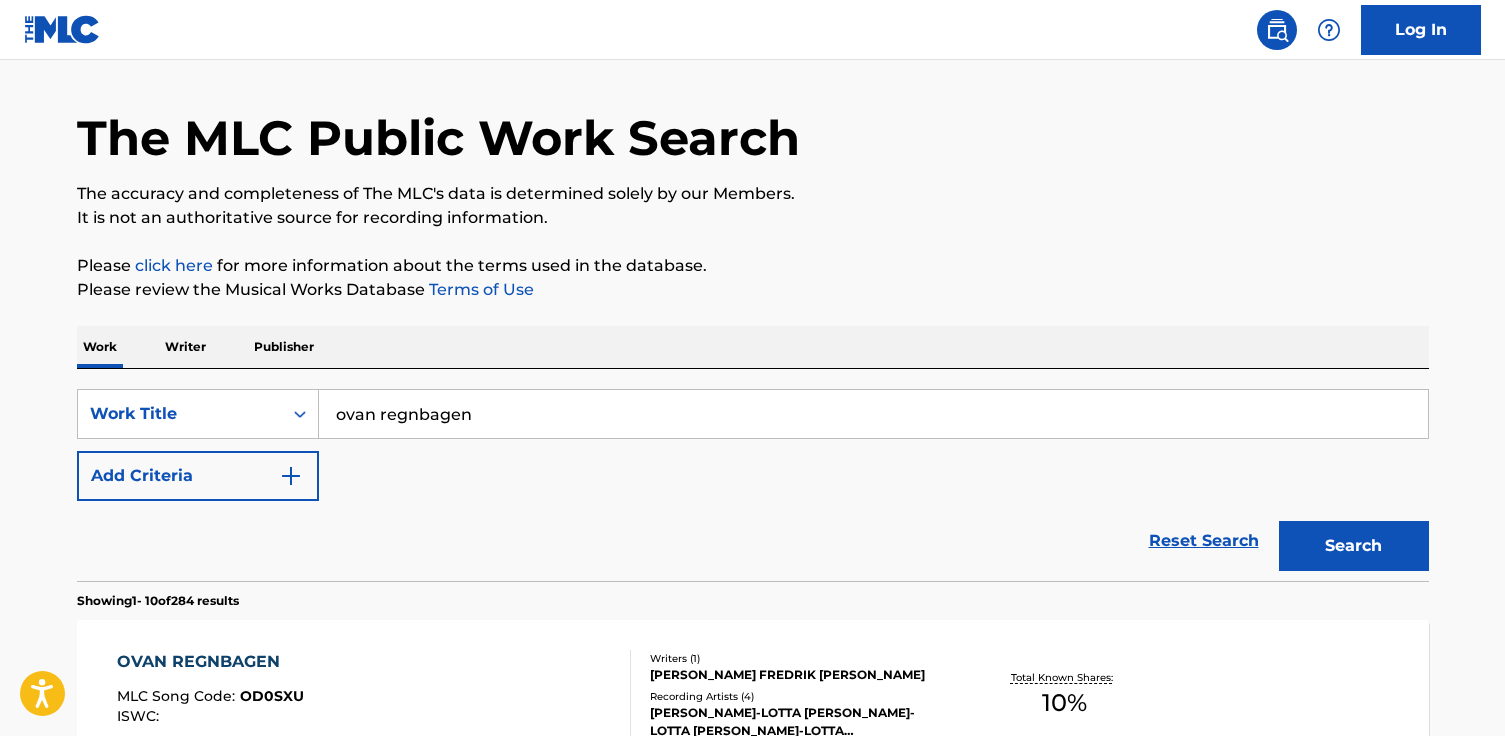 scroll, scrollTop: 0, scrollLeft: 0, axis: both 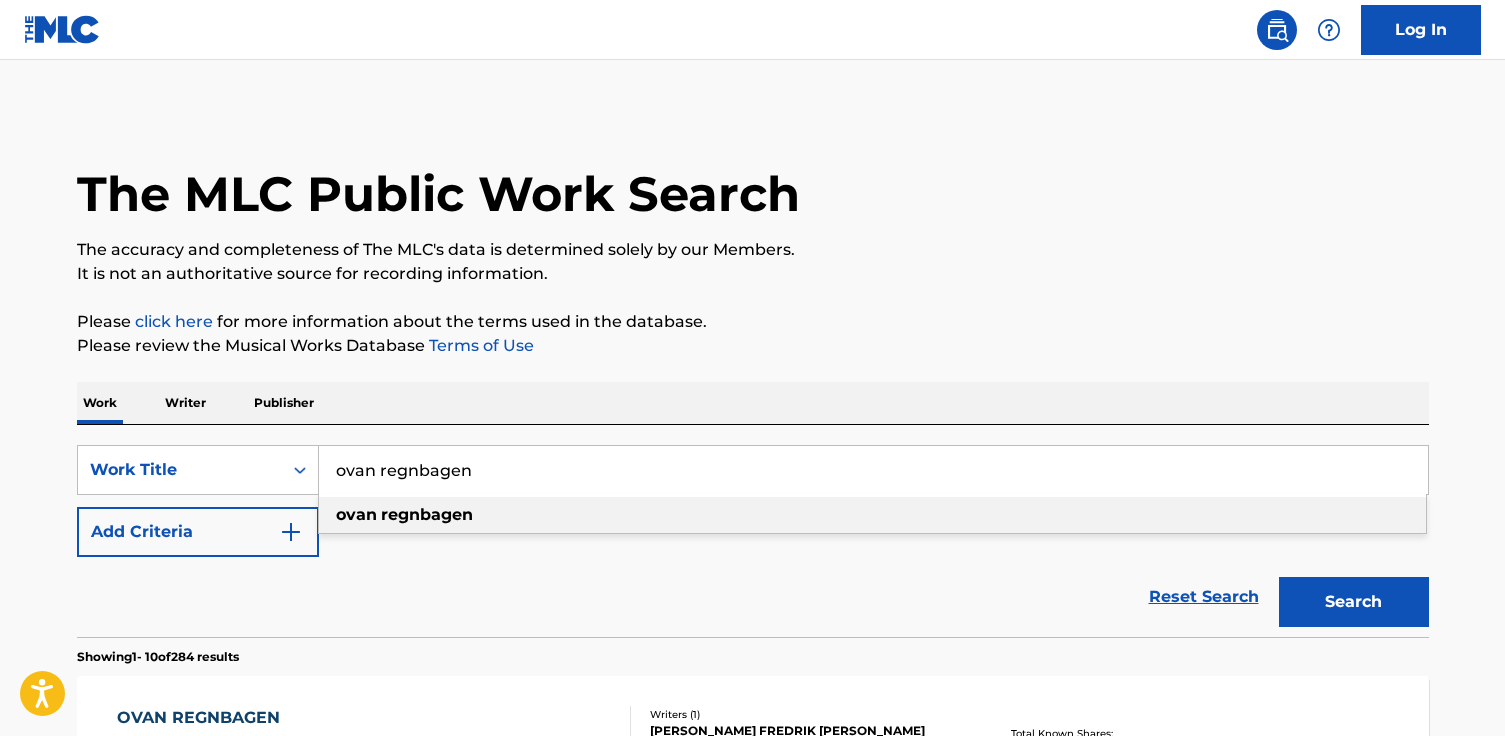 click on "Add Criteria" at bounding box center (198, 532) 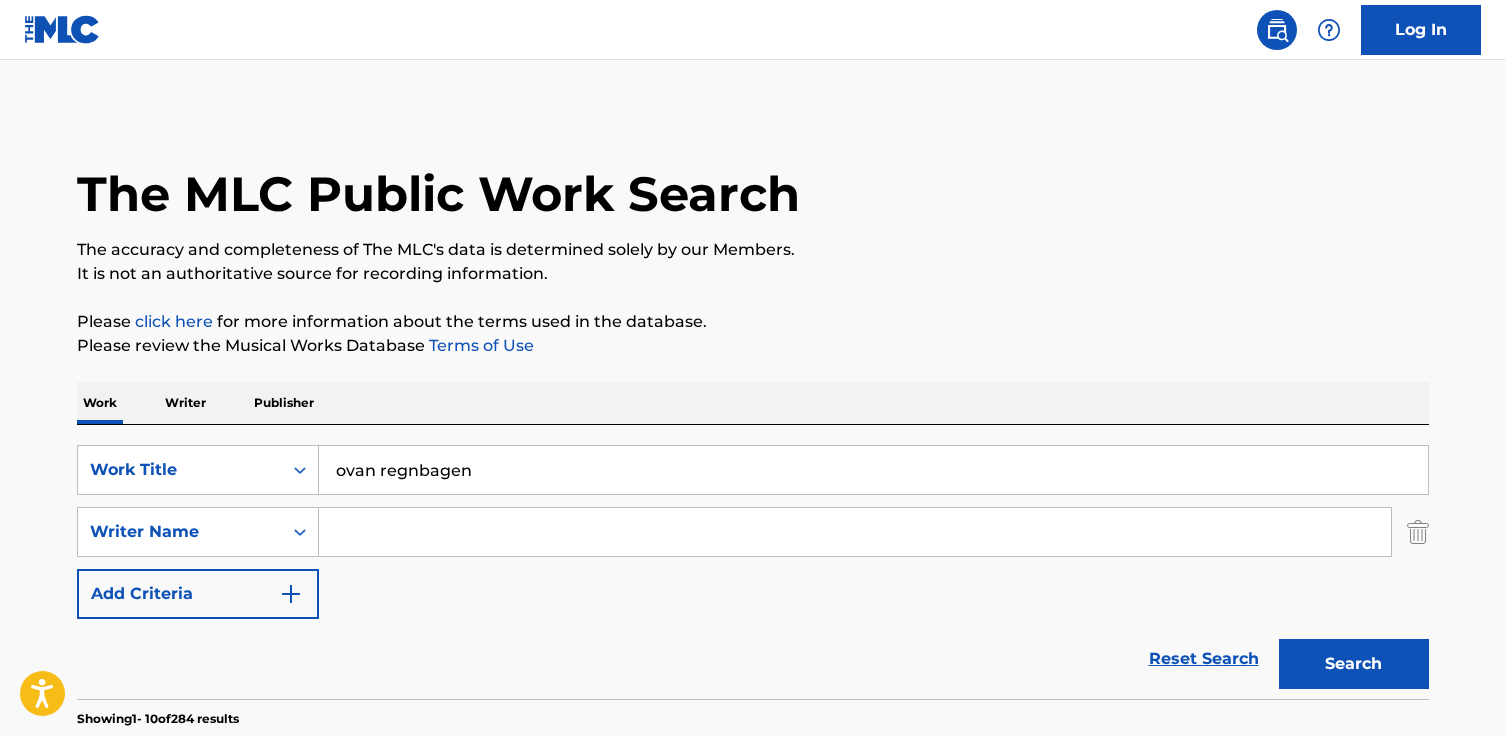 click at bounding box center (855, 532) 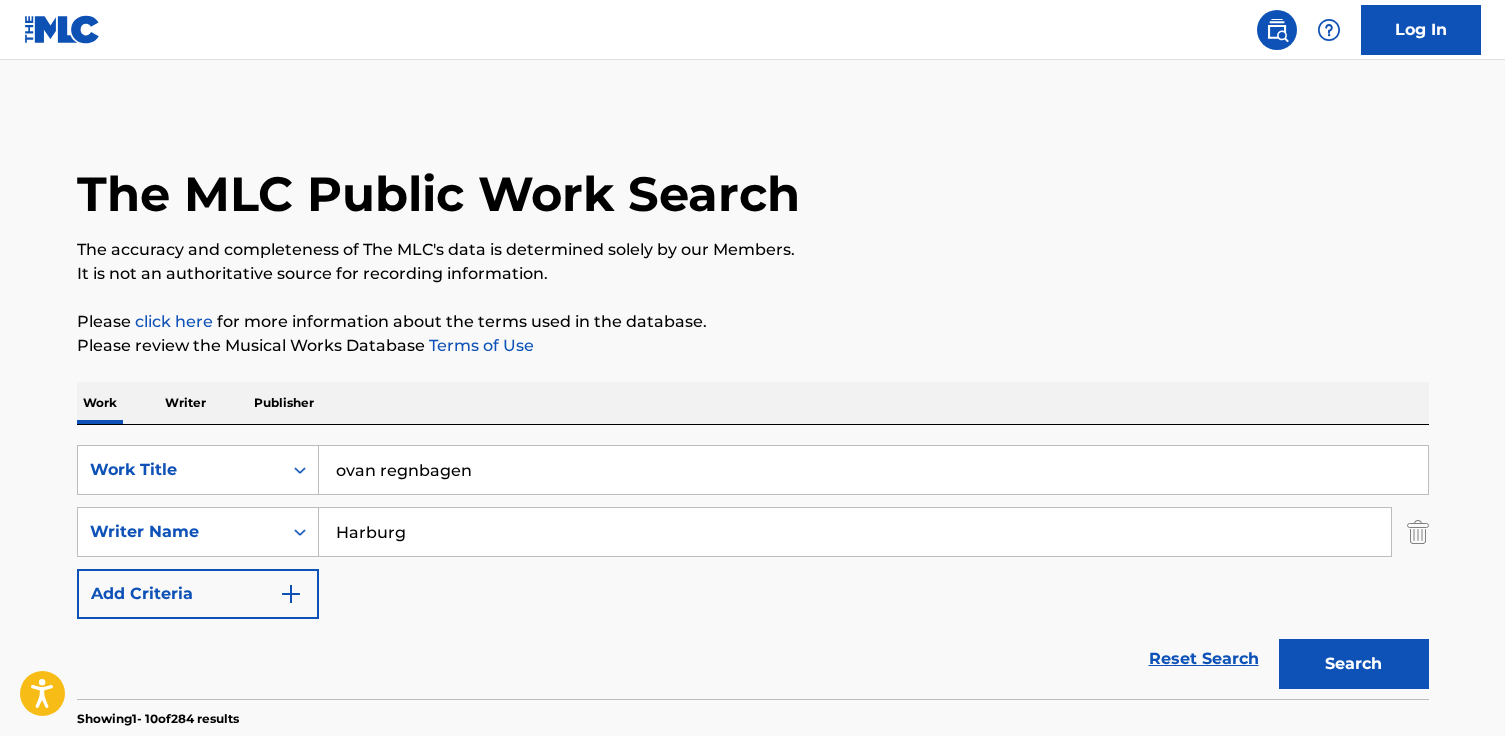 type on "Harburg" 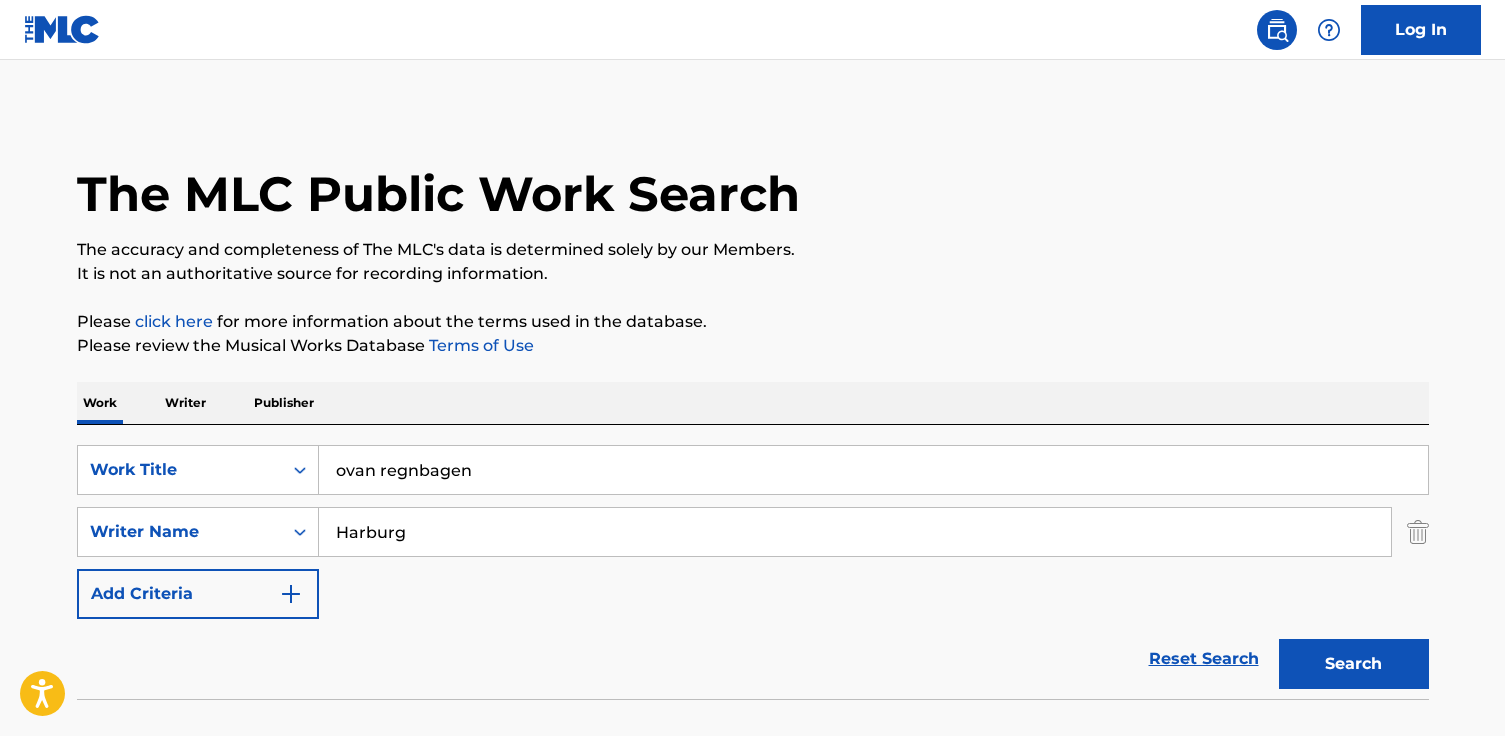 scroll, scrollTop: 132, scrollLeft: 0, axis: vertical 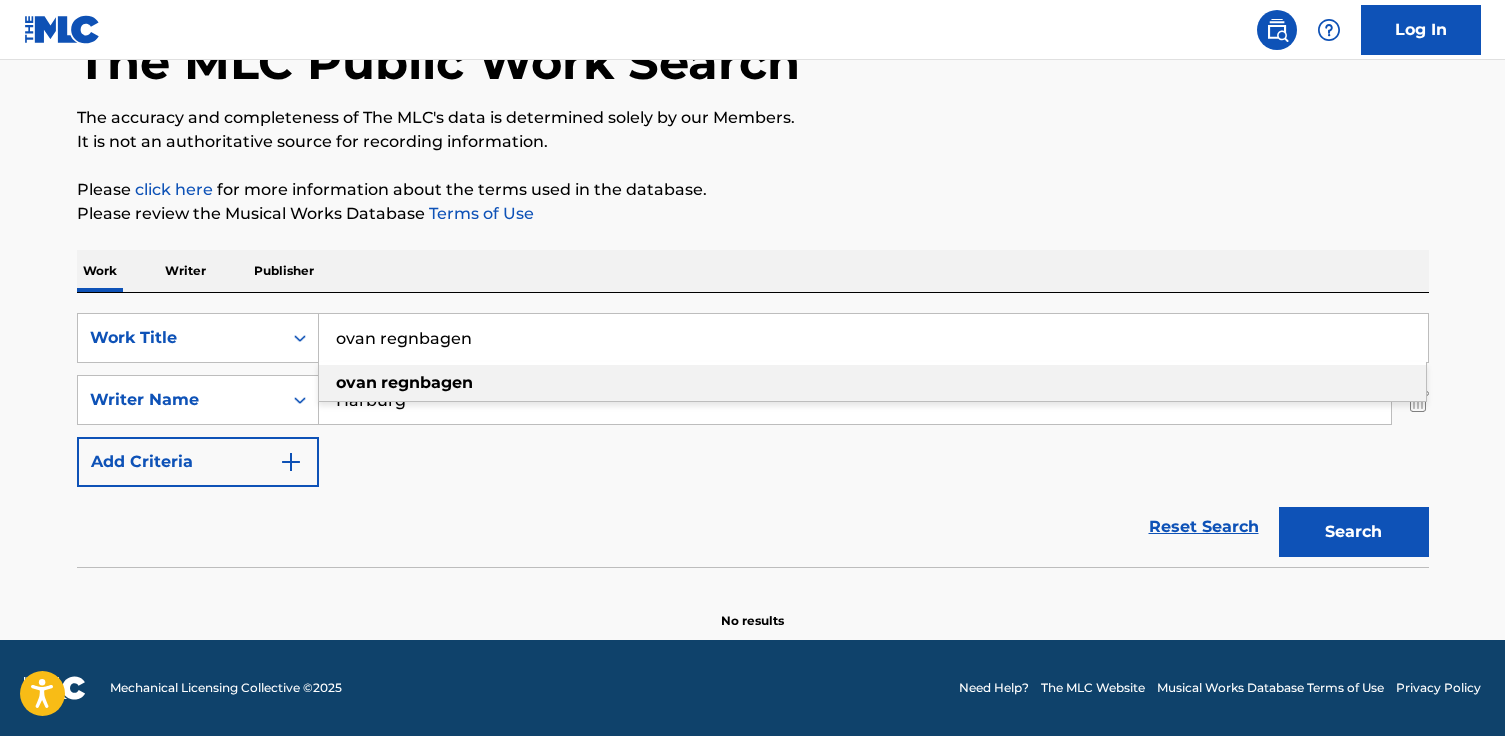 drag, startPoint x: 462, startPoint y: 346, endPoint x: 570, endPoint y: 339, distance: 108.226616 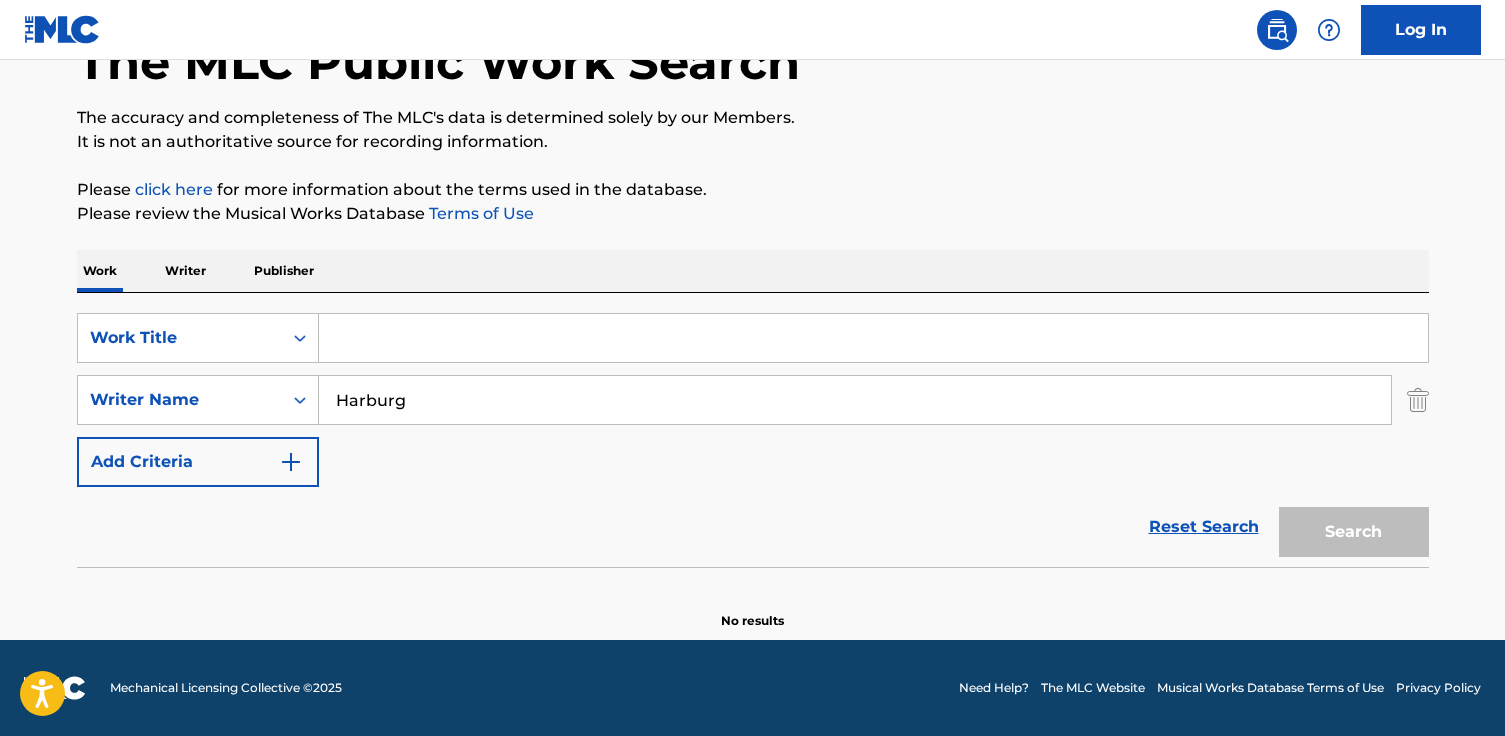 paste on "It´s not Unusual" 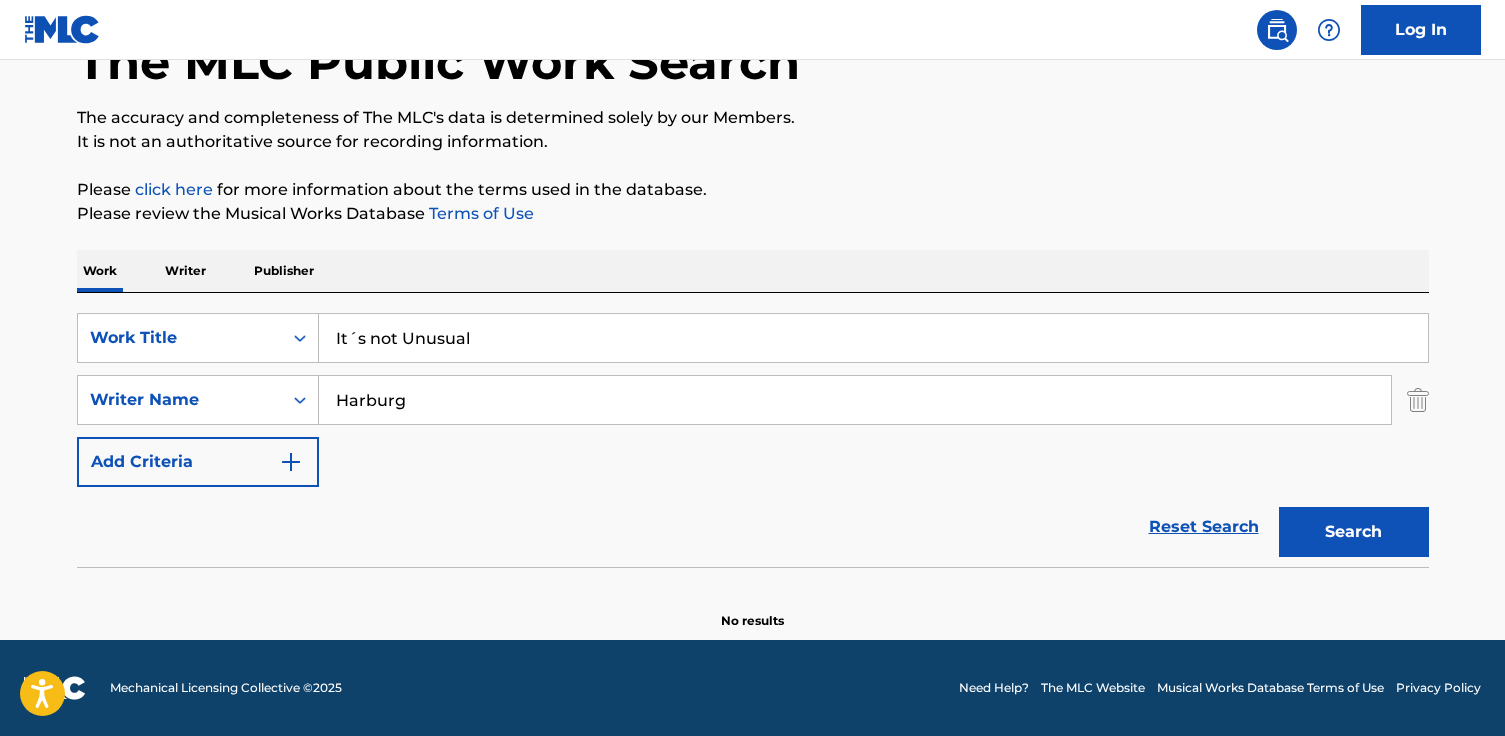 type on "It´s not Unusual" 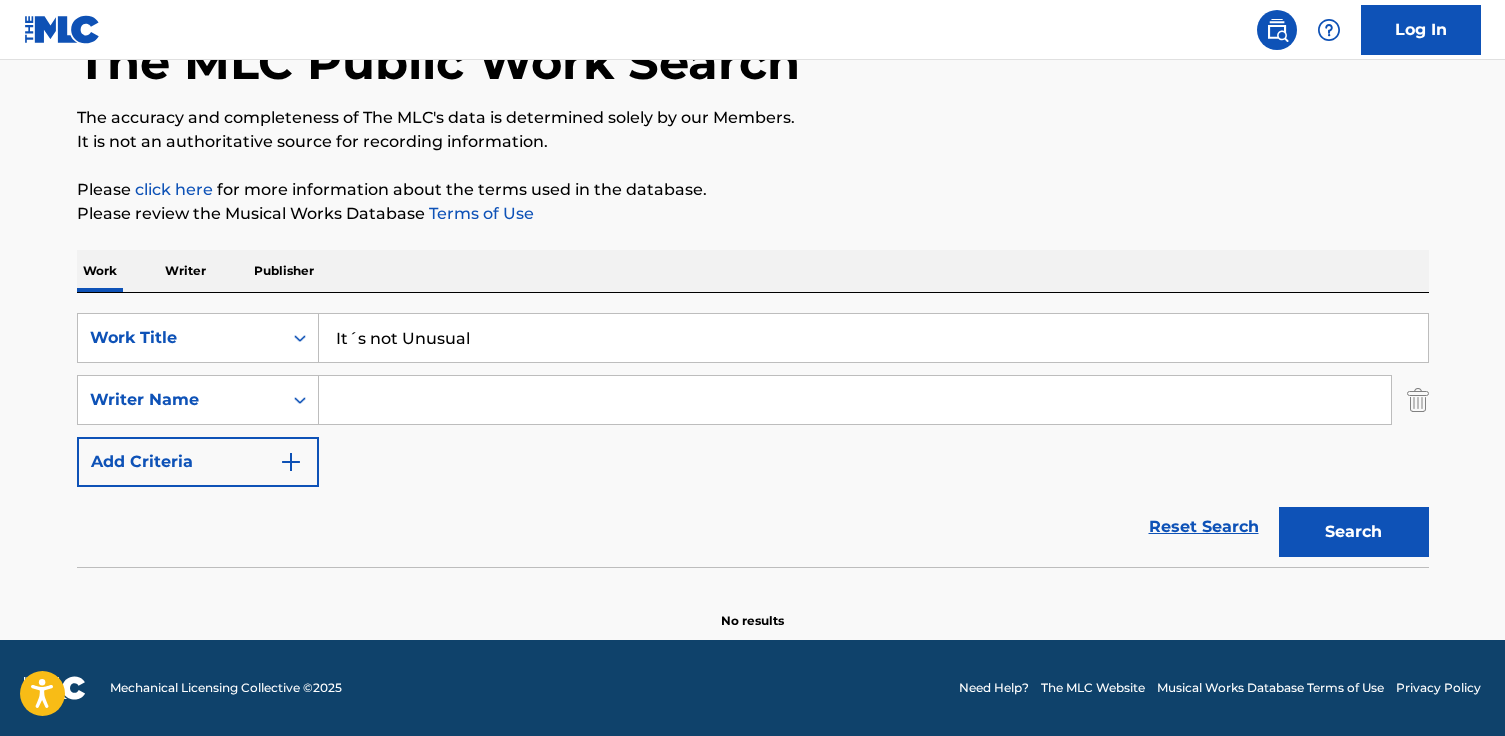 click on "Search" at bounding box center [1354, 532] 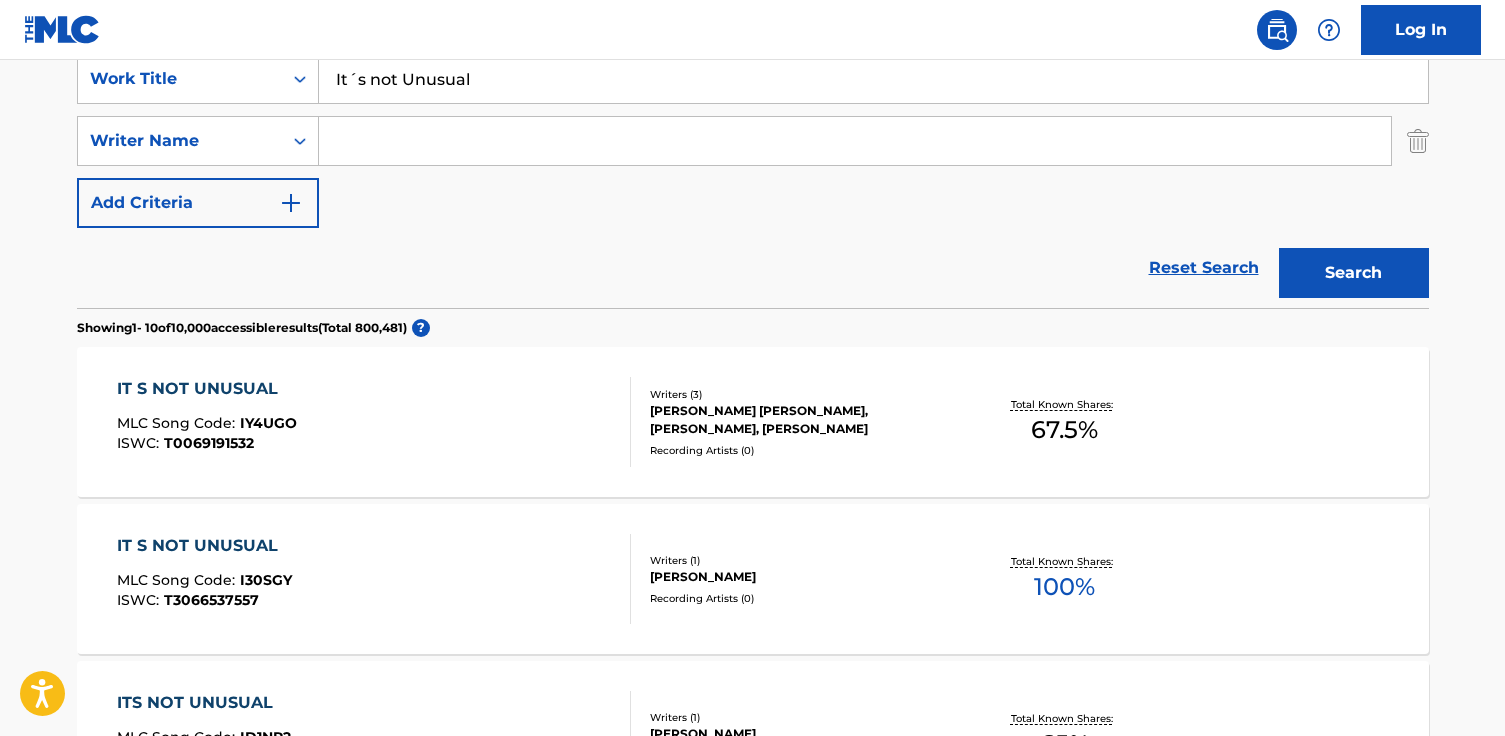 scroll, scrollTop: 395, scrollLeft: 0, axis: vertical 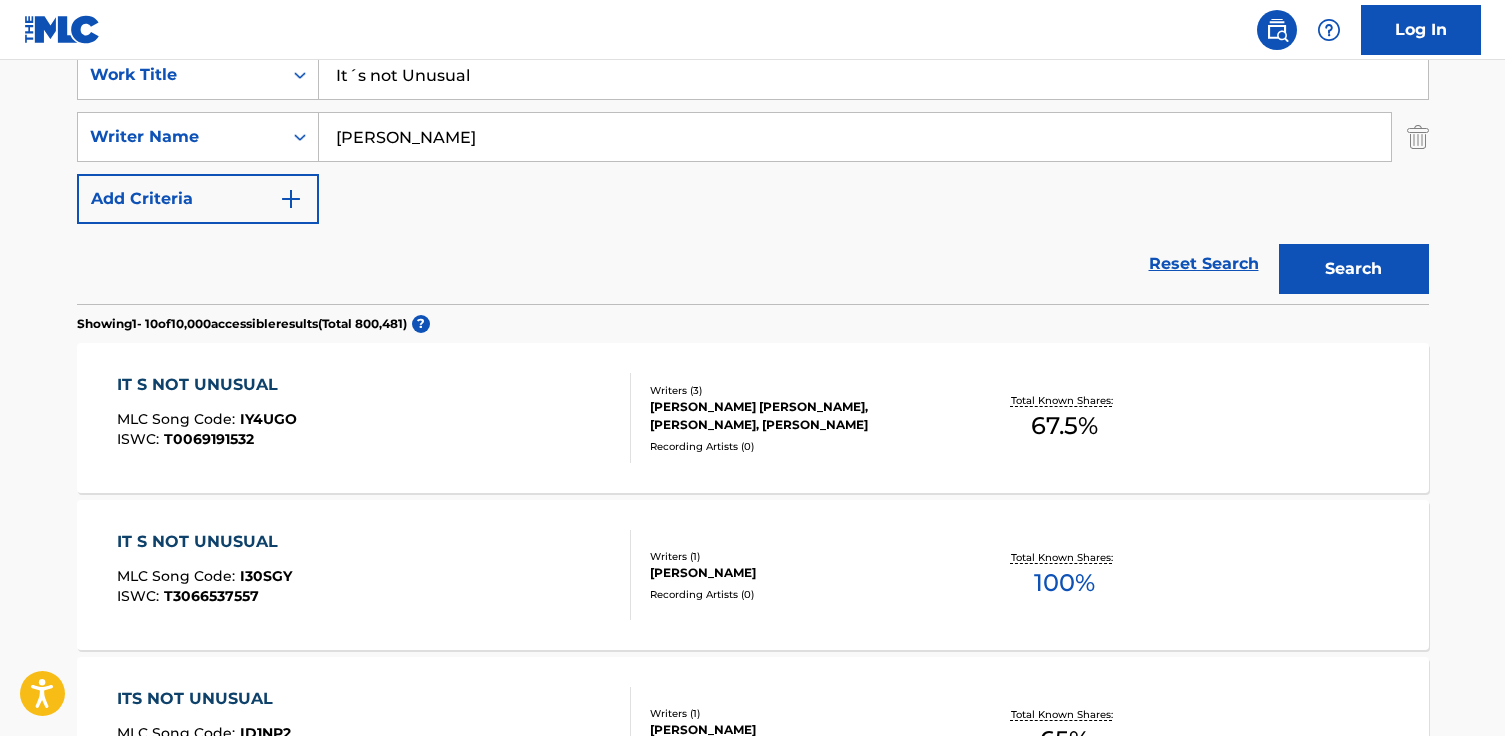 type on "[PERSON_NAME]" 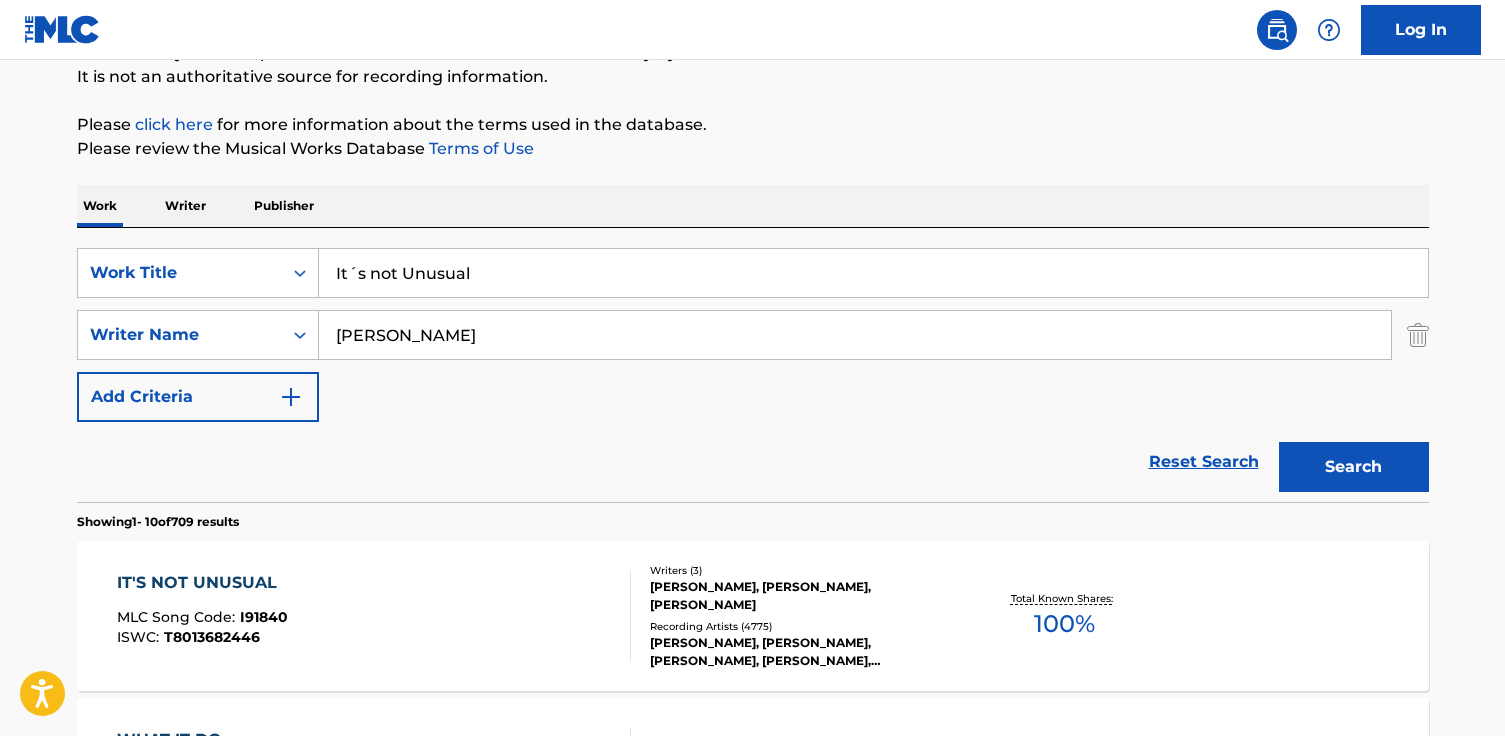 scroll, scrollTop: 395, scrollLeft: 0, axis: vertical 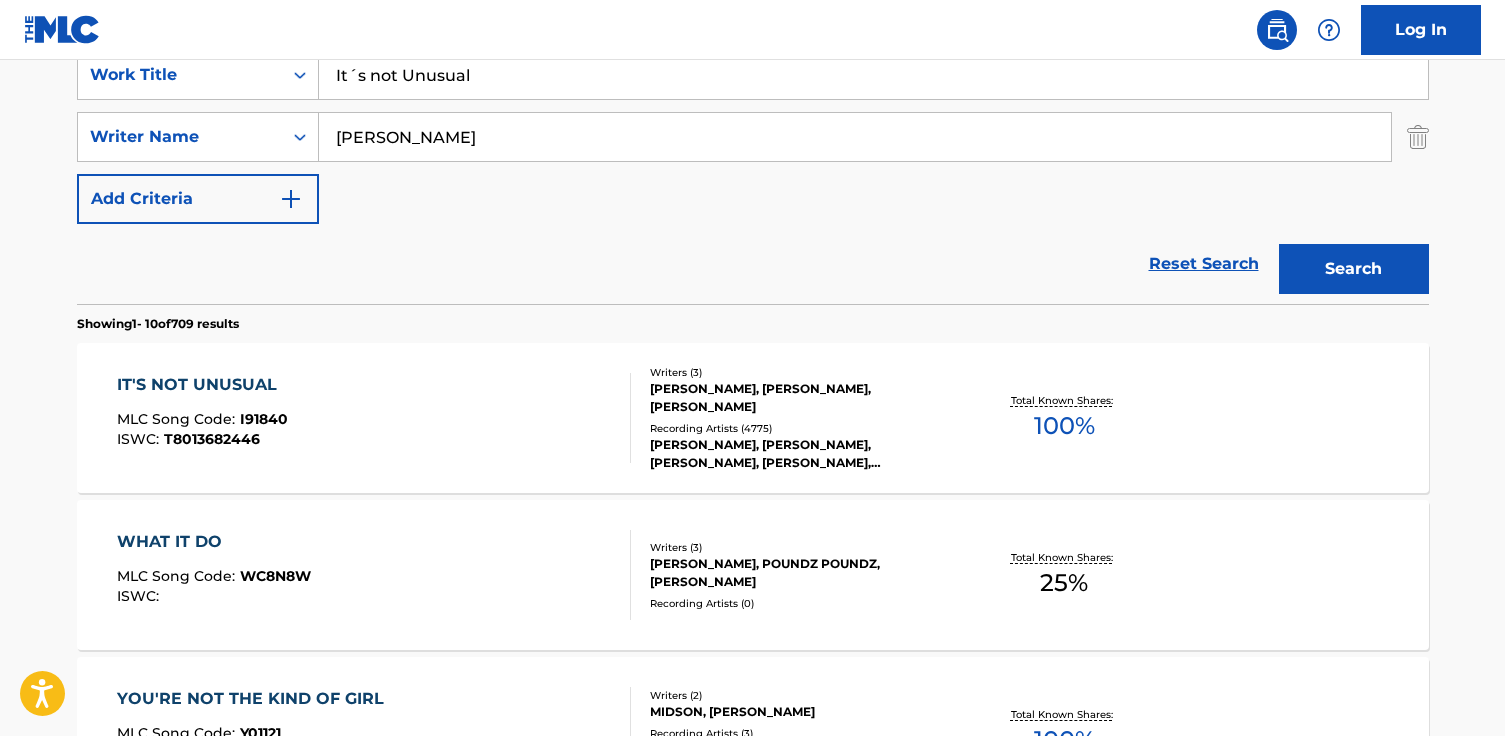 click on "IT'S NOT UNUSUAL MLC Song Code : I91840 ISWC : T8013682446" at bounding box center (374, 418) 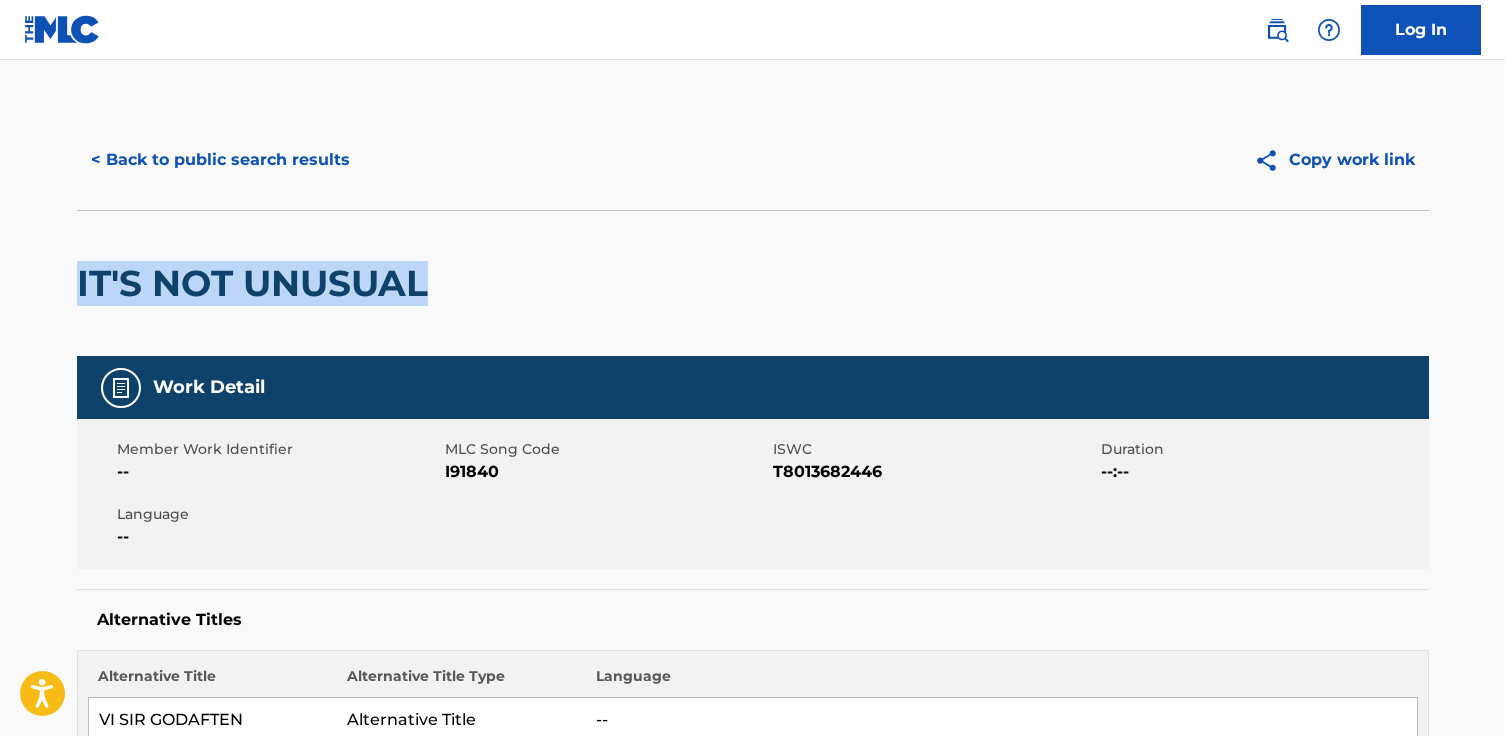 drag, startPoint x: 447, startPoint y: 274, endPoint x: 220, endPoint y: 287, distance: 227.37195 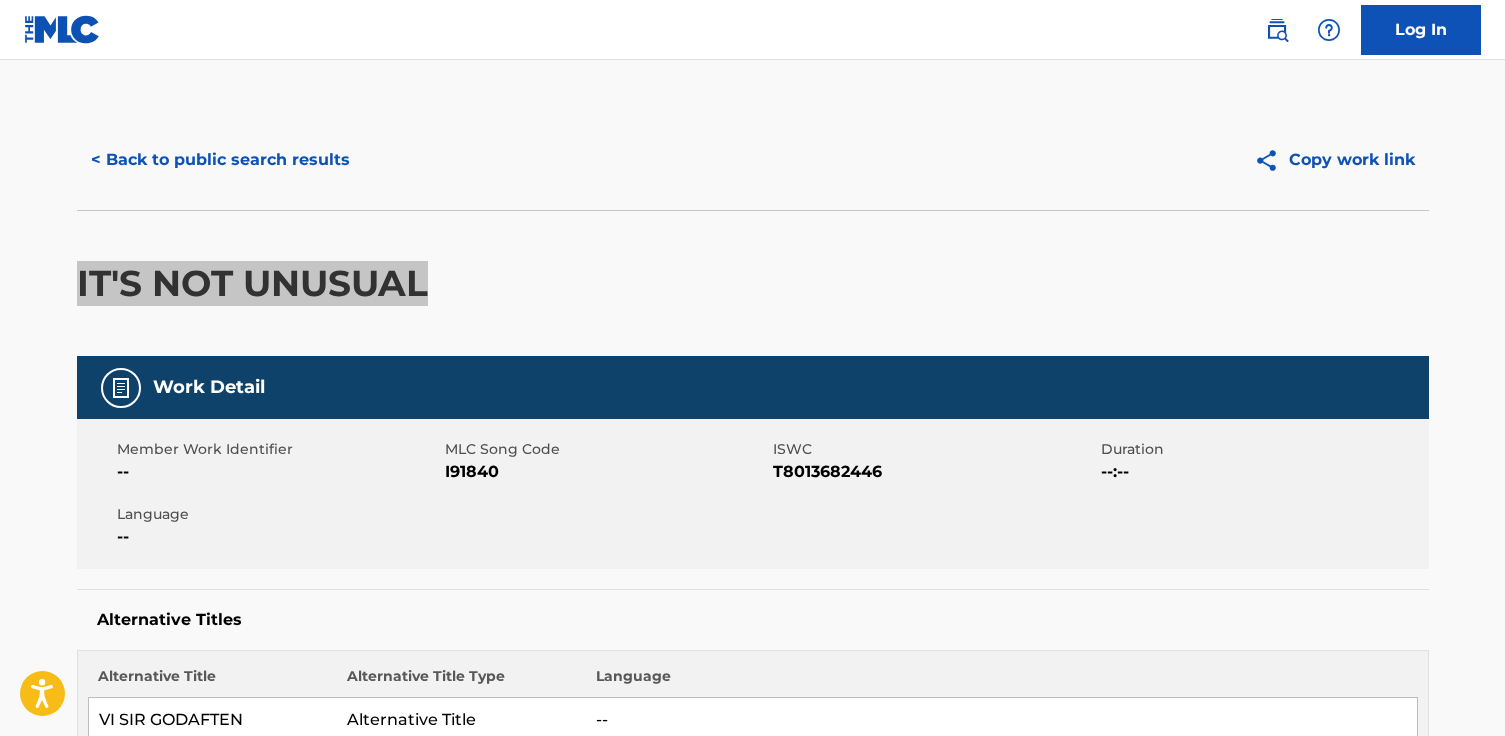 copy on "IT'S NOT UNUSUAL" 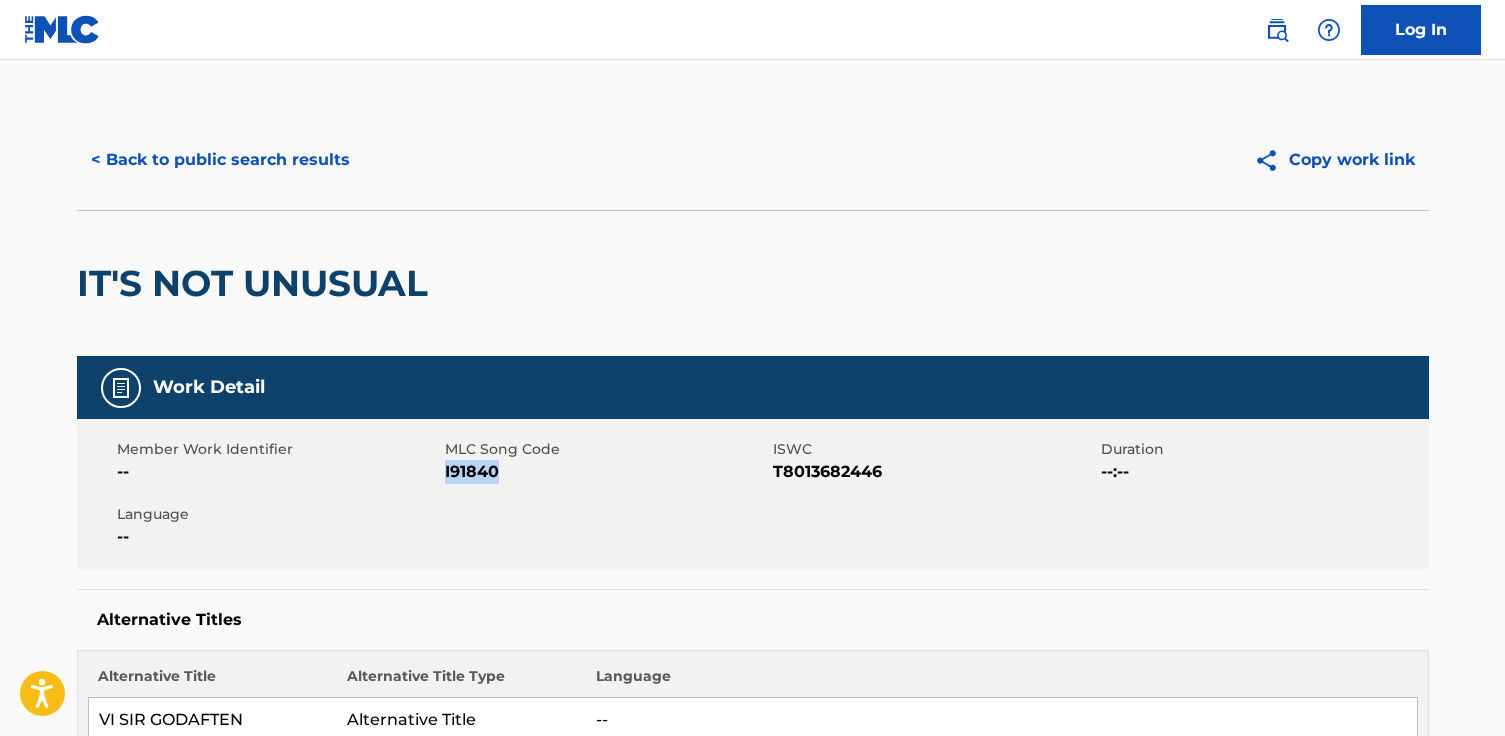 drag, startPoint x: 503, startPoint y: 471, endPoint x: 445, endPoint y: 473, distance: 58.034473 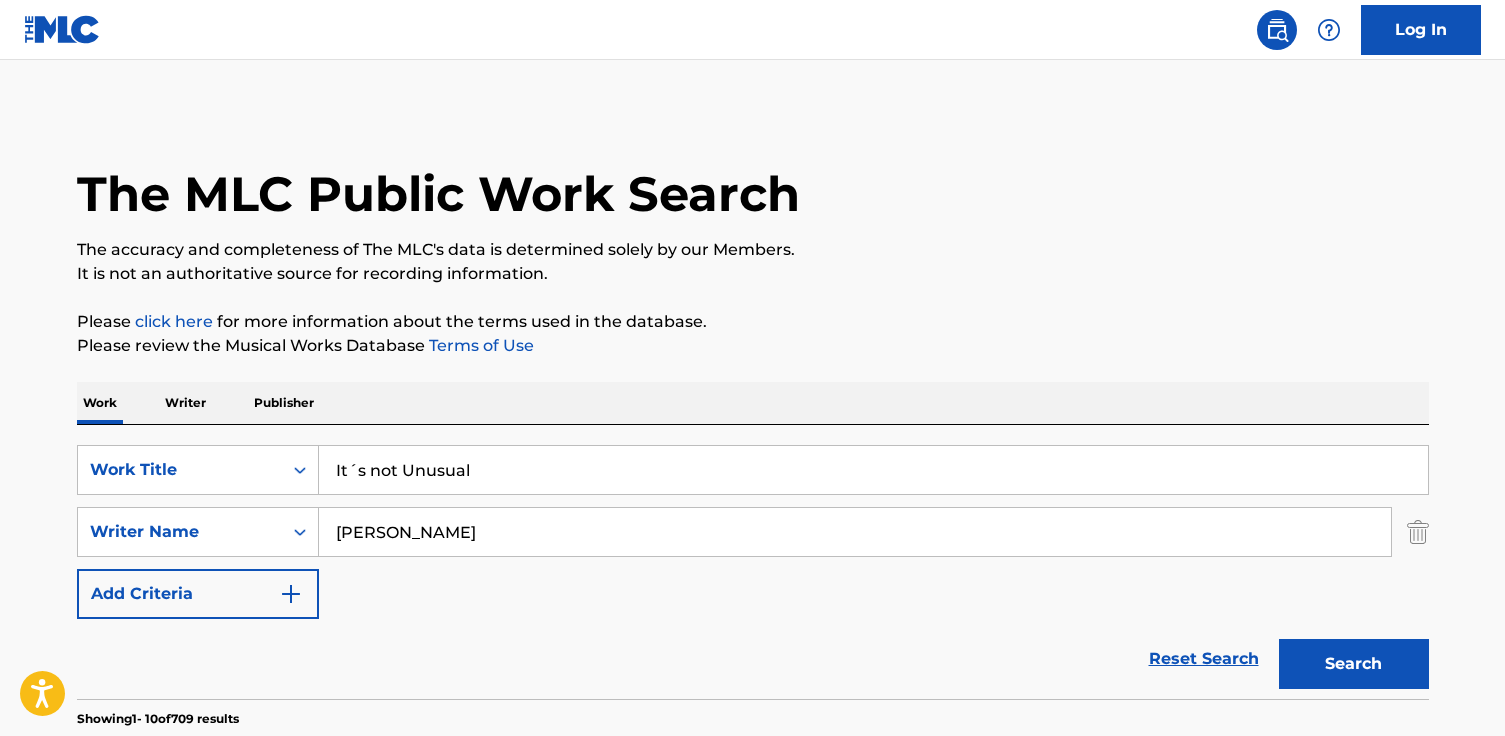 scroll, scrollTop: 395, scrollLeft: 0, axis: vertical 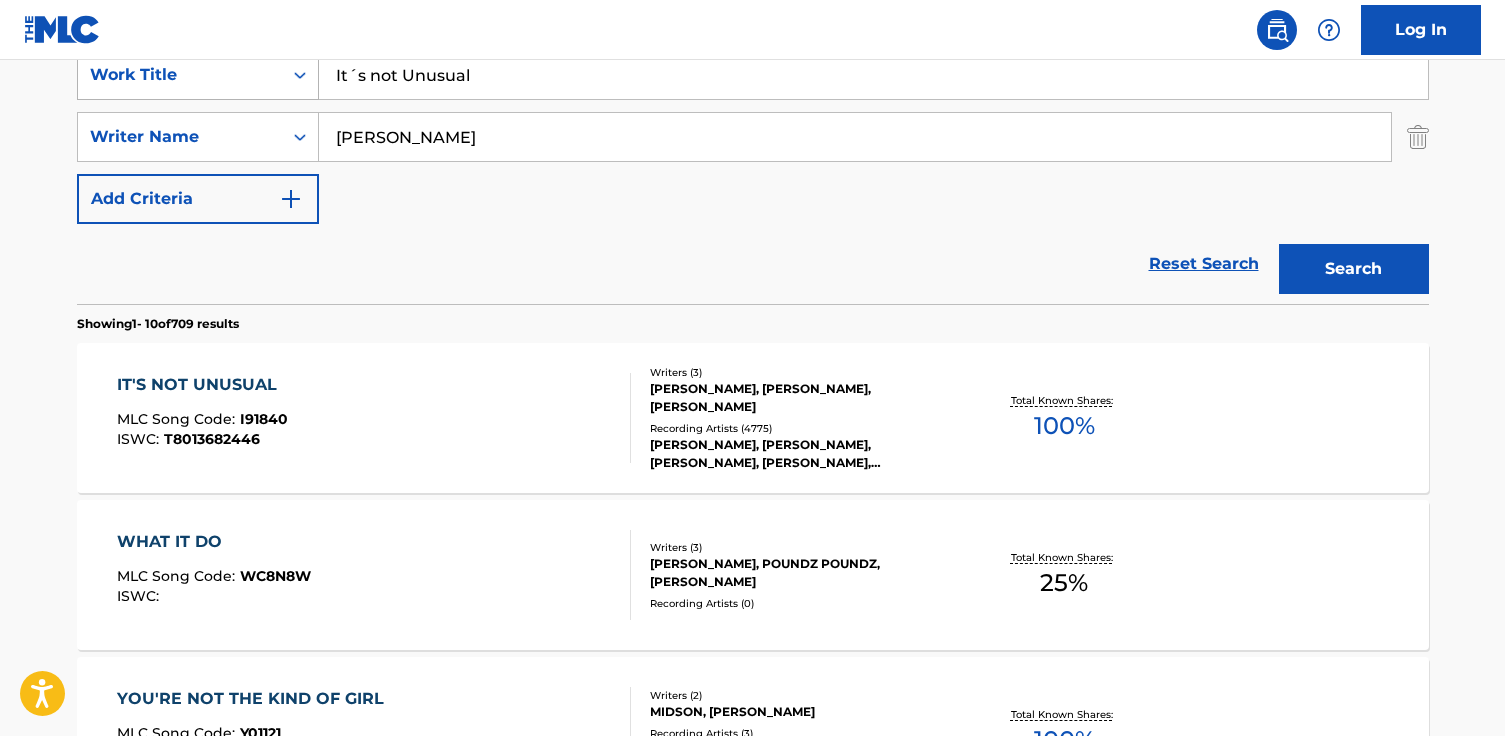 drag, startPoint x: 500, startPoint y: 84, endPoint x: 198, endPoint y: 73, distance: 302.20026 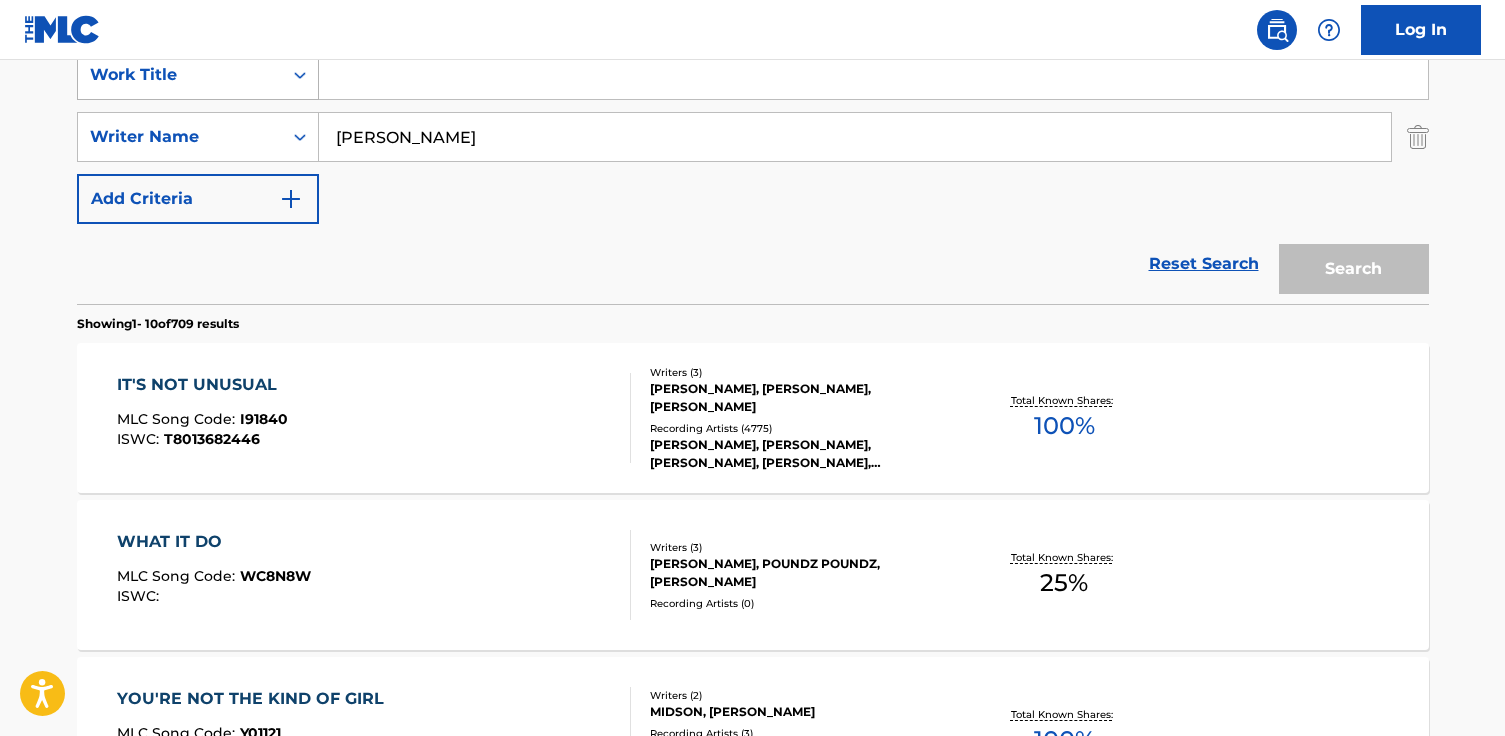 paste on "Oye Mi Son" 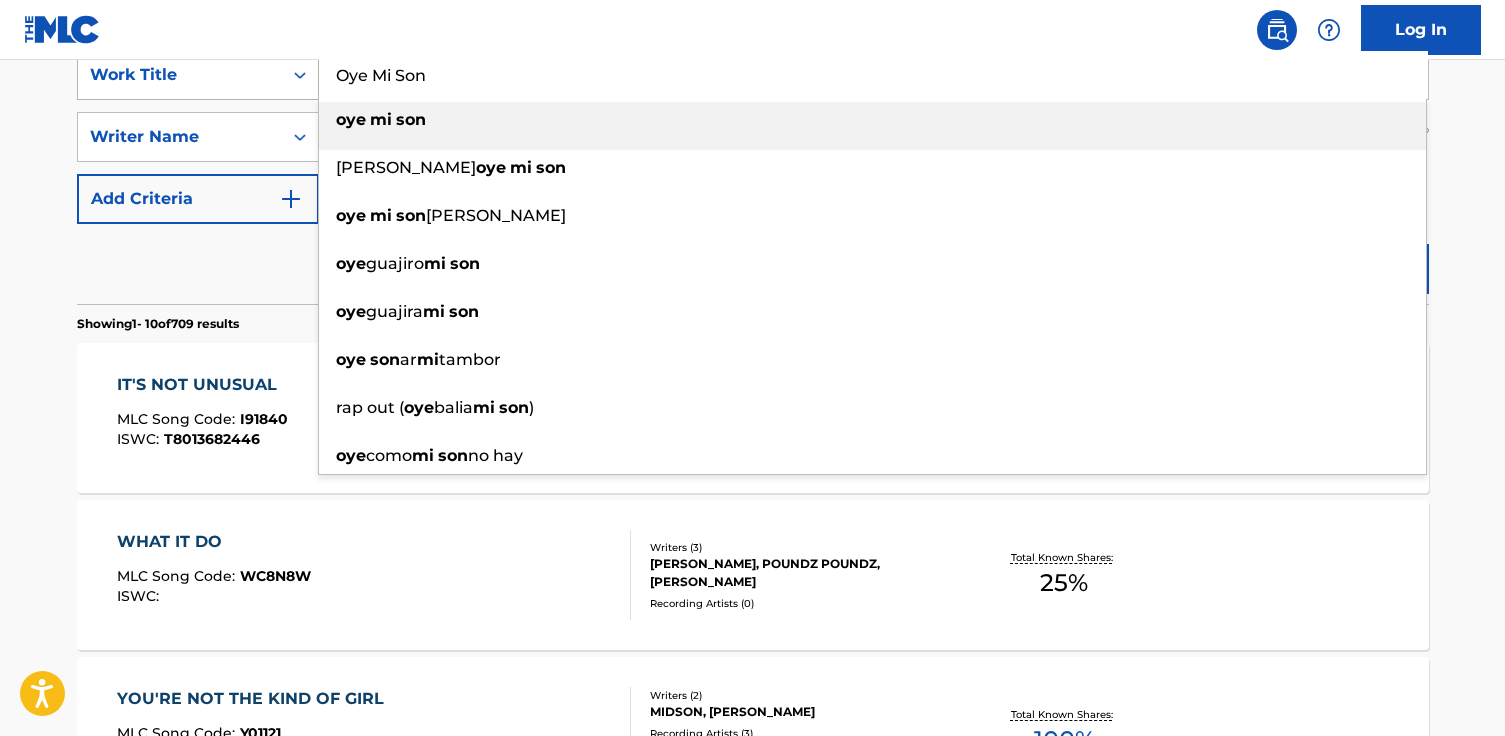 type on "Oye Mi Son" 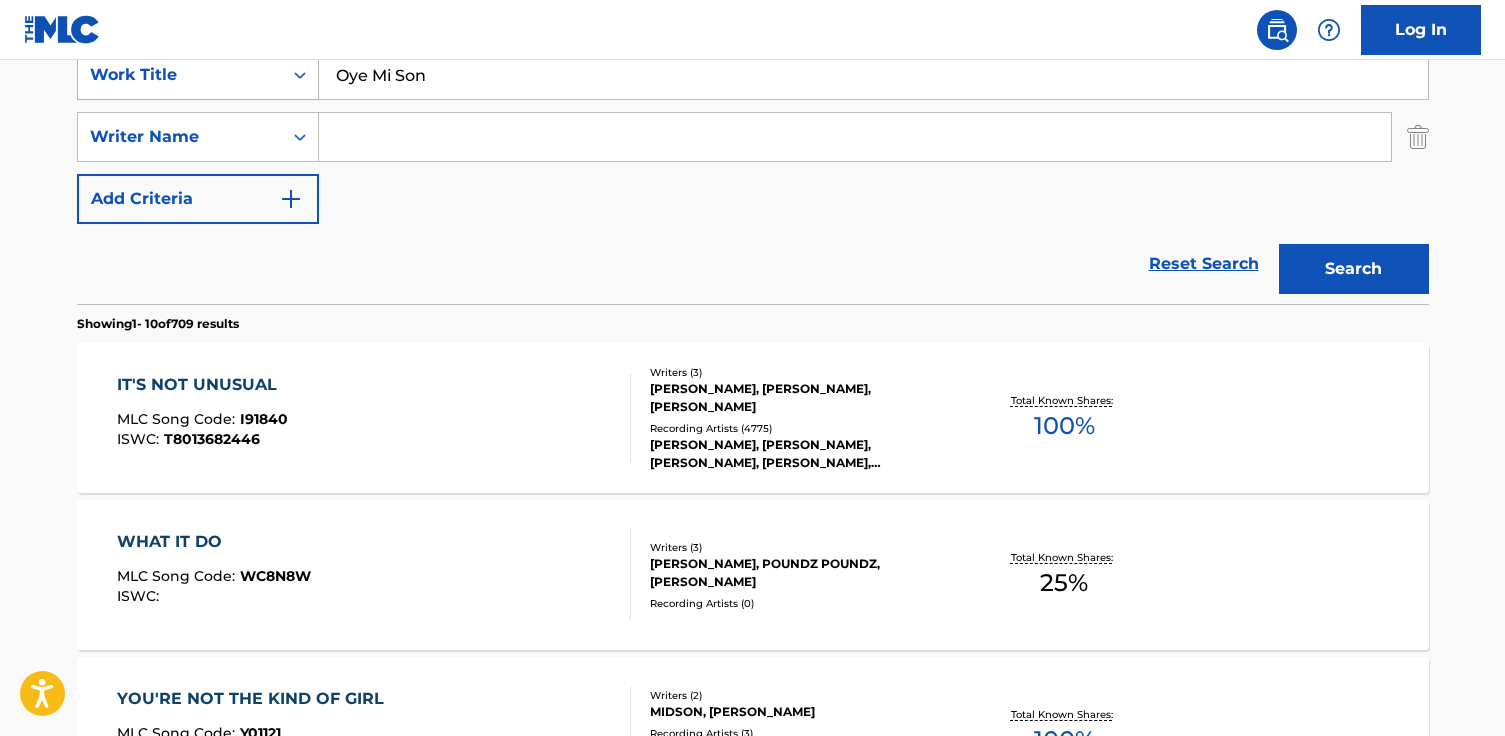 click on "Search" at bounding box center (1354, 269) 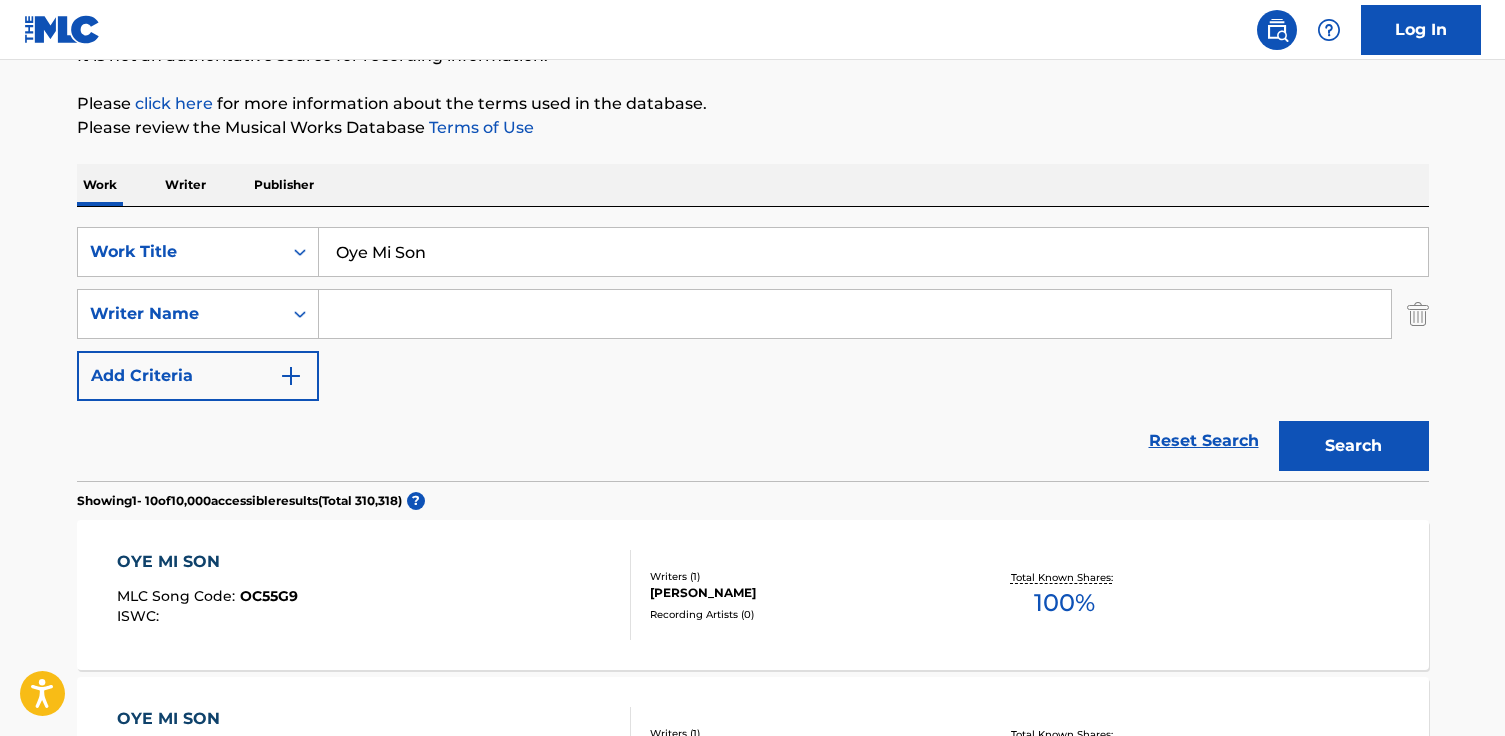 scroll, scrollTop: 13, scrollLeft: 0, axis: vertical 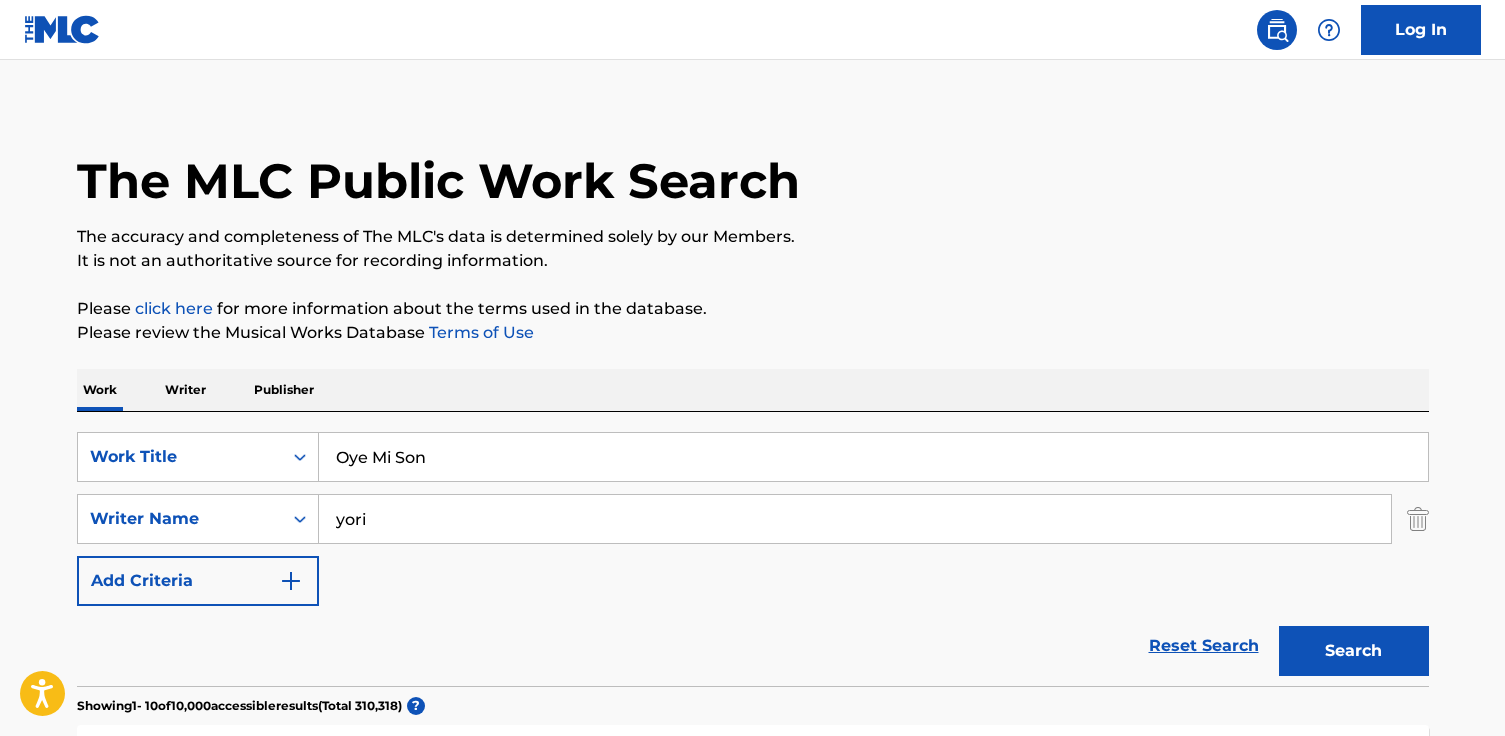 click on "Search" at bounding box center [1354, 651] 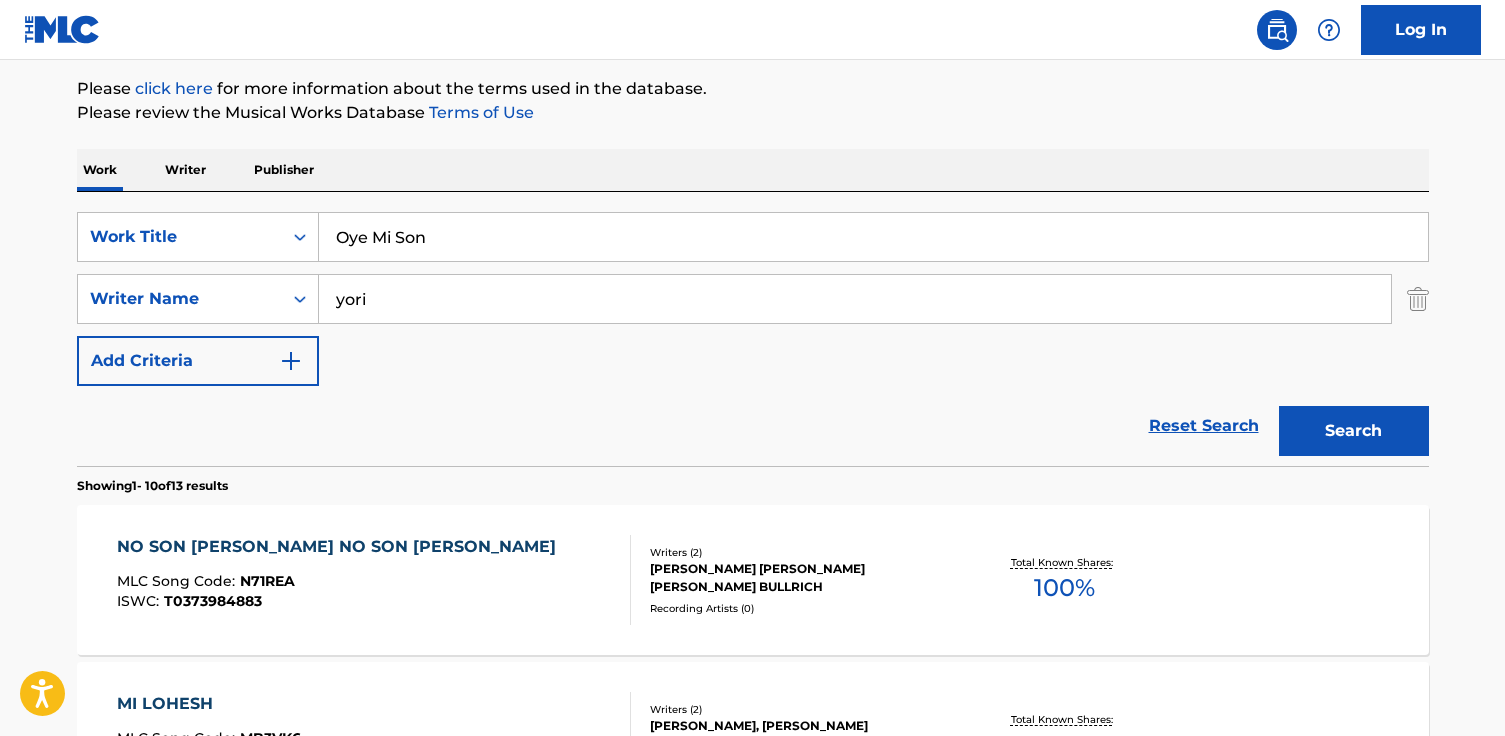 scroll, scrollTop: 326, scrollLeft: 0, axis: vertical 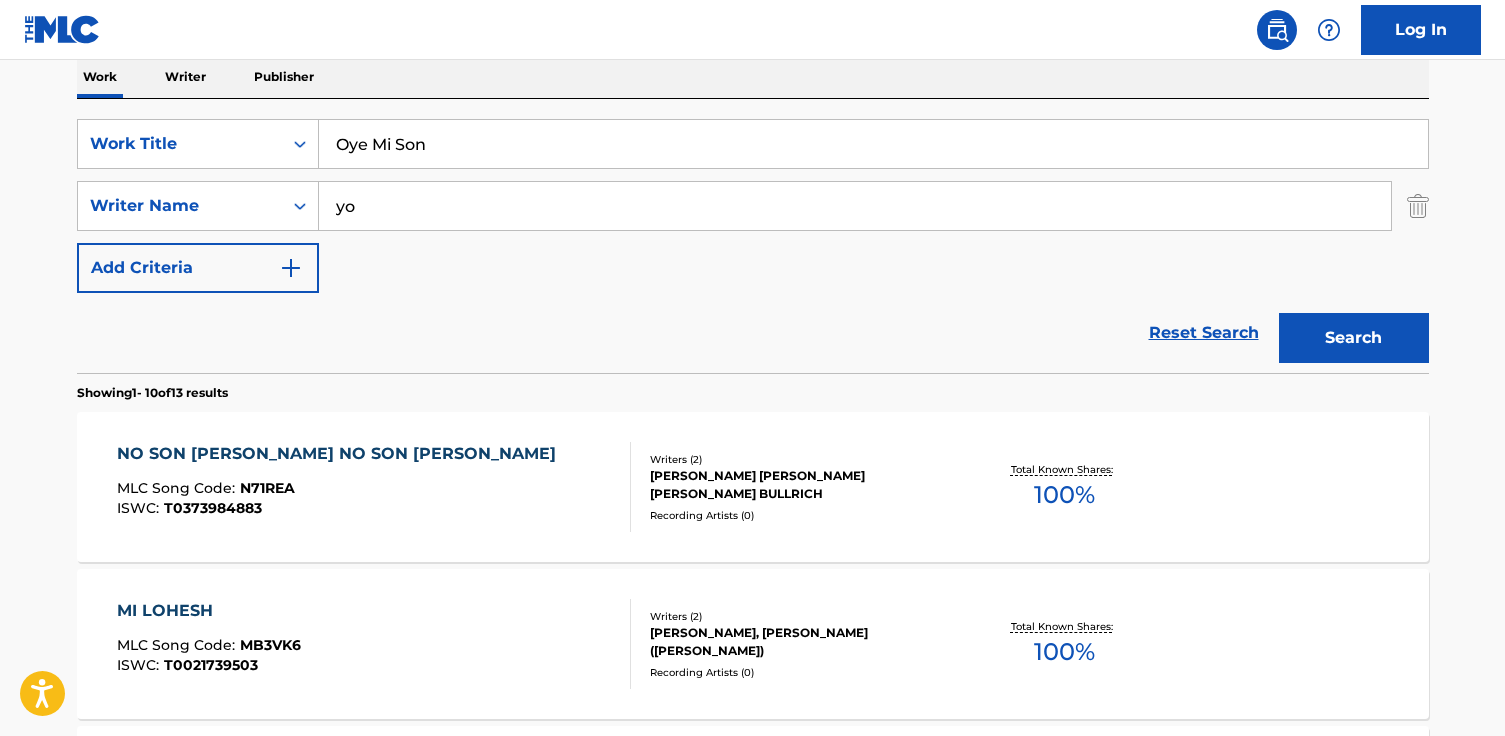 type on "y" 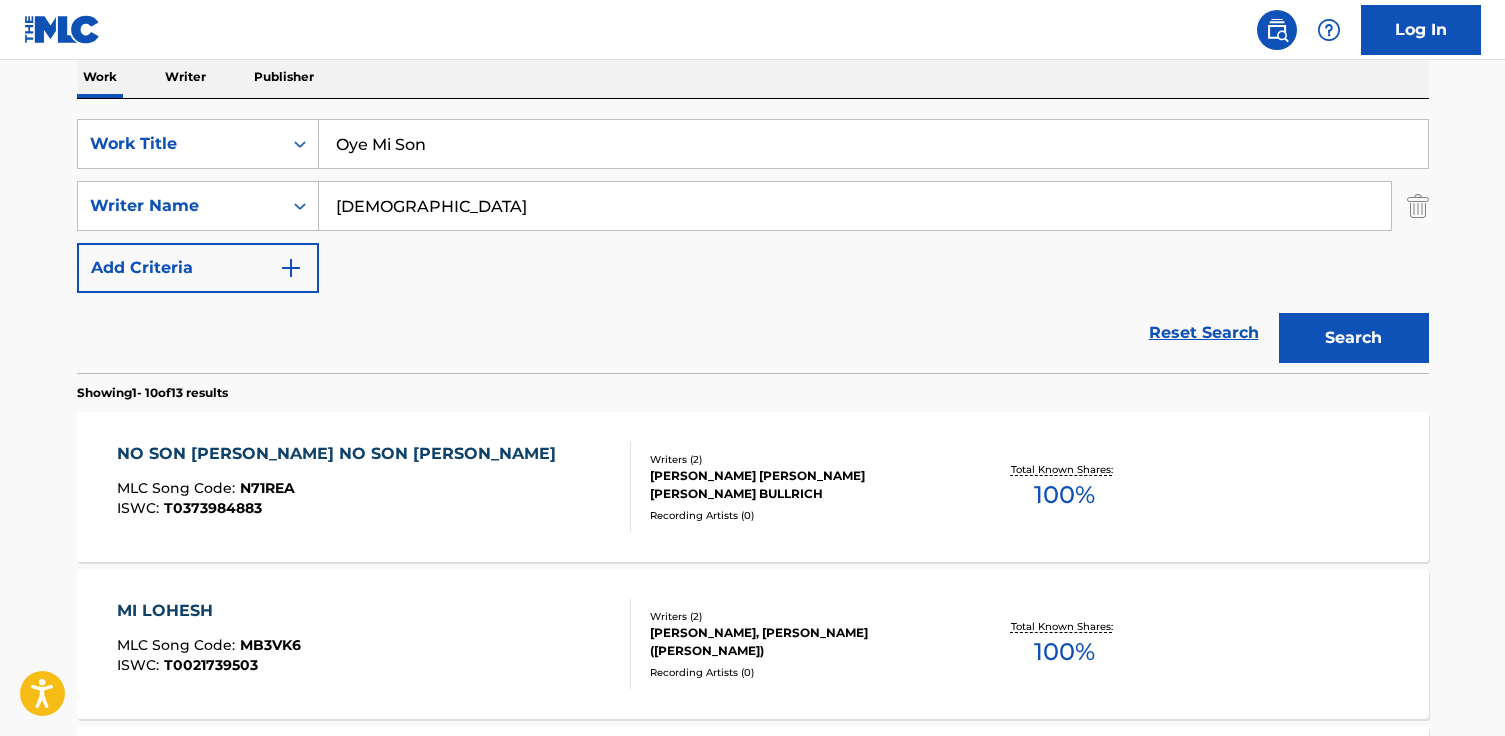 type on "[DEMOGRAPHIC_DATA]" 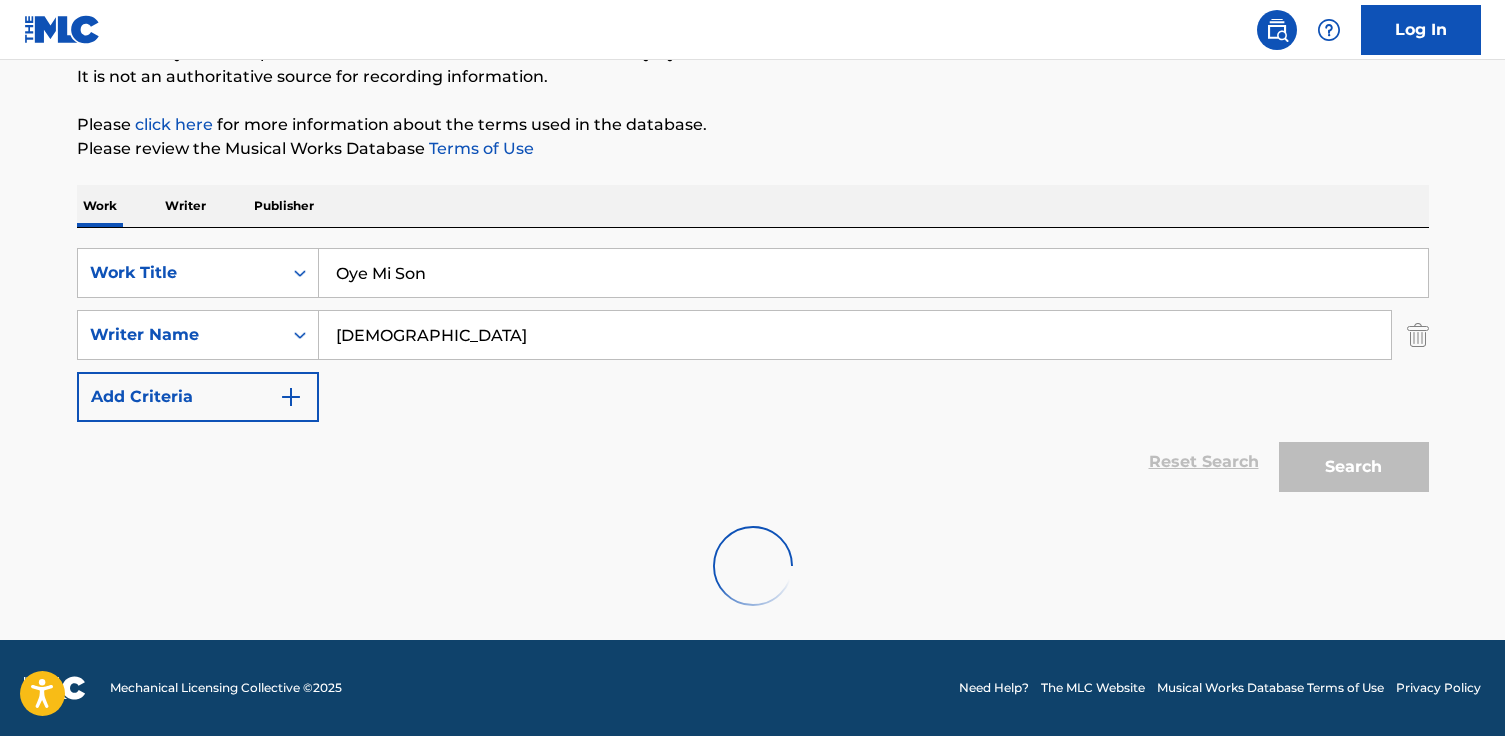 scroll, scrollTop: 326, scrollLeft: 0, axis: vertical 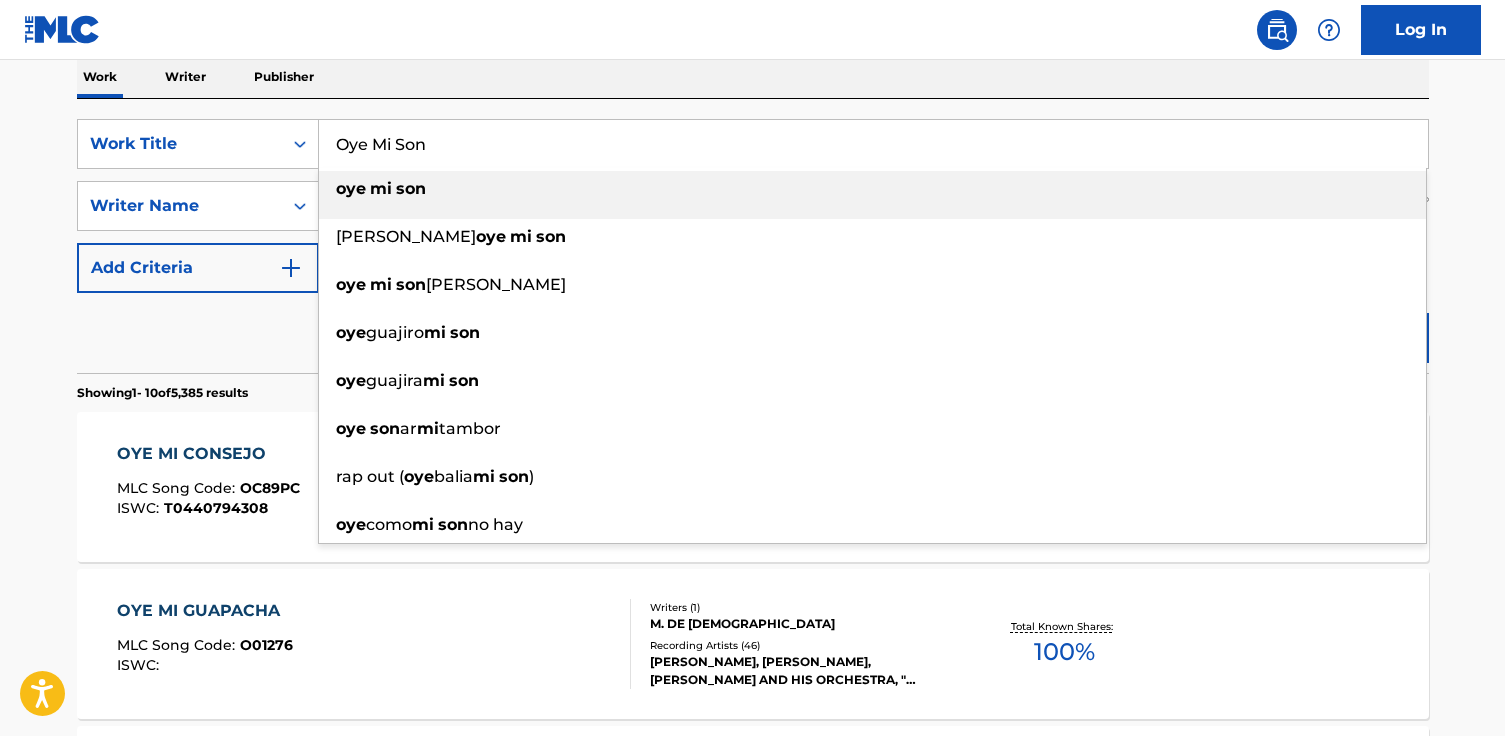 drag, startPoint x: 158, startPoint y: 129, endPoint x: -41, endPoint y: 114, distance: 199.56453 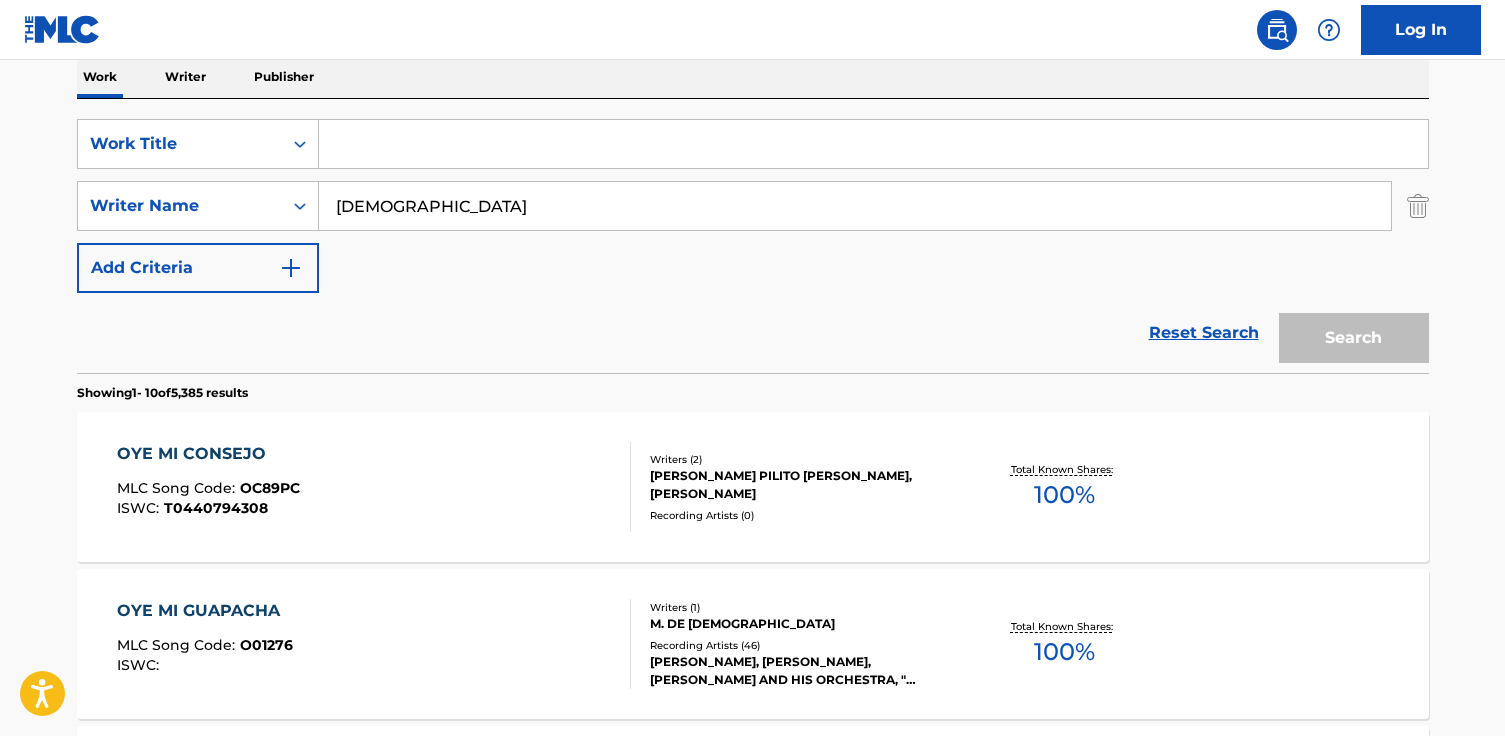 paste on "[DEMOGRAPHIC_DATA]" 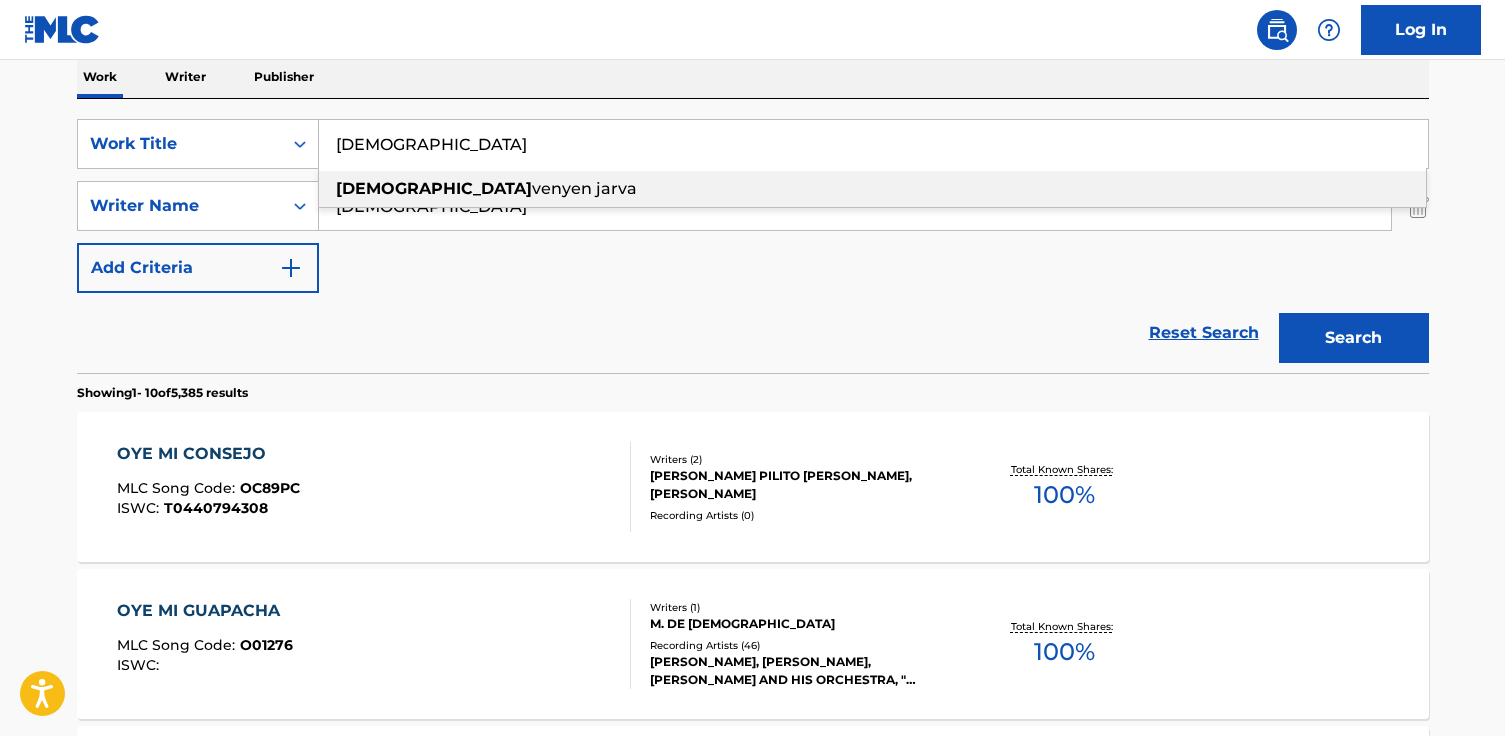 type on "[DEMOGRAPHIC_DATA]" 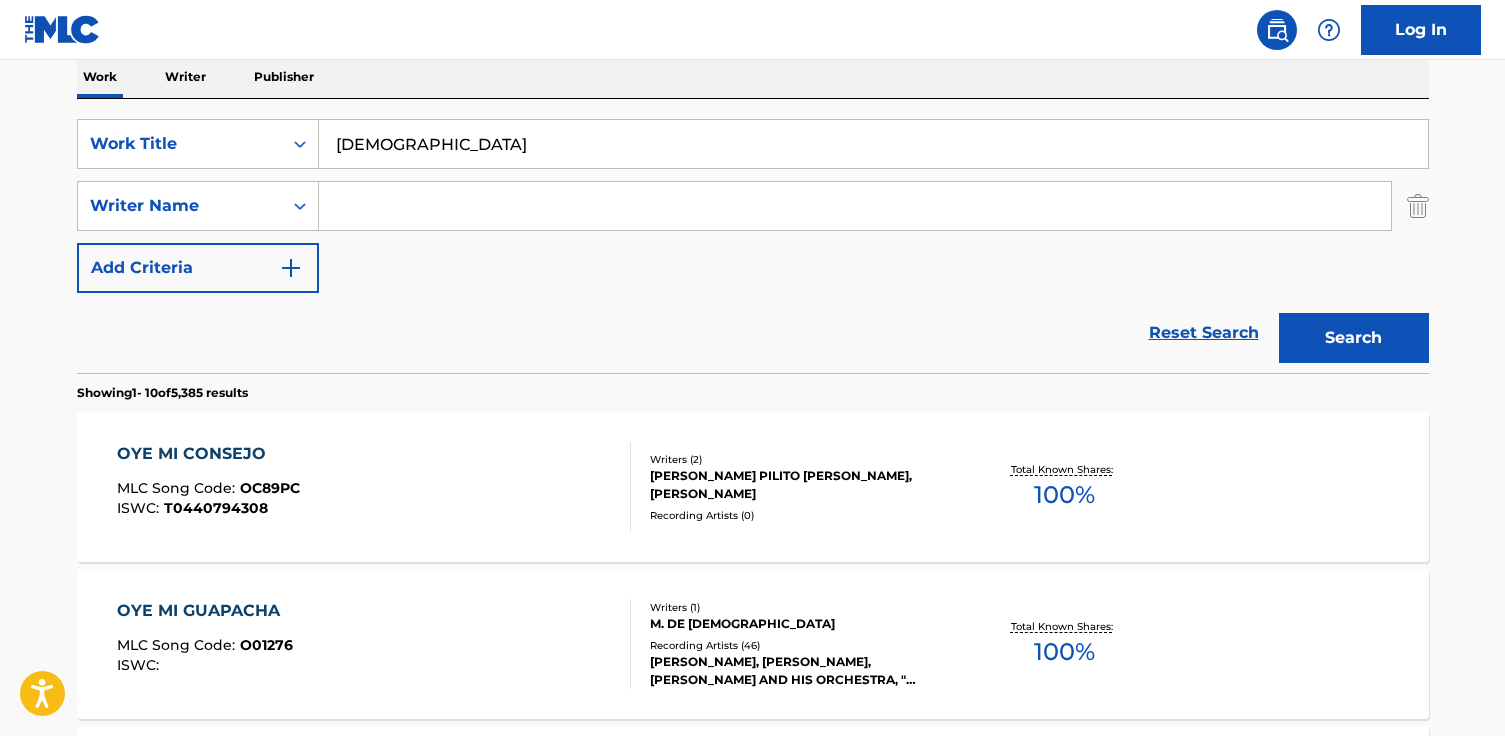 type 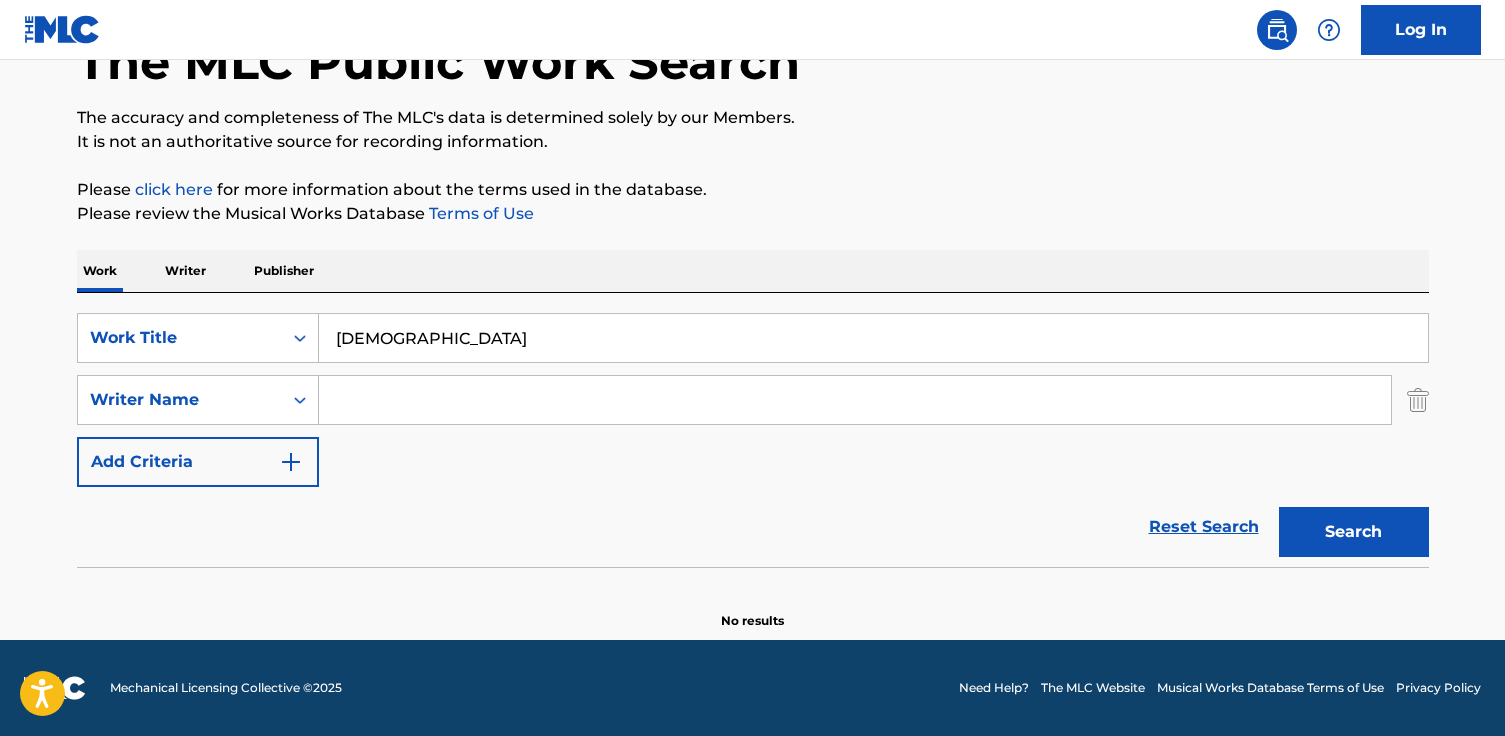 scroll, scrollTop: 131, scrollLeft: 0, axis: vertical 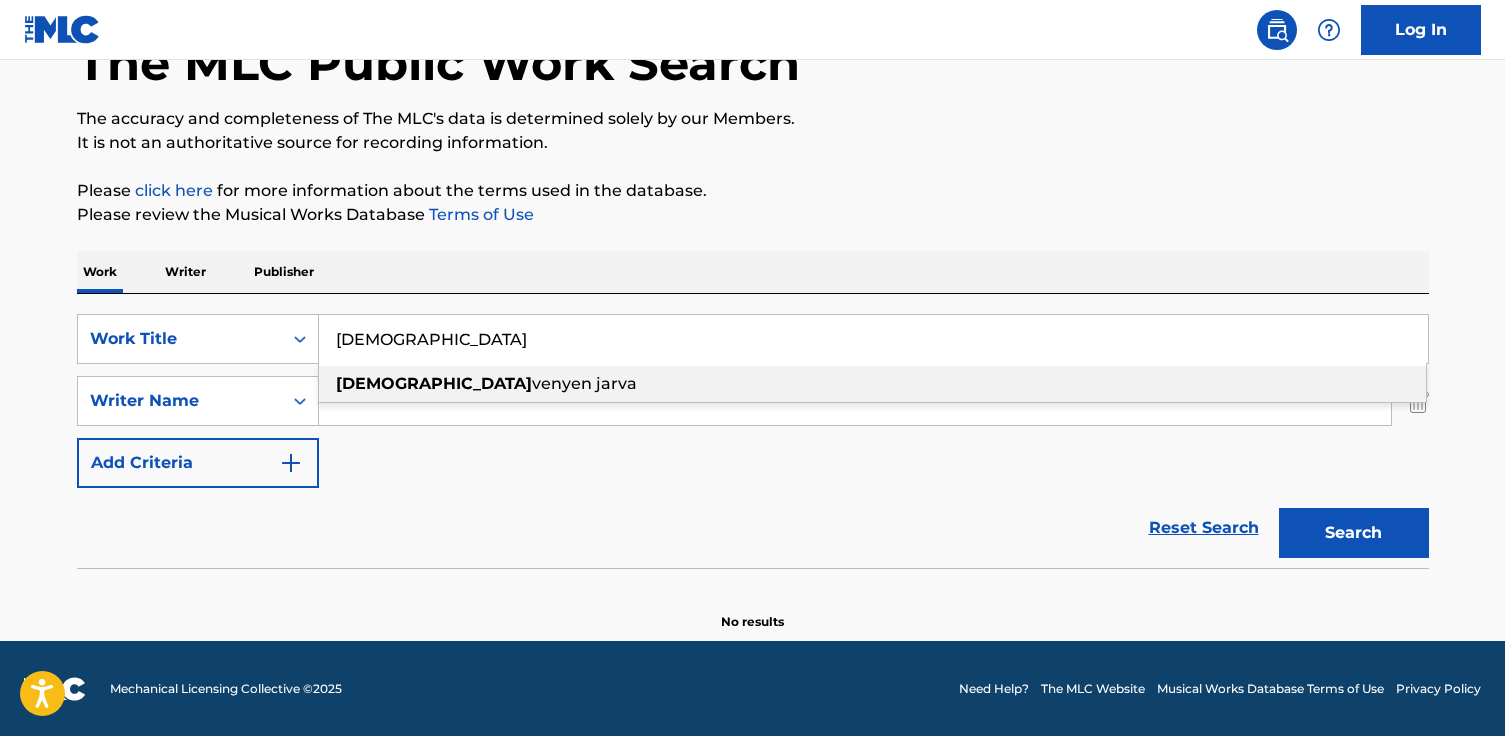 drag, startPoint x: 91, startPoint y: 305, endPoint x: 12, endPoint y: 301, distance: 79.101204 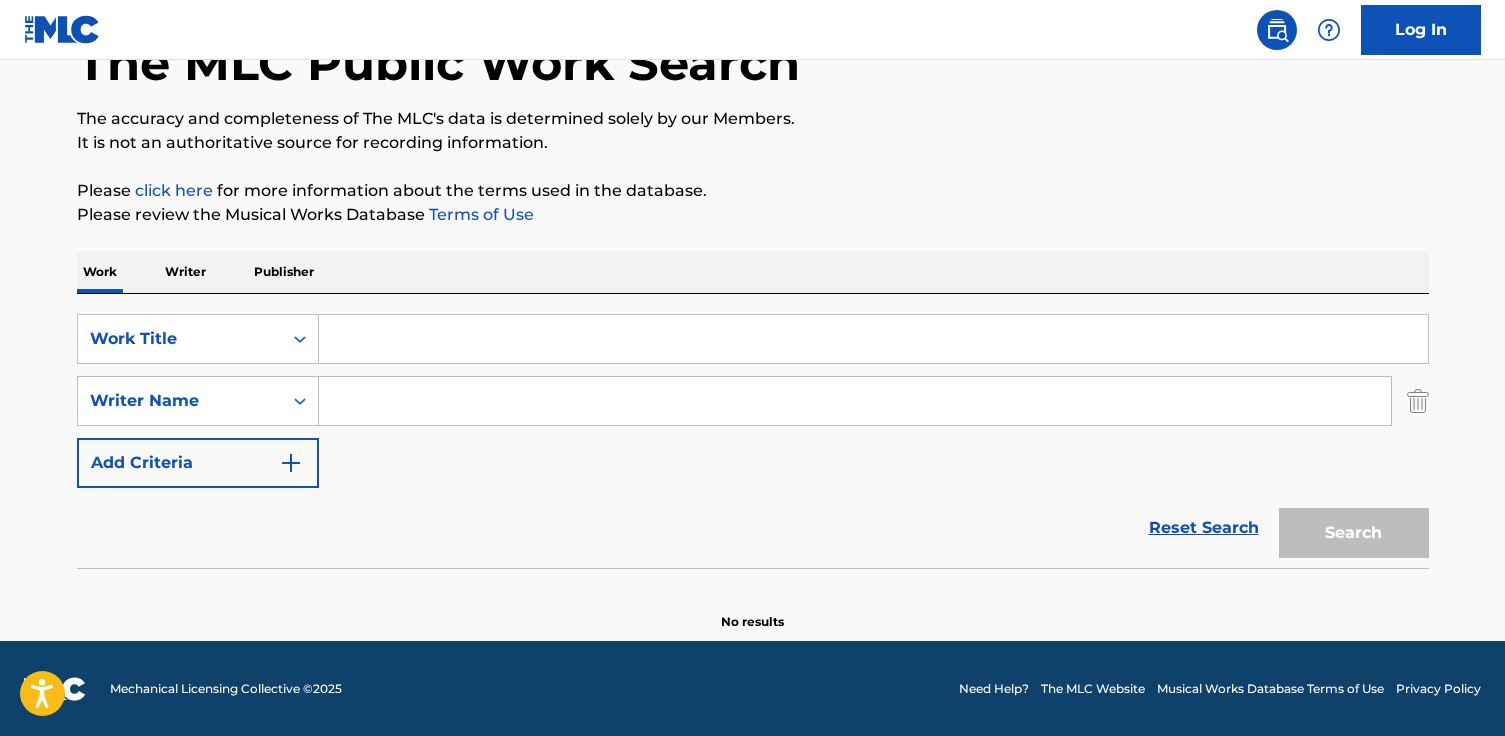 paste on "Moving at the [GEOGRAPHIC_DATA]" 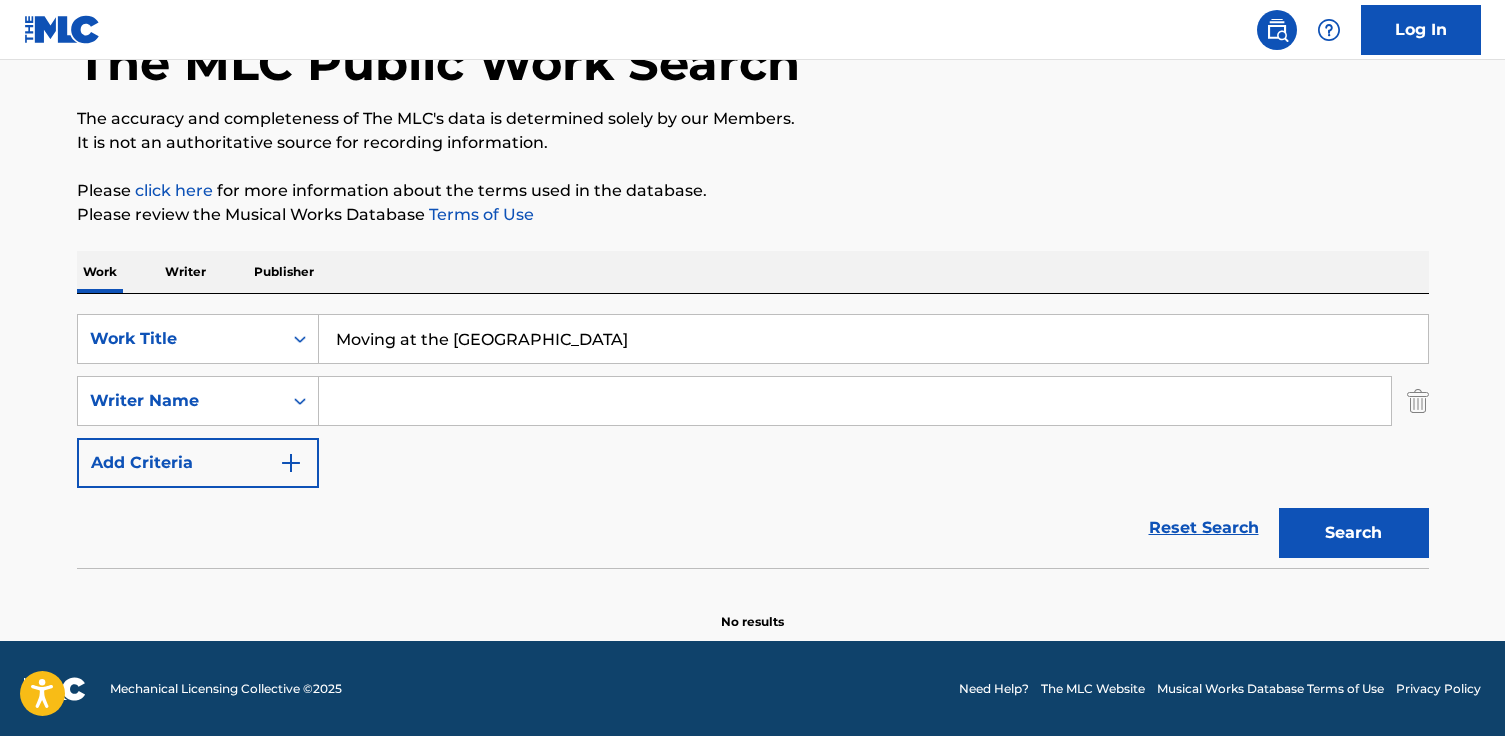 click on "Search" at bounding box center (1354, 533) 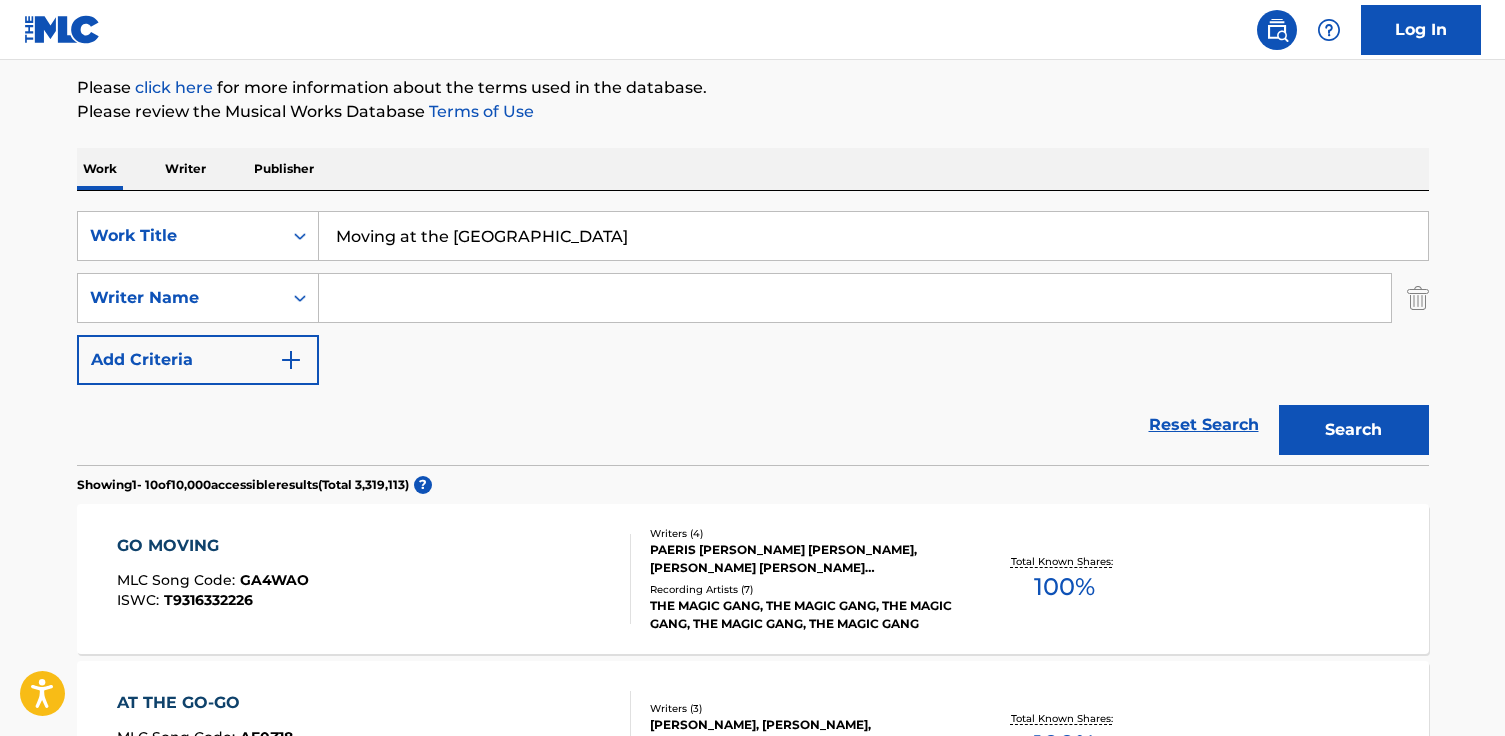 scroll, scrollTop: 232, scrollLeft: 0, axis: vertical 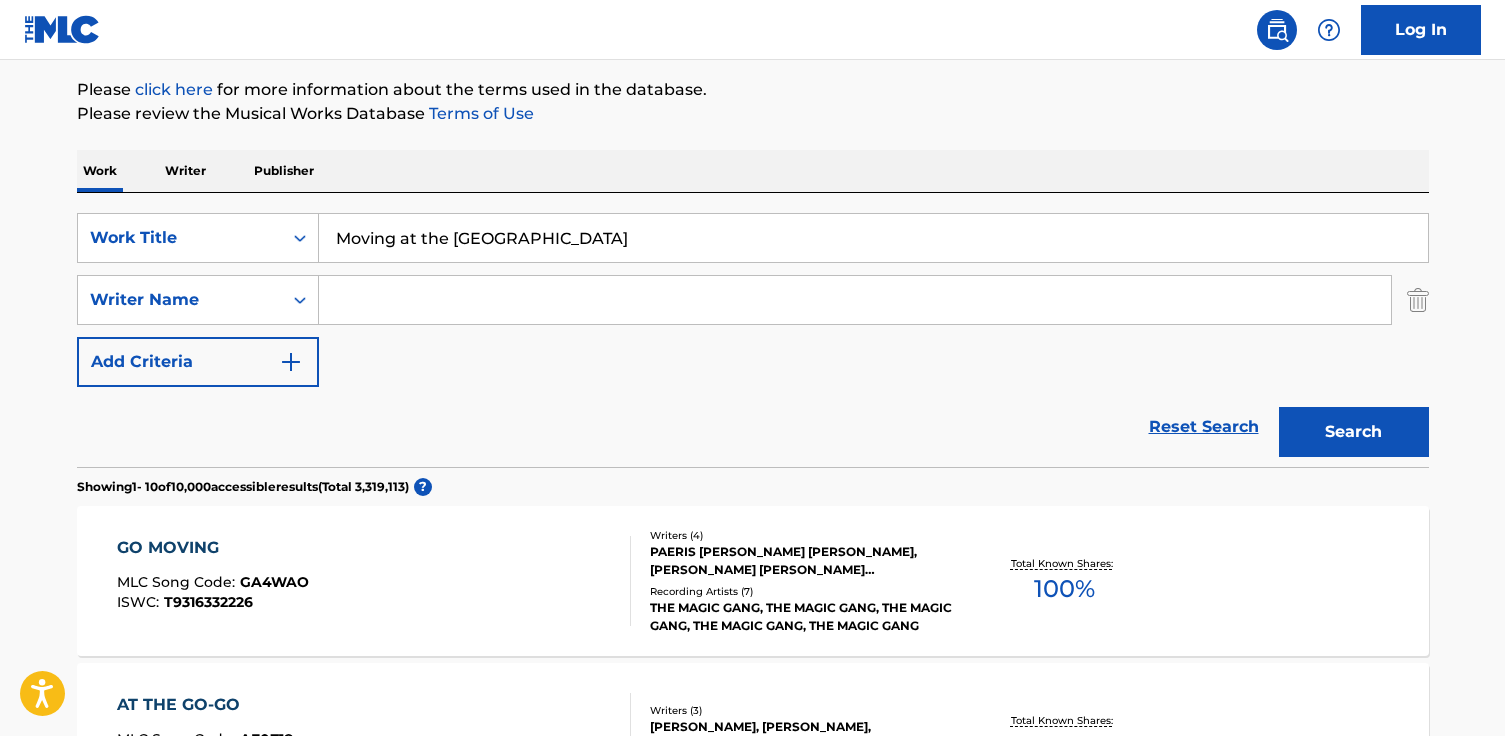 click on "Moving at the [GEOGRAPHIC_DATA]" at bounding box center (873, 238) 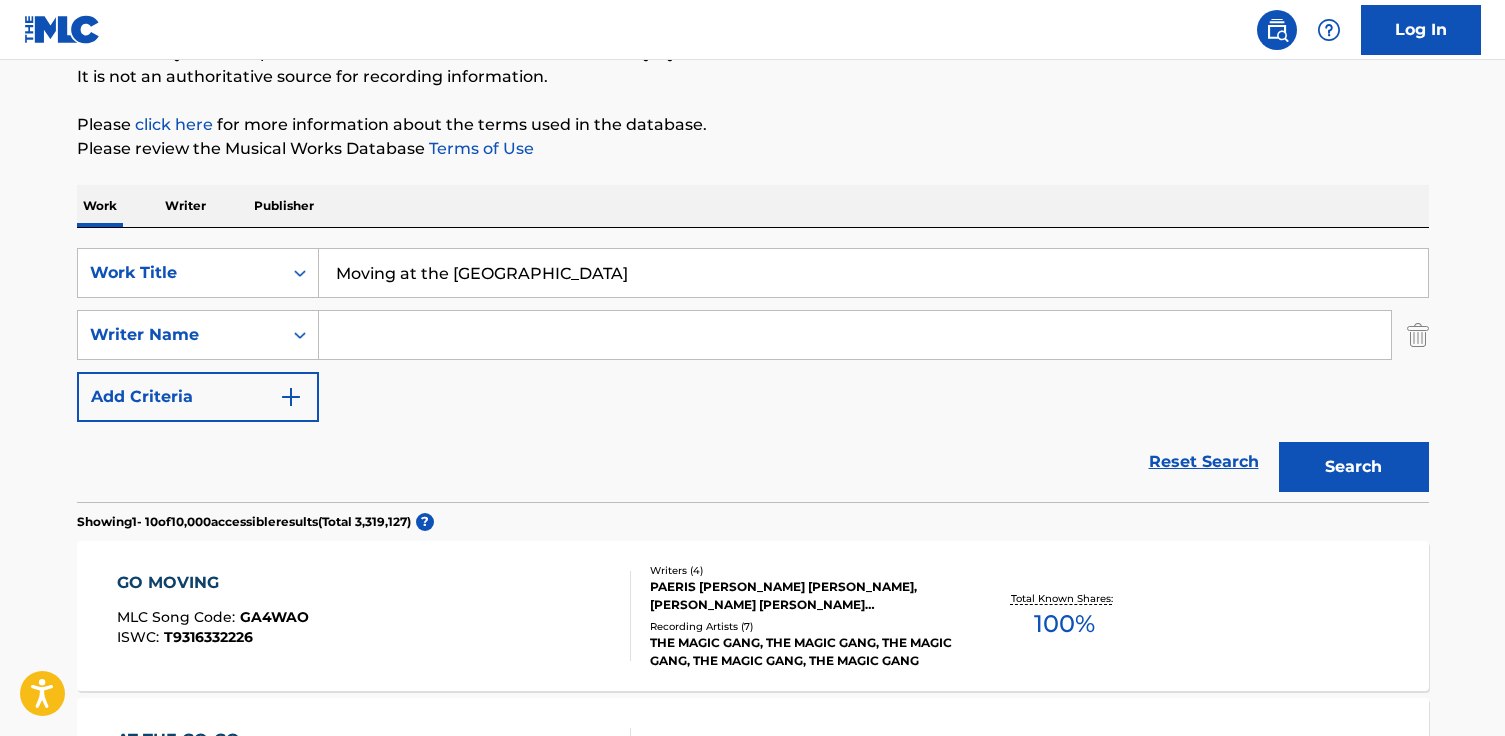 scroll, scrollTop: 232, scrollLeft: 0, axis: vertical 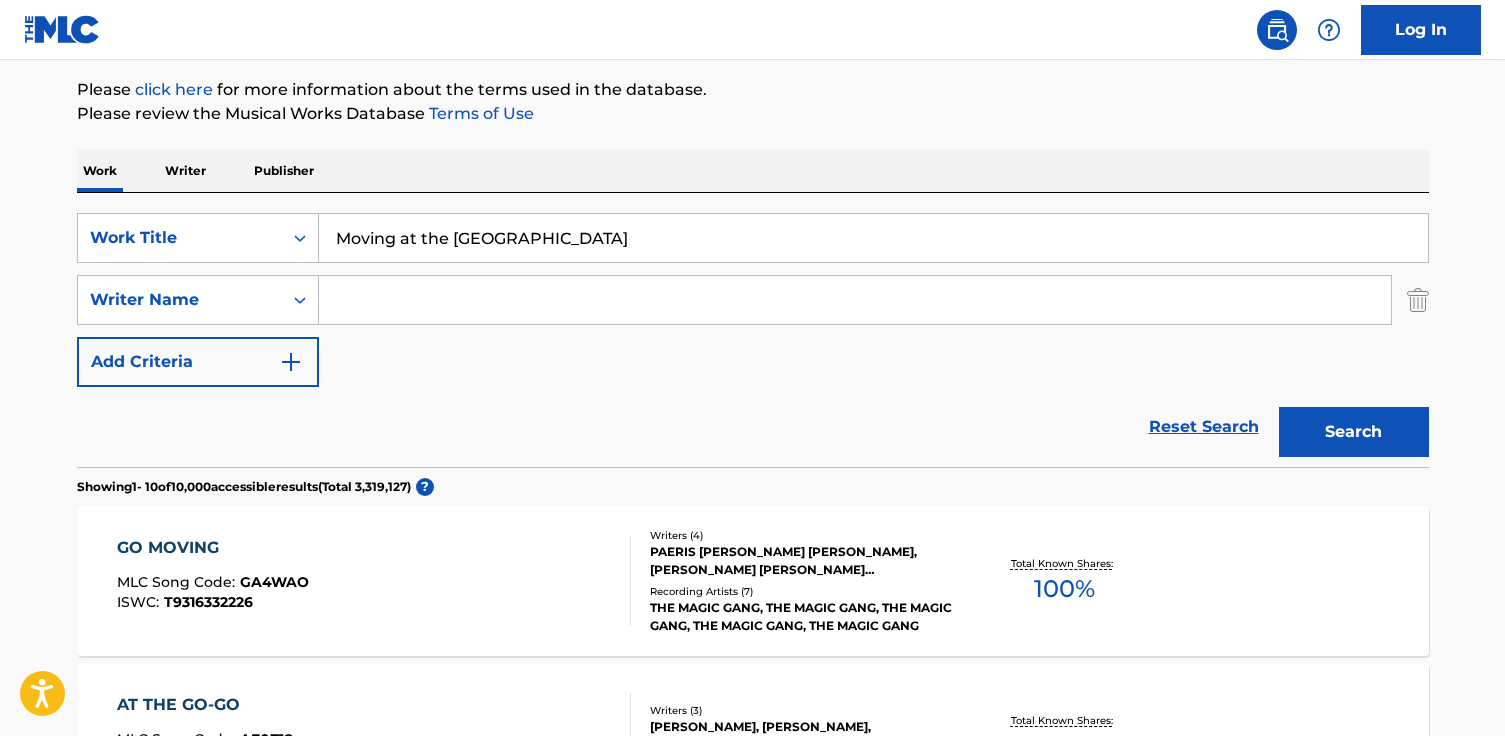 click at bounding box center (855, 300) 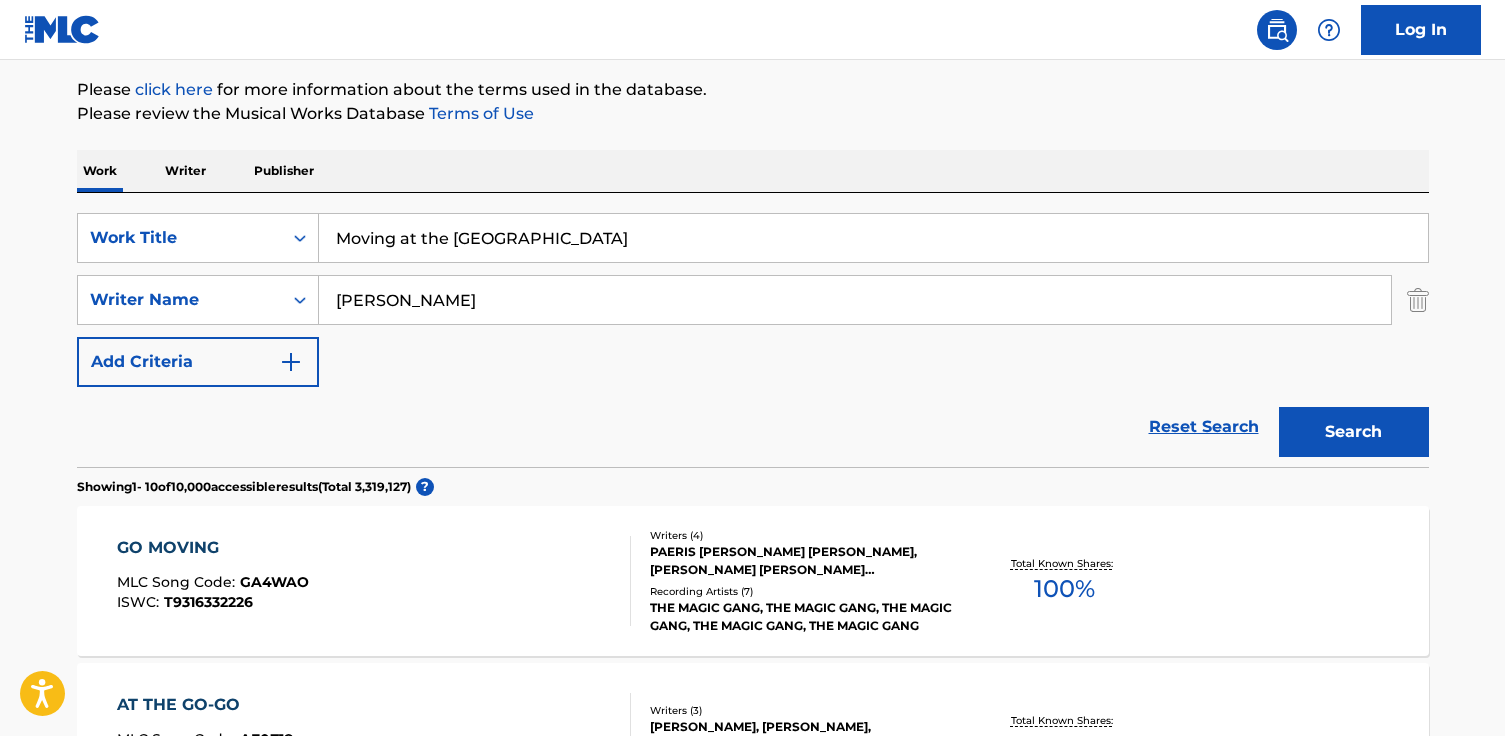 type on "[PERSON_NAME]" 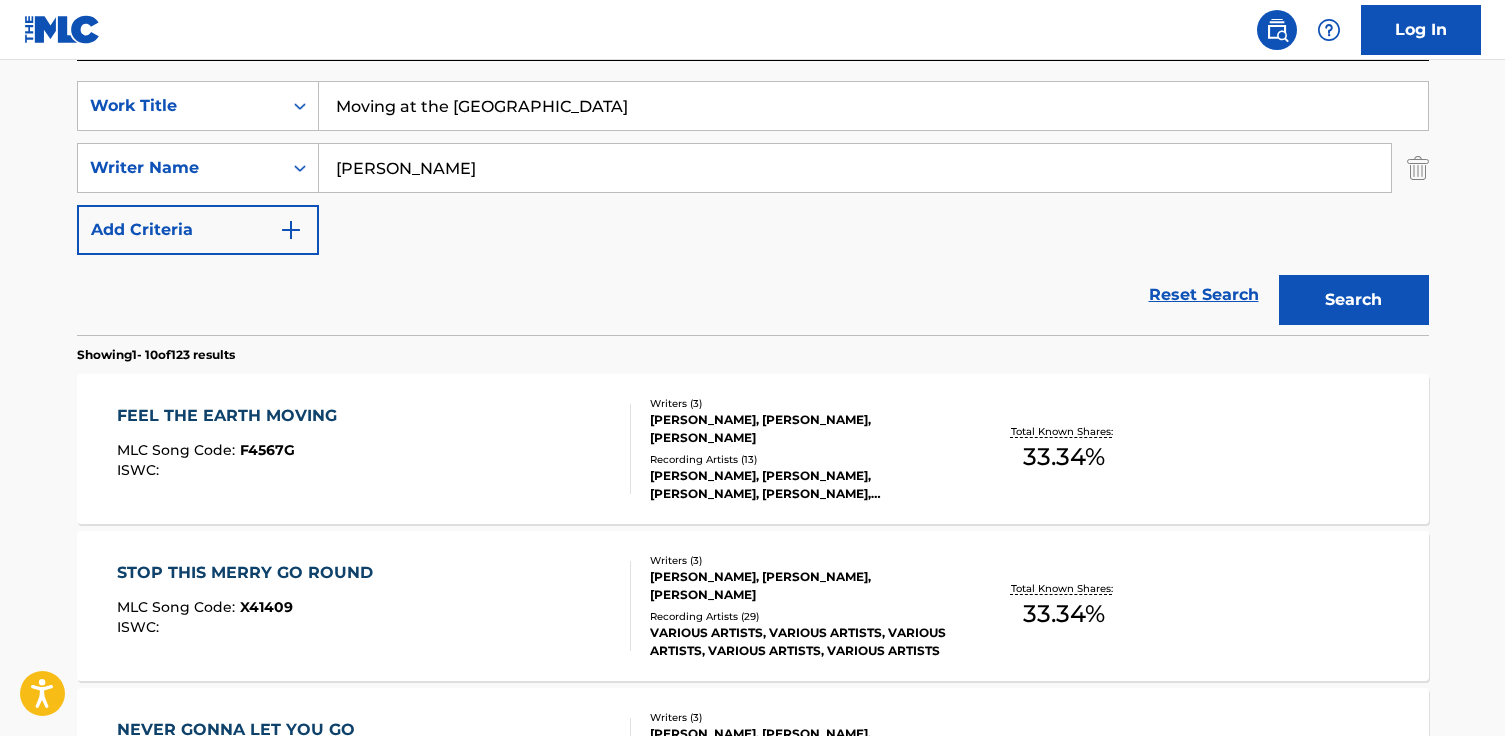 scroll, scrollTop: 359, scrollLeft: 0, axis: vertical 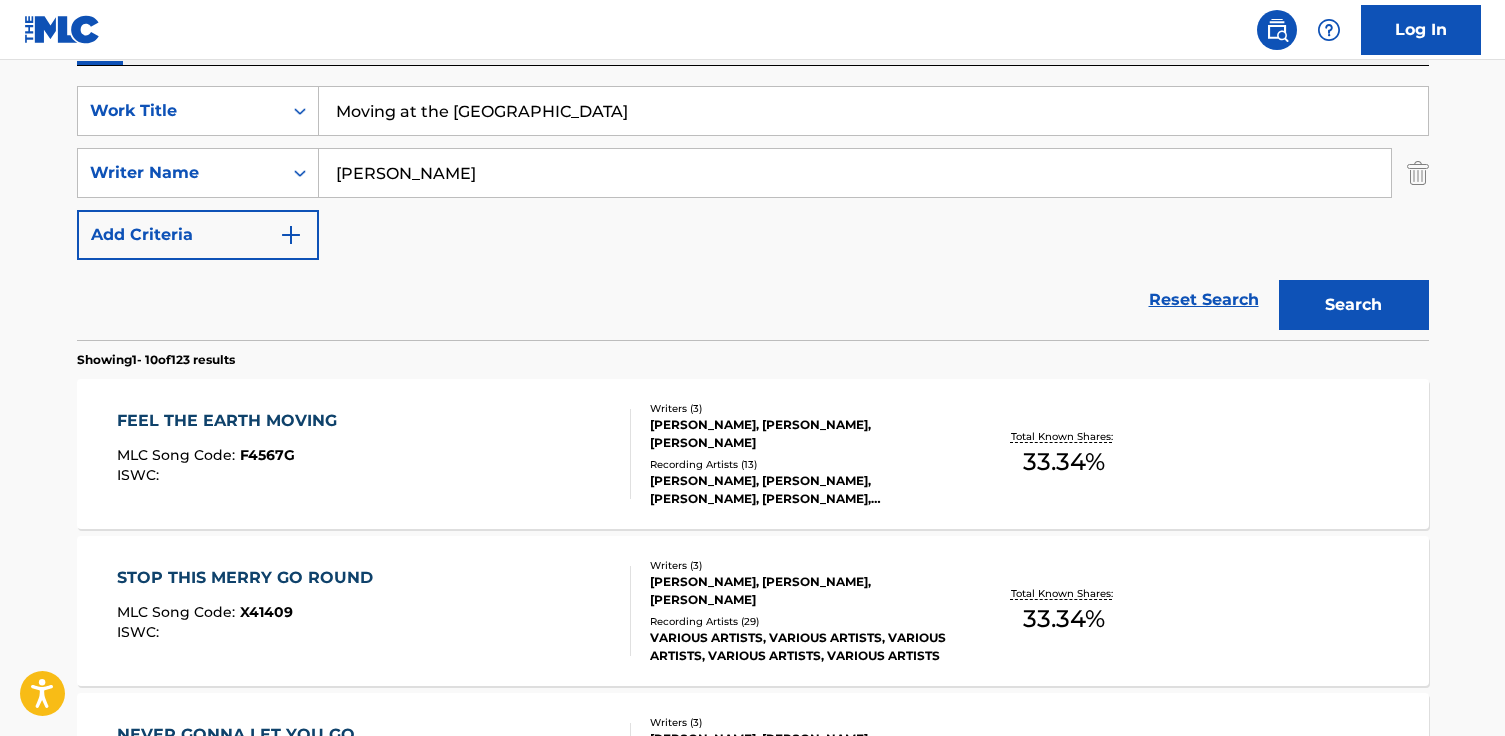 drag, startPoint x: 524, startPoint y: 123, endPoint x: 110, endPoint y: 82, distance: 416.02524 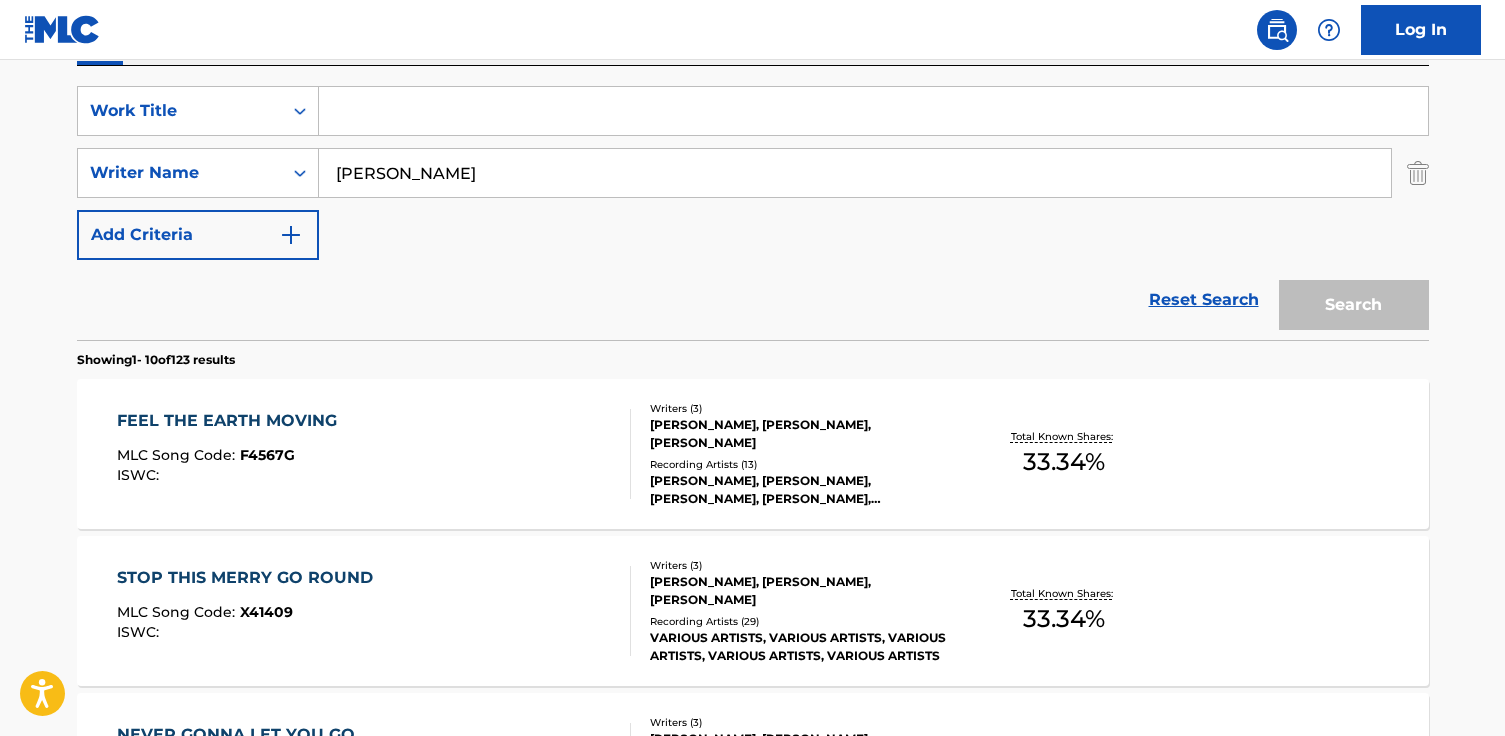 paste on "On the Horizon" 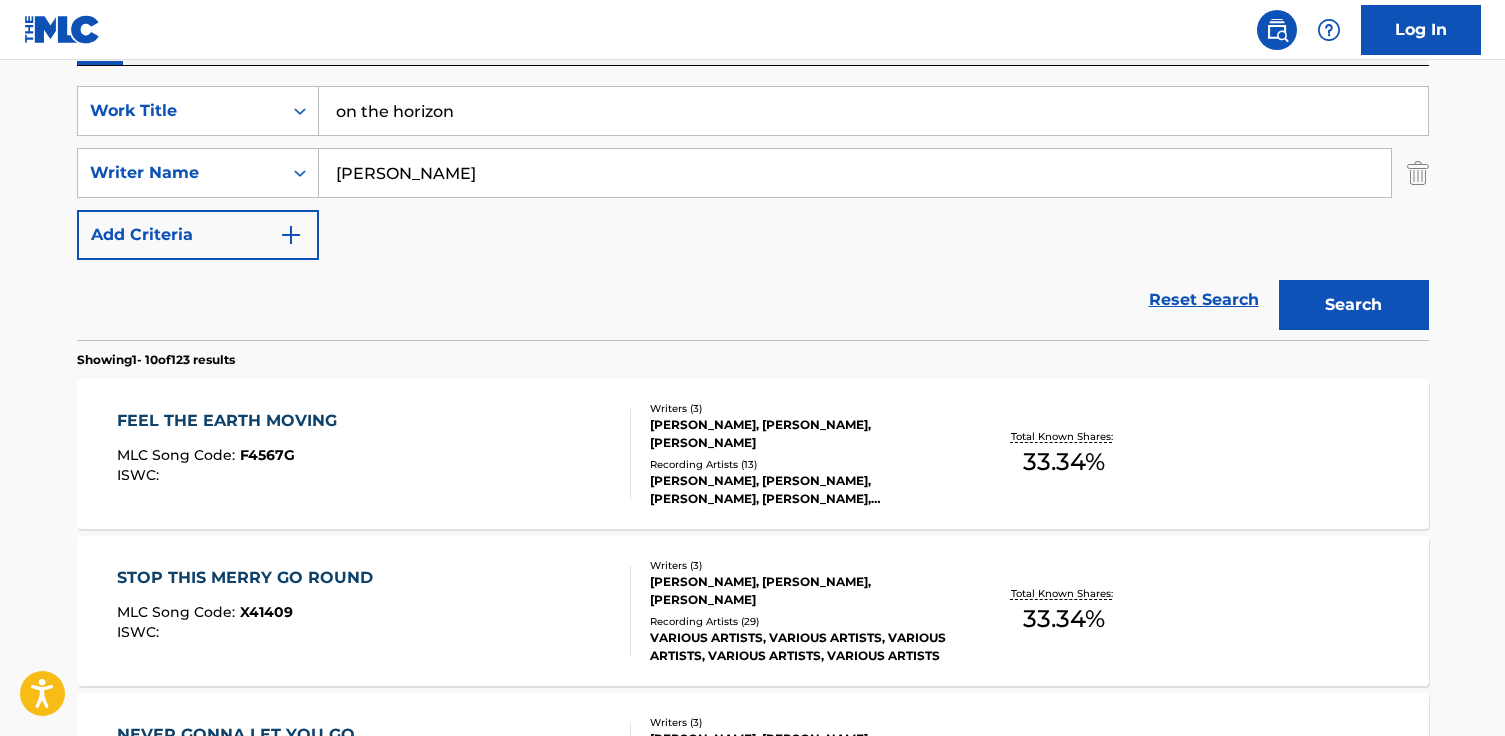 type on "on the horizon" 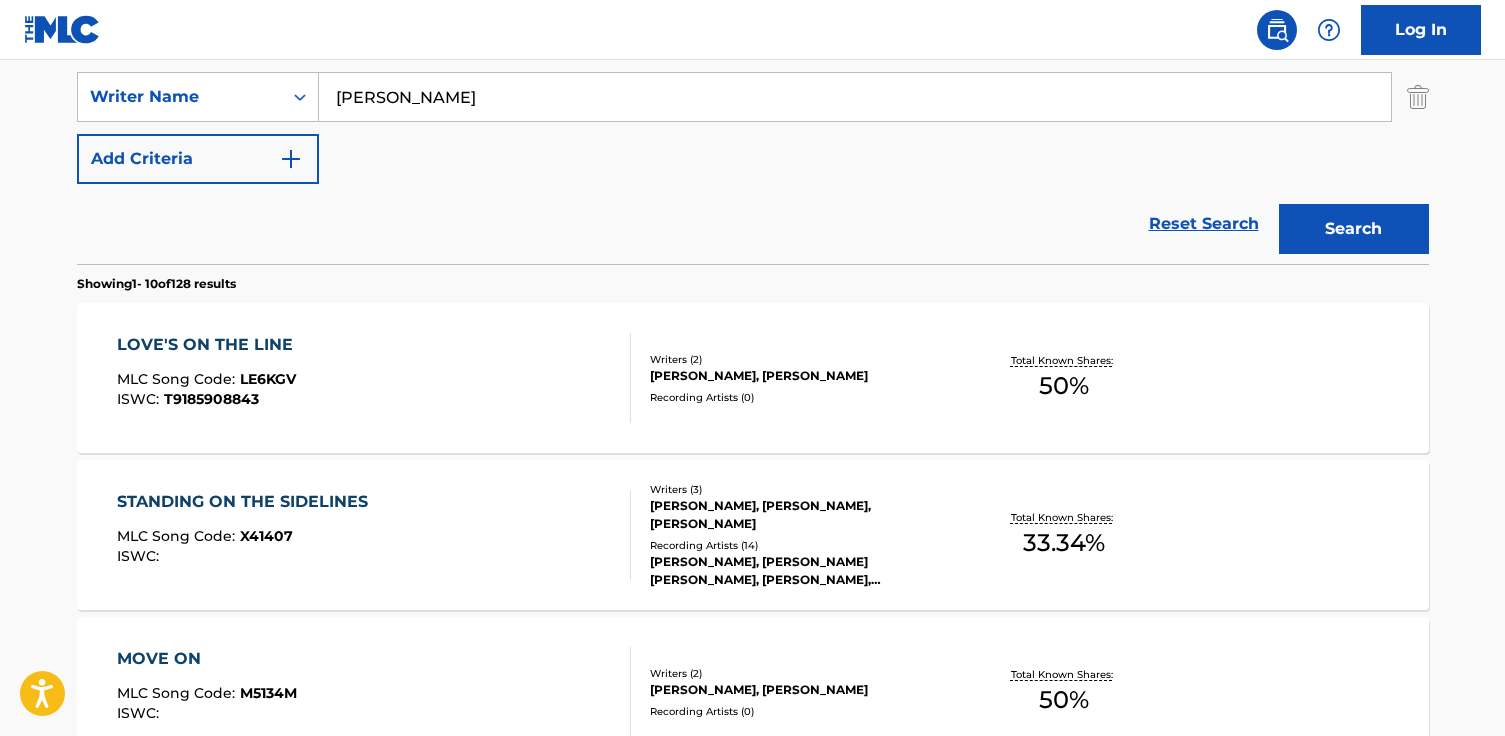 scroll, scrollTop: 440, scrollLeft: 0, axis: vertical 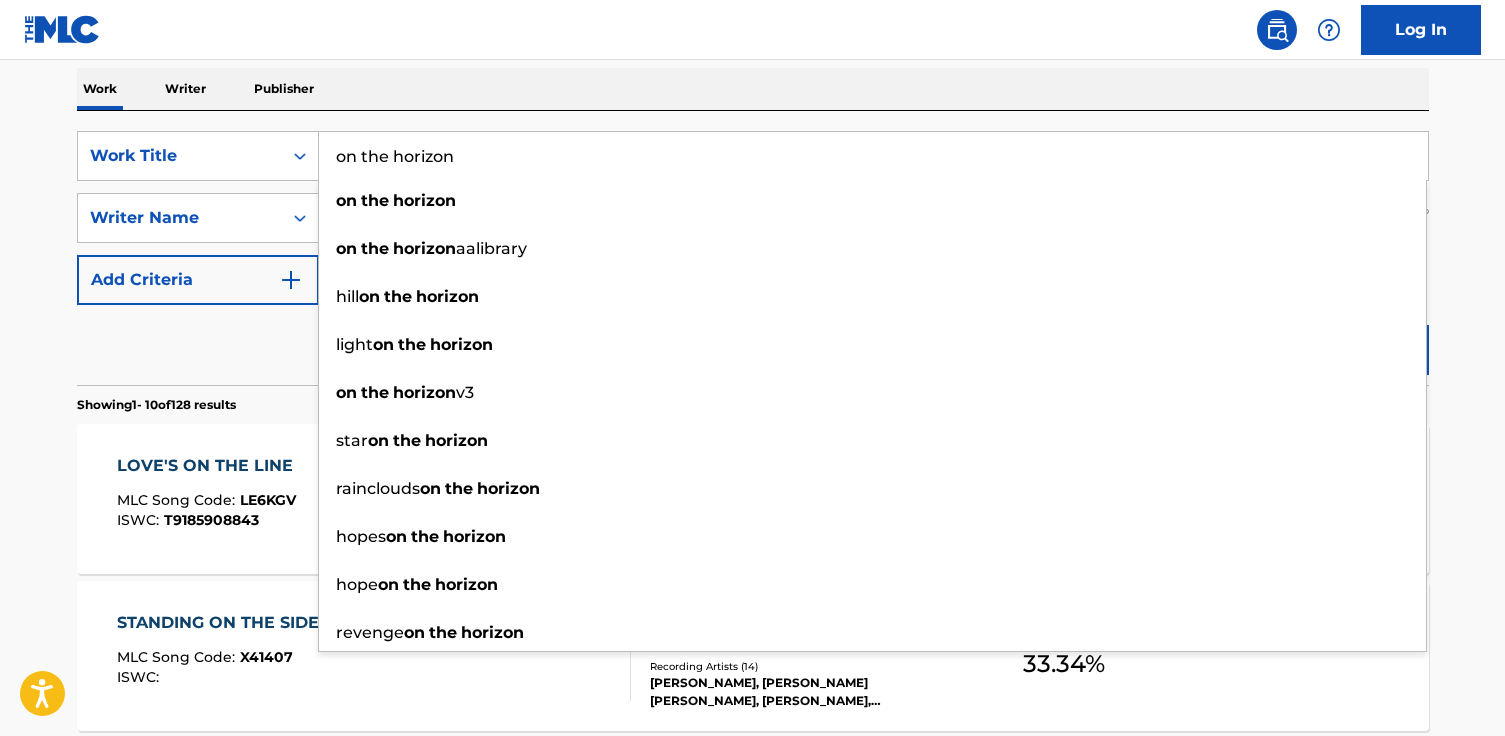 drag, startPoint x: 488, startPoint y: 145, endPoint x: 307, endPoint y: 126, distance: 181.9945 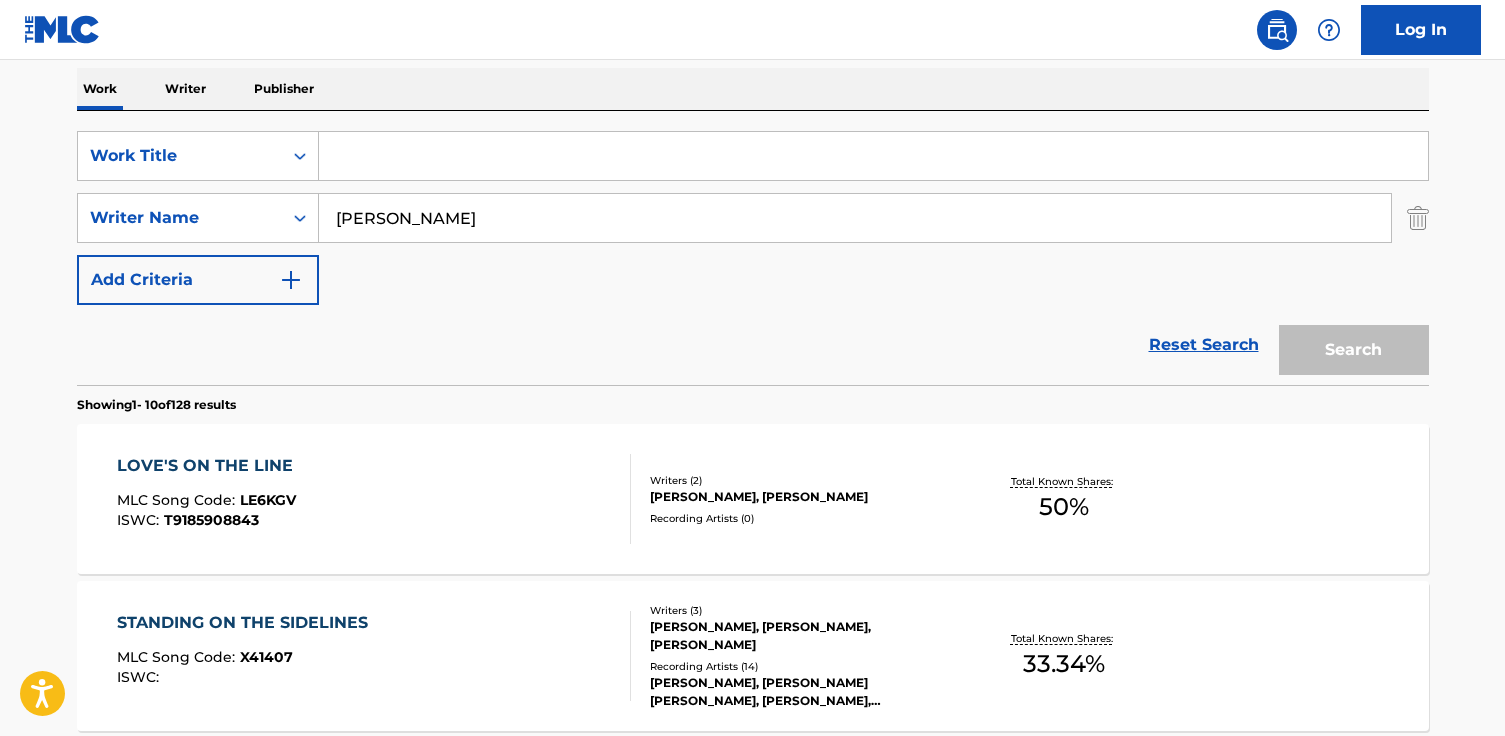 paste on "Babooshka" 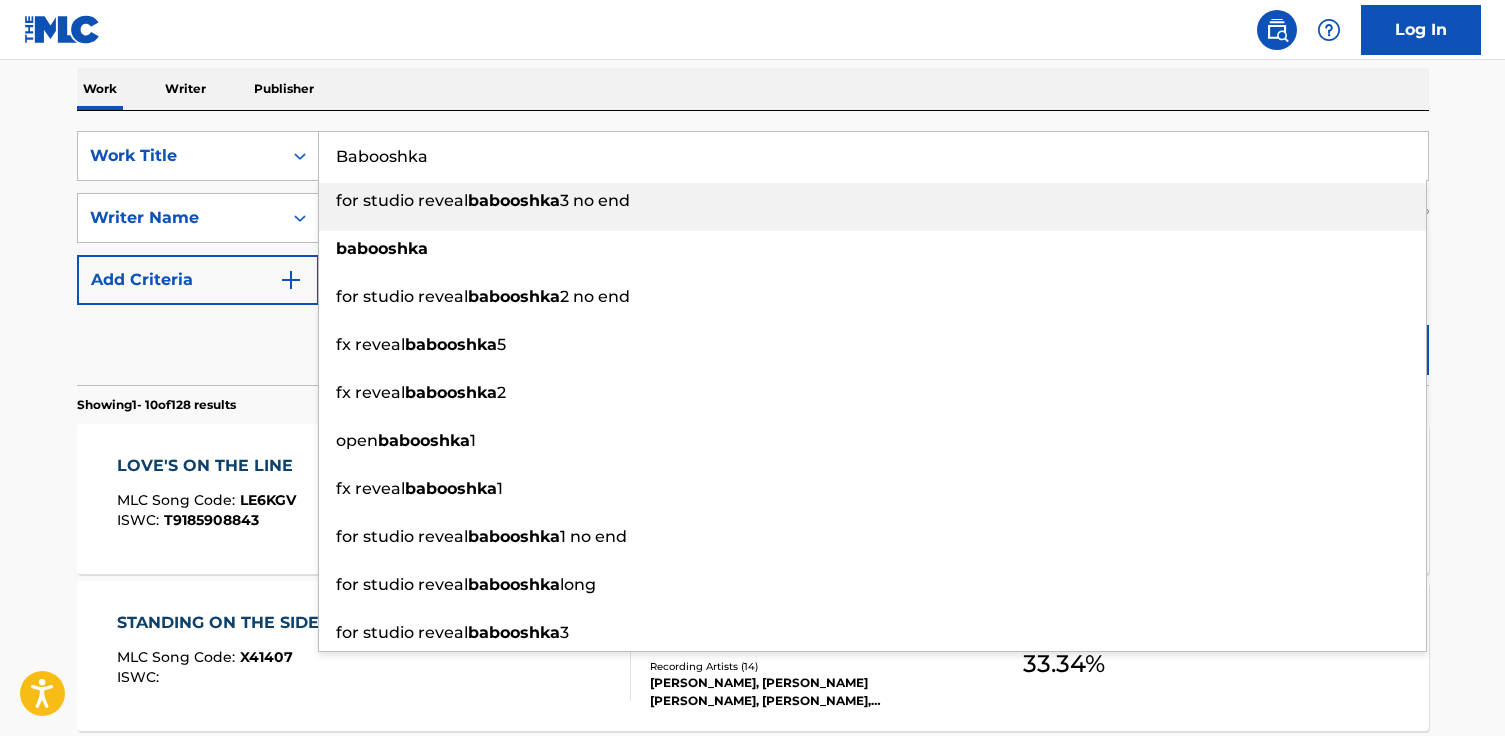 type on "Babooshka" 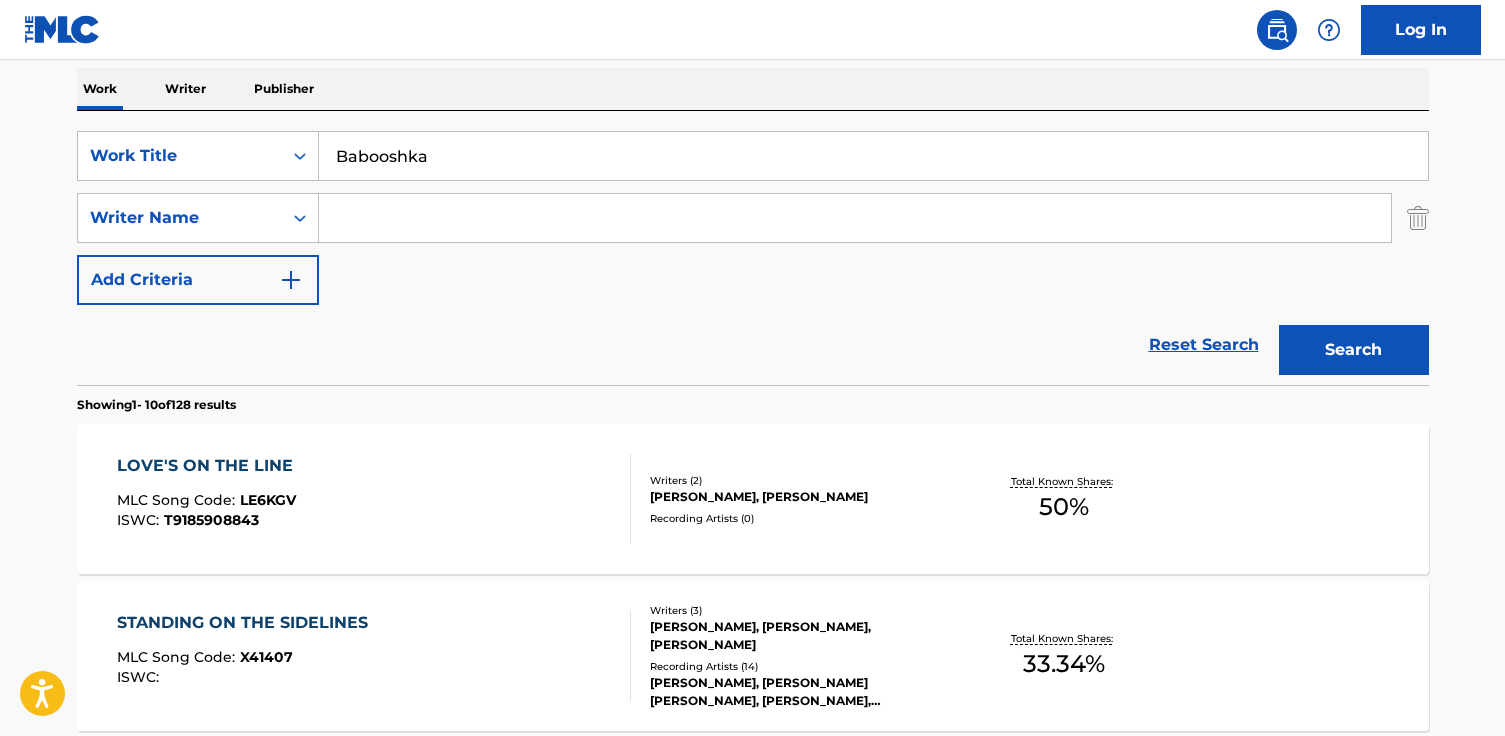 click on "Search" at bounding box center [1354, 350] 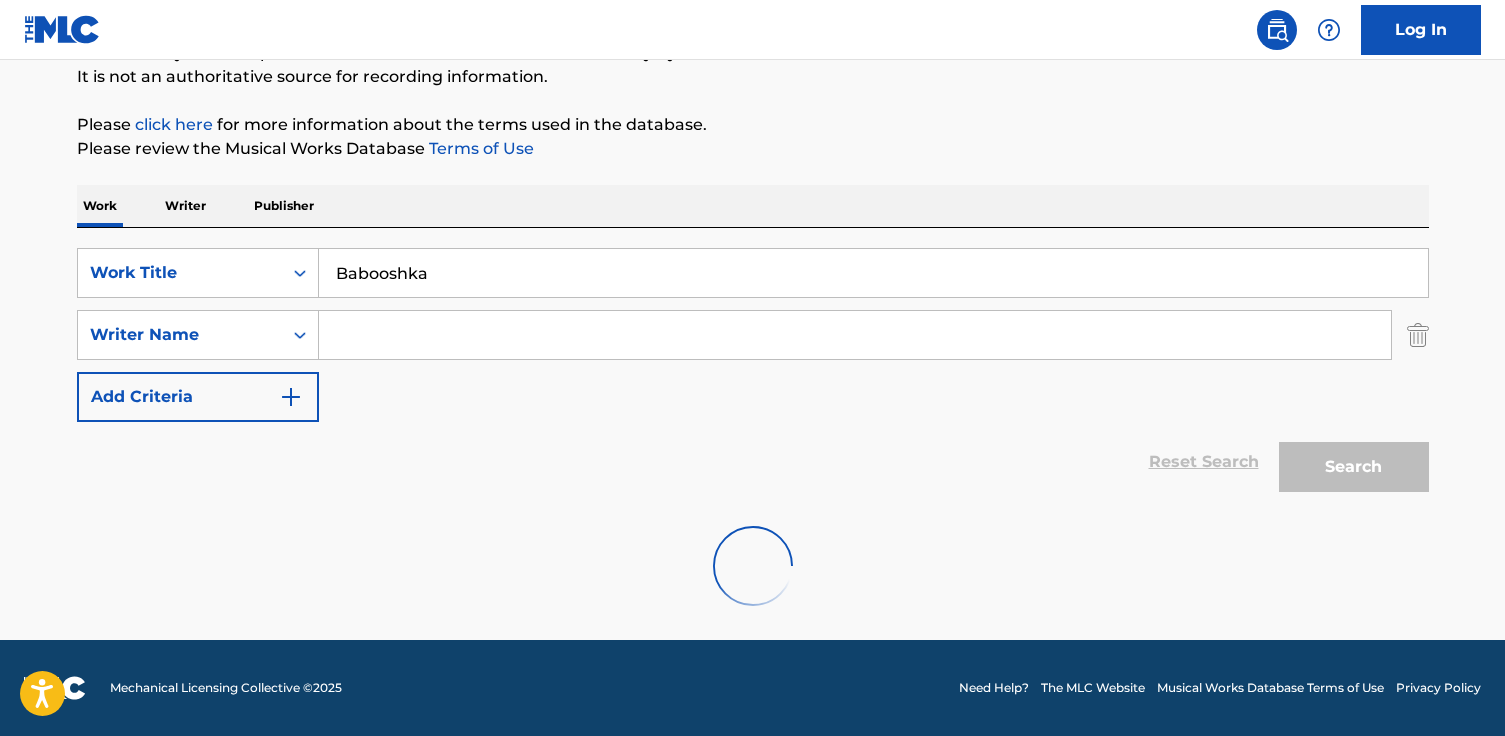 scroll, scrollTop: 314, scrollLeft: 0, axis: vertical 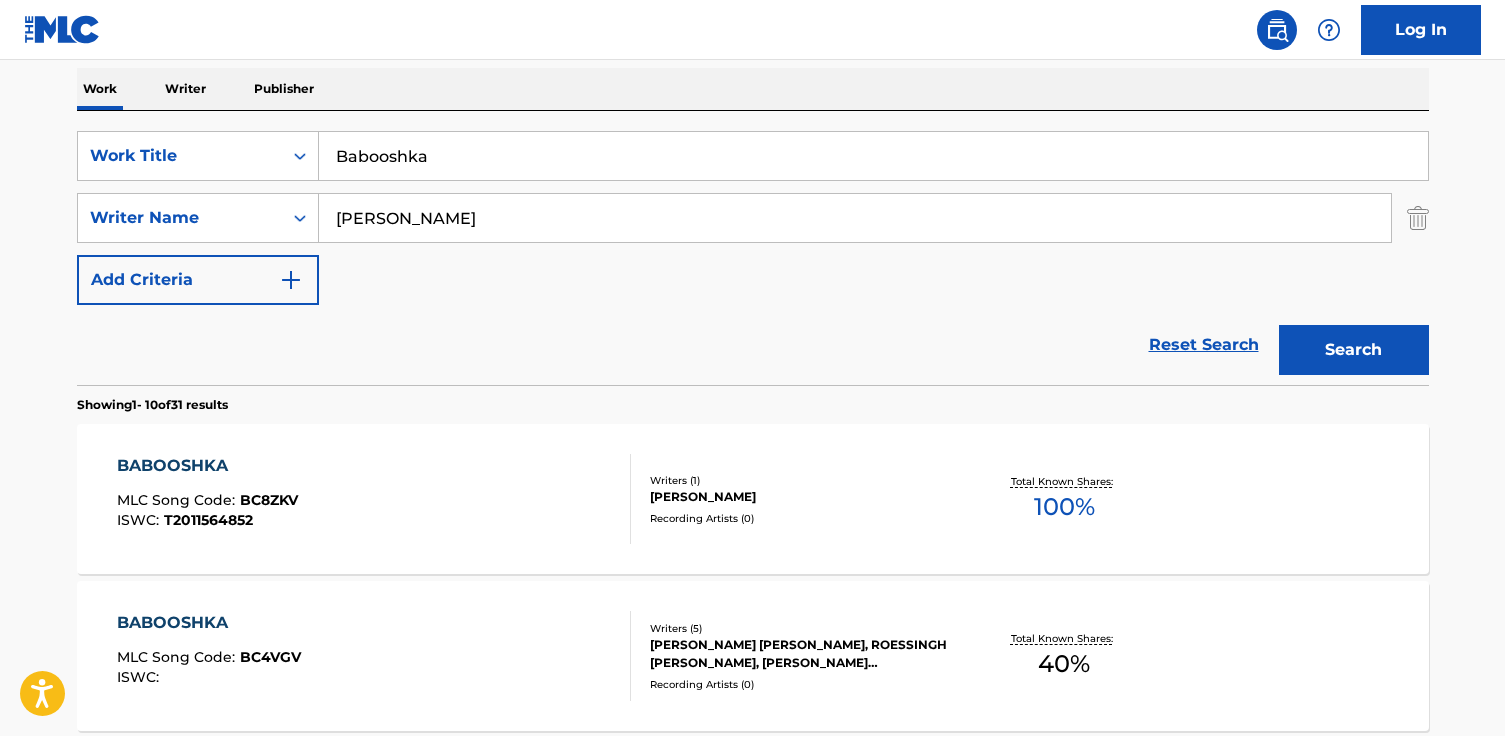 type on "[PERSON_NAME]" 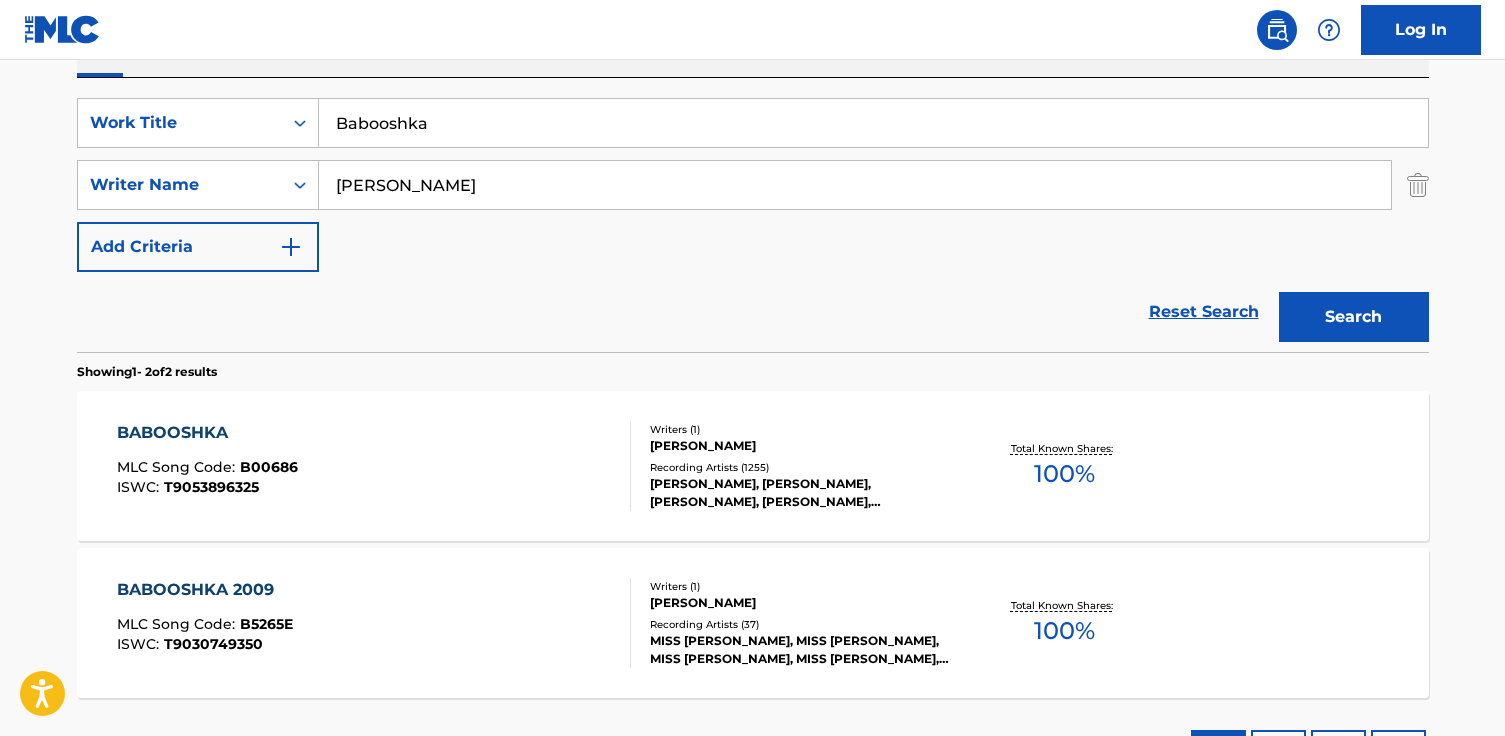 scroll, scrollTop: 381, scrollLeft: 0, axis: vertical 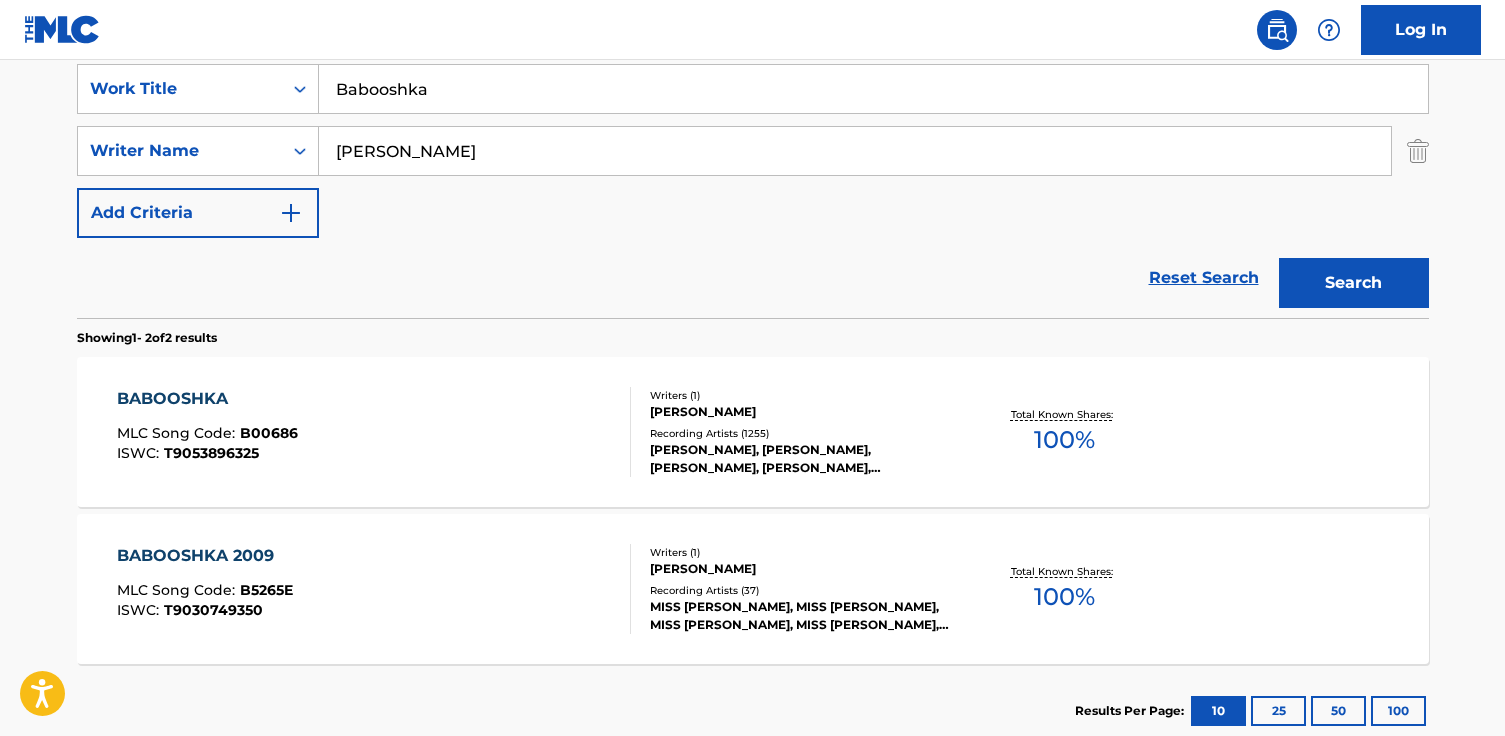 click on "BABOOSHKA MLC Song Code : B00686 ISWC : T9053896325" at bounding box center [374, 432] 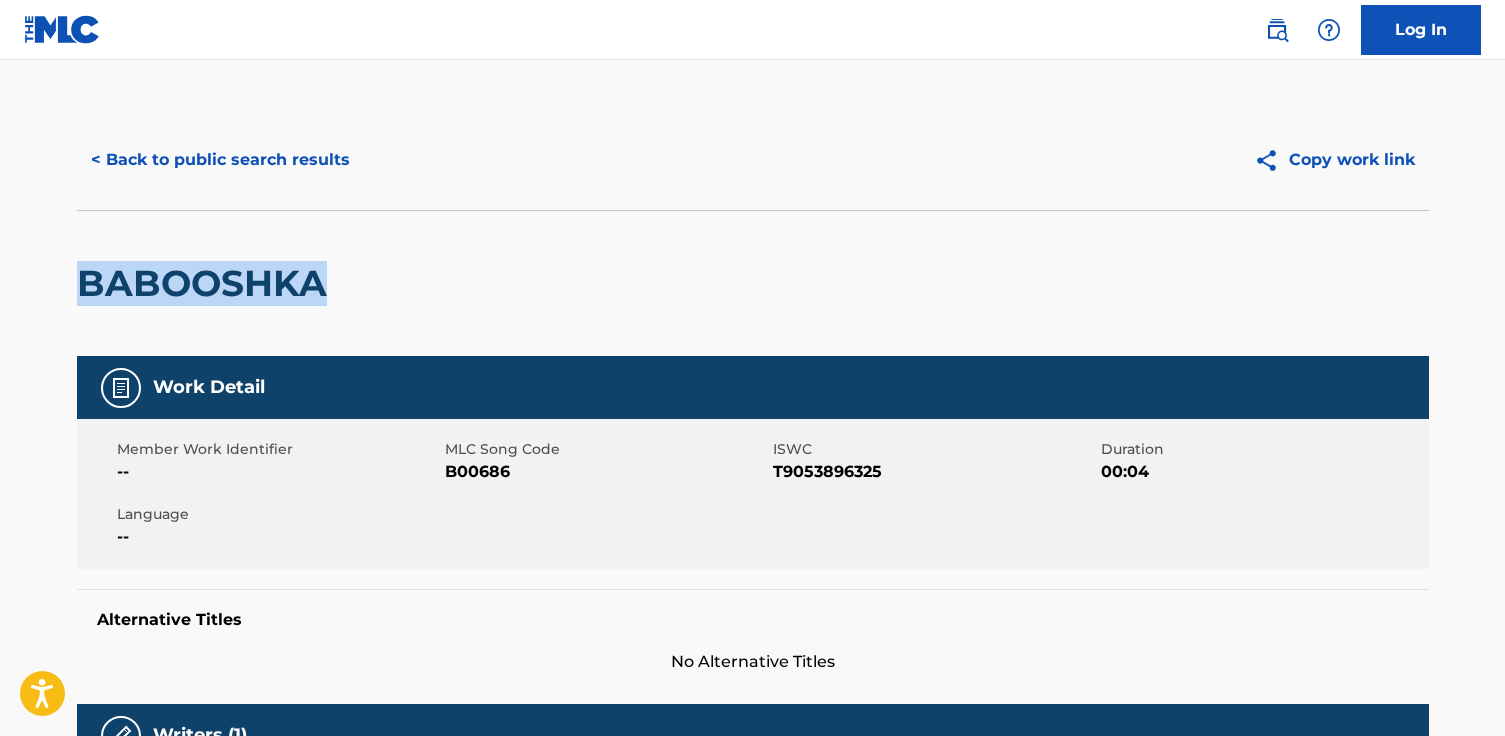 drag, startPoint x: 410, startPoint y: 296, endPoint x: -121, endPoint y: 253, distance: 532.7382 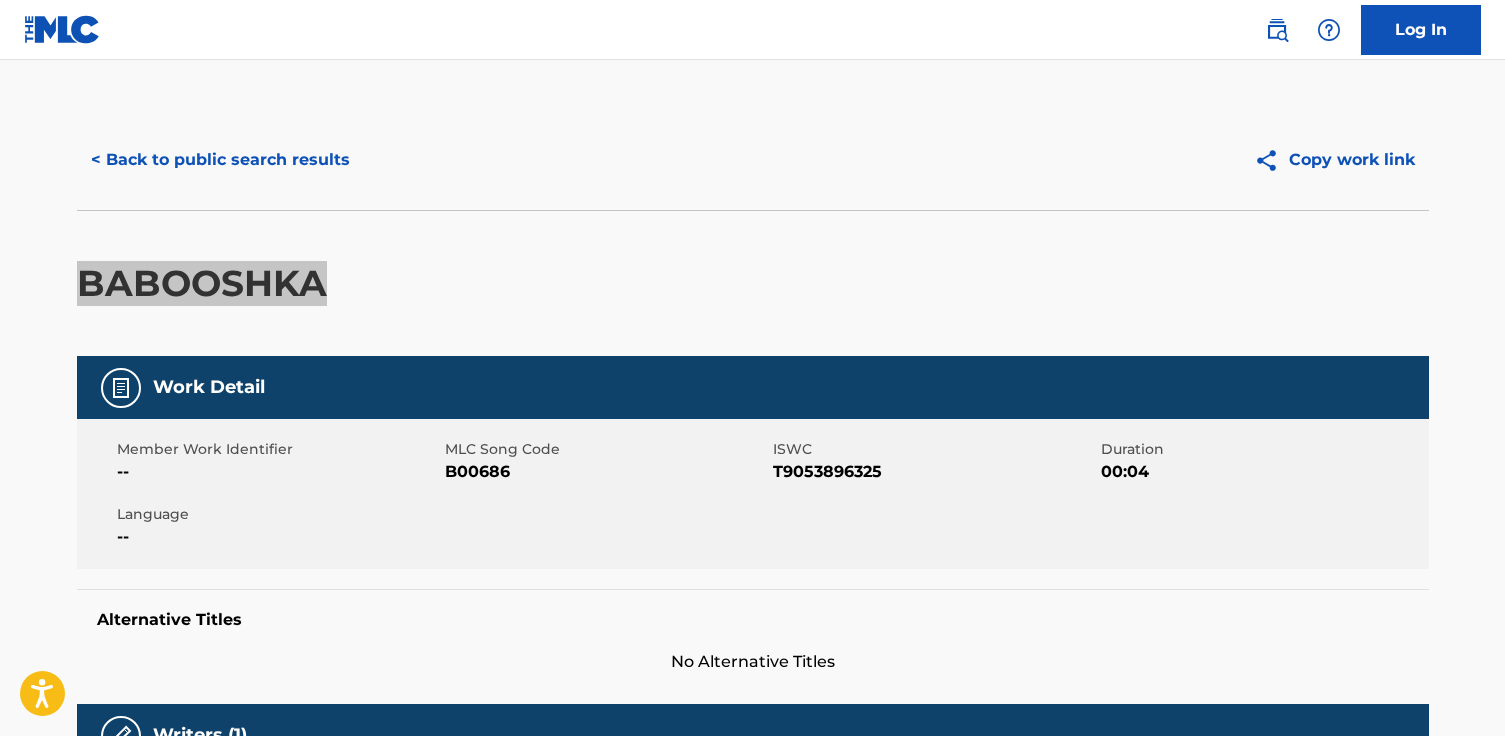 copy on "BABOOSHKA" 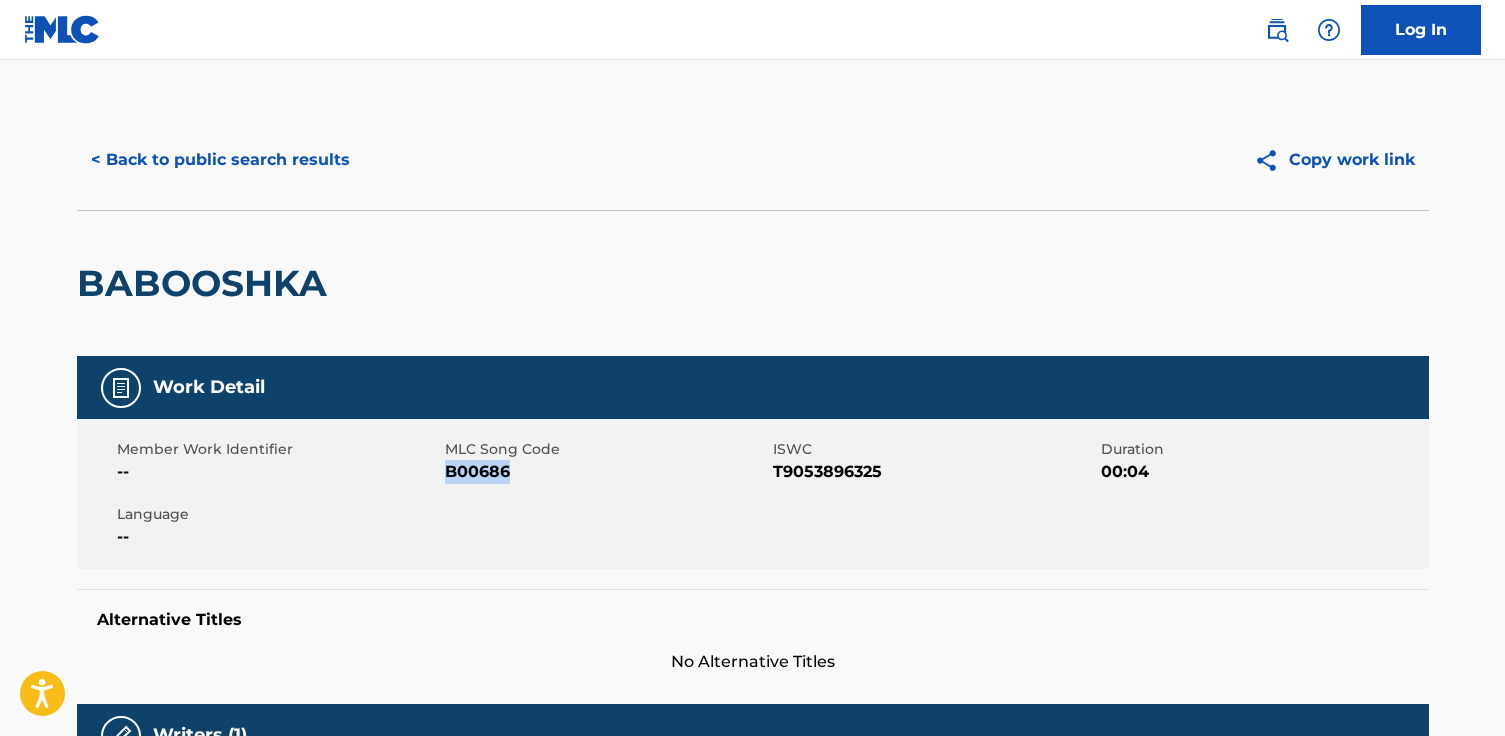 drag, startPoint x: 517, startPoint y: 481, endPoint x: 449, endPoint y: 476, distance: 68.18358 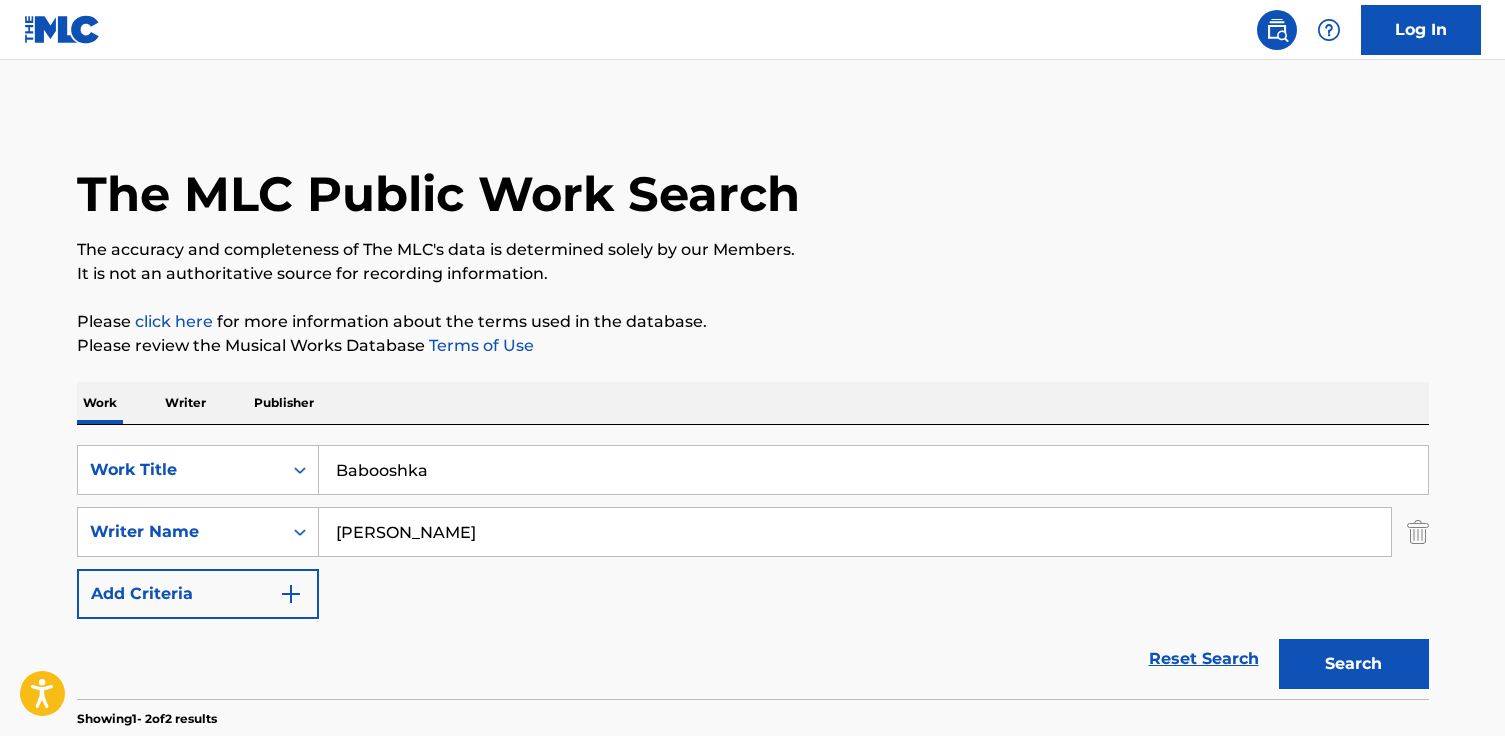 scroll, scrollTop: 381, scrollLeft: 0, axis: vertical 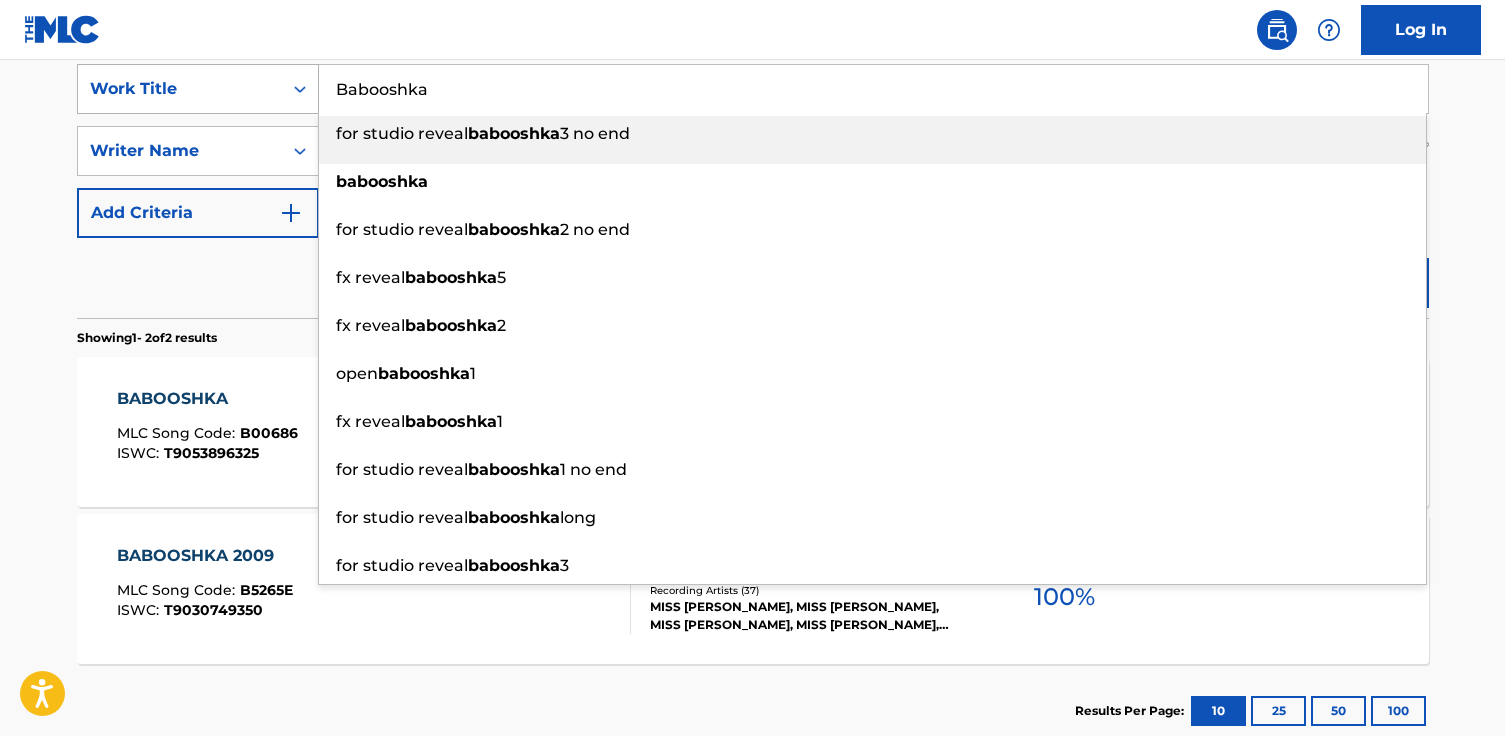 drag, startPoint x: 542, startPoint y: 97, endPoint x: 129, endPoint y: 67, distance: 414.08817 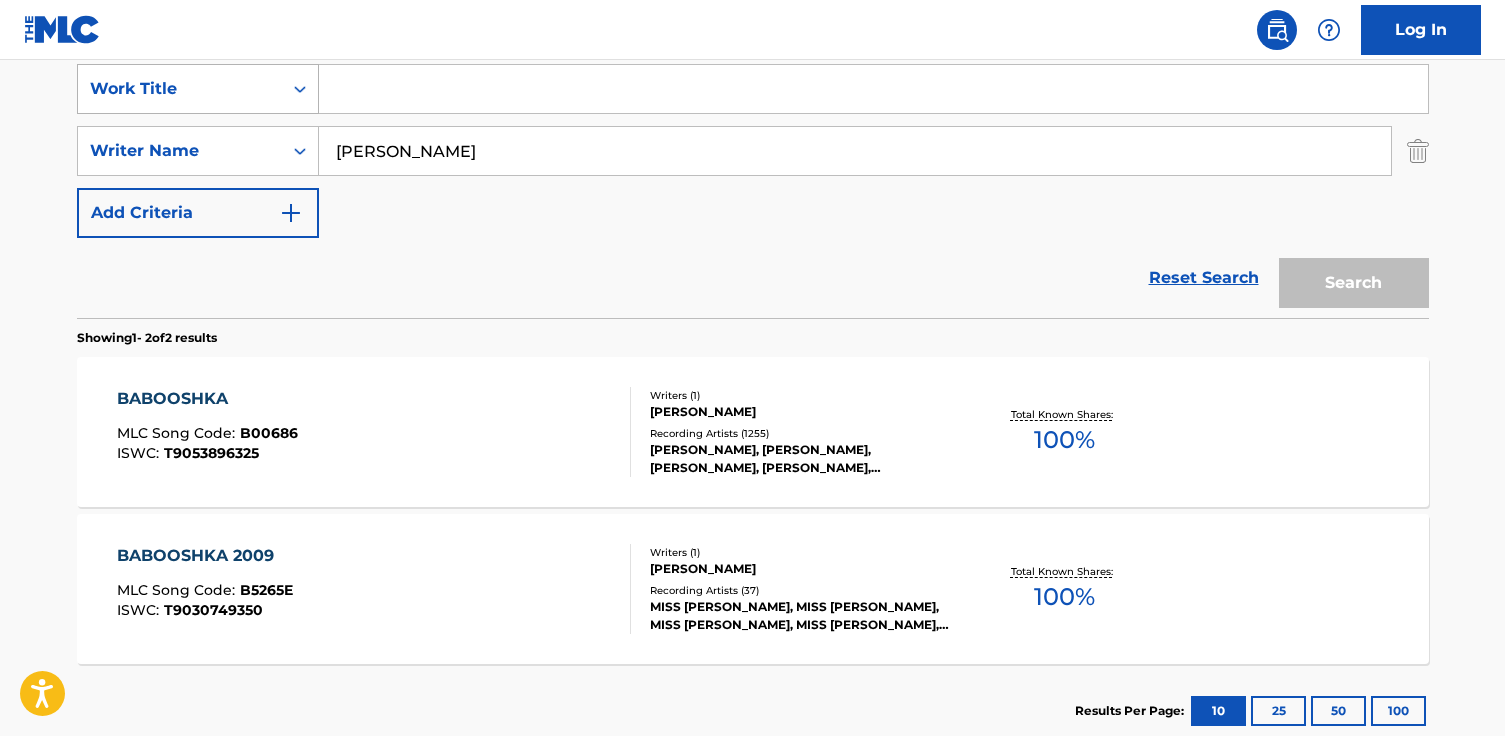 paste on "Octopus" 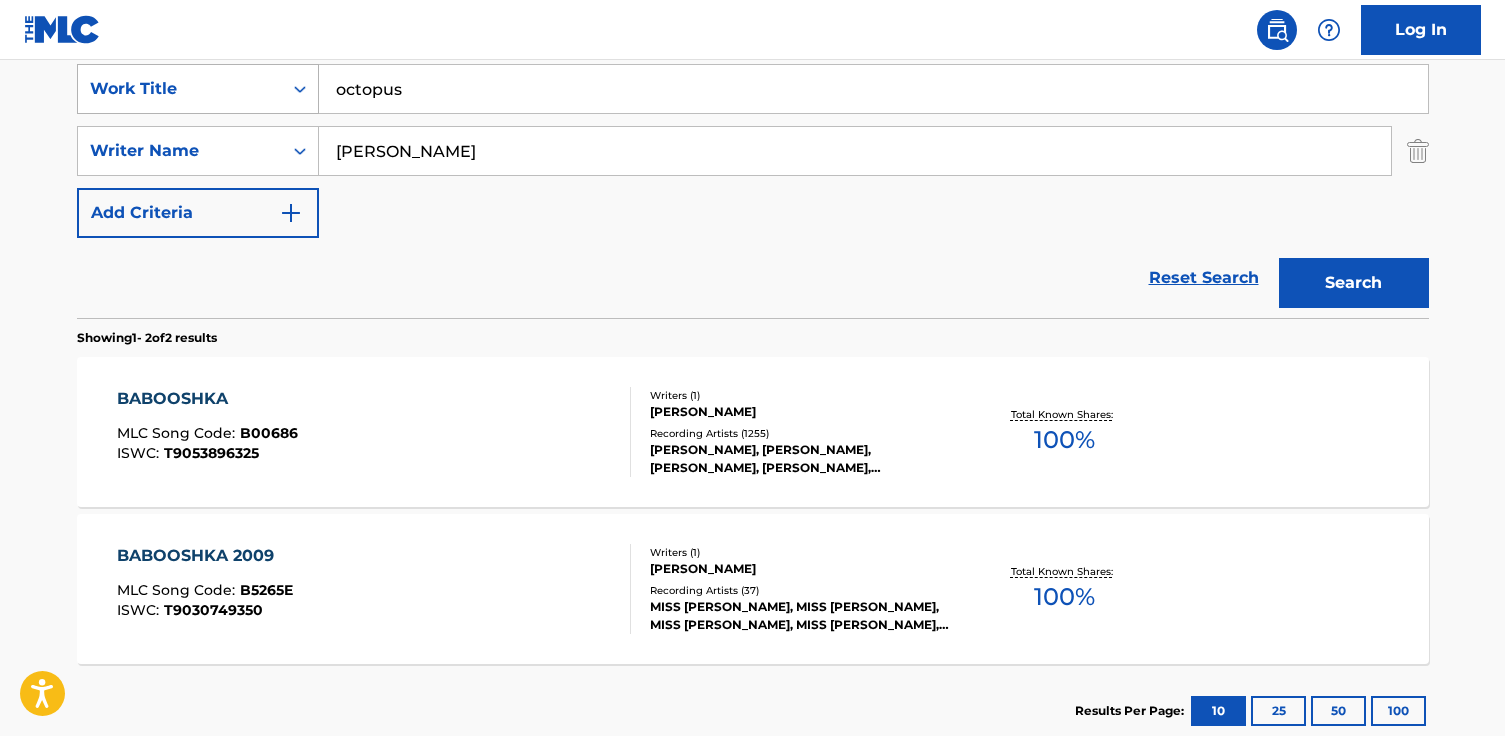 type on "octopus" 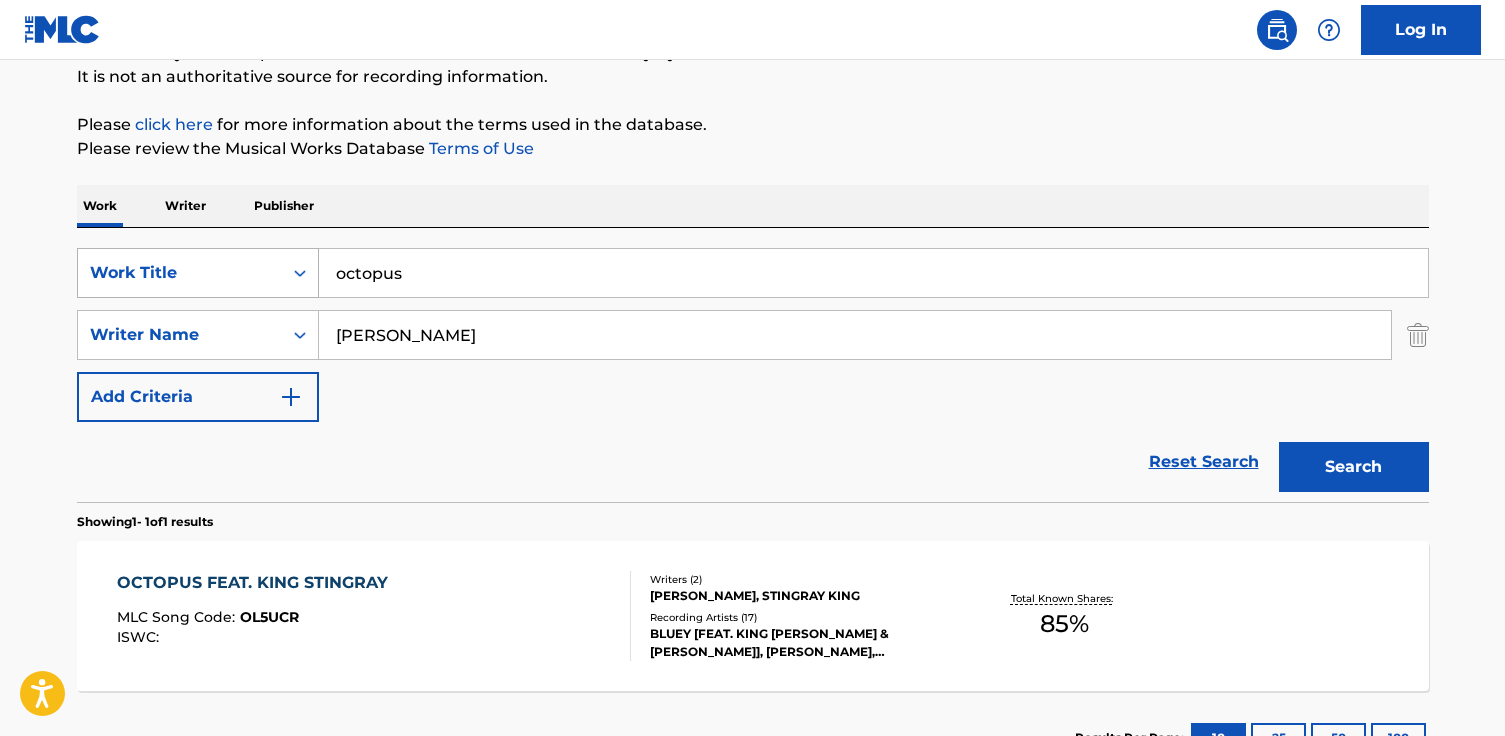 scroll, scrollTop: 352, scrollLeft: 0, axis: vertical 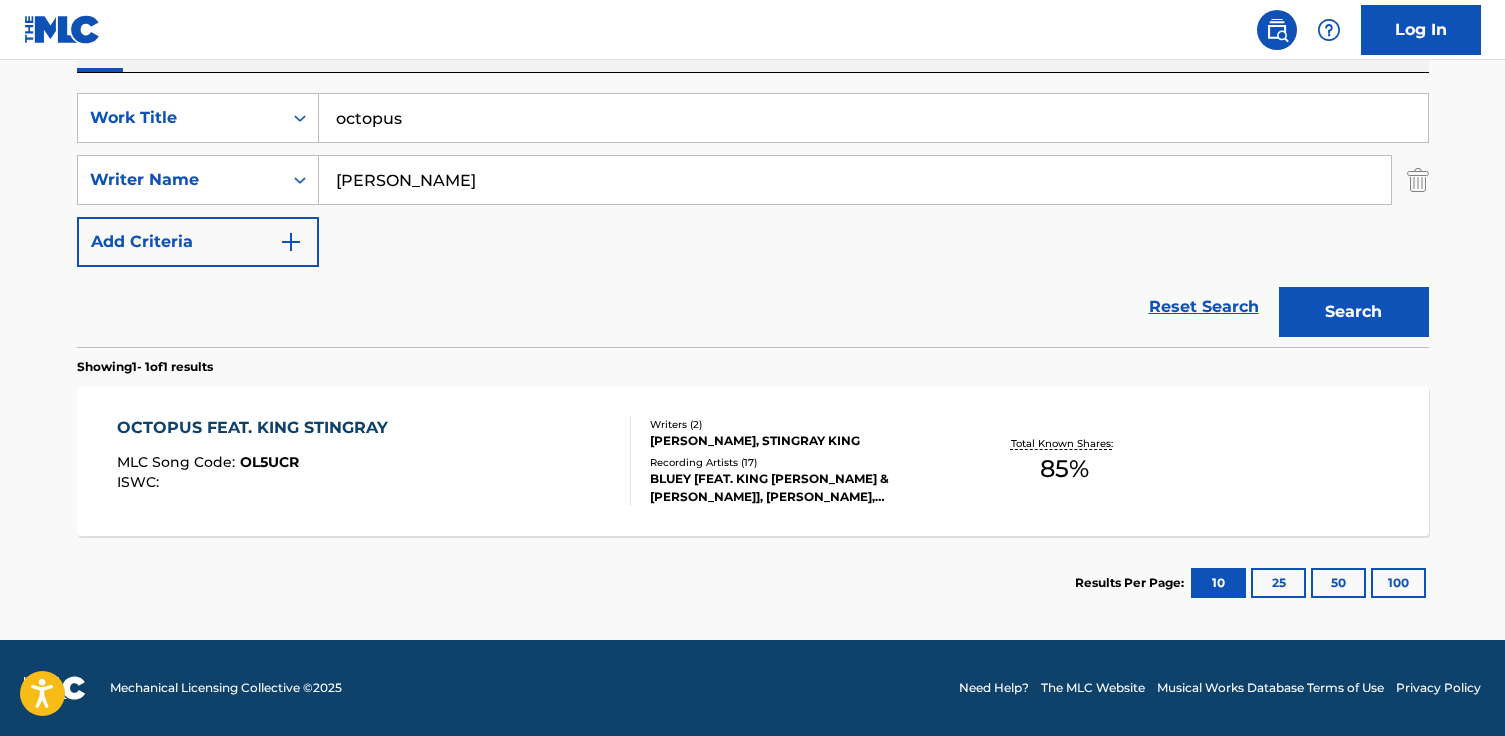 click on "OCTOPUS FEAT. KING STINGRAY MLC Song Code : OL5UCR ISWC :" at bounding box center (257, 461) 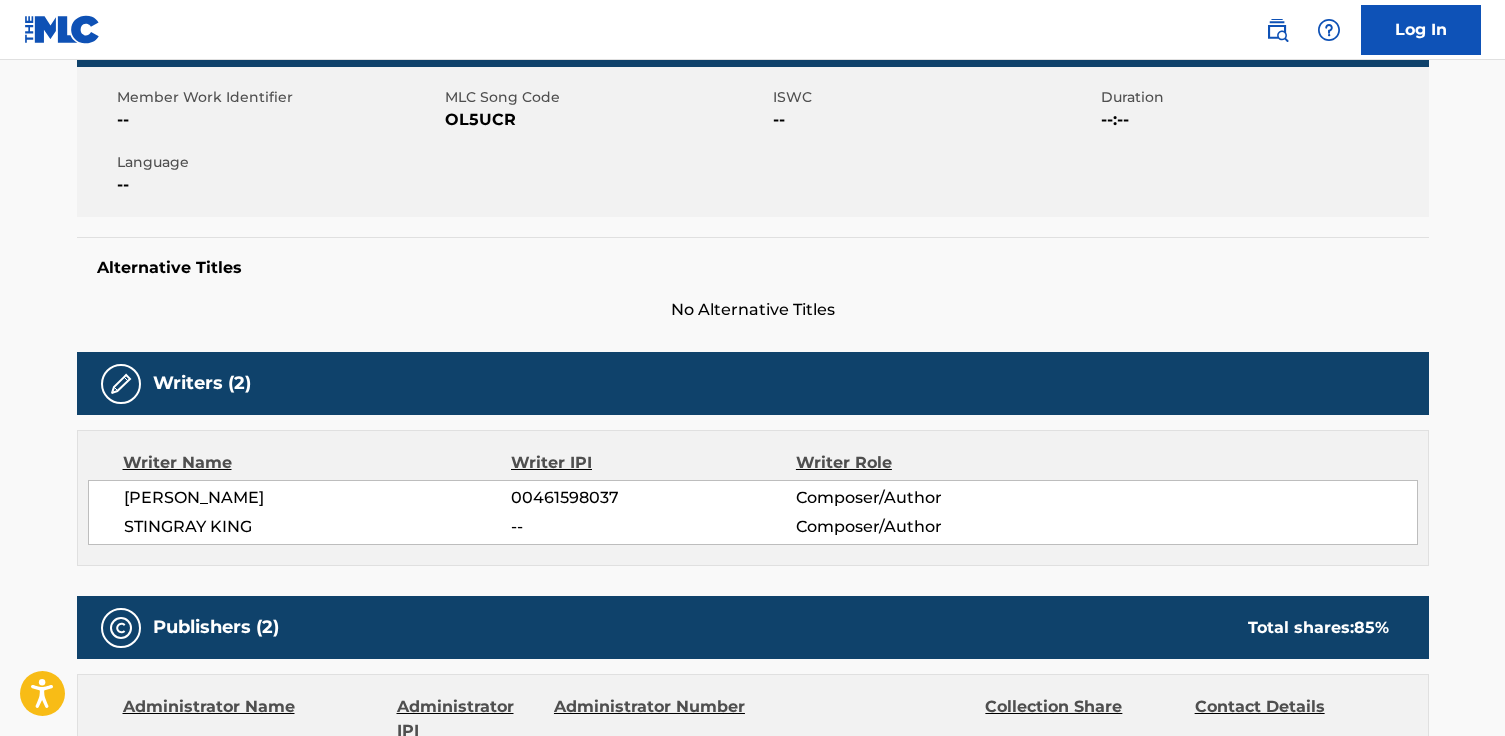 scroll, scrollTop: 0, scrollLeft: 0, axis: both 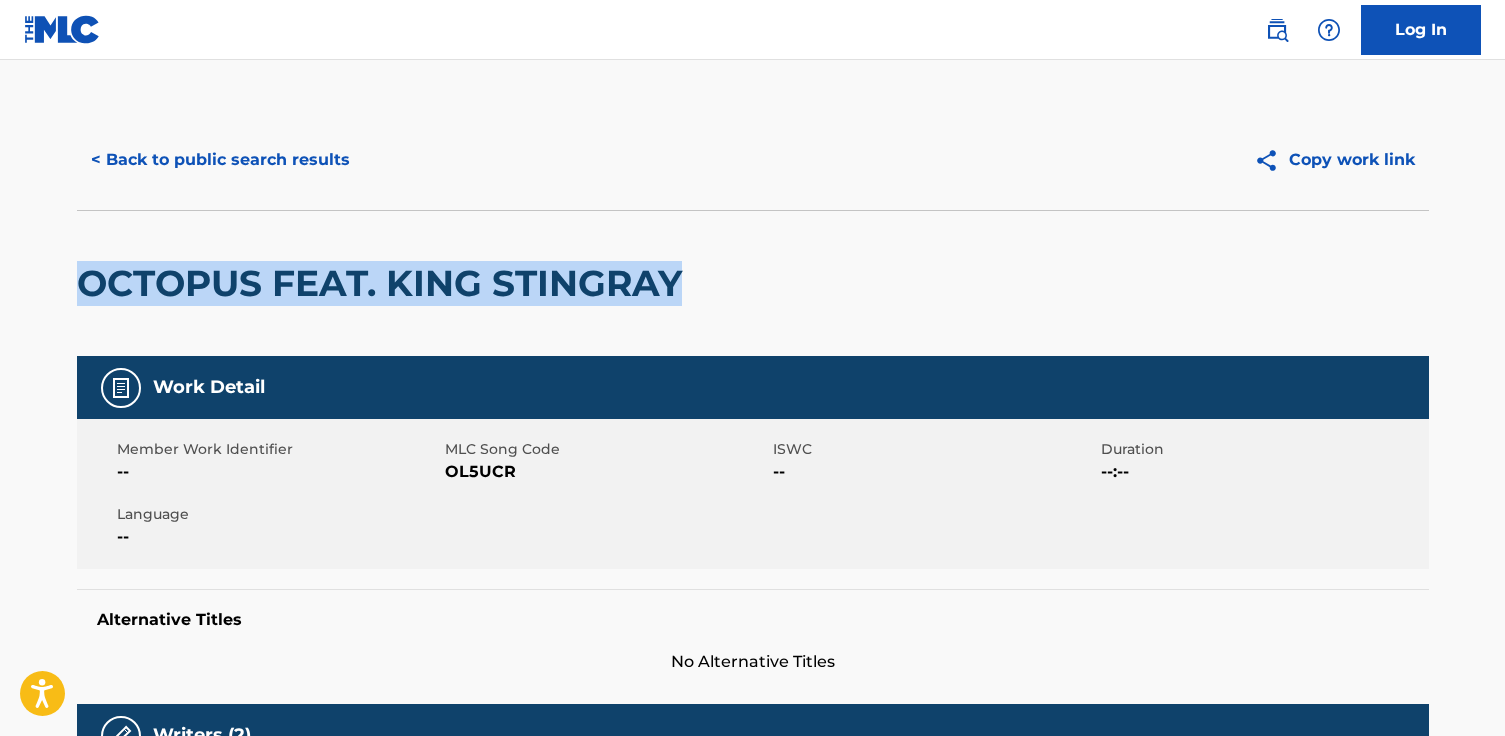 drag, startPoint x: 760, startPoint y: 282, endPoint x: 168, endPoint y: 273, distance: 592.0684 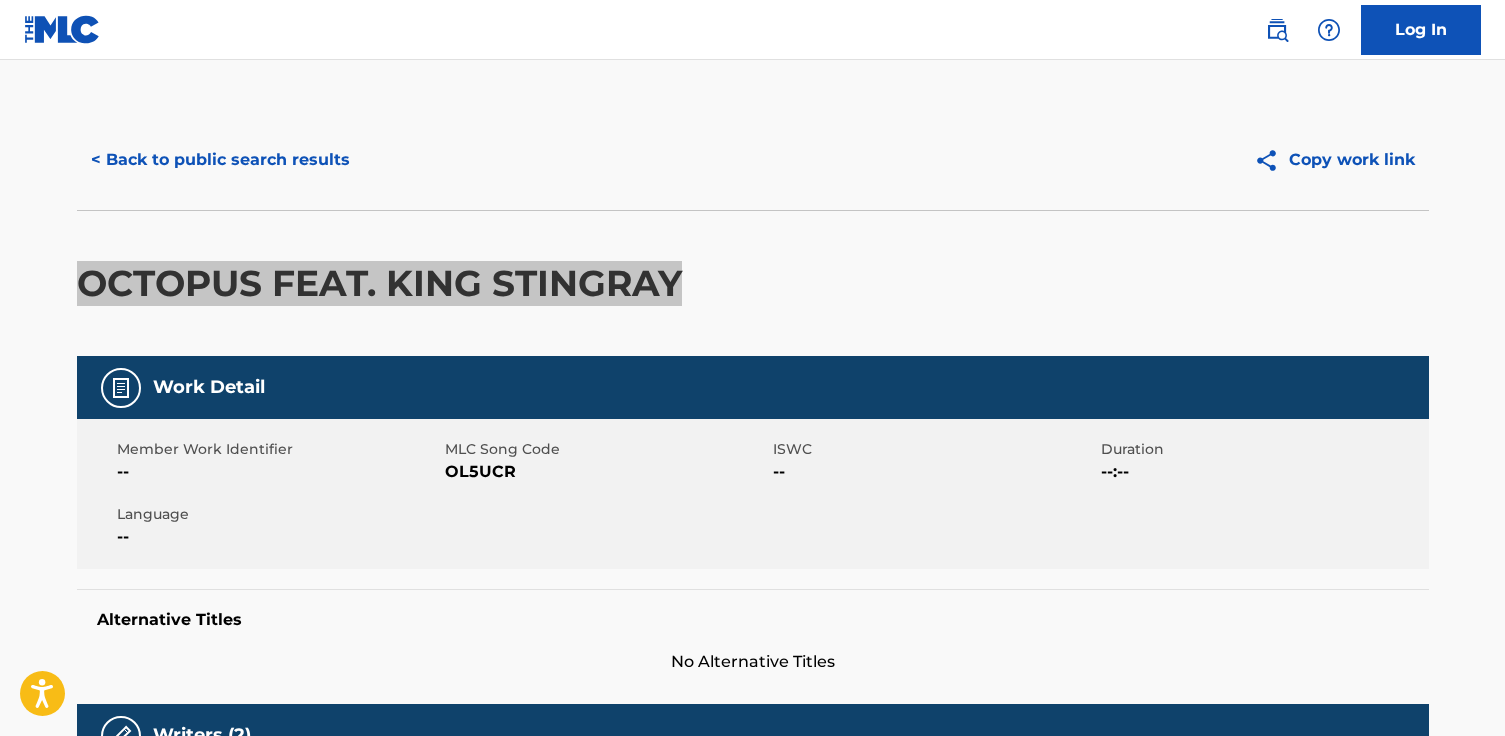 copy on "OCTOPUS FEAT. KING STINGRAY" 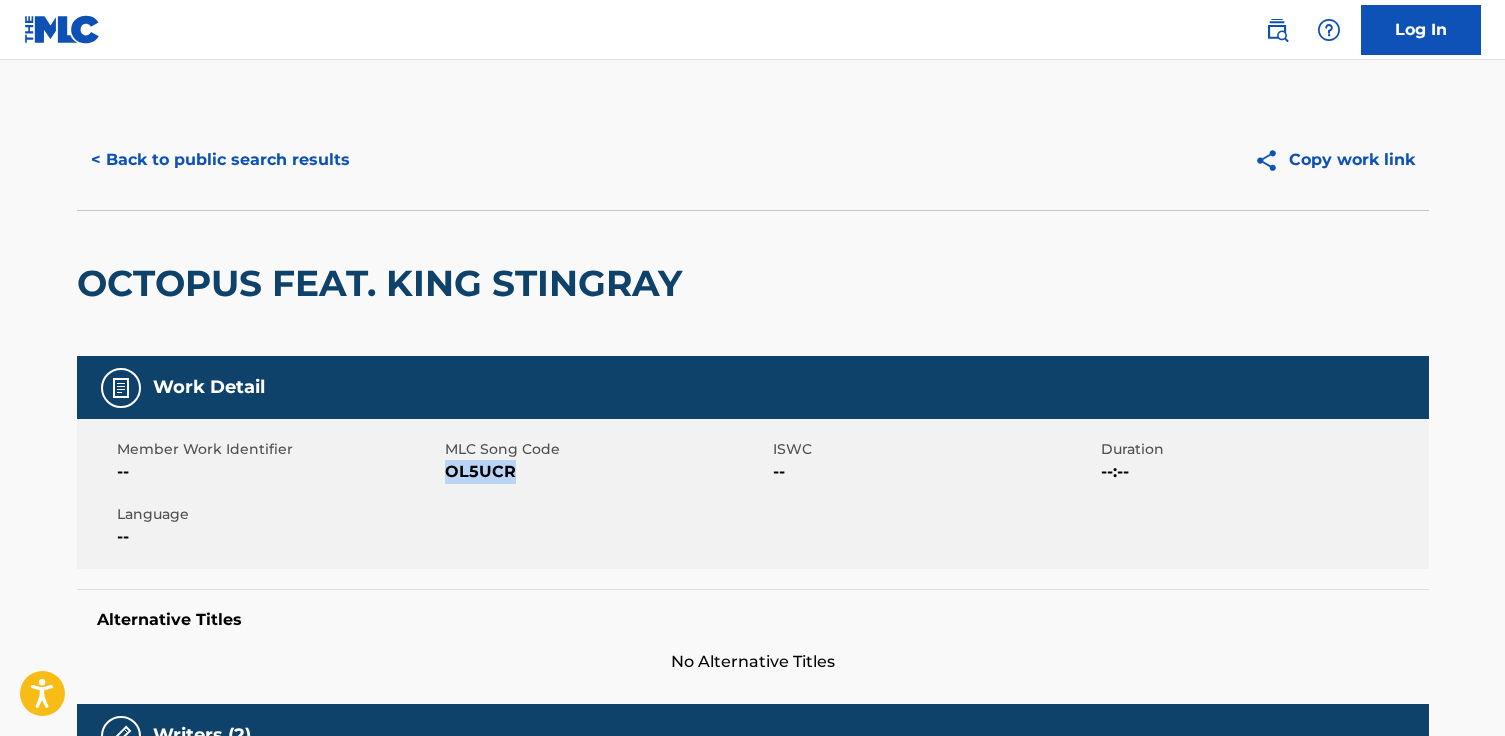 drag, startPoint x: 566, startPoint y: 472, endPoint x: 450, endPoint y: 475, distance: 116.03879 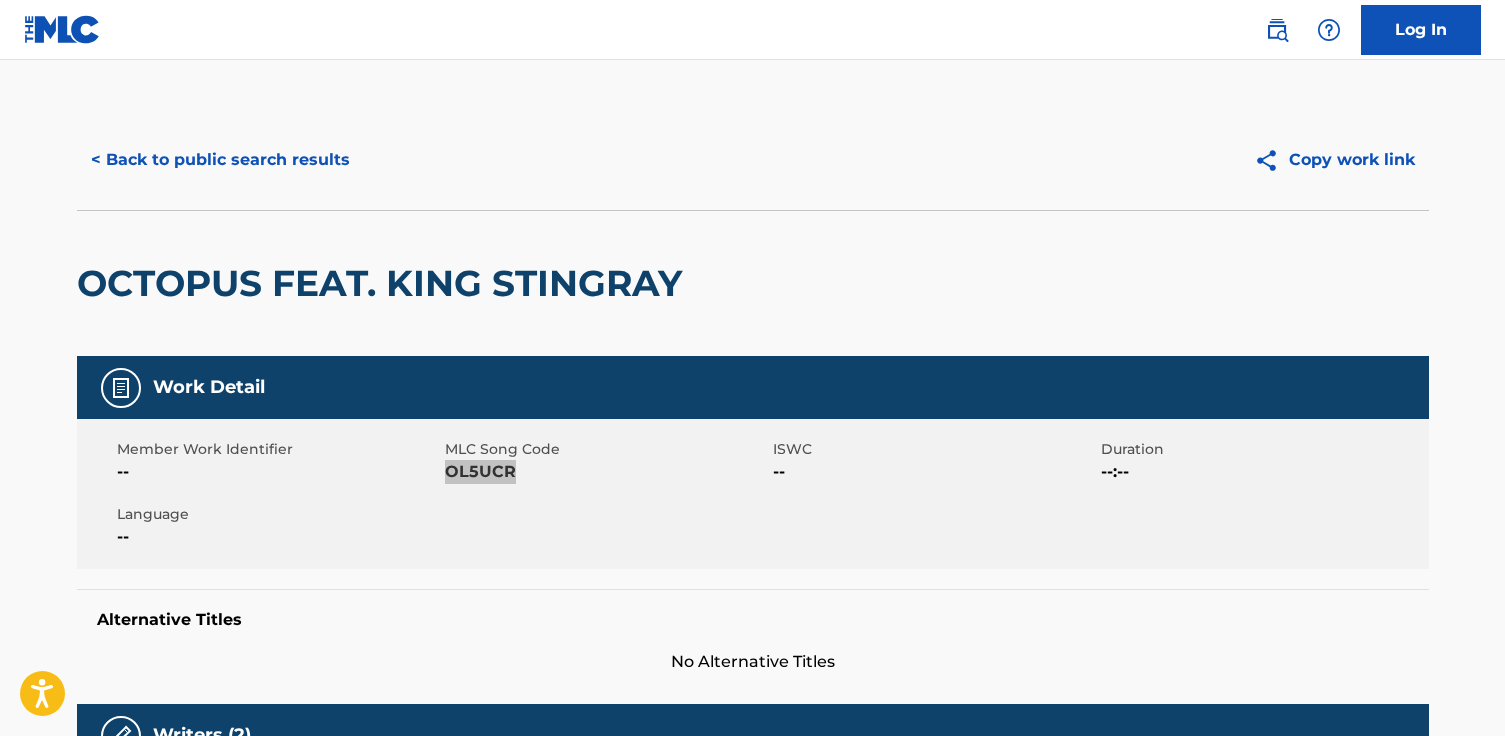 copy on "OL5UCR" 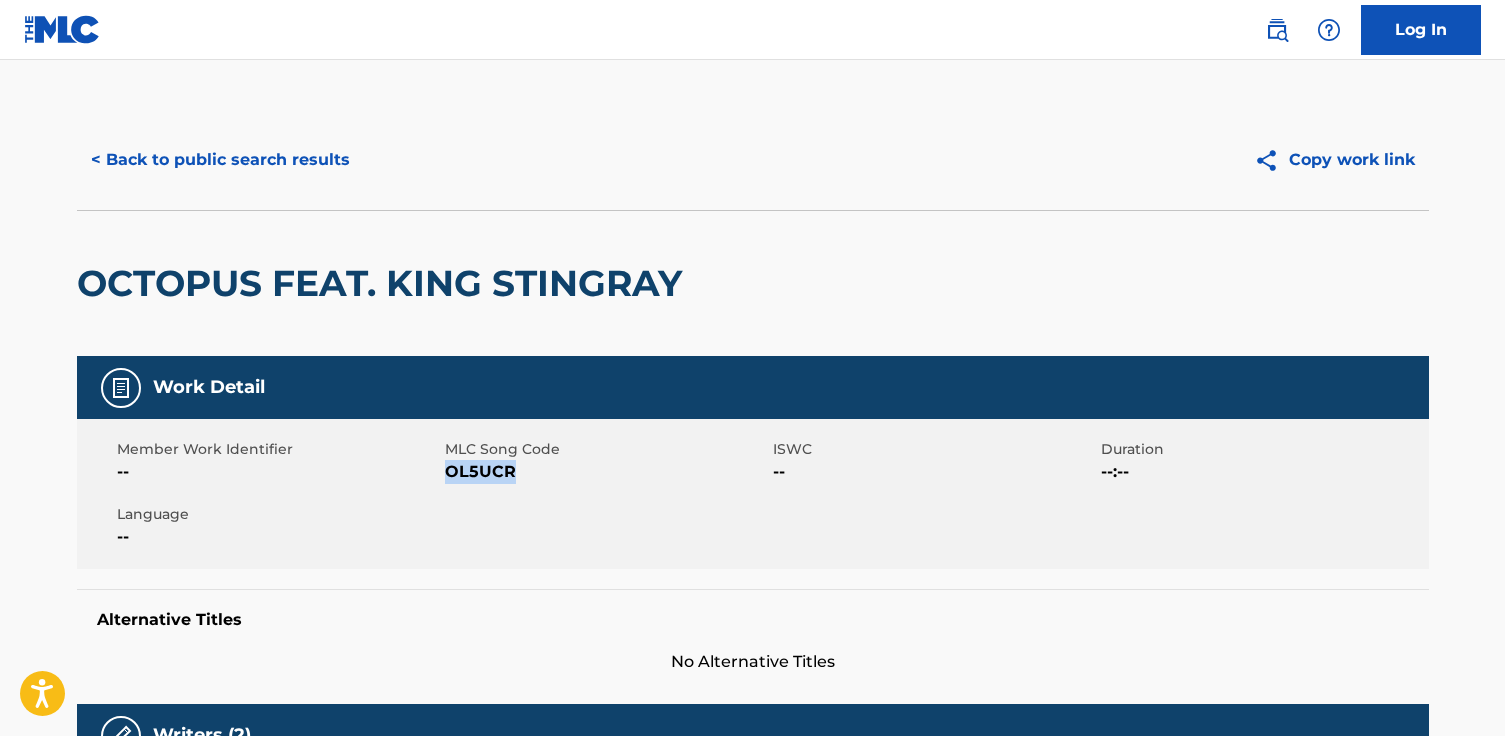 click on "< Back to public search results" at bounding box center [220, 160] 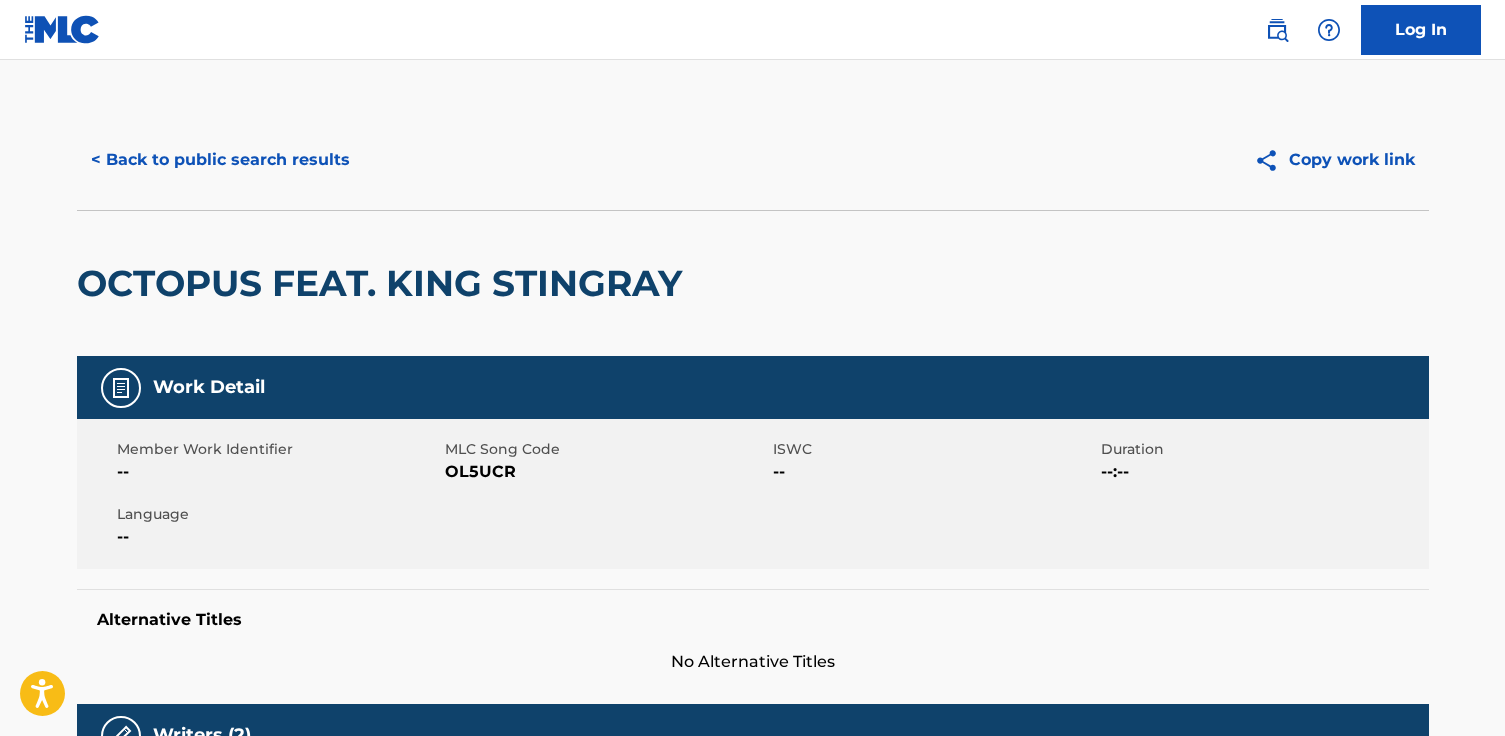 scroll, scrollTop: 238, scrollLeft: 0, axis: vertical 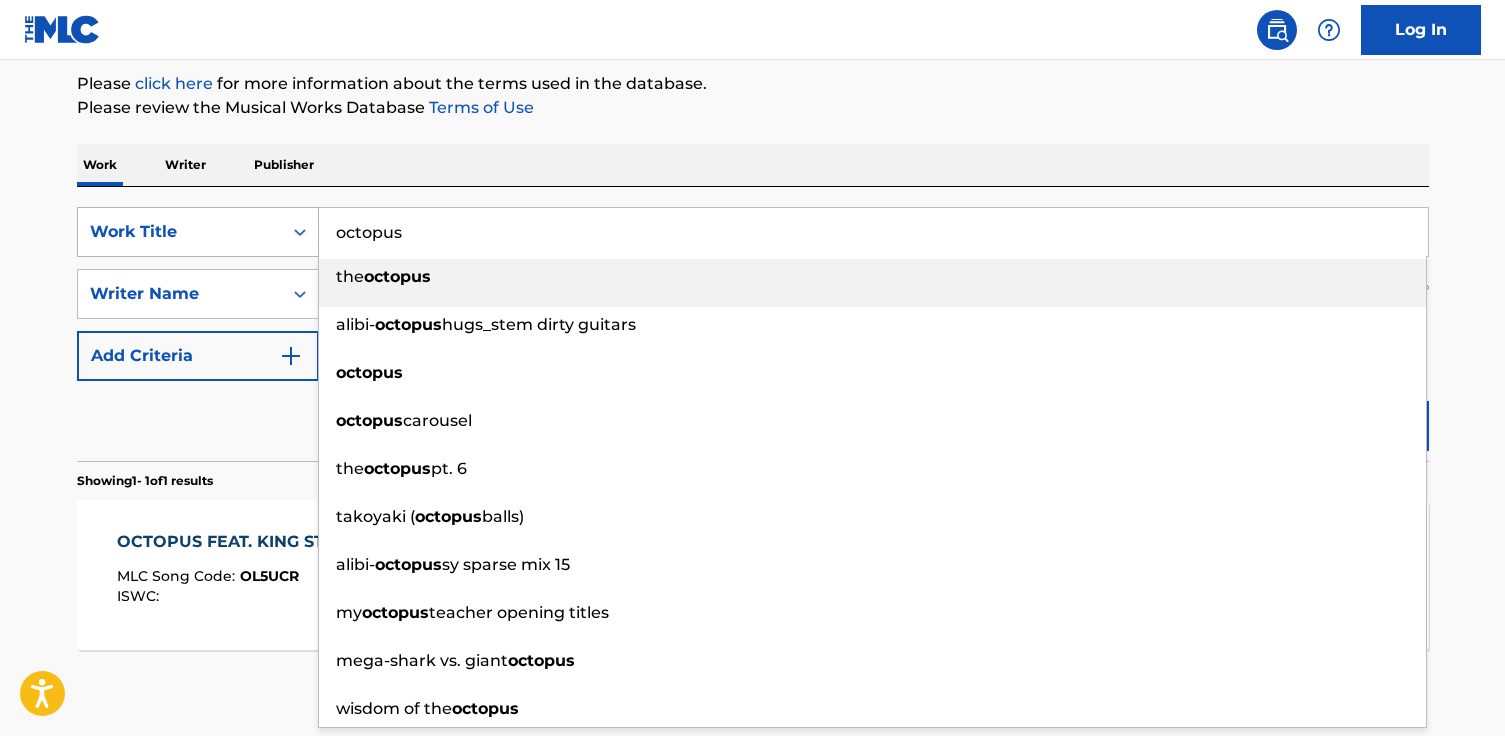 drag, startPoint x: 535, startPoint y: 225, endPoint x: 290, endPoint y: 226, distance: 245.00204 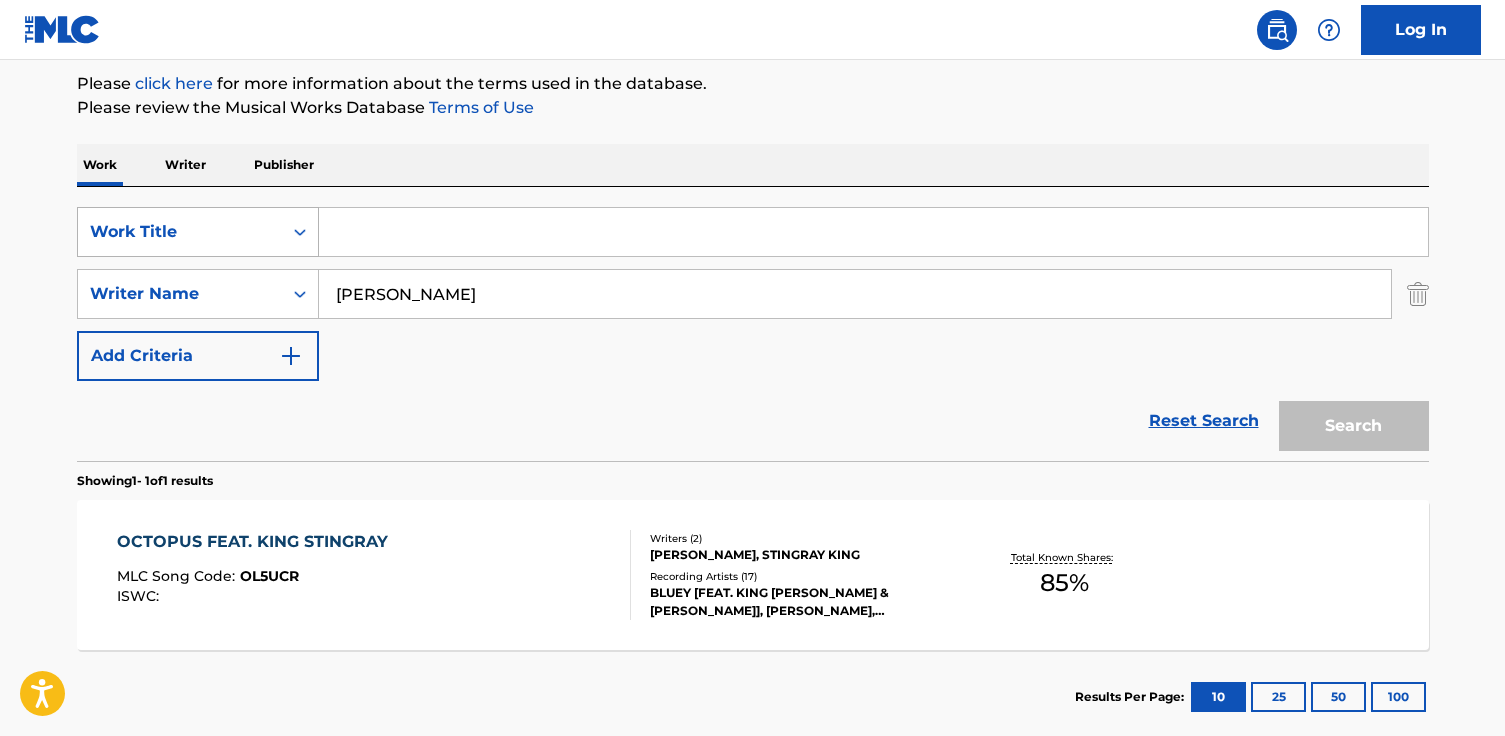 paste on "Veus del blau i del grisenc: I. Mar dormit" 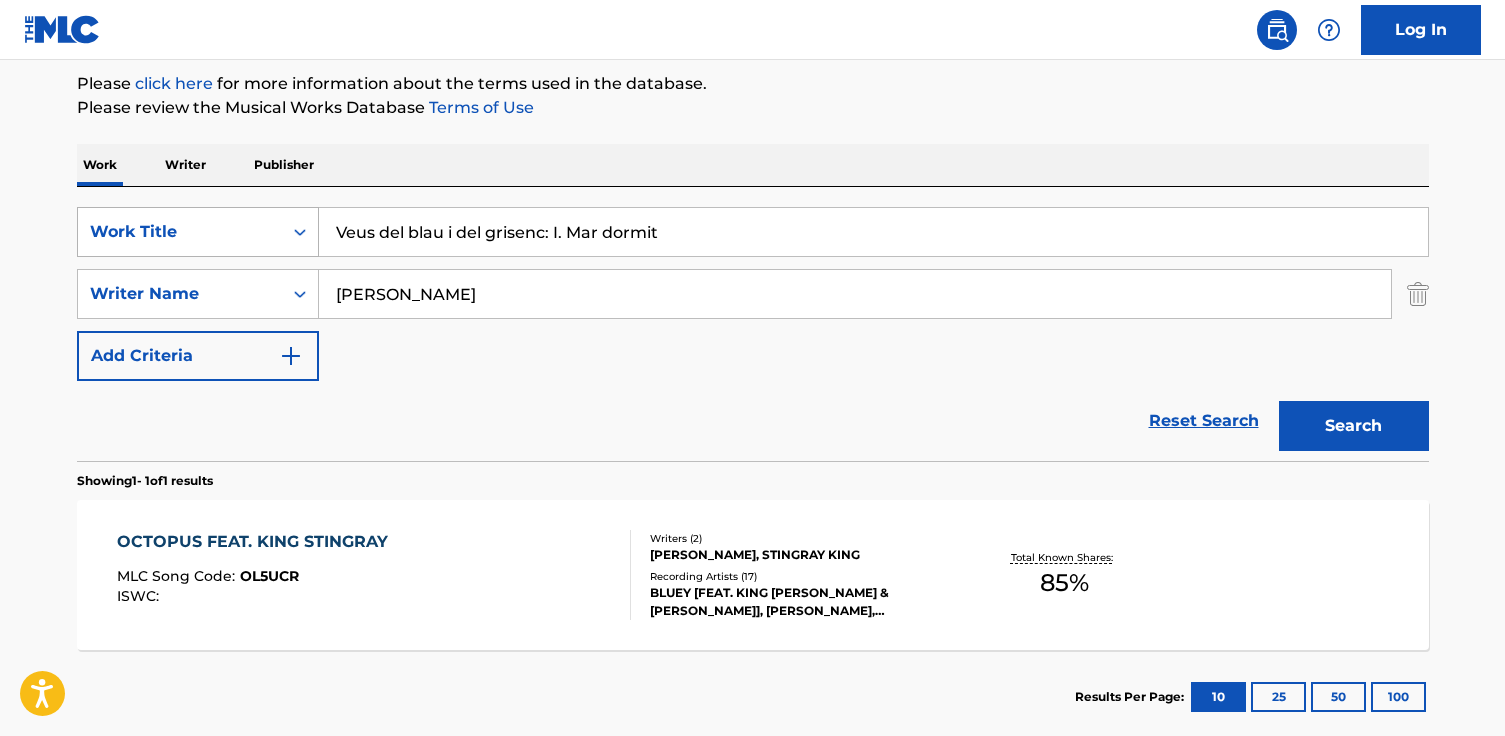 type on "Veus del blau i del grisenc: I. Mar dormit" 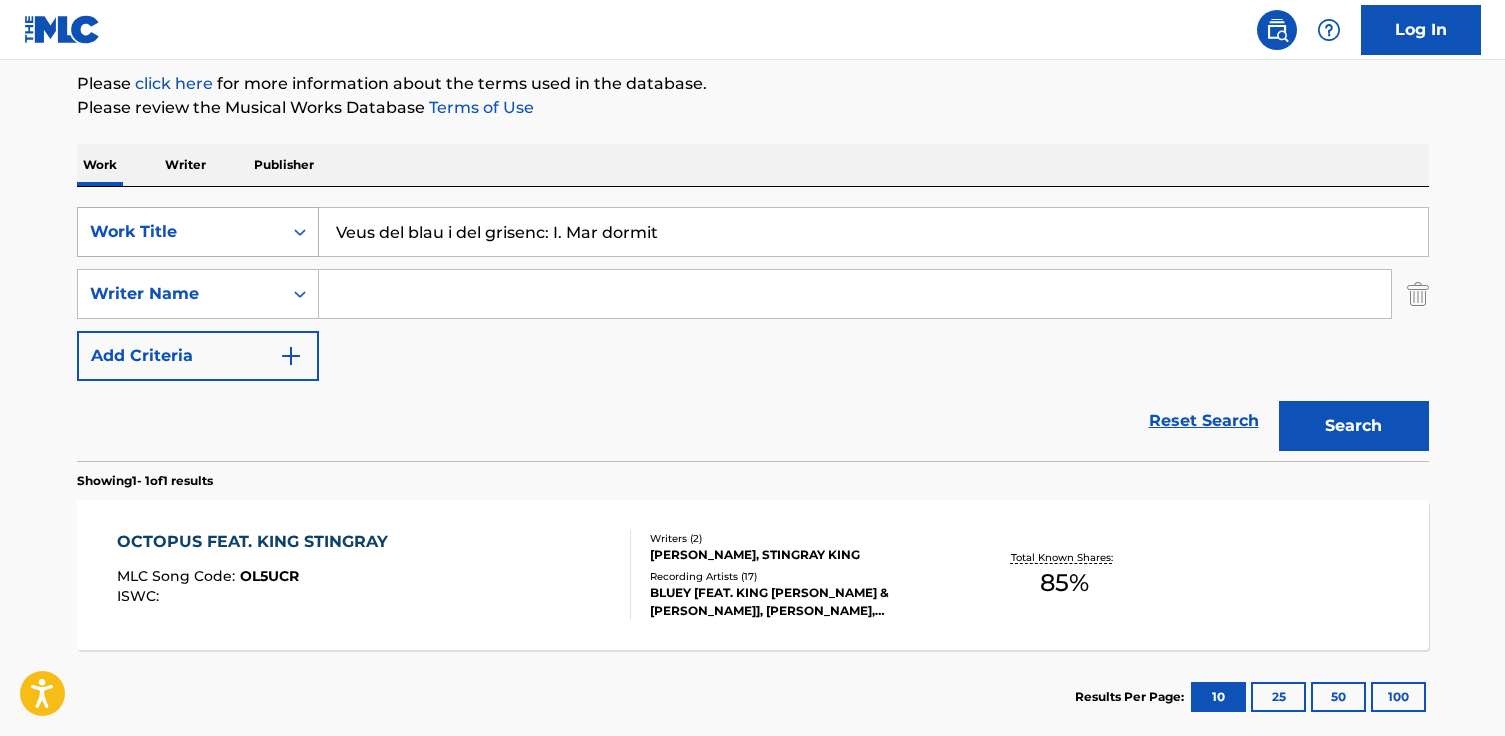 click on "Search" at bounding box center (1354, 426) 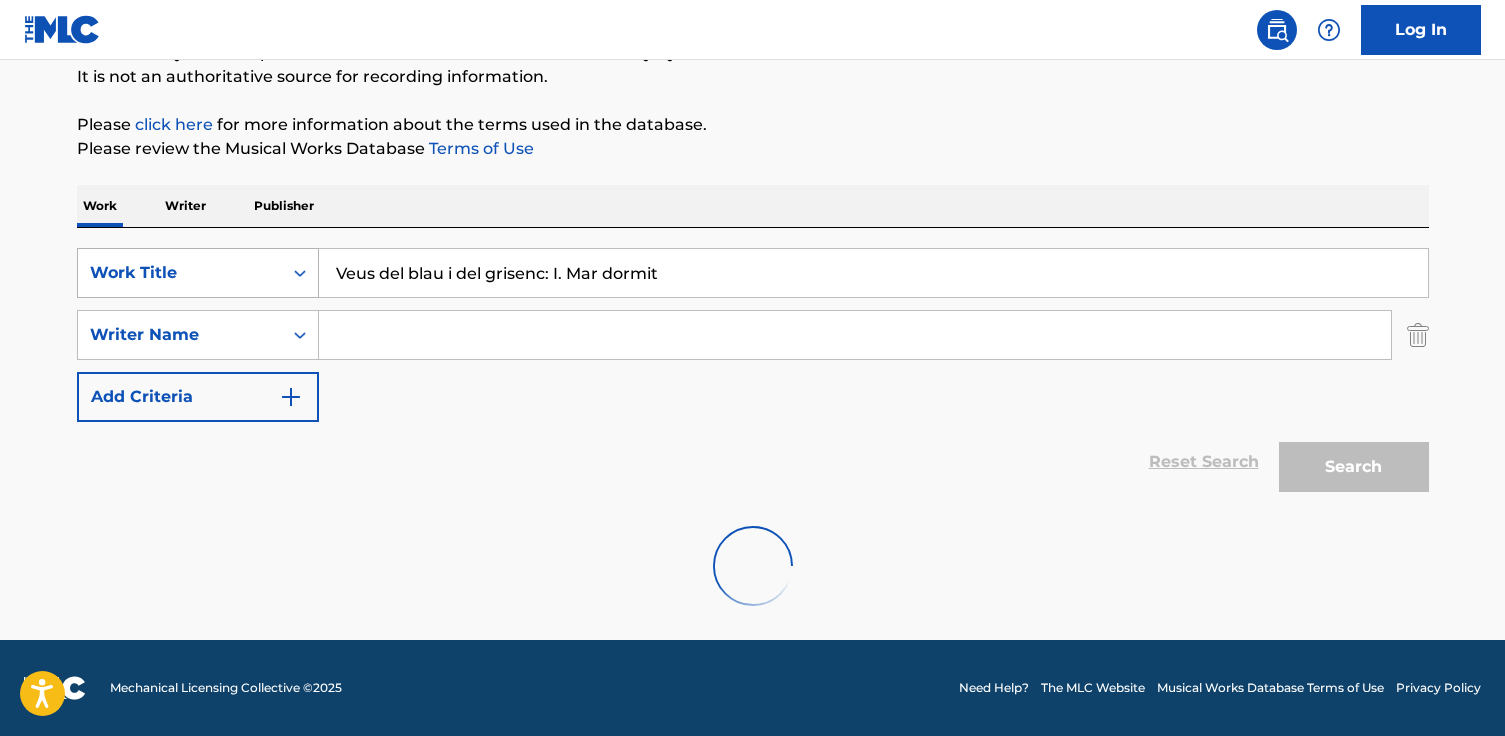 scroll, scrollTop: 238, scrollLeft: 0, axis: vertical 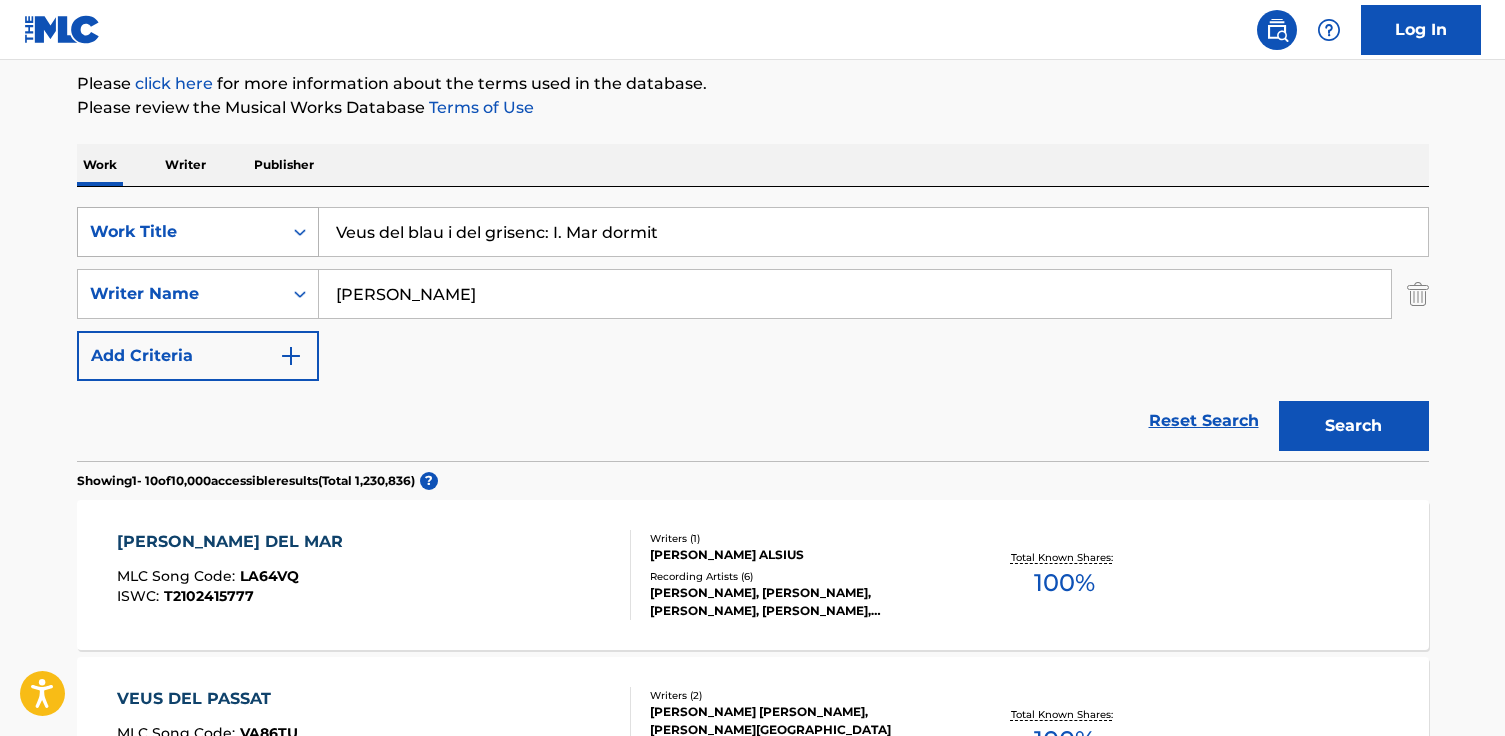 type on "[PERSON_NAME]" 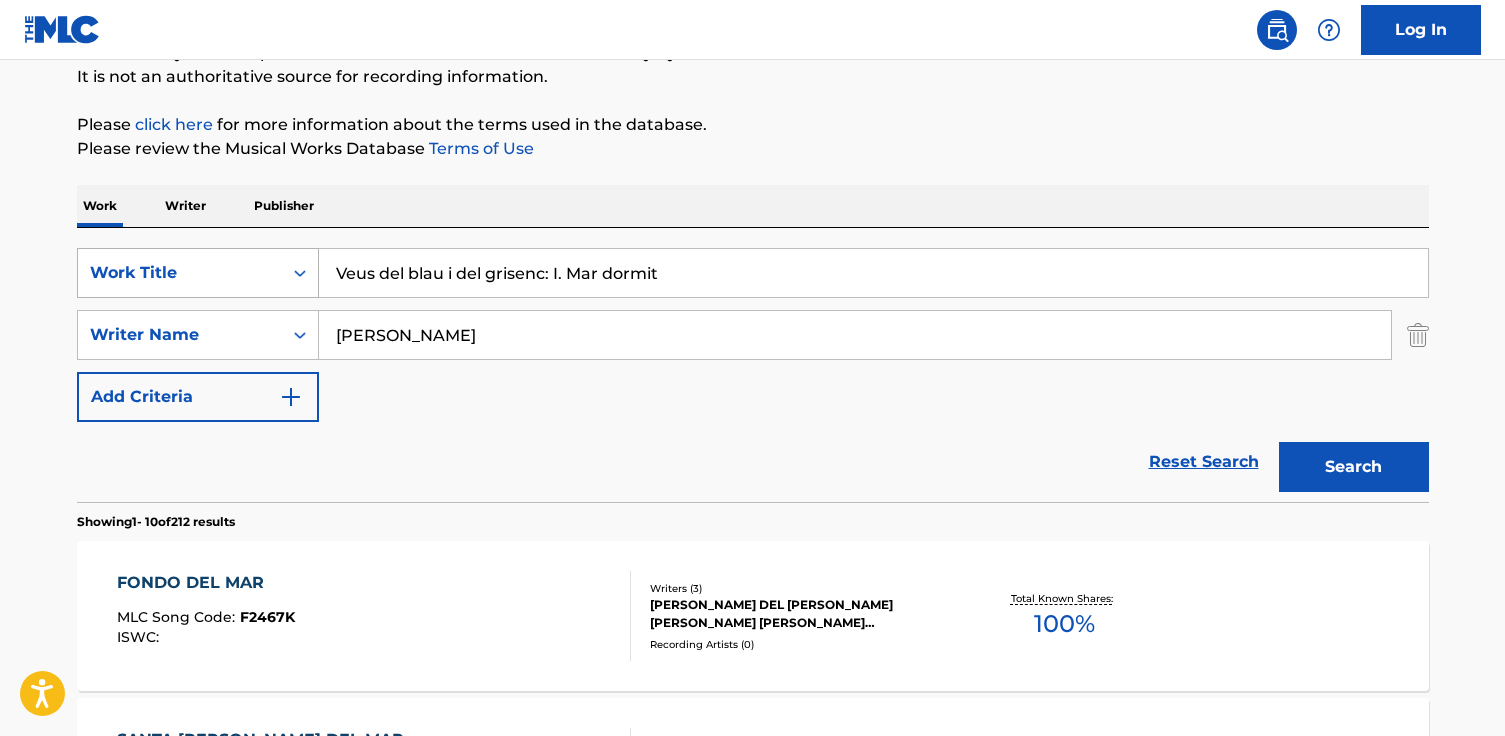 scroll, scrollTop: 238, scrollLeft: 0, axis: vertical 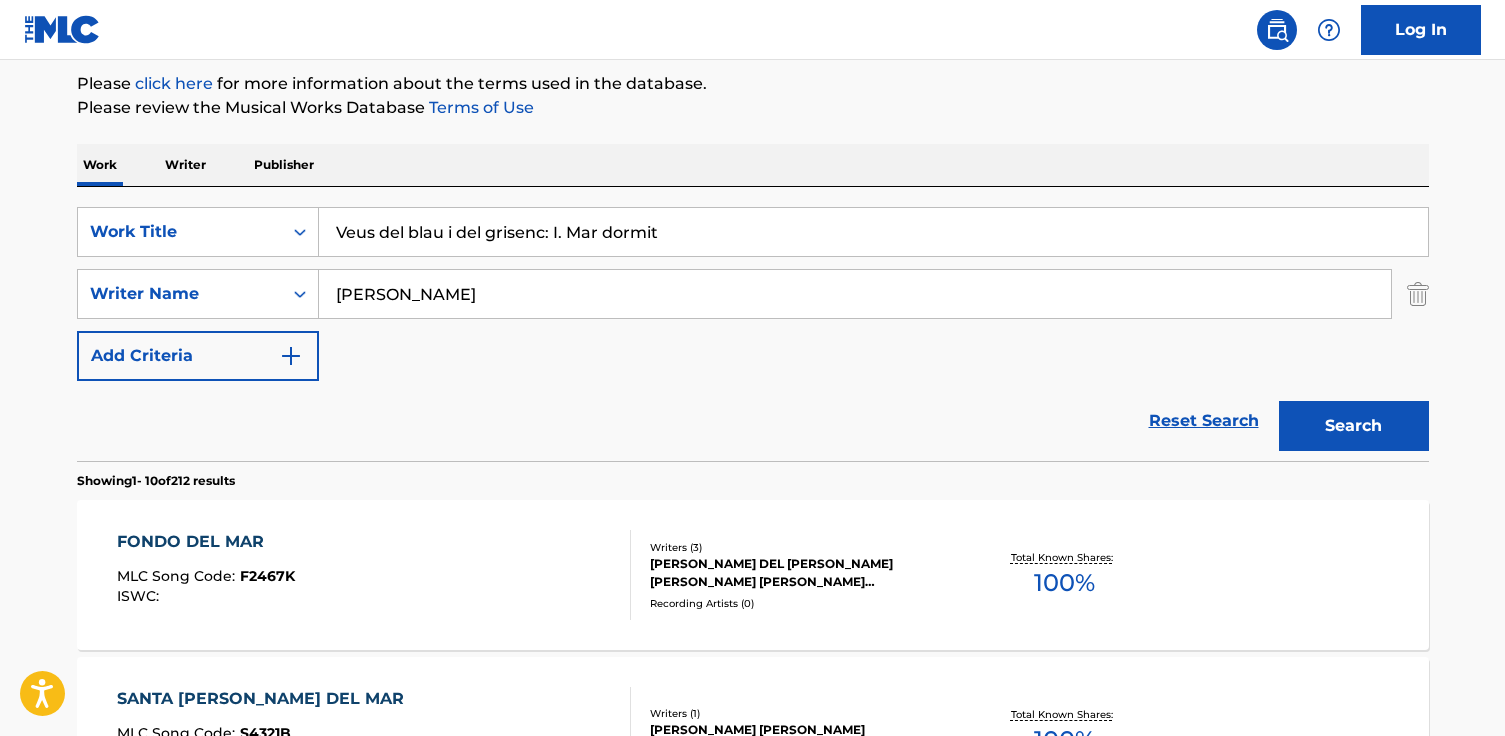 drag, startPoint x: 689, startPoint y: 224, endPoint x: 543, endPoint y: 231, distance: 146.16771 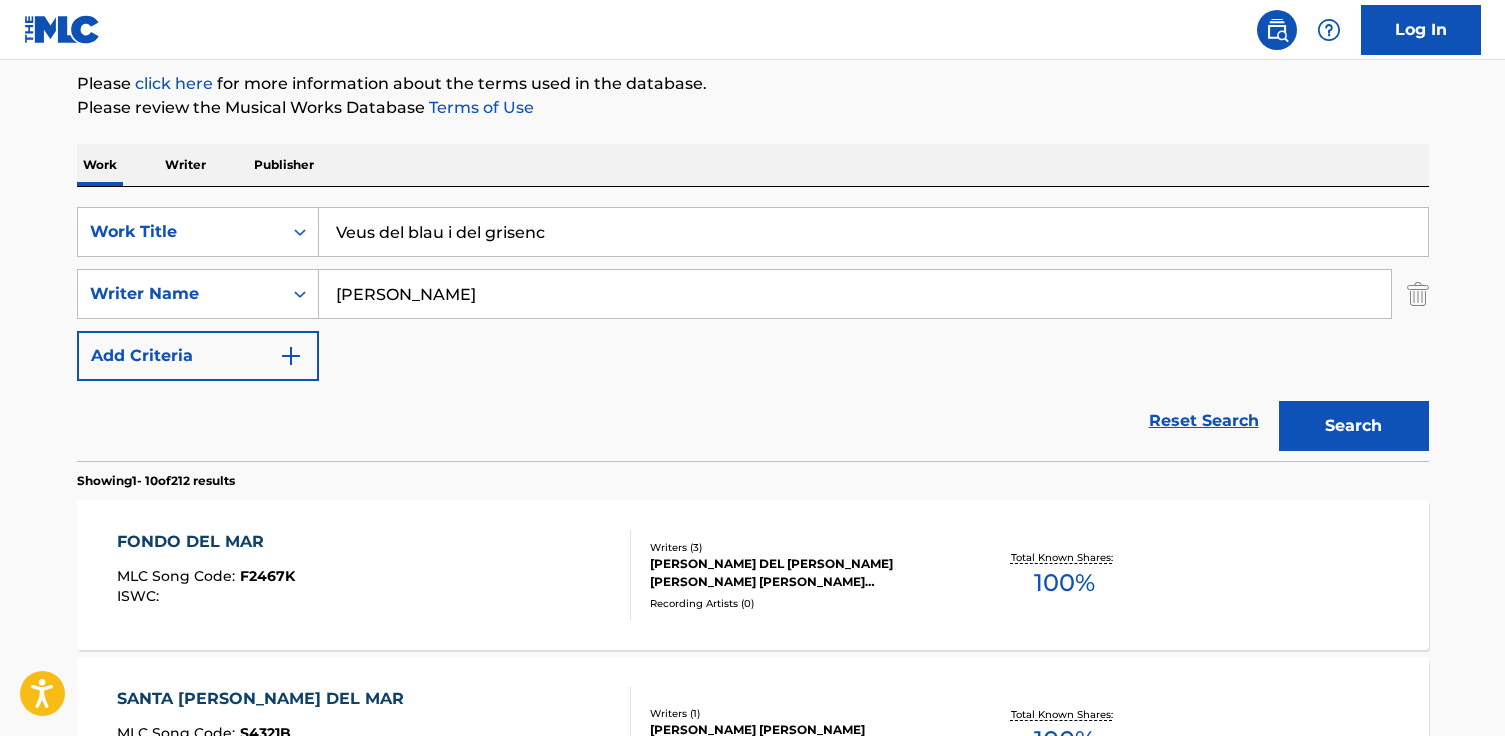 type on "Veus del blau i del grisenc" 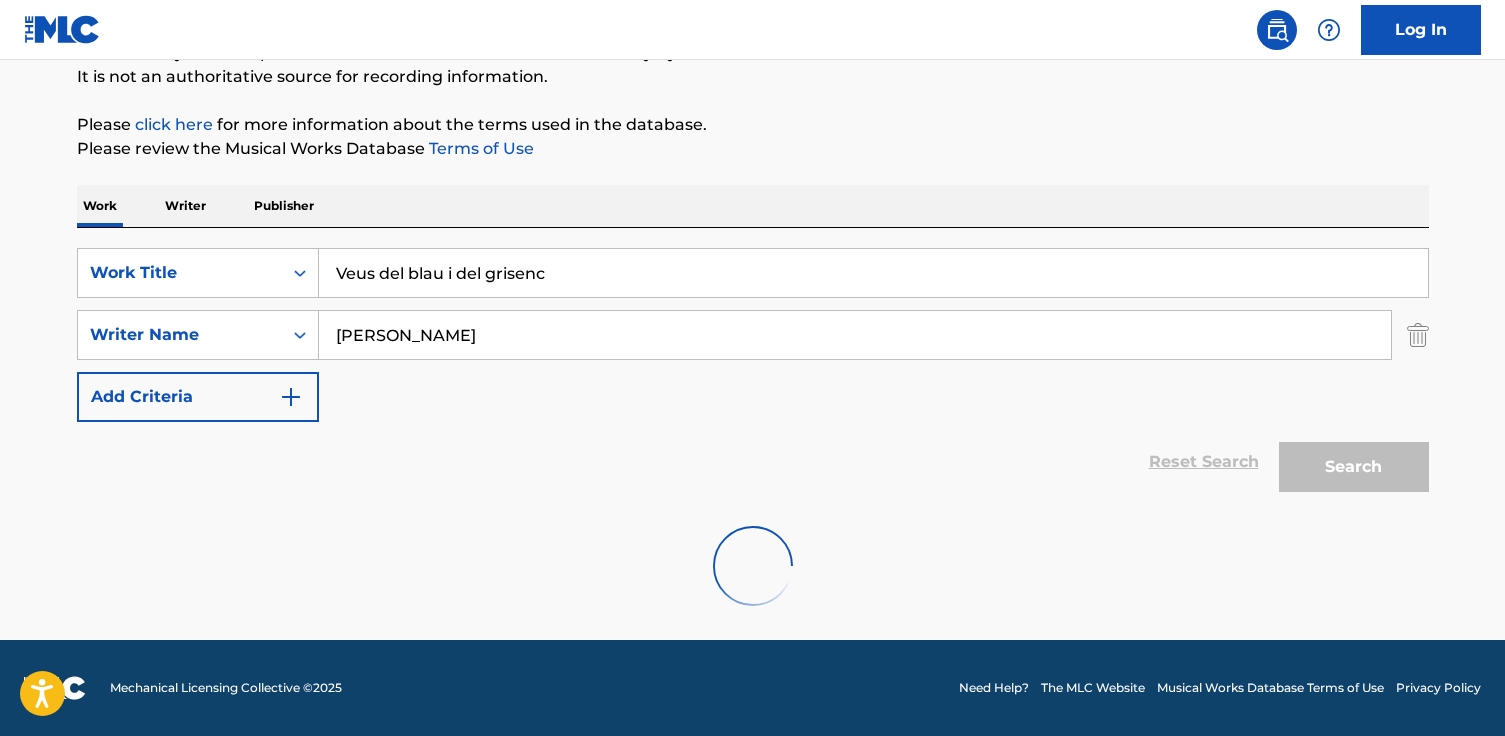 scroll, scrollTop: 238, scrollLeft: 0, axis: vertical 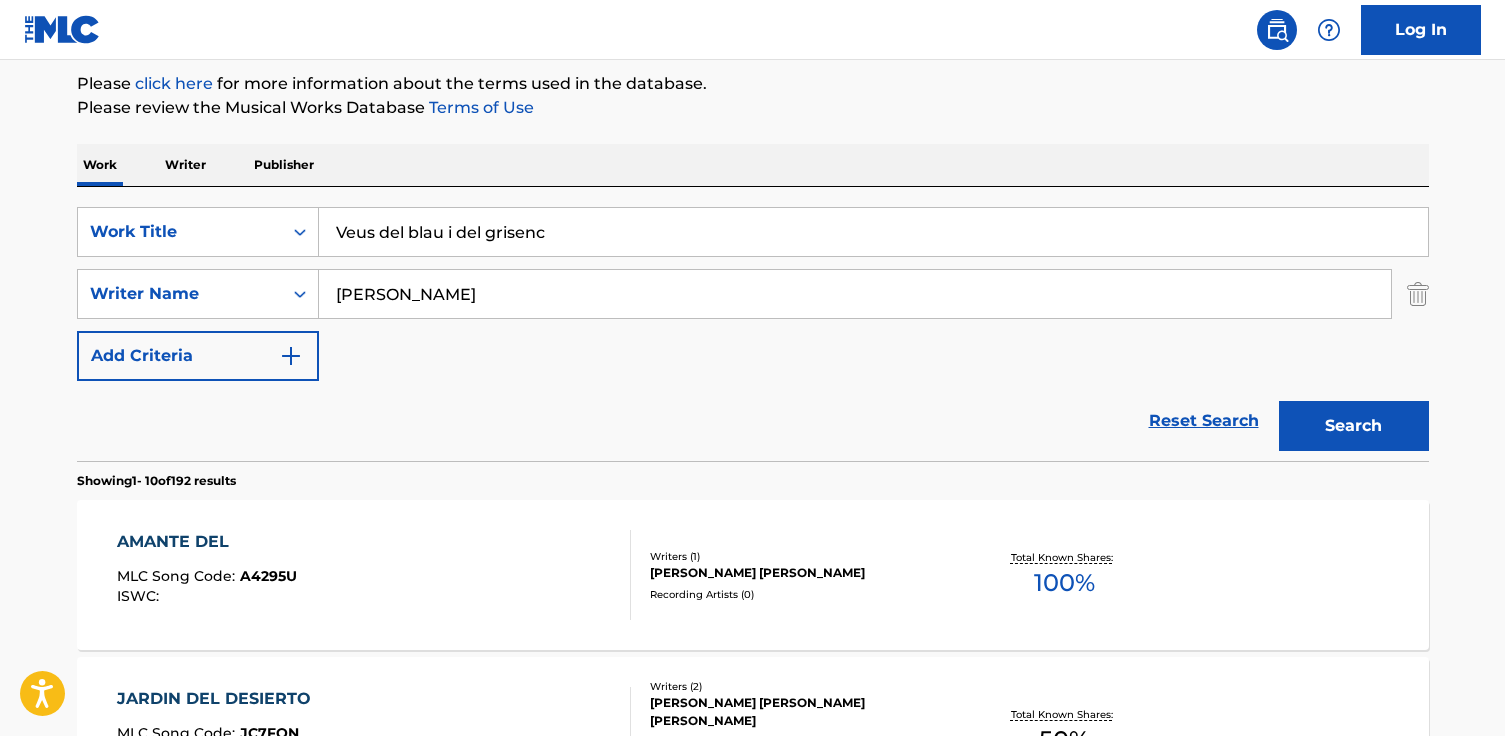 drag, startPoint x: 546, startPoint y: 237, endPoint x: 92, endPoint y: 199, distance: 455.58752 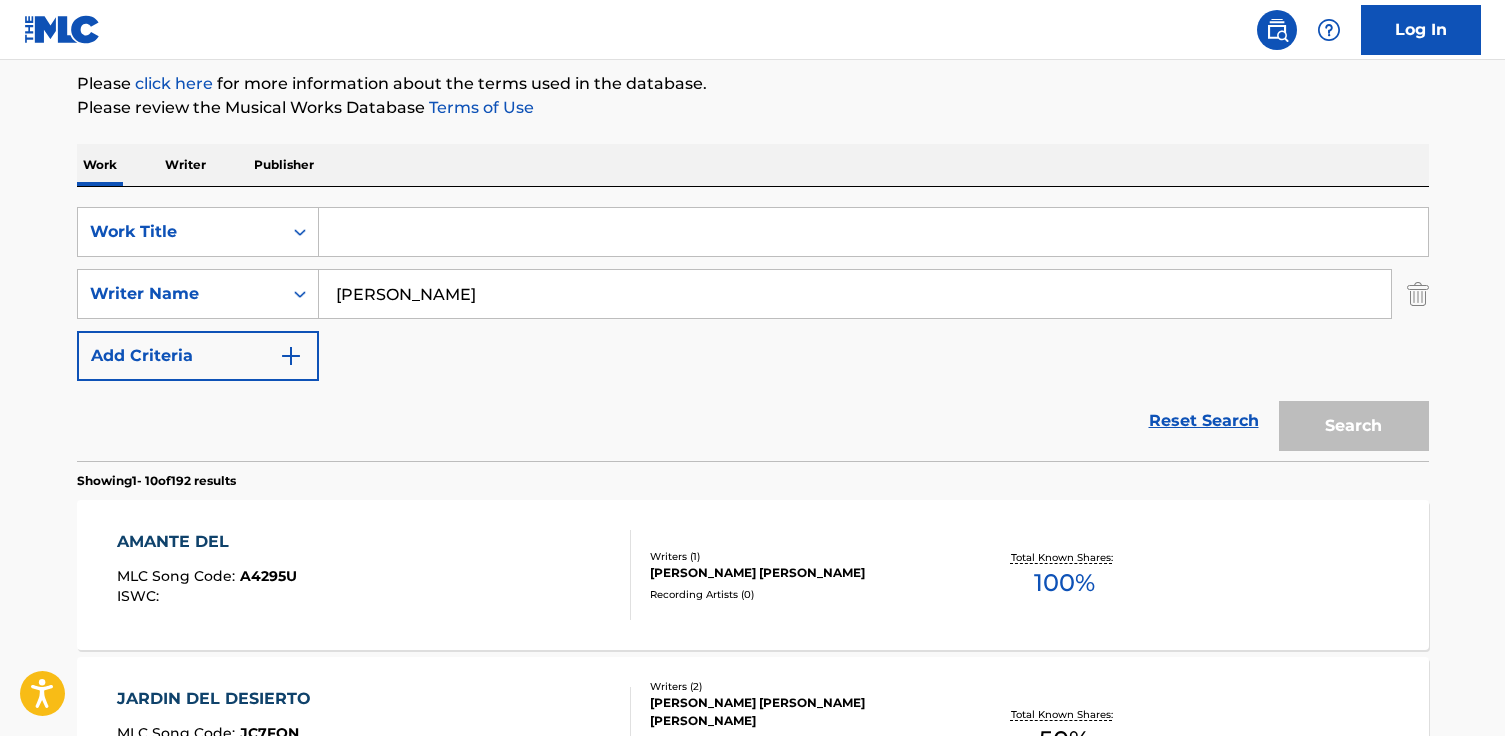 paste on "Mar dormit" 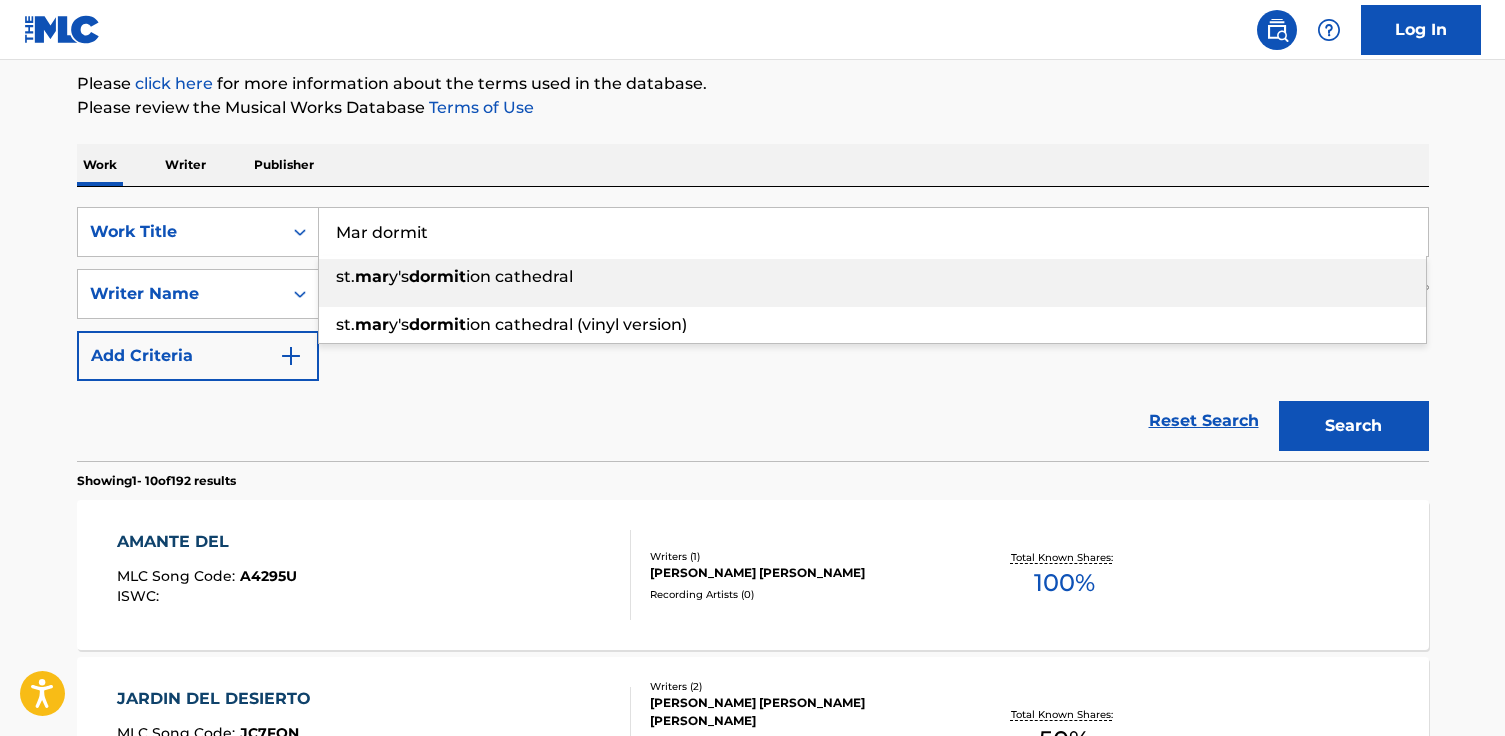 type on "st. [GEOGRAPHIC_DATA]" 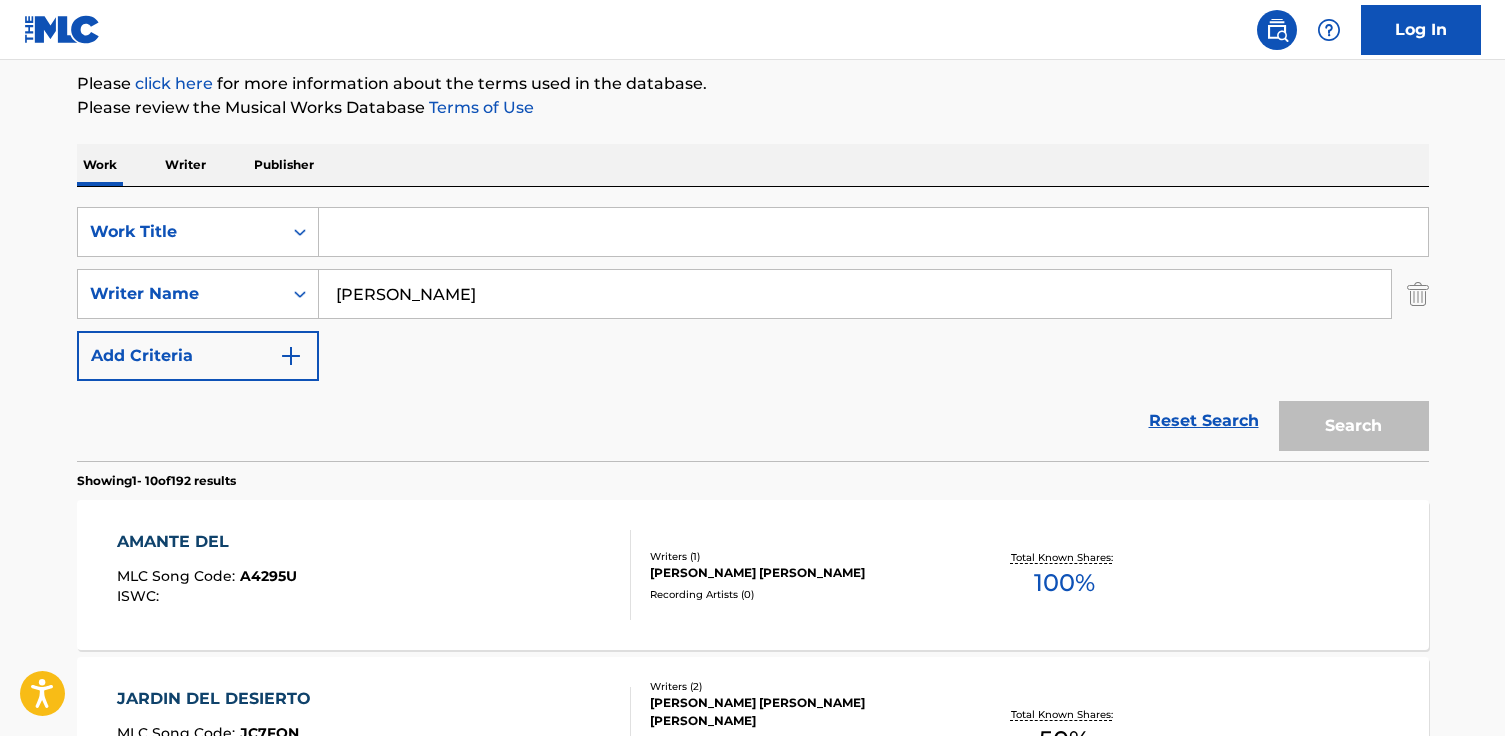 paste on "Mar dormit" 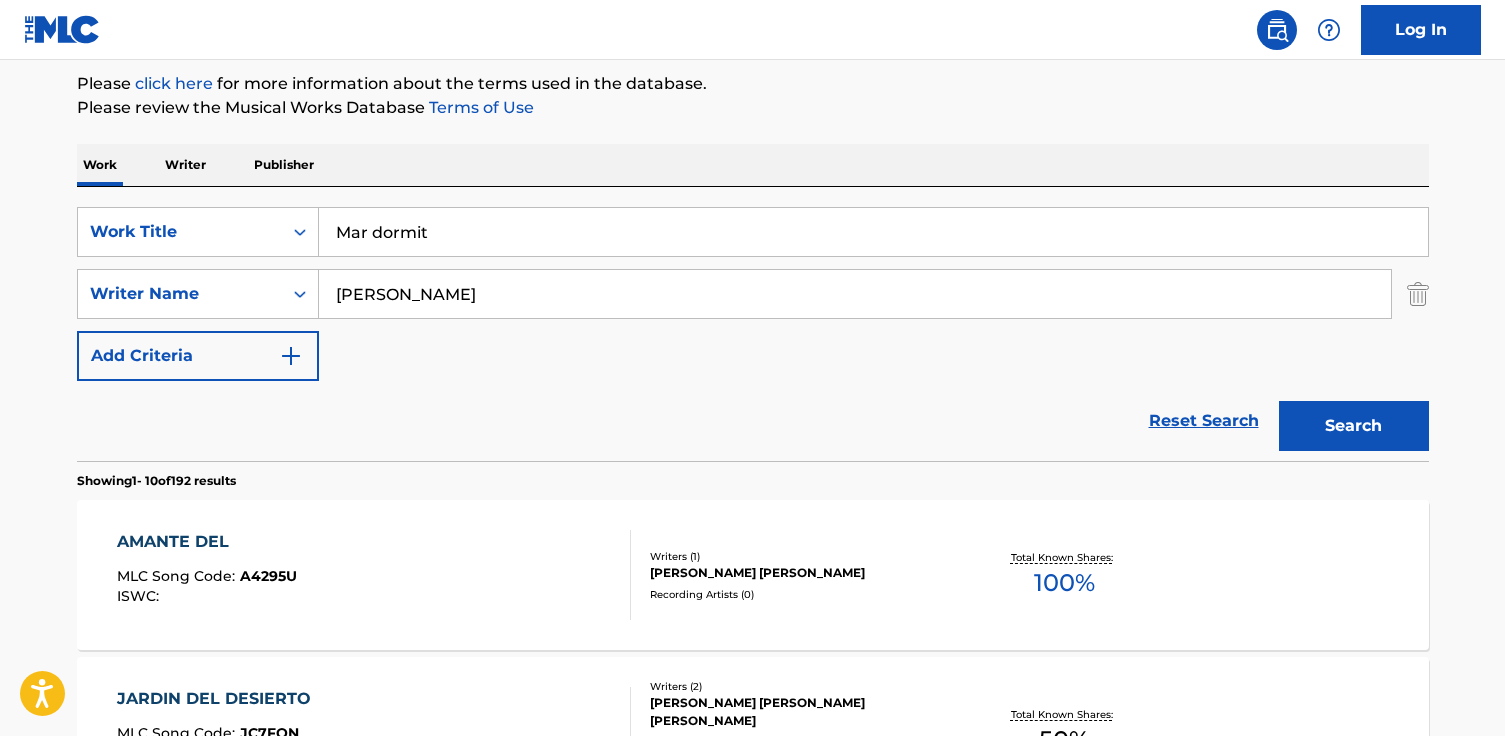 type on "Mar dormit" 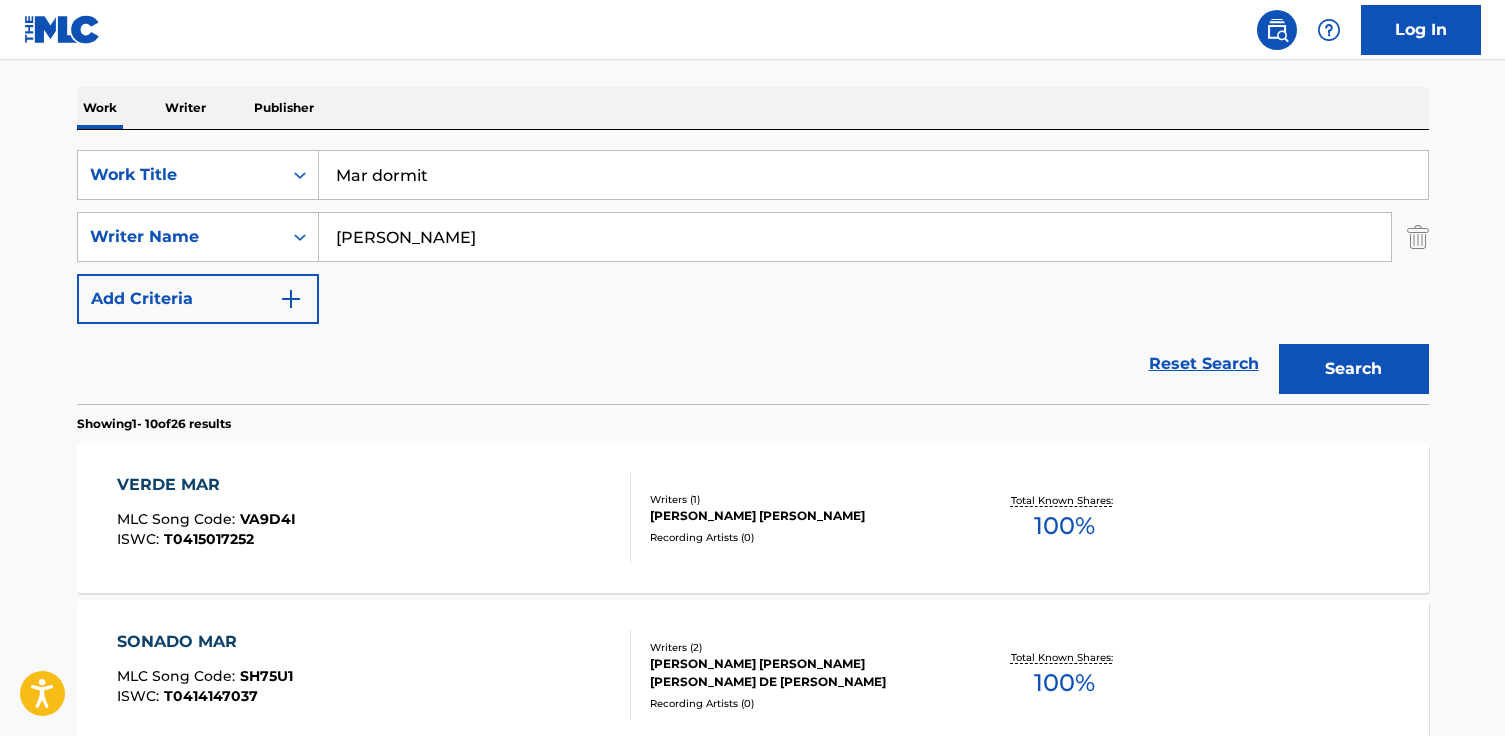 scroll, scrollTop: 298, scrollLeft: 0, axis: vertical 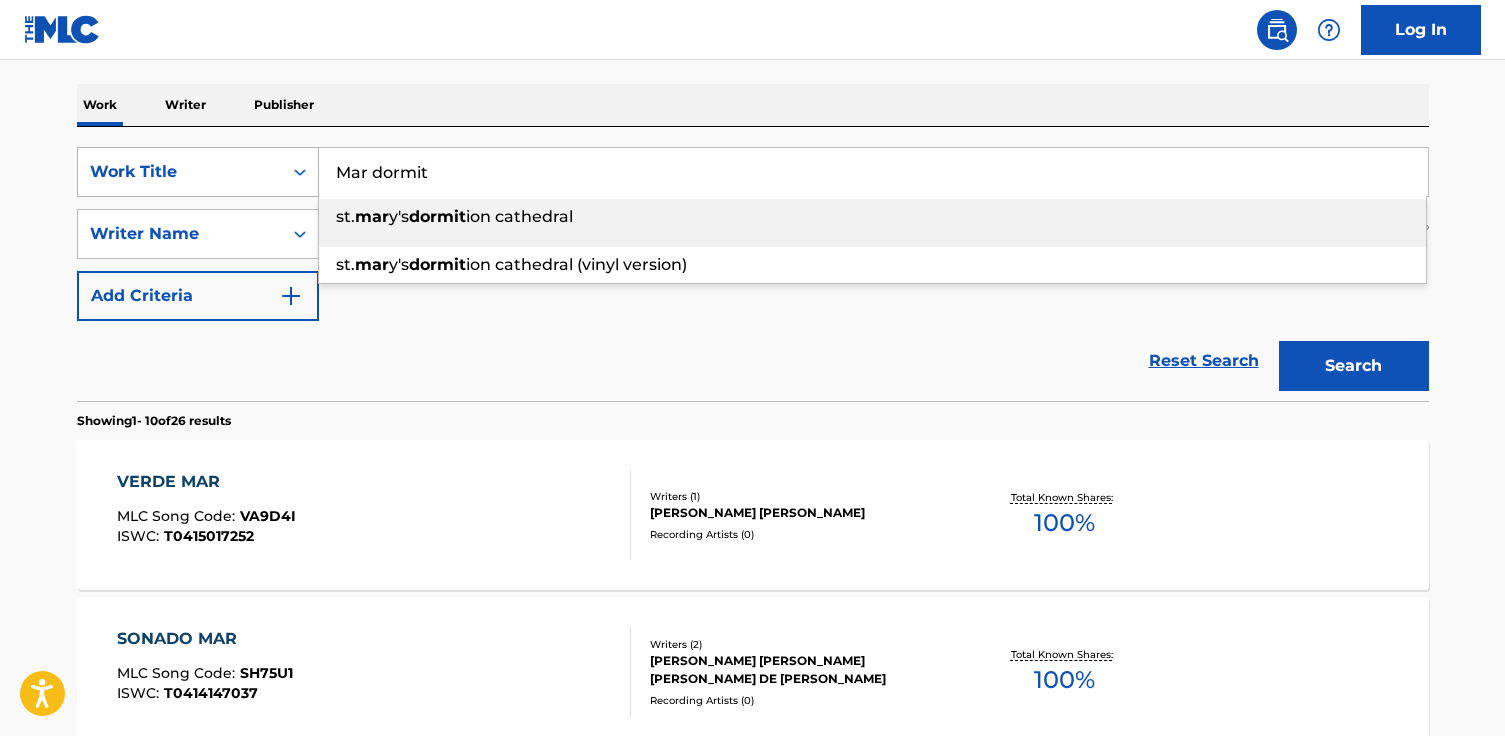 drag, startPoint x: 666, startPoint y: 166, endPoint x: 146, endPoint y: 149, distance: 520.27783 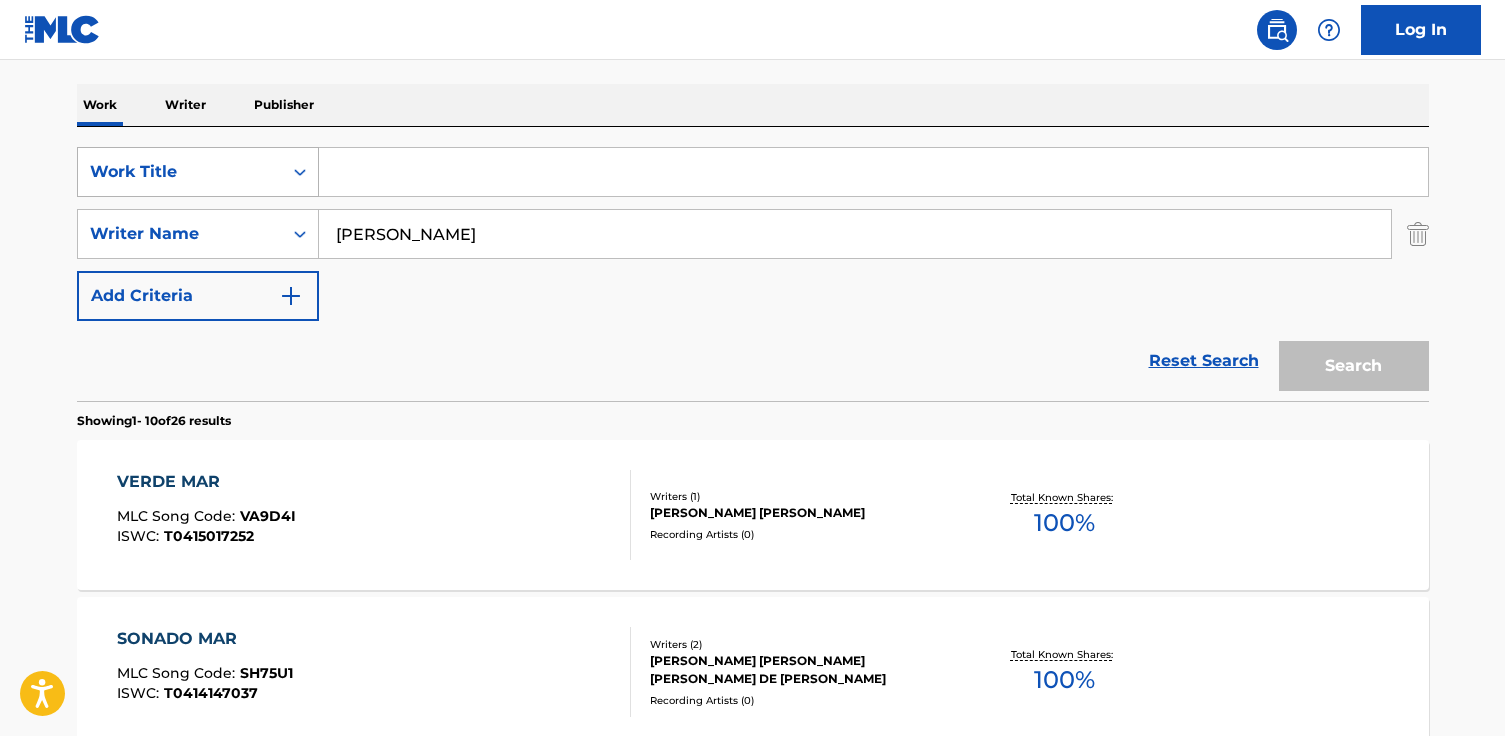 paste on "Llevantines: I. Nadalenca" 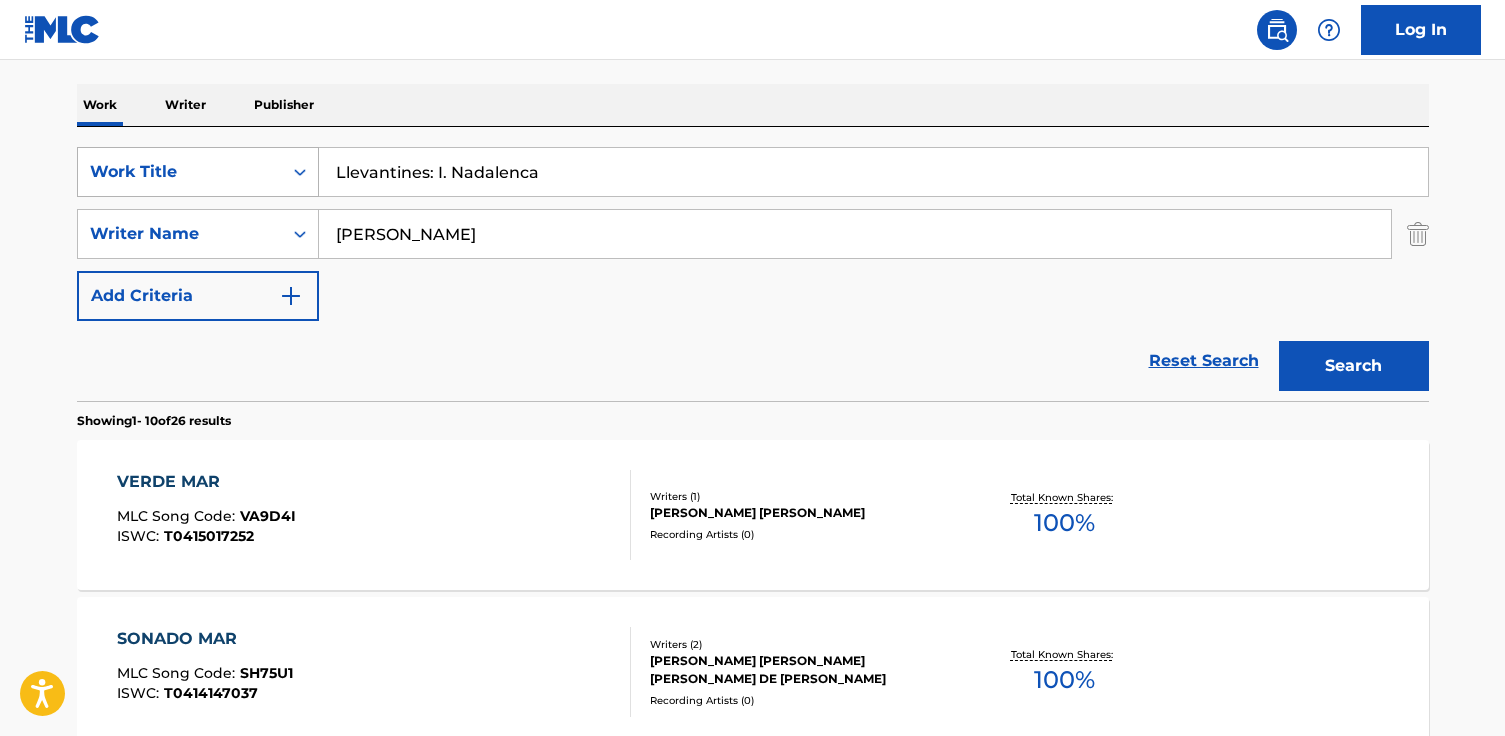 type on "Llevantines: I. Nadalenca" 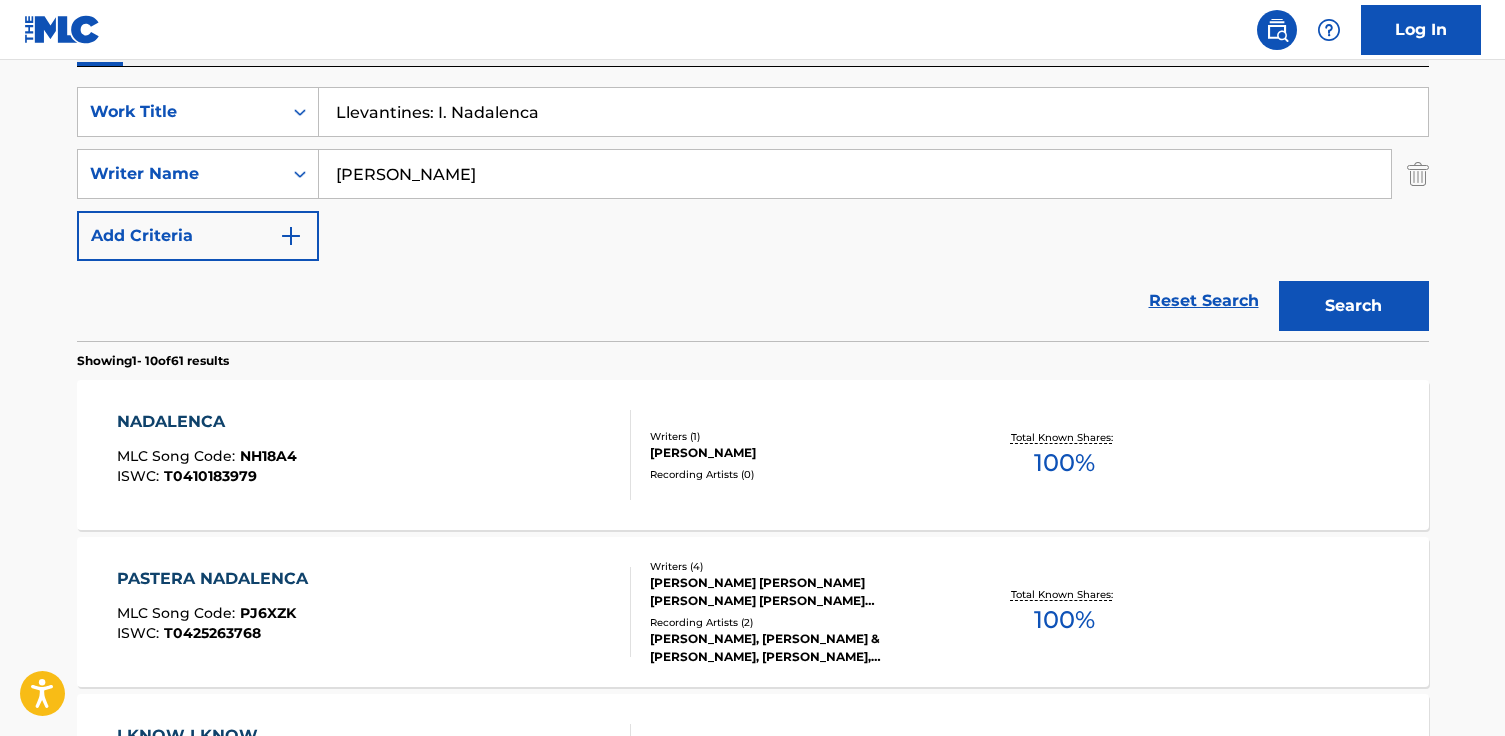 scroll, scrollTop: 370, scrollLeft: 0, axis: vertical 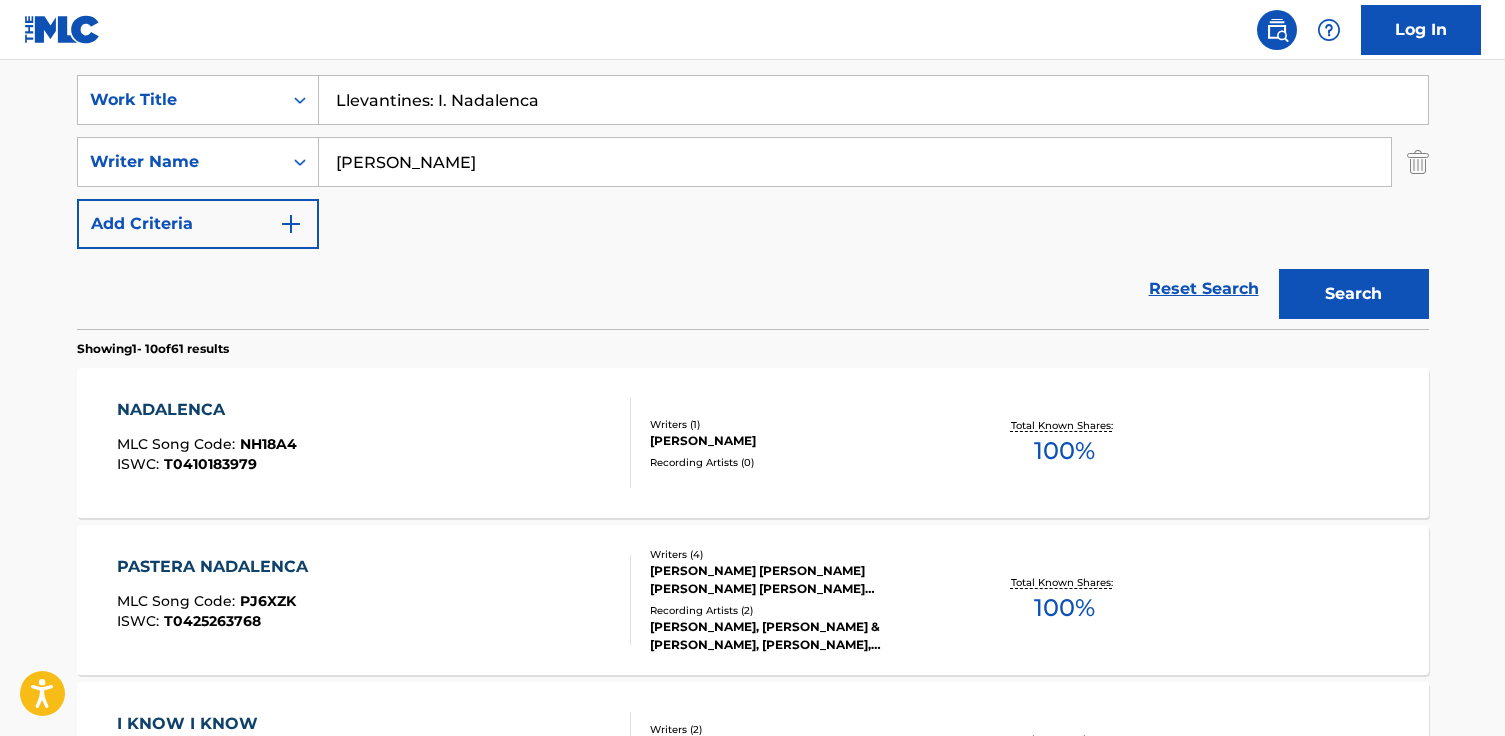 click on "NADALENCA MLC Song Code : NH18A4 ISWC : T0410183979" at bounding box center [374, 443] 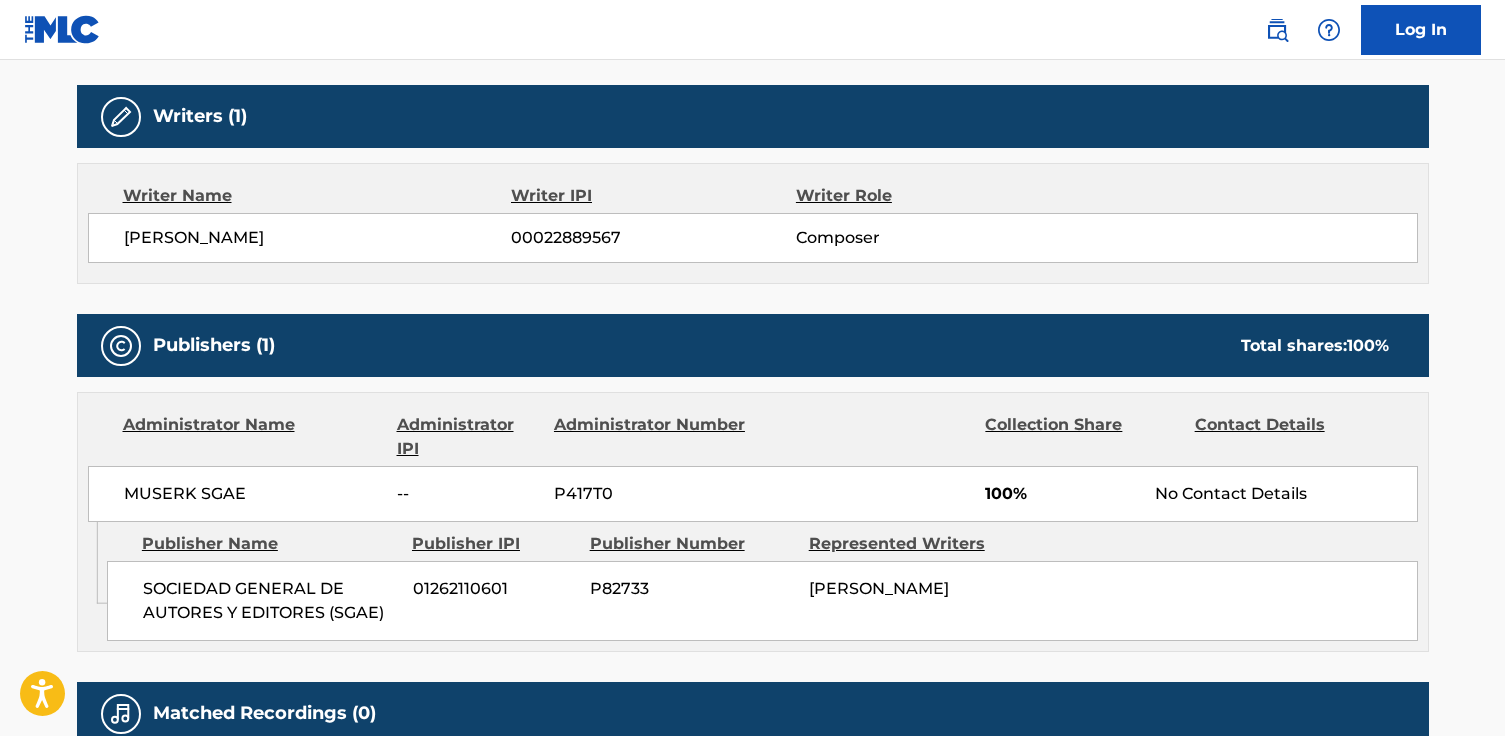scroll, scrollTop: 0, scrollLeft: 0, axis: both 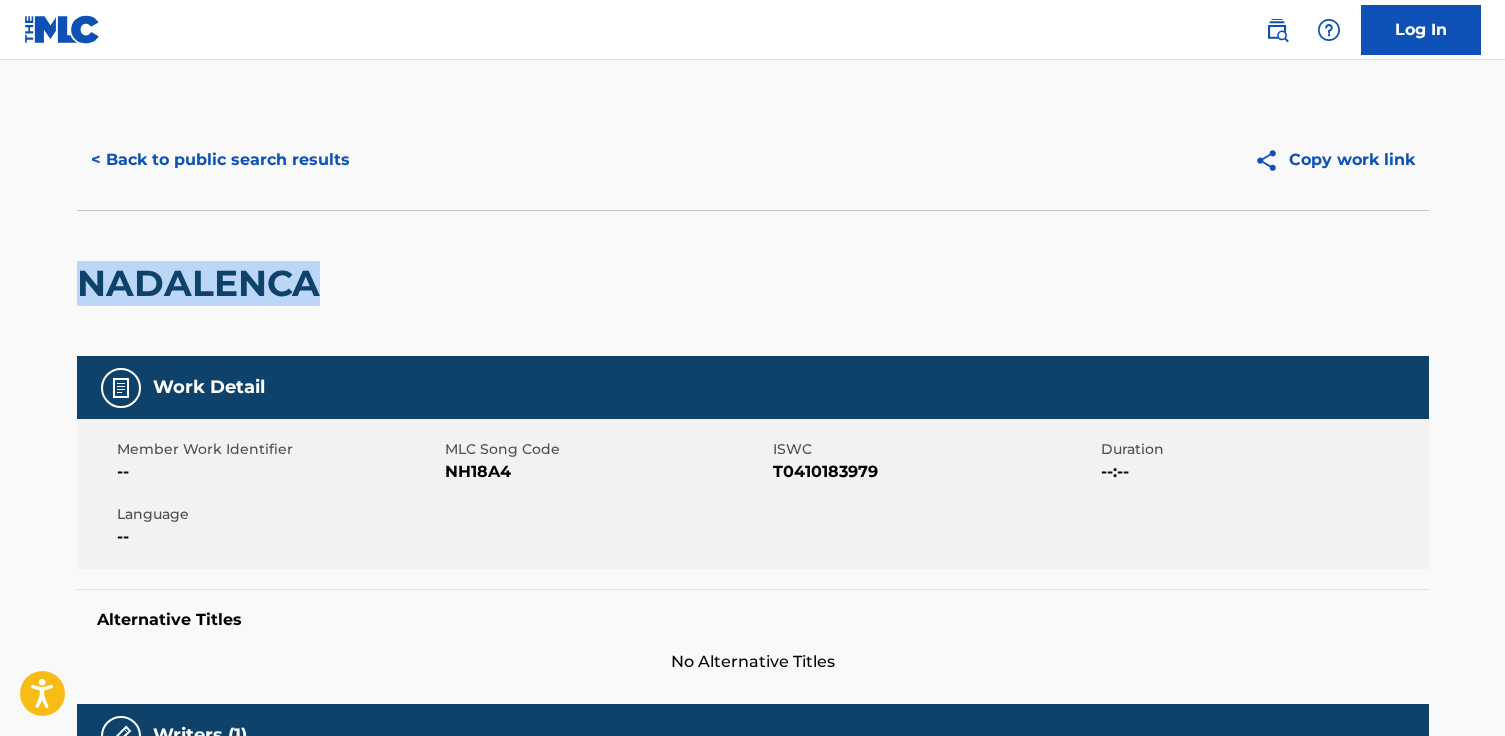 drag, startPoint x: 159, startPoint y: 272, endPoint x: 115, endPoint y: 273, distance: 44.011364 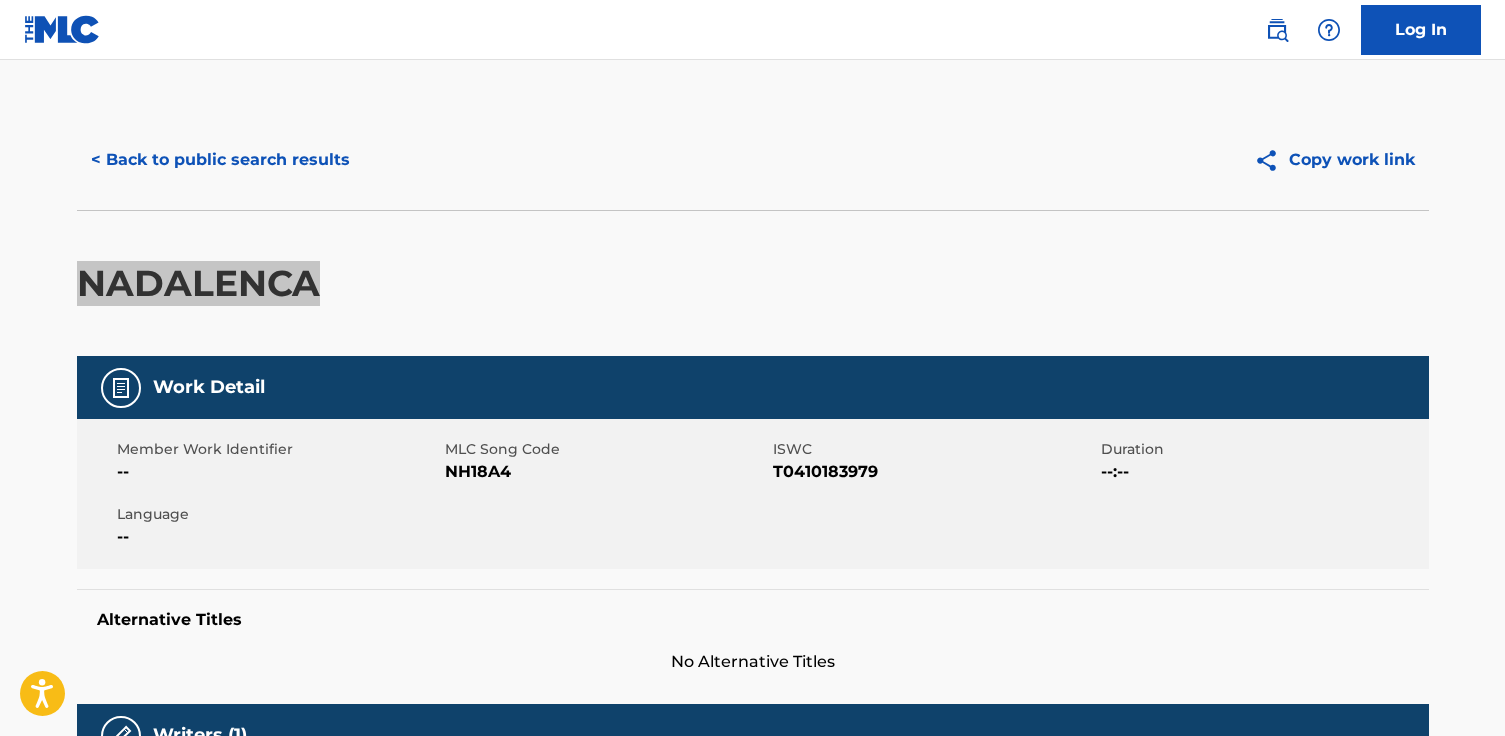 copy on "NADALENCA" 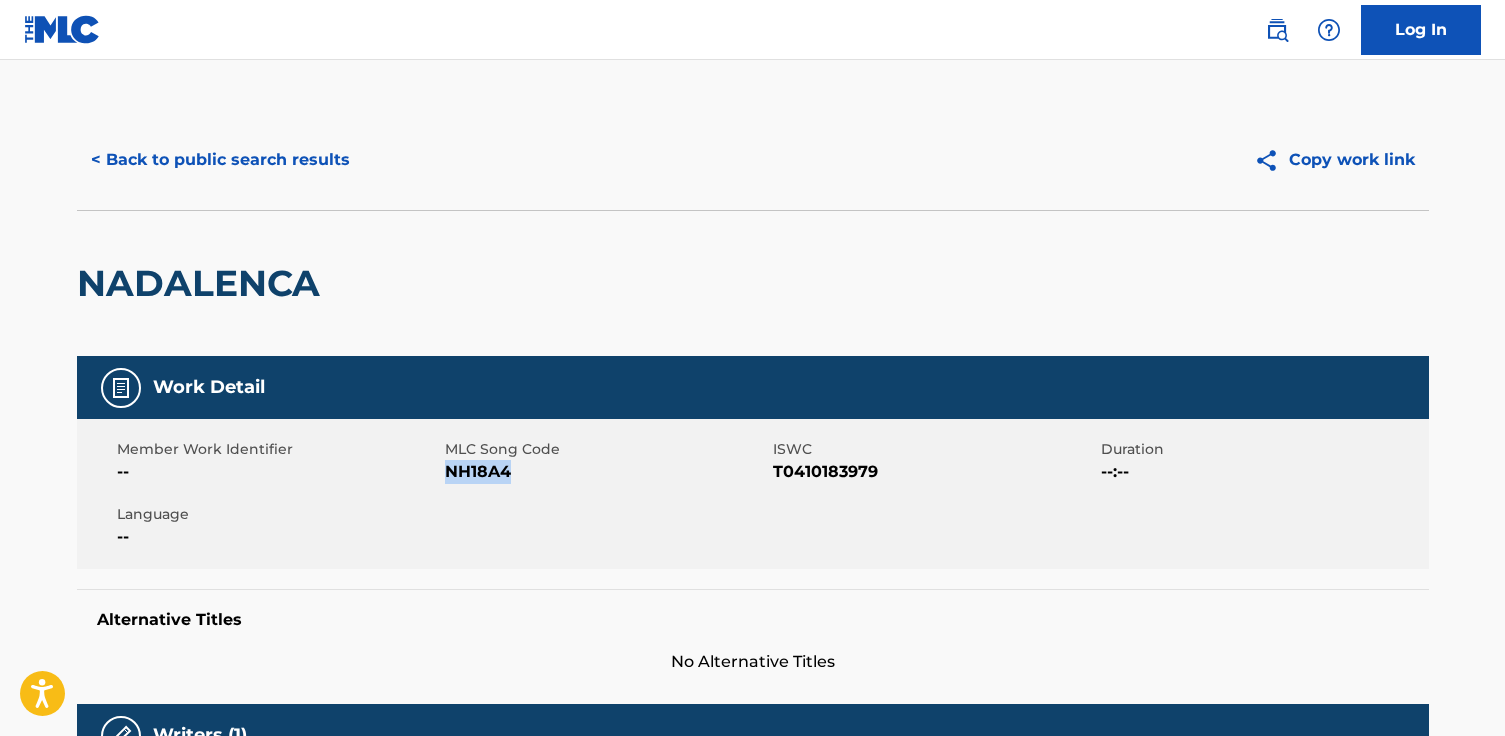 drag, startPoint x: 518, startPoint y: 474, endPoint x: 445, endPoint y: 470, distance: 73.109505 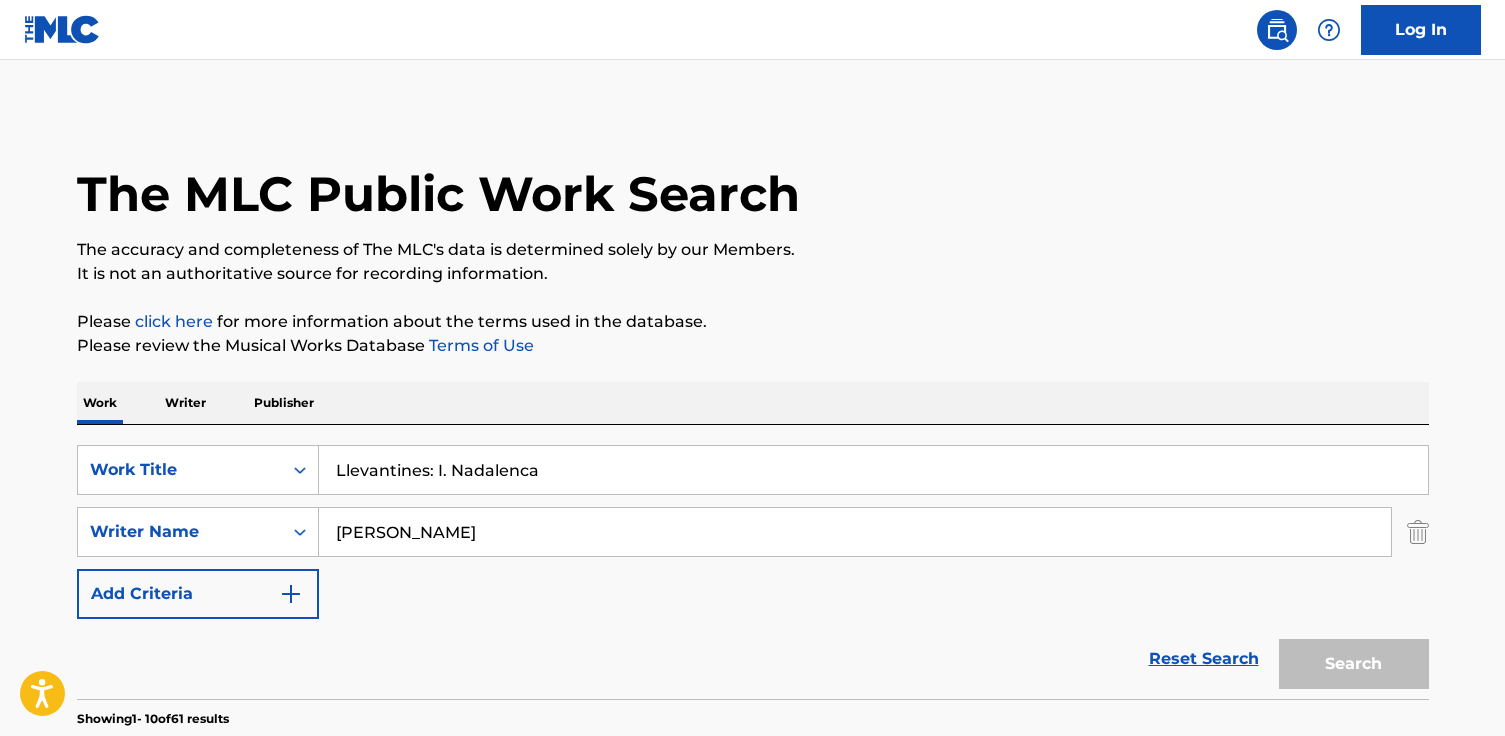 scroll, scrollTop: 370, scrollLeft: 0, axis: vertical 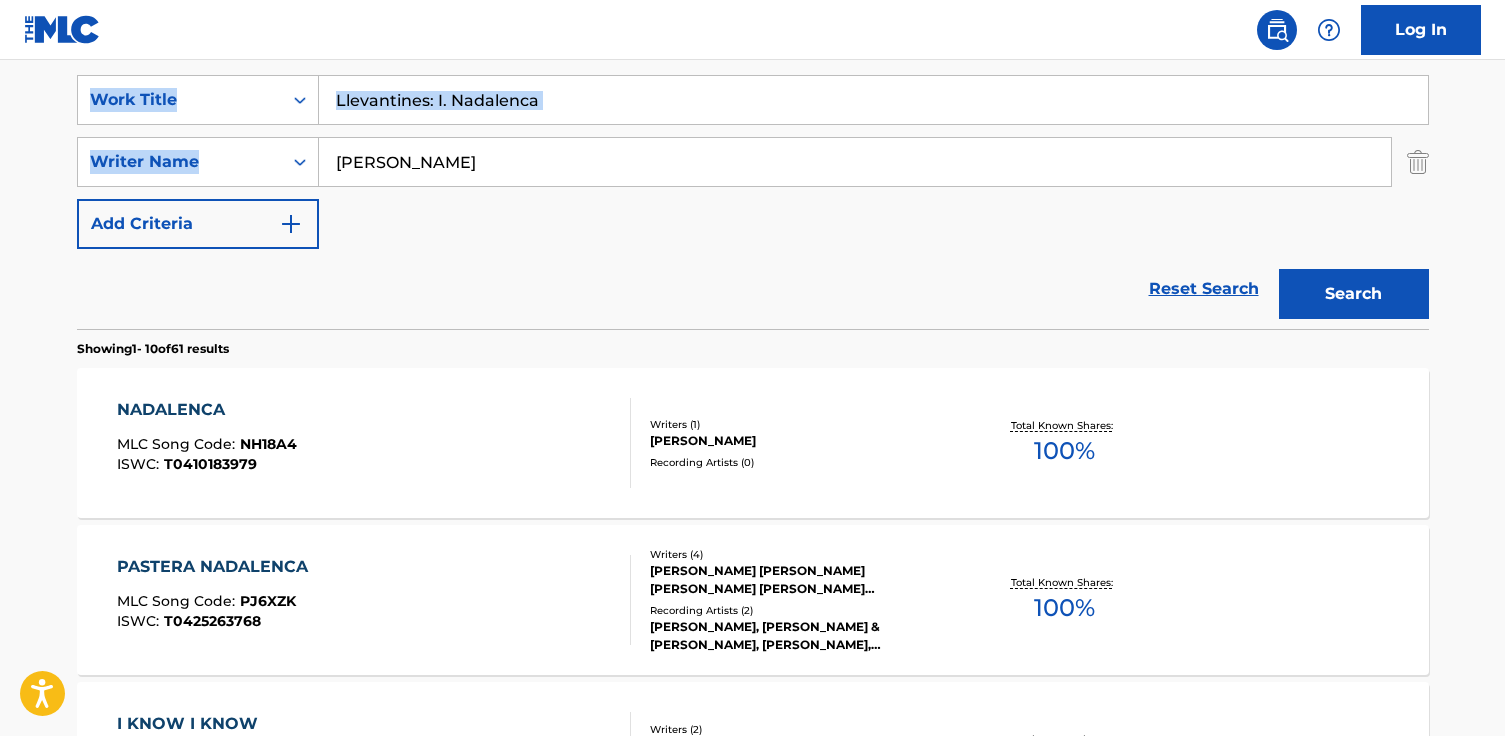 drag, startPoint x: 793, startPoint y: 130, endPoint x: 573, endPoint y: 142, distance: 220.32703 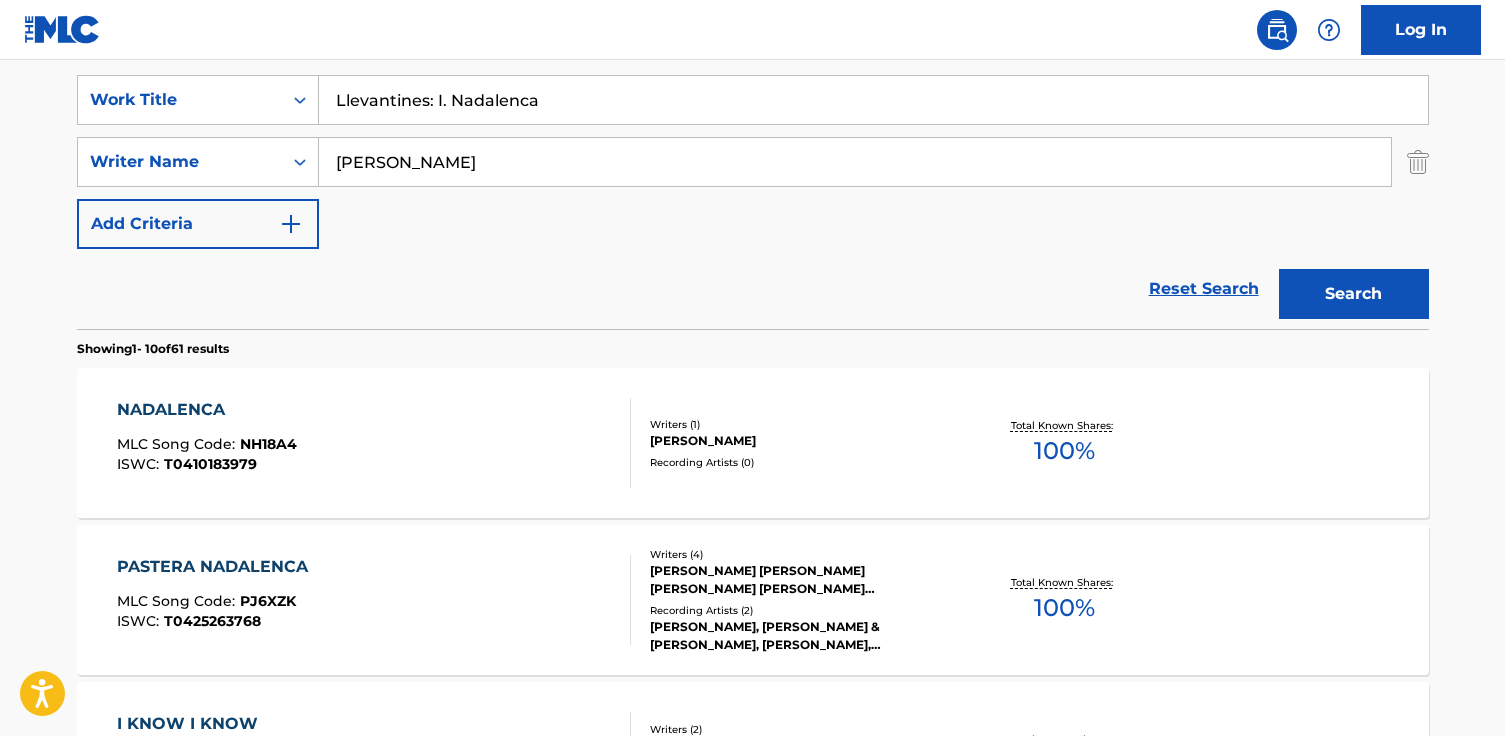 click on "[PERSON_NAME]" at bounding box center (855, 162) 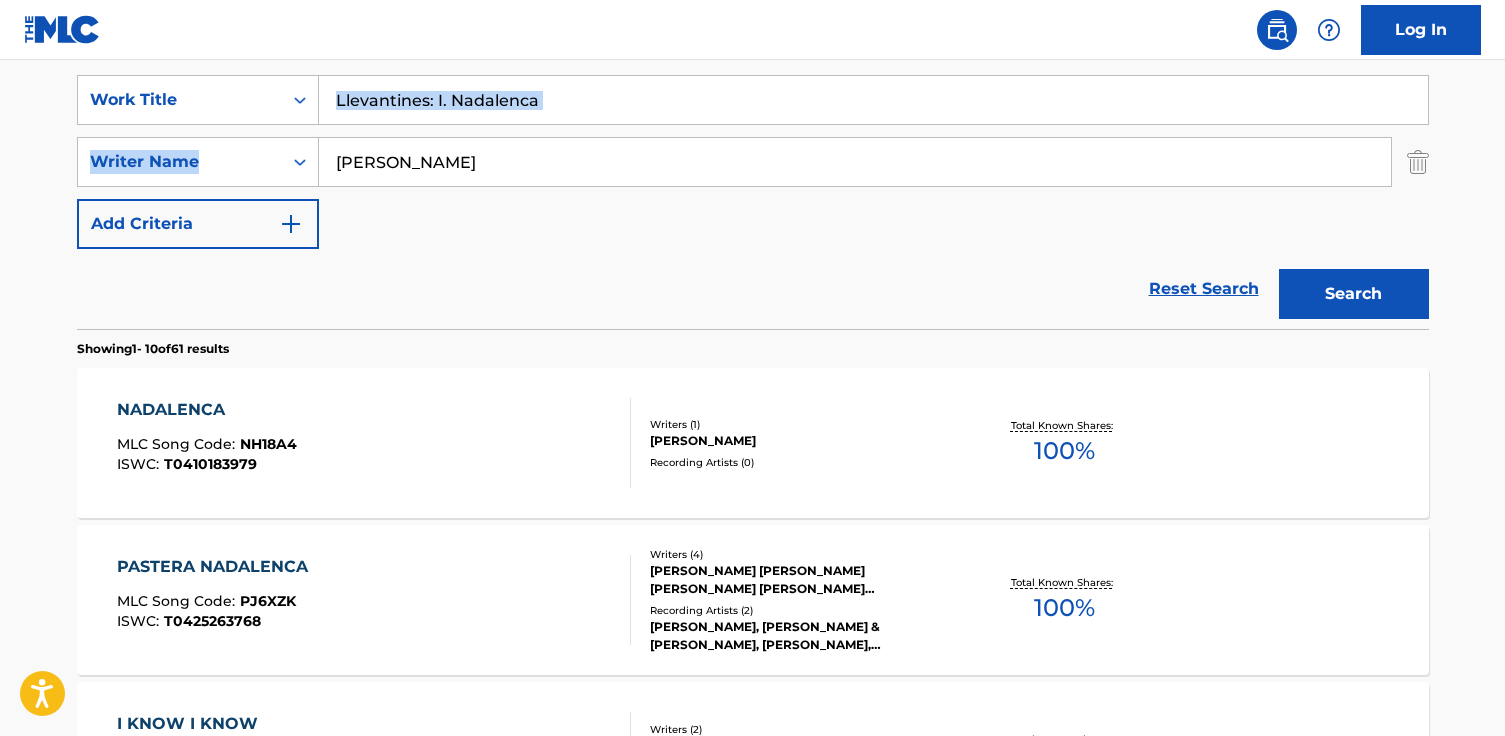 drag, startPoint x: 570, startPoint y: 126, endPoint x: 556, endPoint y: 108, distance: 22.803509 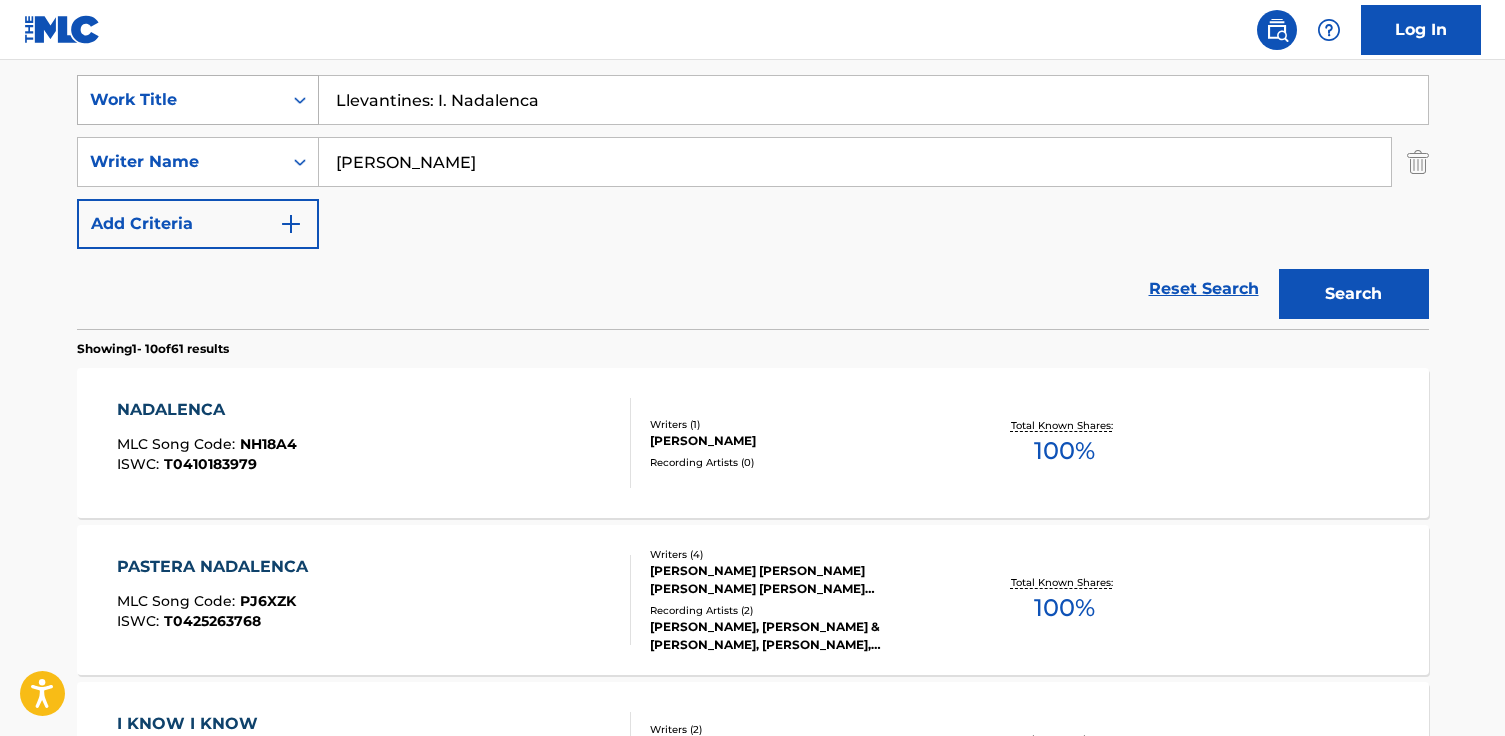 drag, startPoint x: 557, startPoint y: 106, endPoint x: 268, endPoint y: 91, distance: 289.389 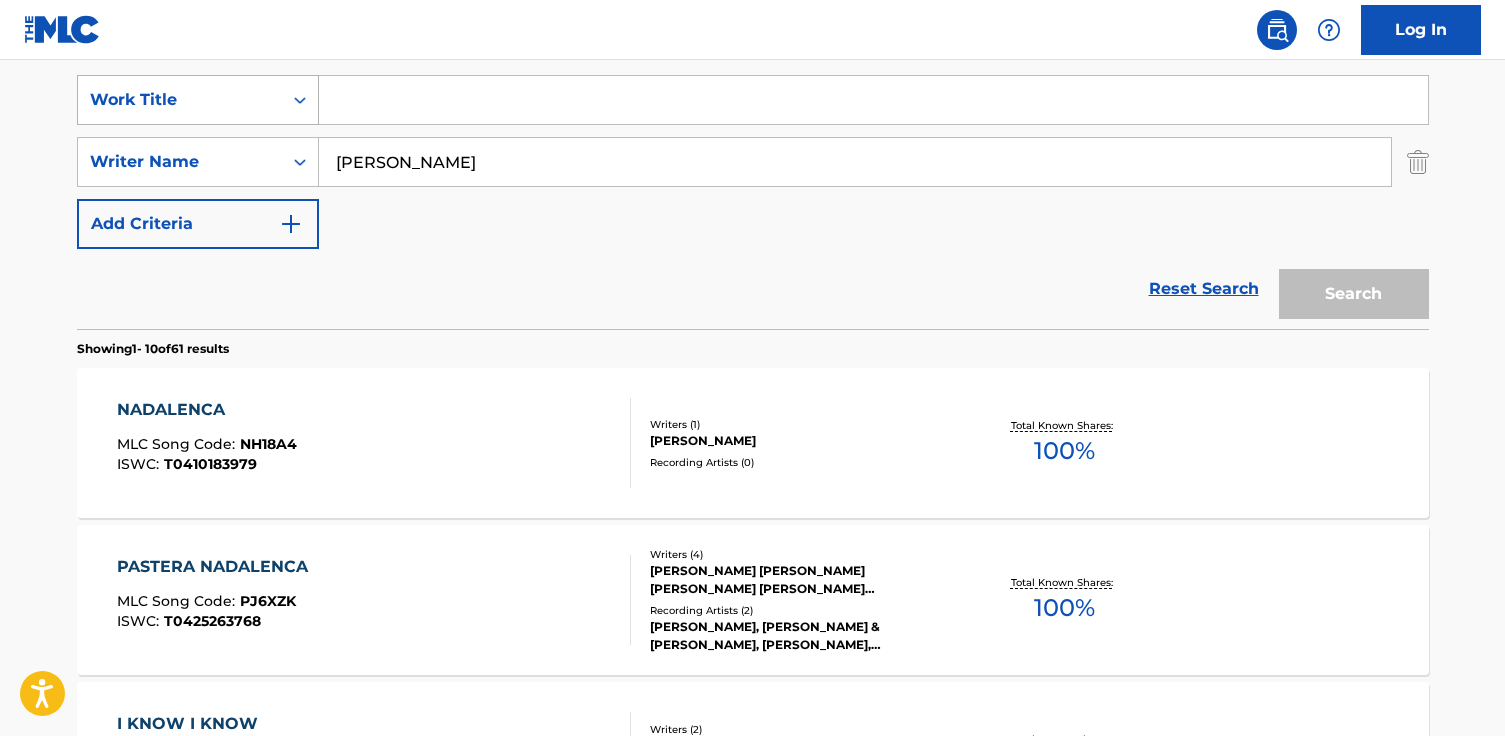 paste on "Veus del blau i del grisenc: I. Mar dormit" 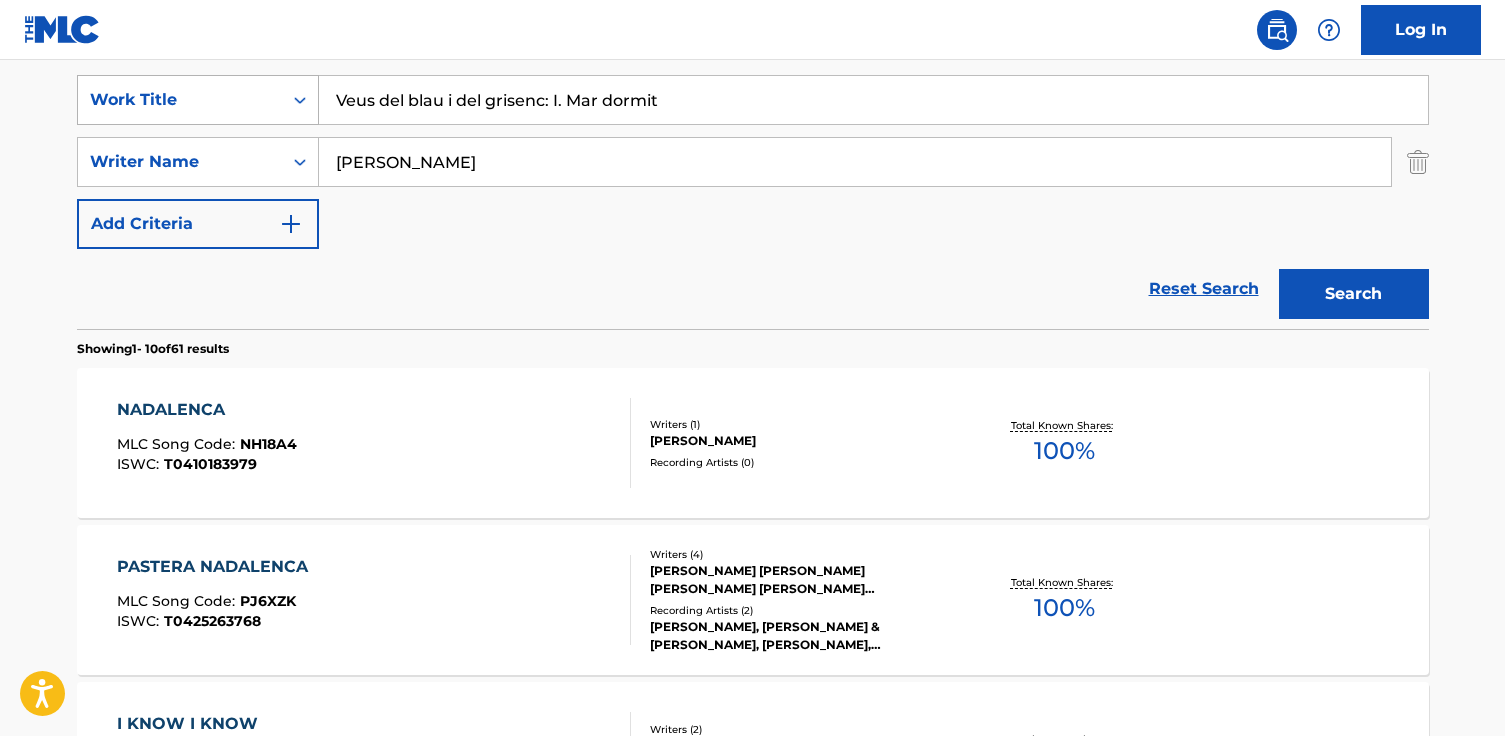 type on "Veus del blau i del grisenc: I. Mar dormit" 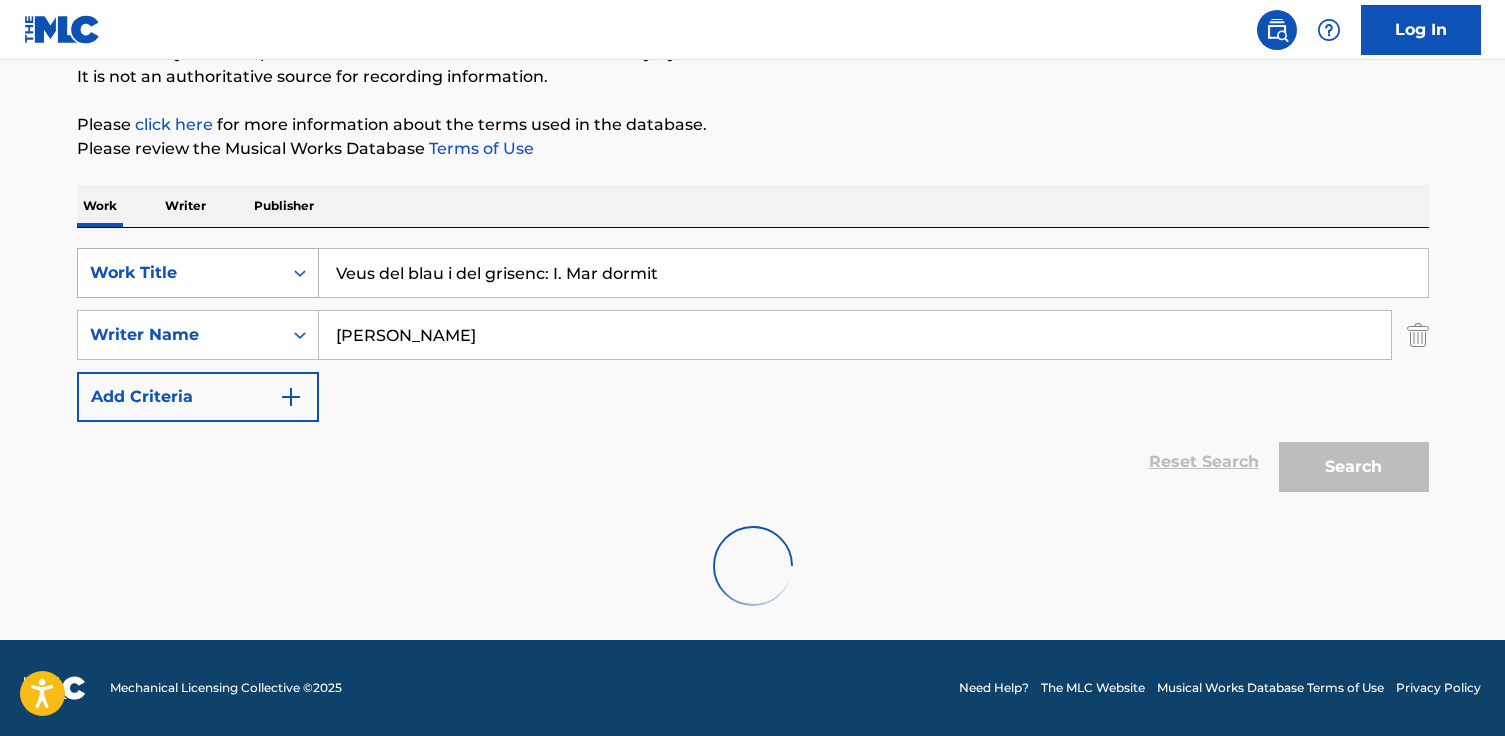 scroll, scrollTop: 370, scrollLeft: 0, axis: vertical 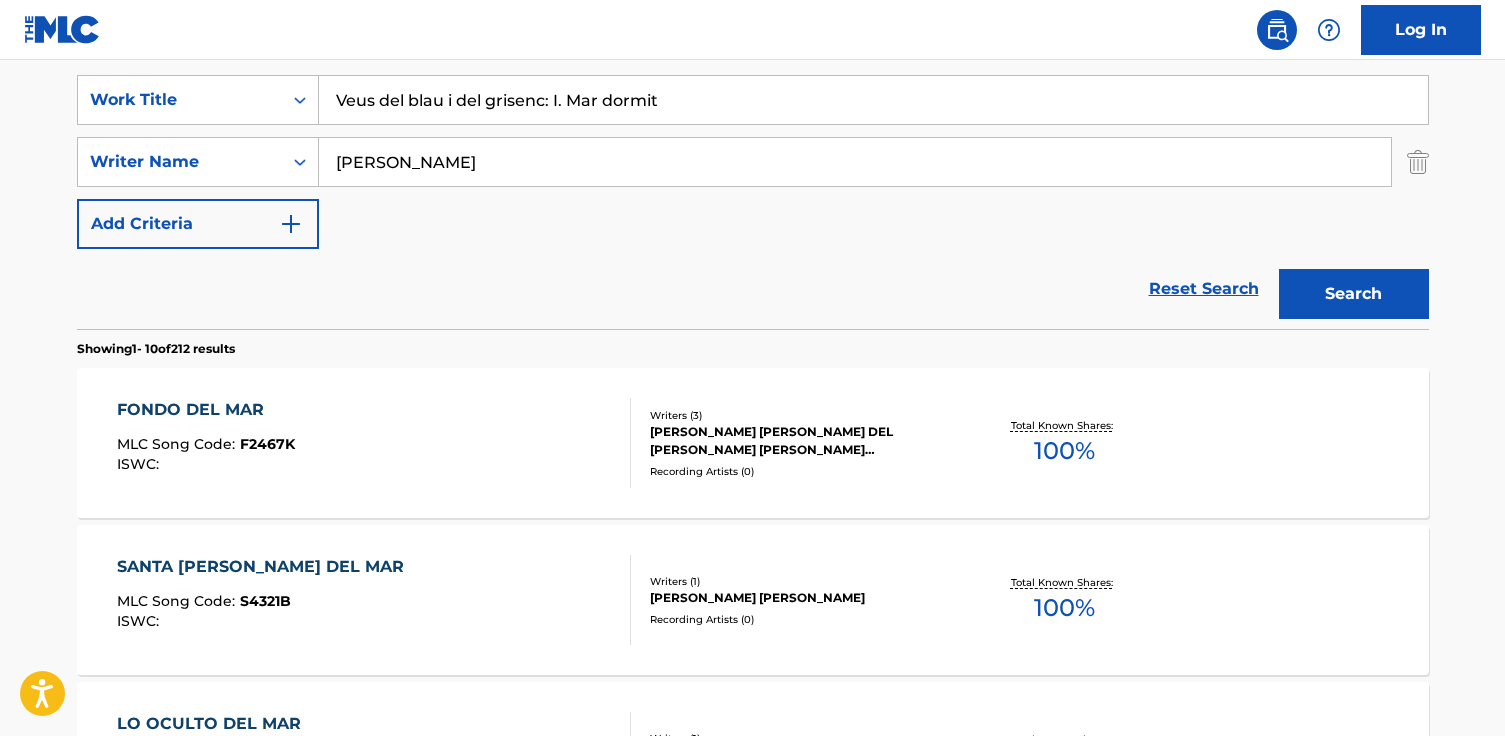 drag, startPoint x: 696, startPoint y: 101, endPoint x: -224, endPoint y: 45, distance: 921.70276 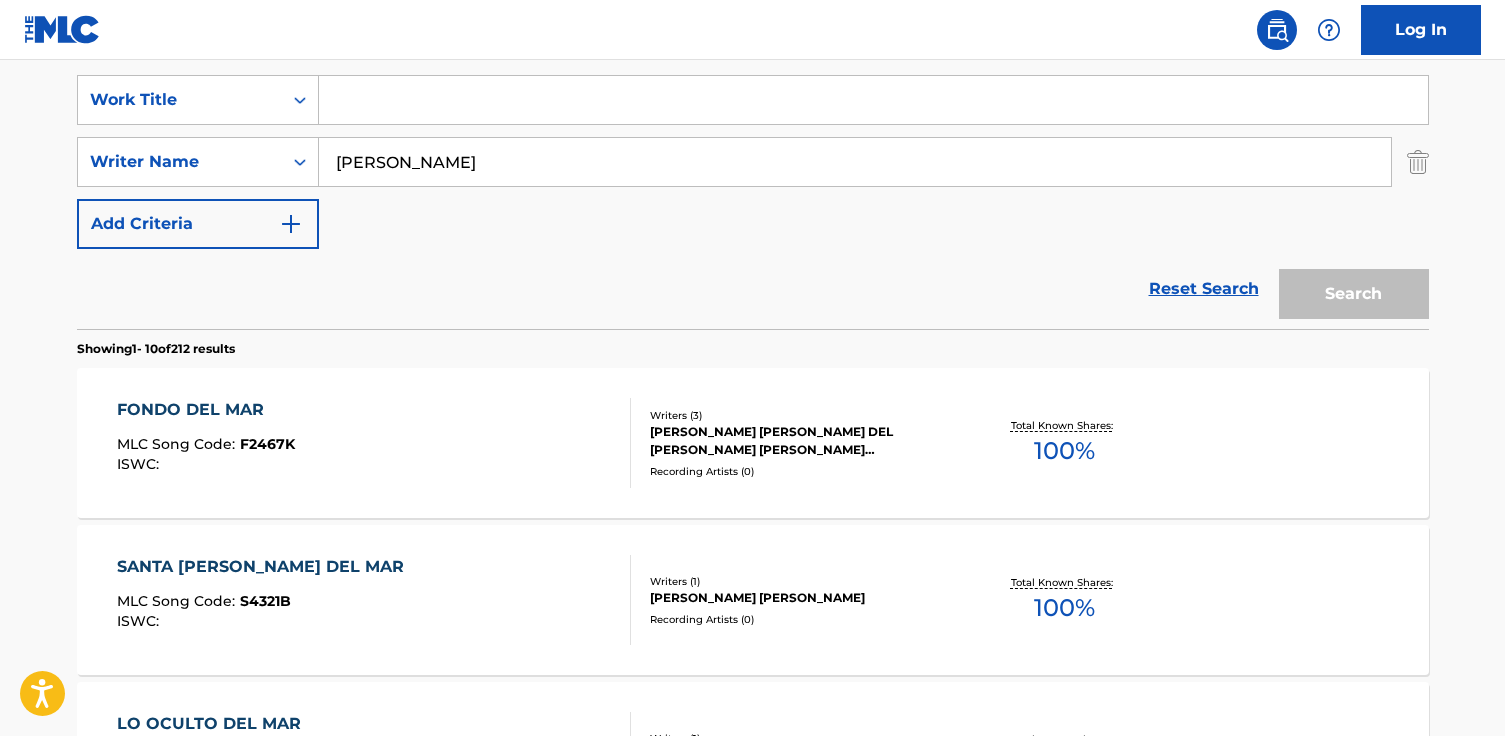 paste on "Llevantines: III. [GEOGRAPHIC_DATA]" 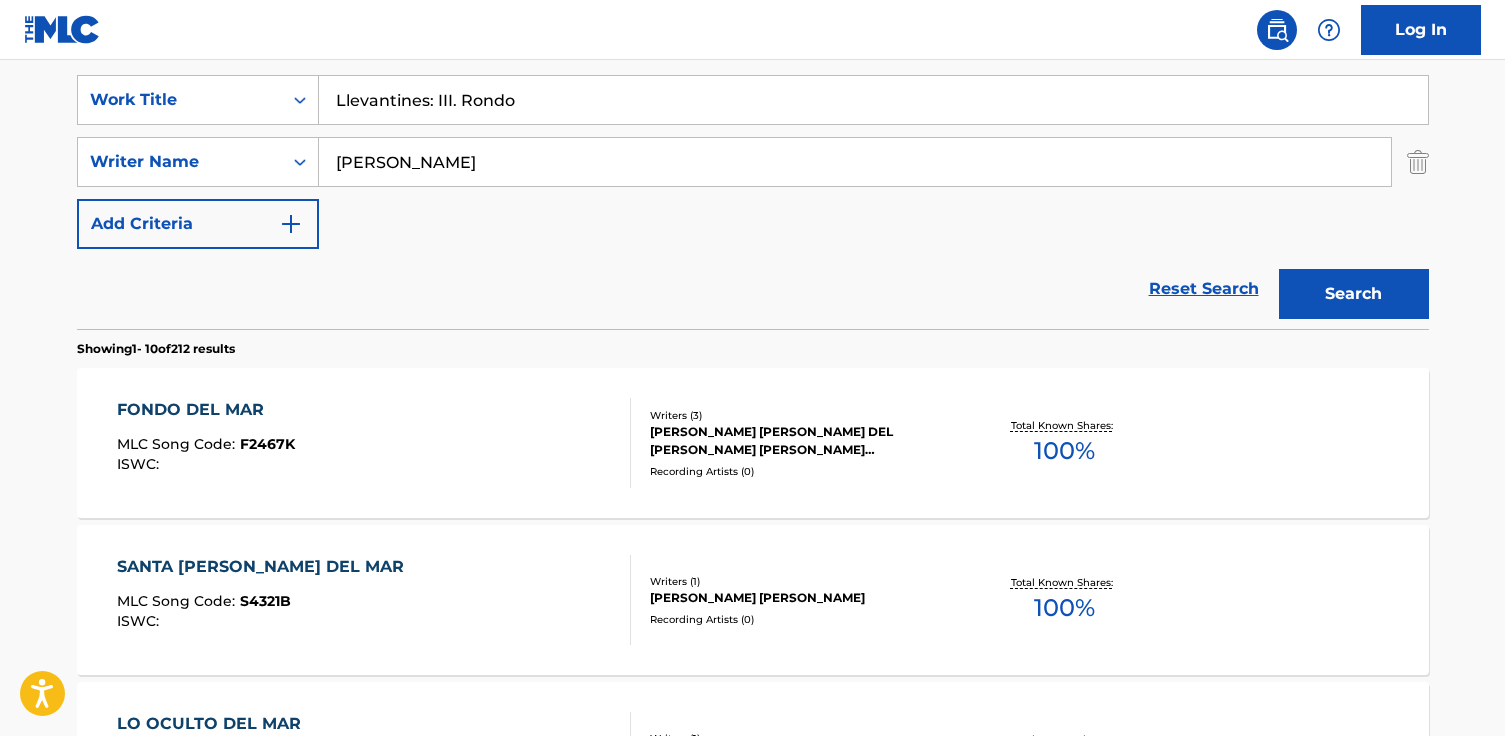 type on "Llevantines: III. Rondo" 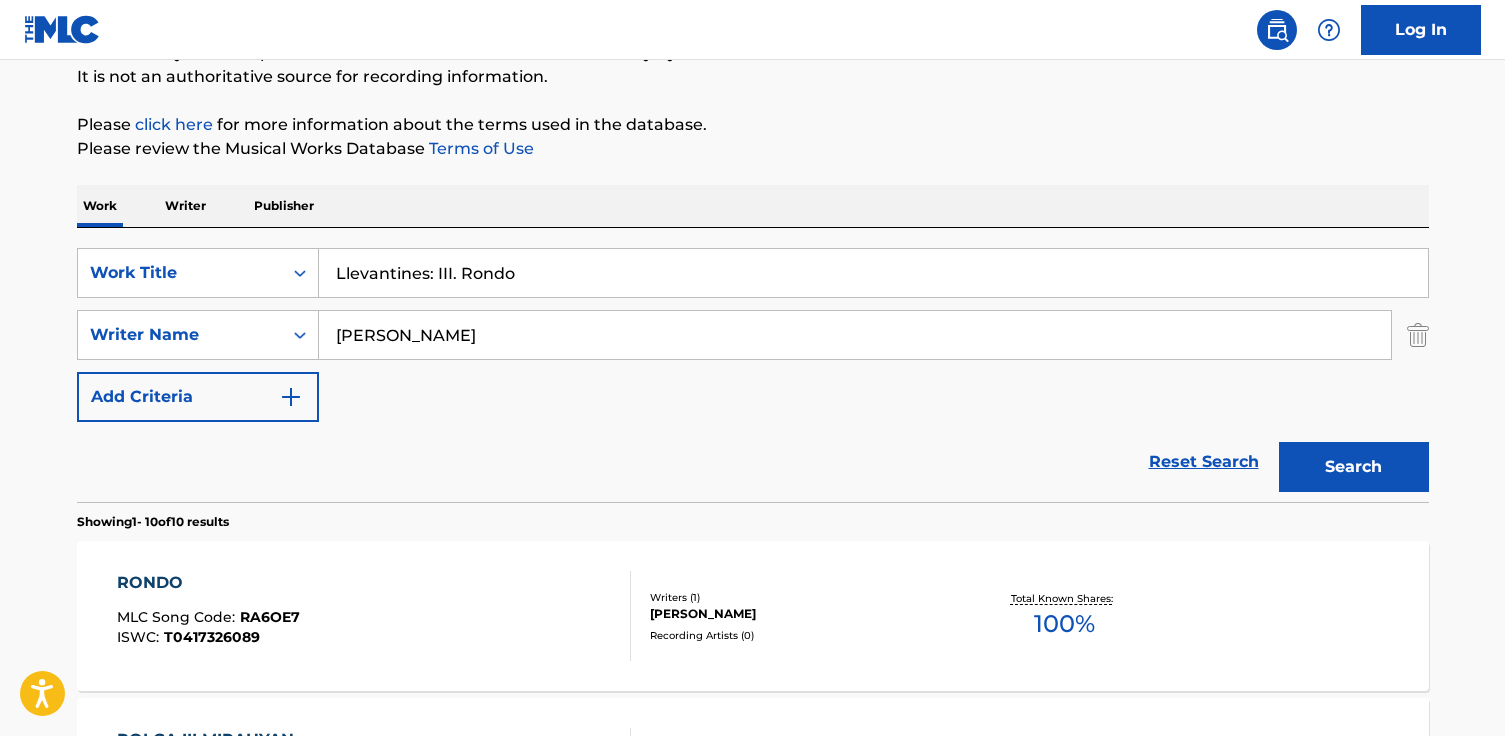 scroll, scrollTop: 370, scrollLeft: 0, axis: vertical 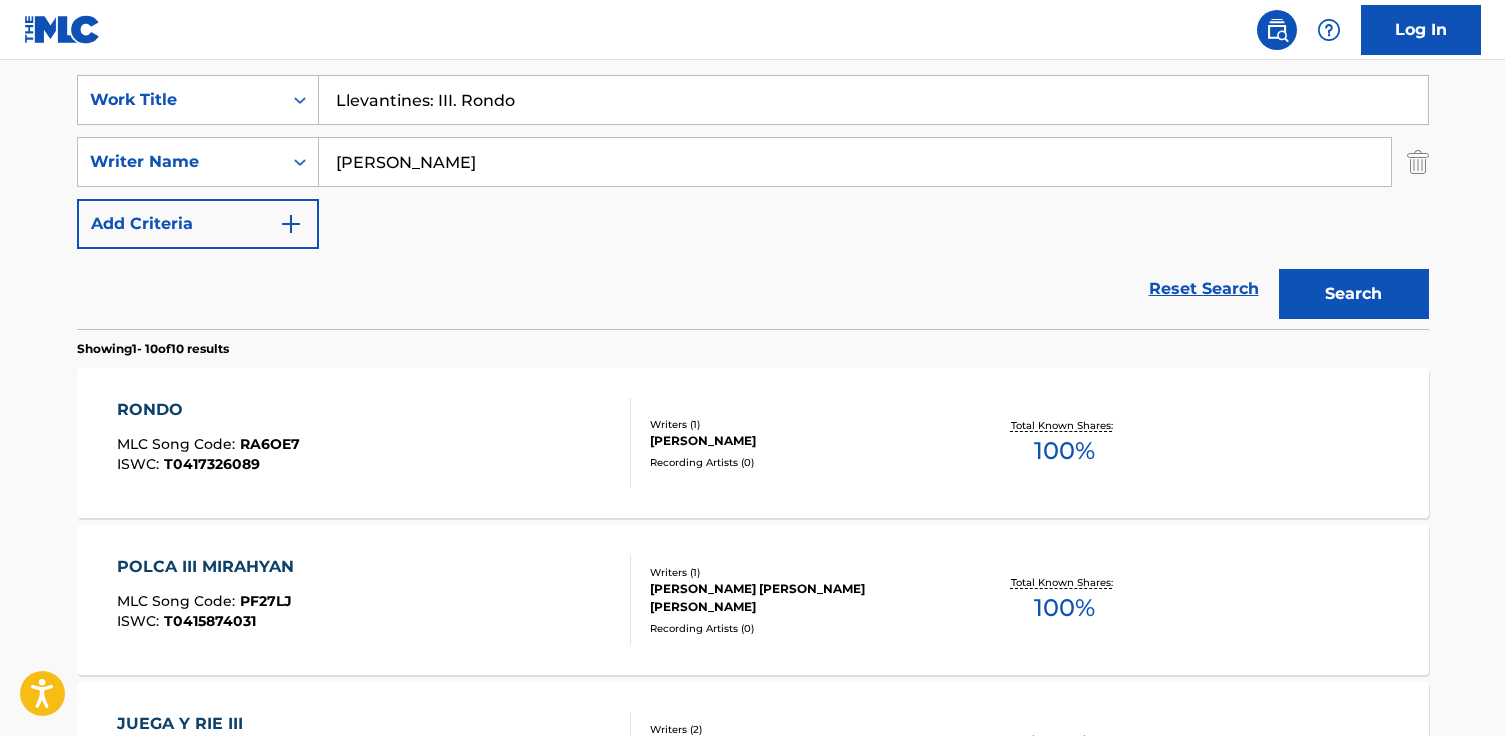 click on "RONDO MLC Song Code : RA6OE7 ISWC : T0417326089" at bounding box center [374, 443] 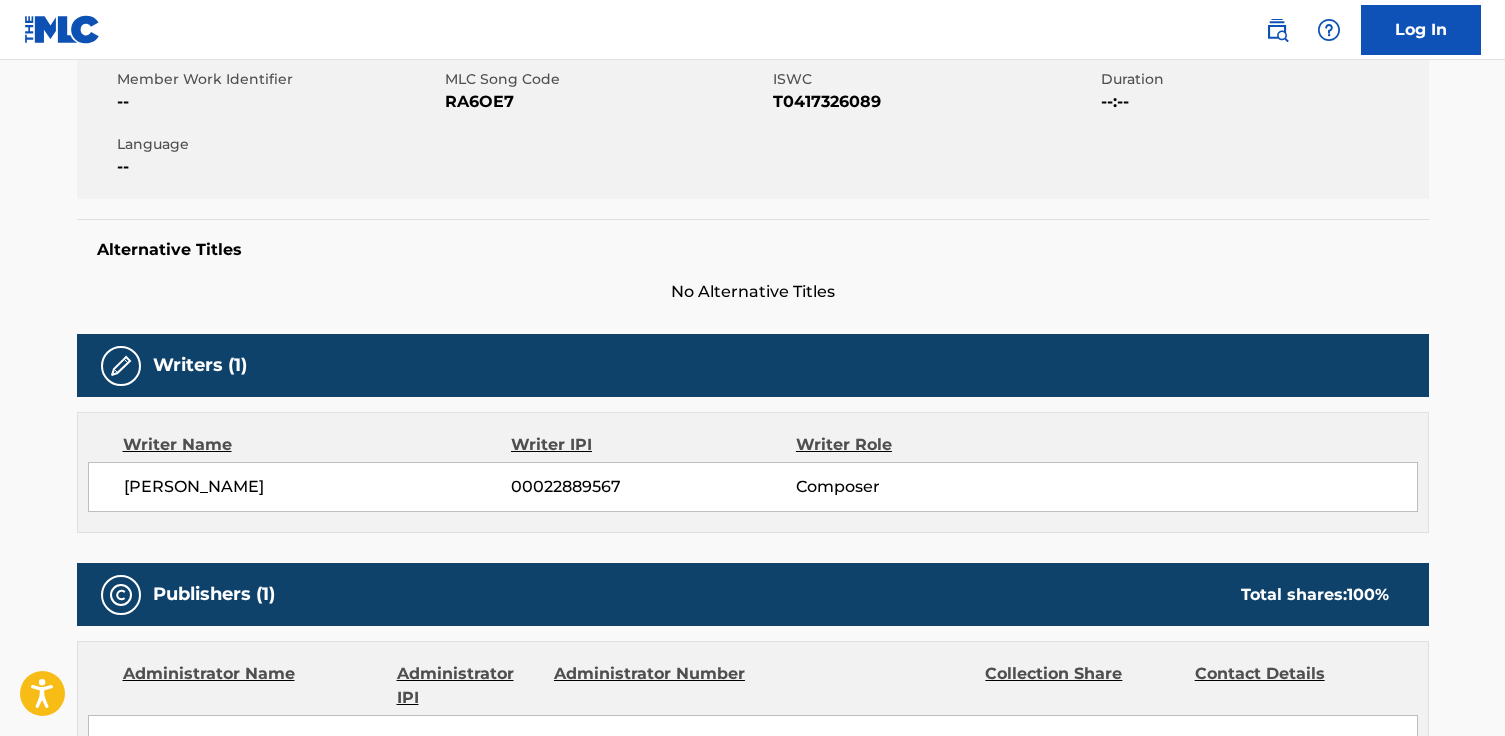 scroll, scrollTop: 0, scrollLeft: 0, axis: both 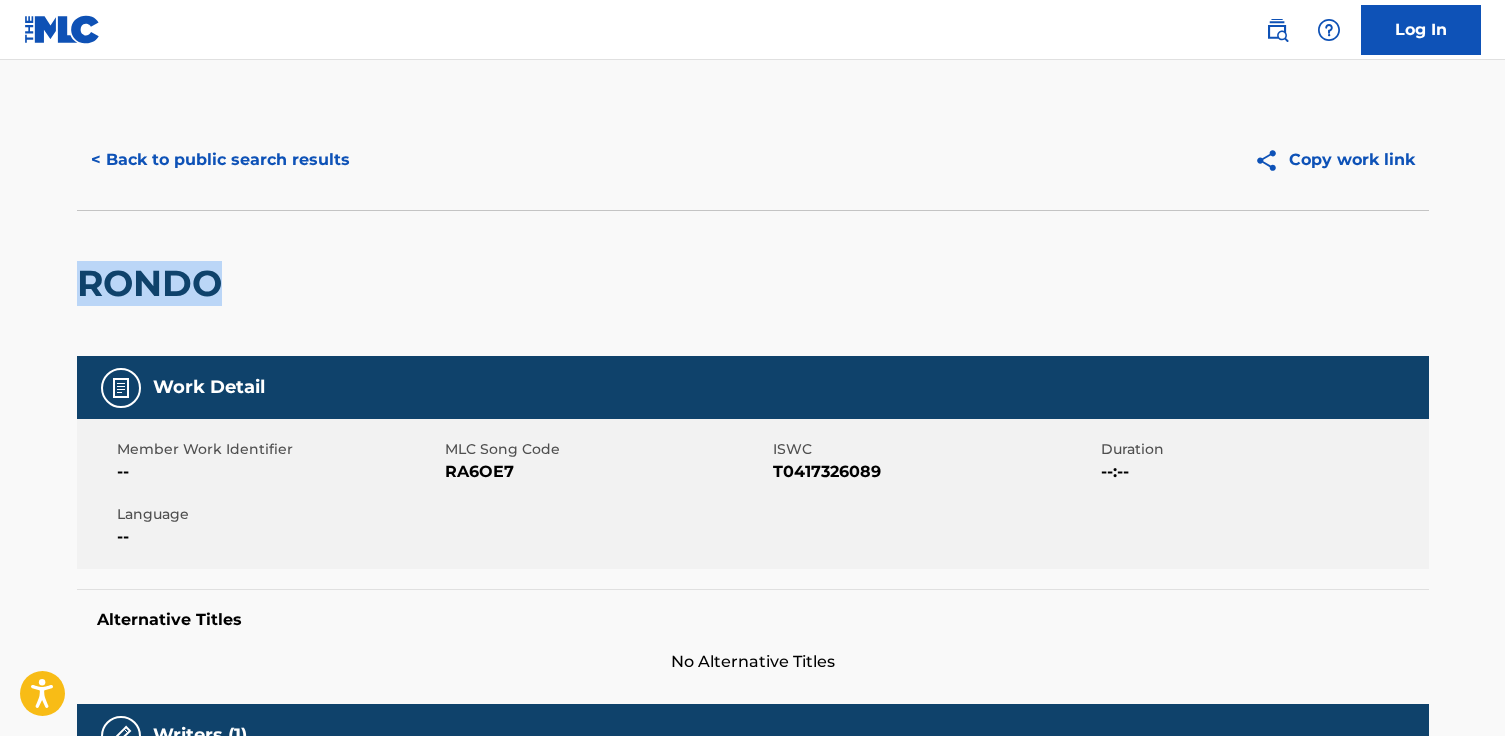 drag, startPoint x: 279, startPoint y: 300, endPoint x: 199, endPoint y: 271, distance: 85.09406 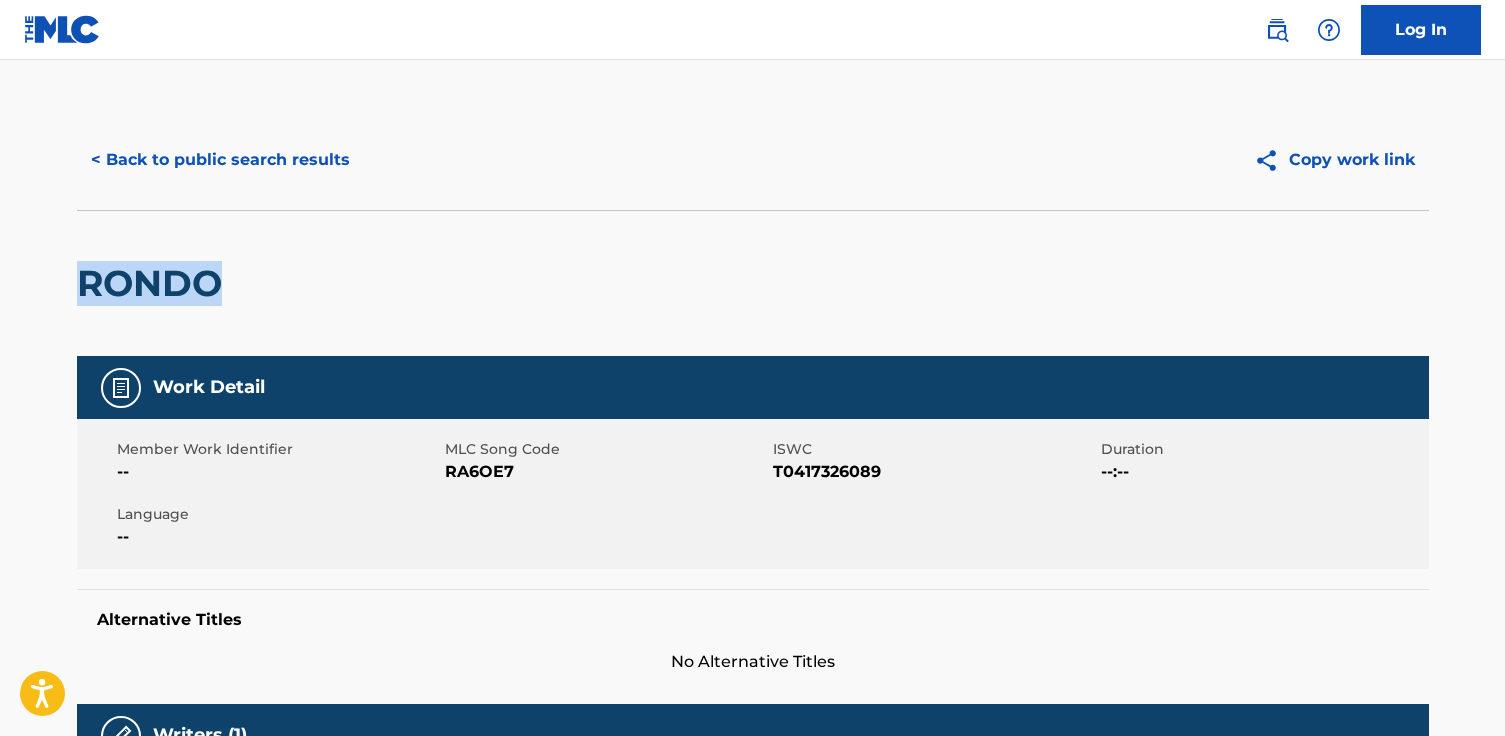 copy on "RONDO" 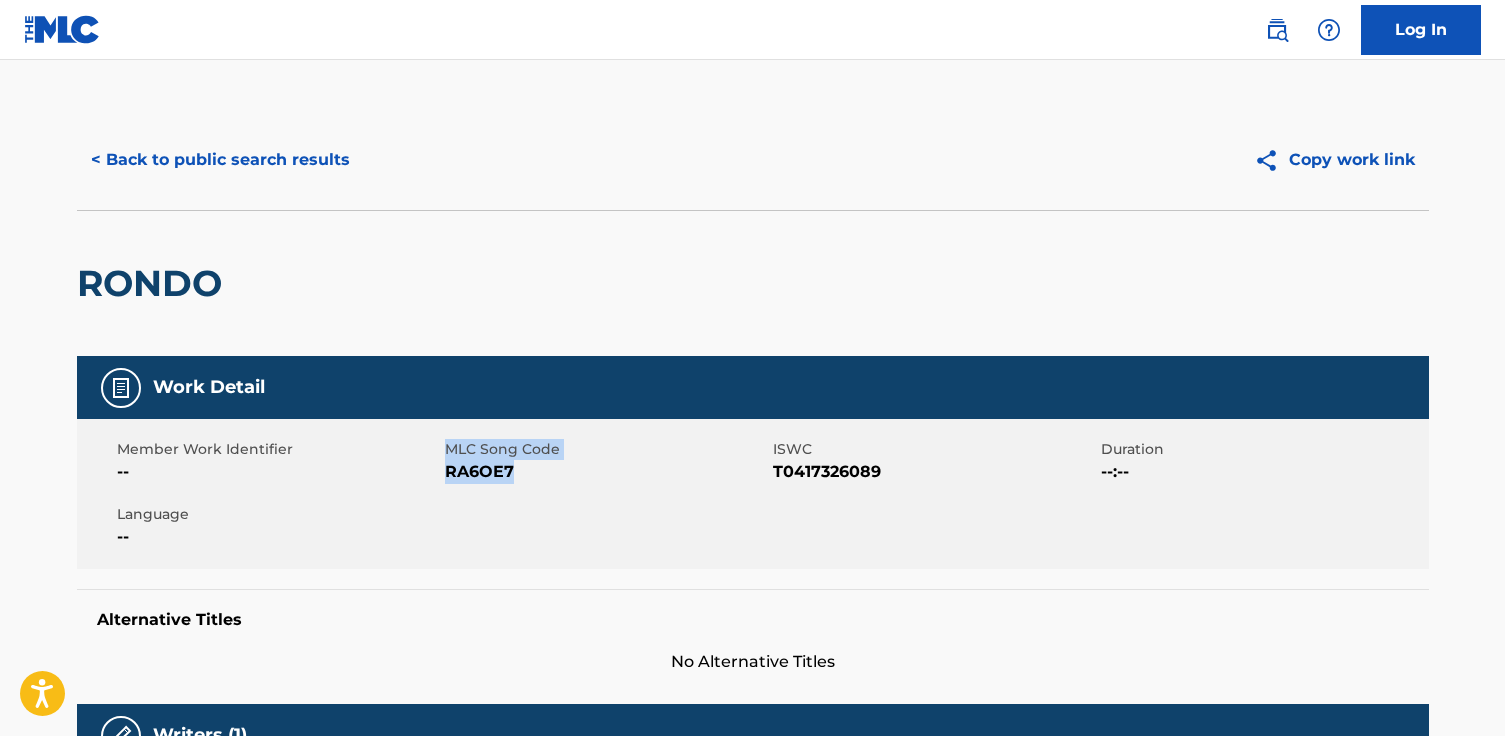 drag, startPoint x: 517, startPoint y: 474, endPoint x: 443, endPoint y: 472, distance: 74.02702 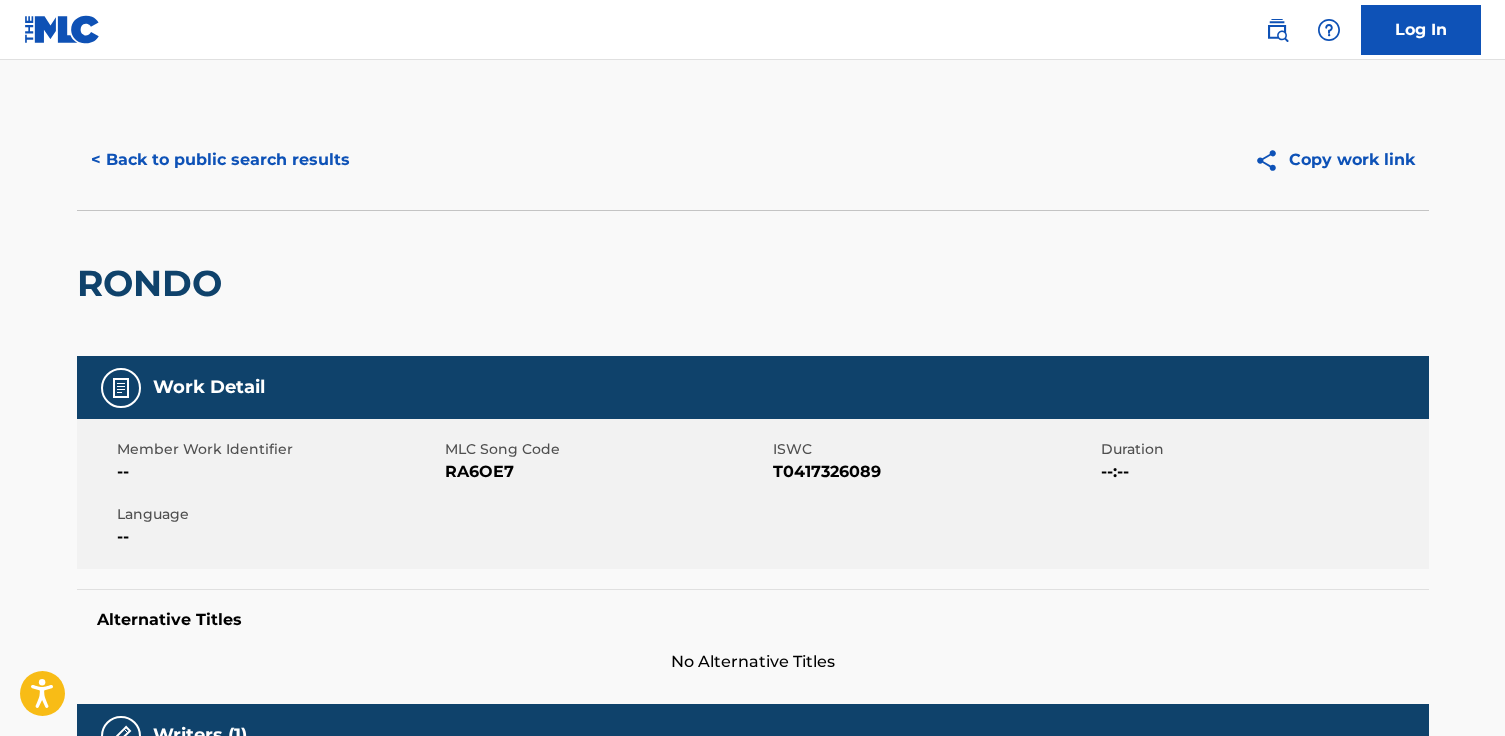 click on "Member Work Identifier -- MLC Song Code RA6OE7 ISWC T0417326089 Duration --:-- Language --" at bounding box center [753, 494] 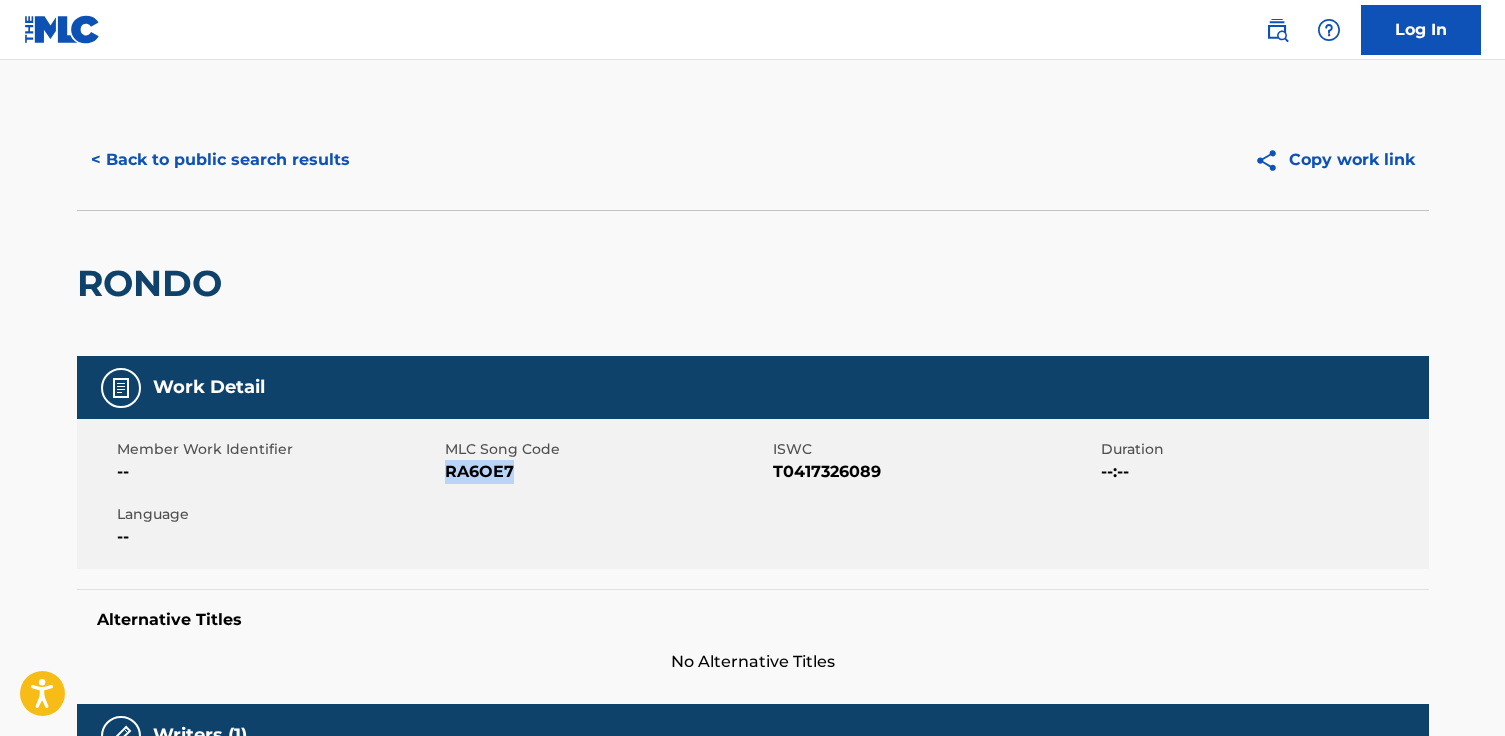 drag, startPoint x: 535, startPoint y: 477, endPoint x: 447, endPoint y: 476, distance: 88.005684 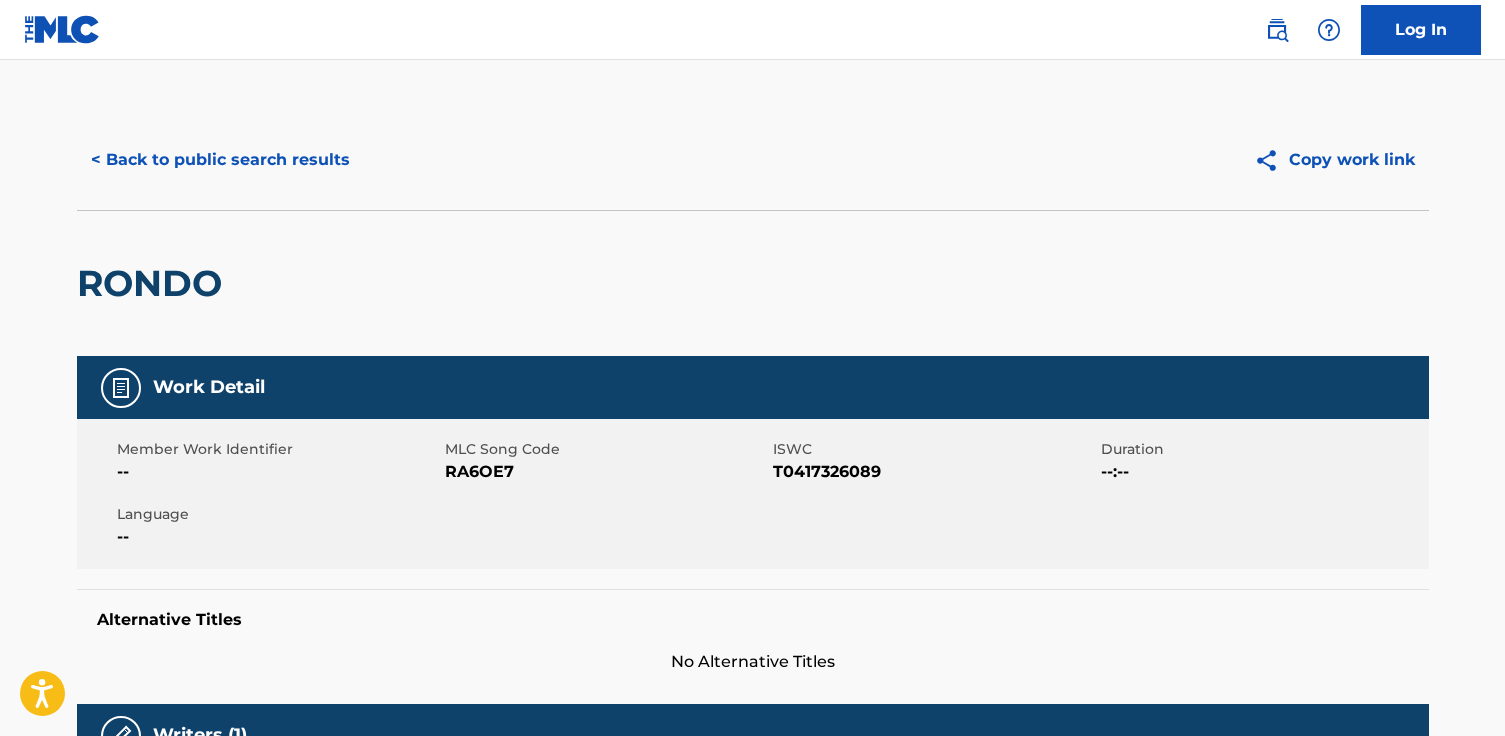 scroll, scrollTop: 370, scrollLeft: 0, axis: vertical 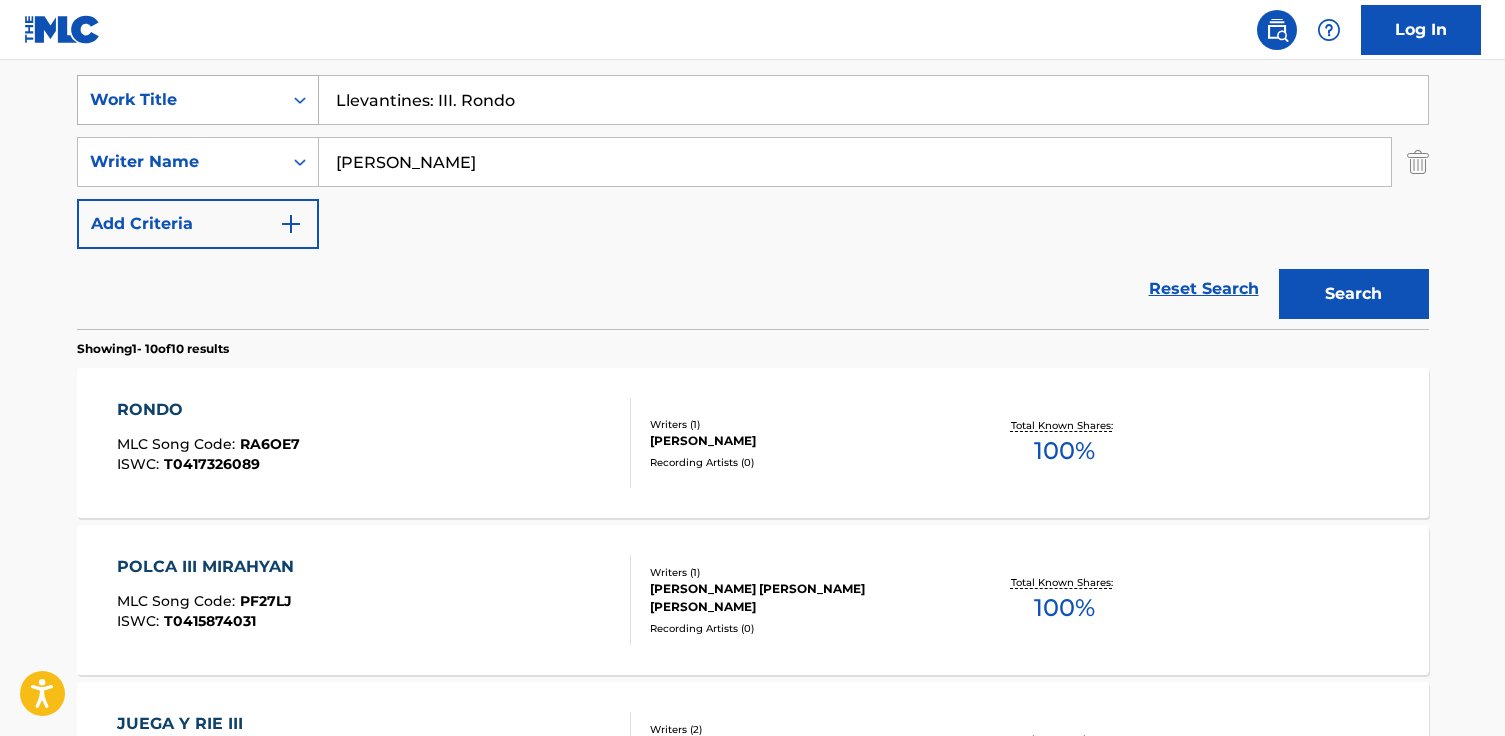 drag, startPoint x: 533, startPoint y: 100, endPoint x: 245, endPoint y: 95, distance: 288.0434 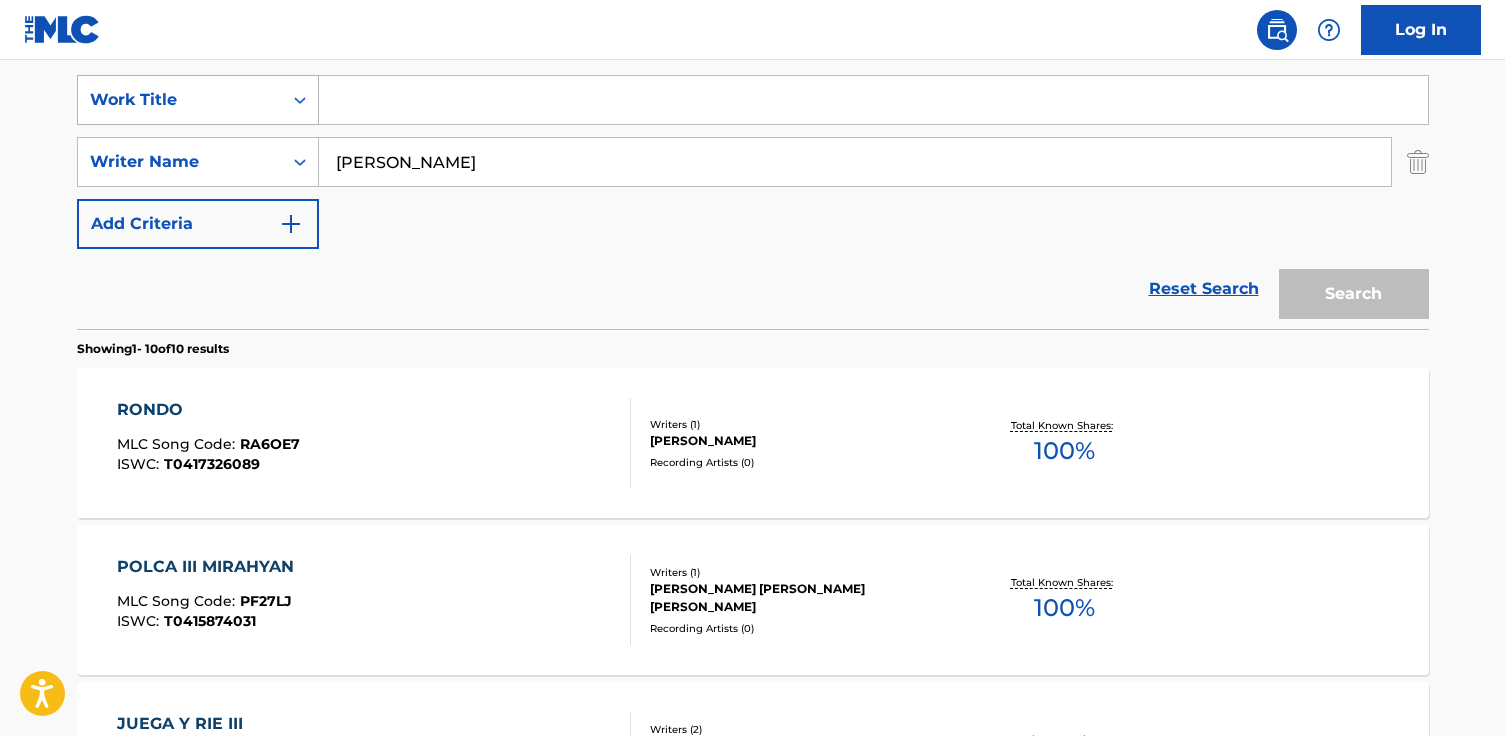 paste on "Llevantines: II. [GEOGRAPHIC_DATA]" 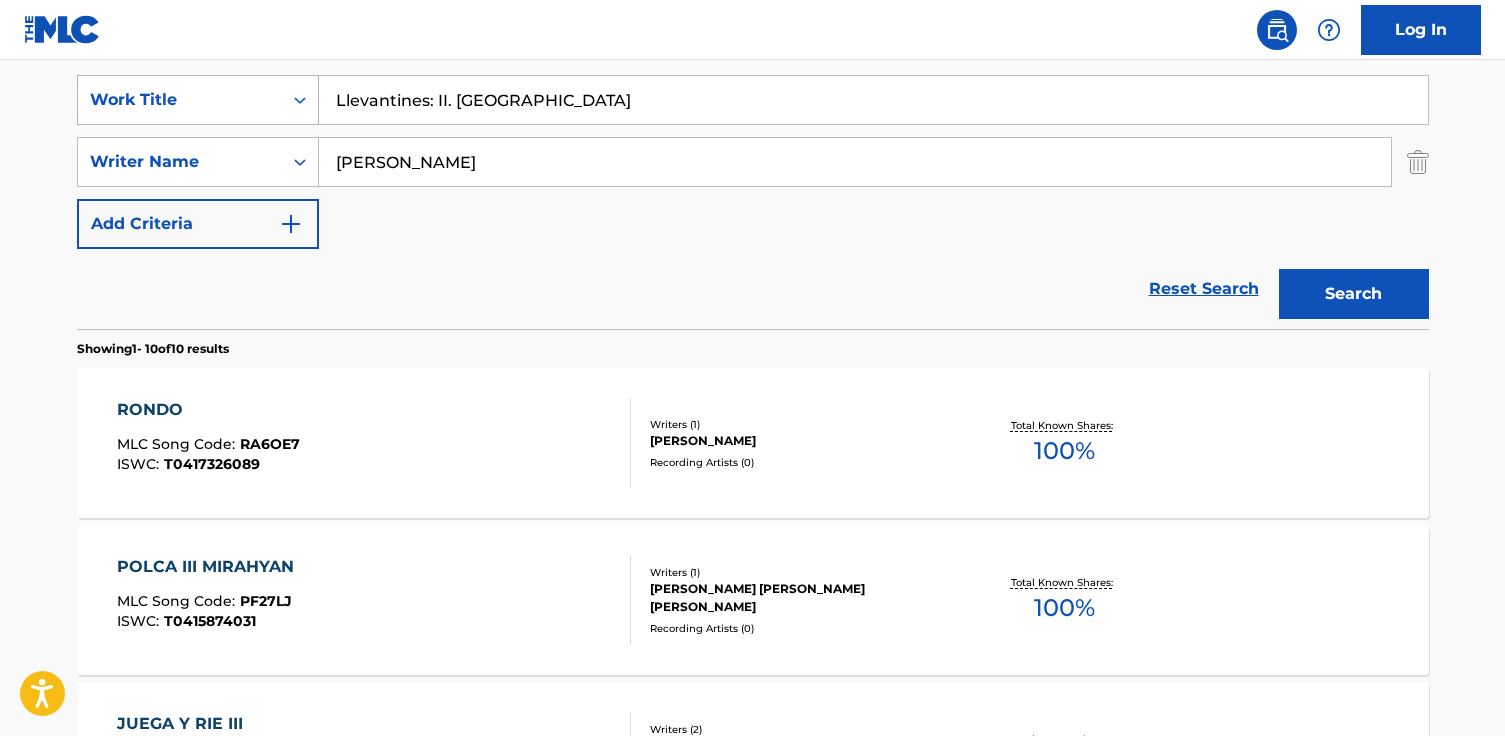 type on "Llevantines: II. [GEOGRAPHIC_DATA]" 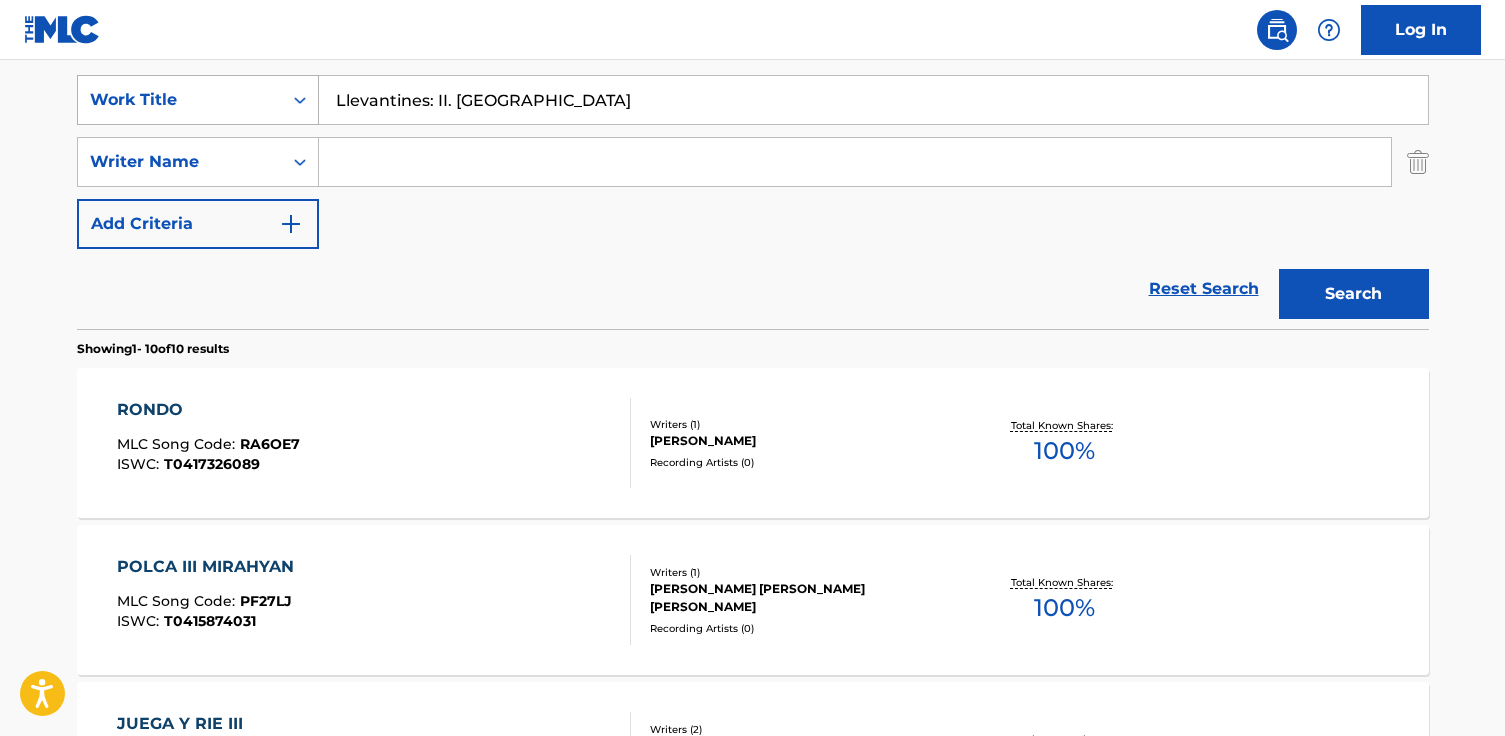 click on "Search" at bounding box center [1354, 294] 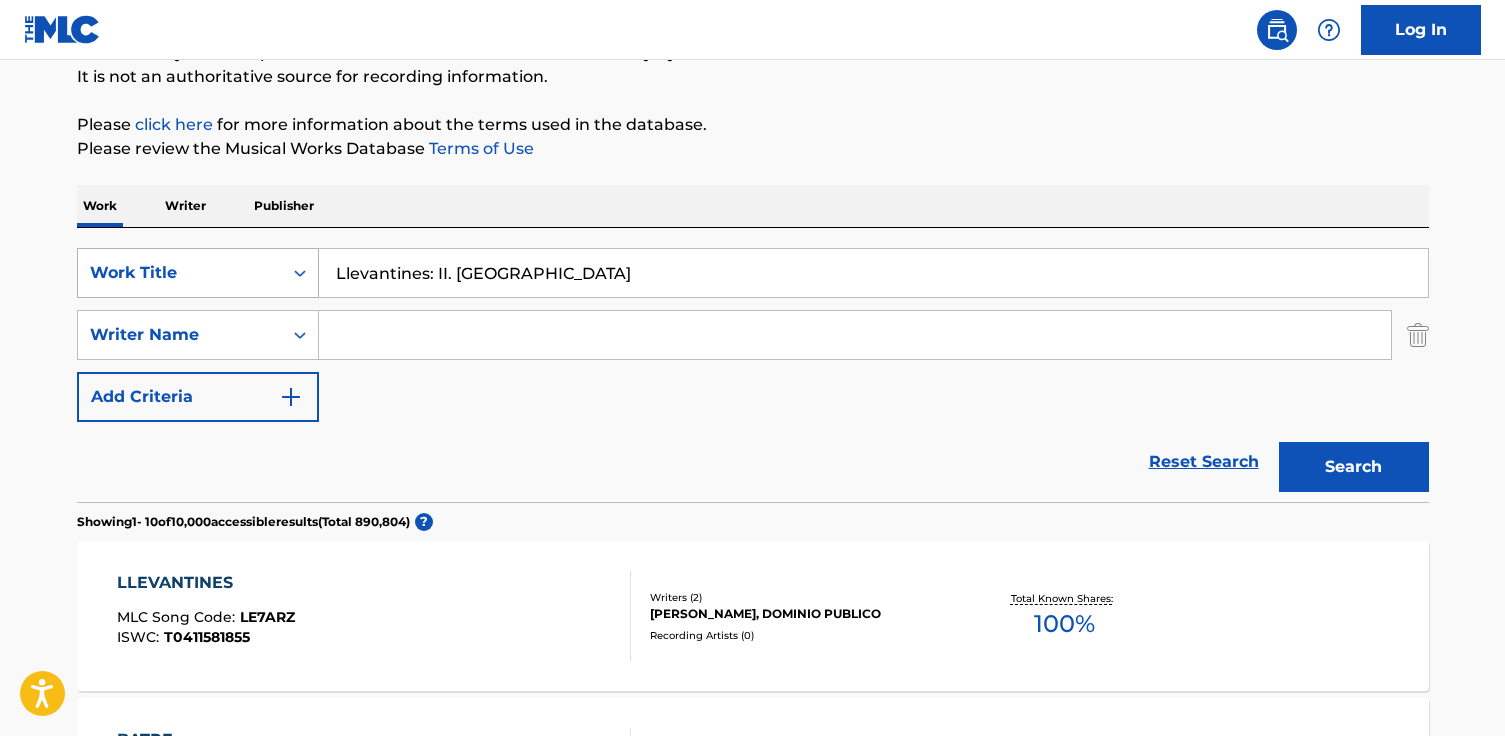 scroll, scrollTop: 370, scrollLeft: 0, axis: vertical 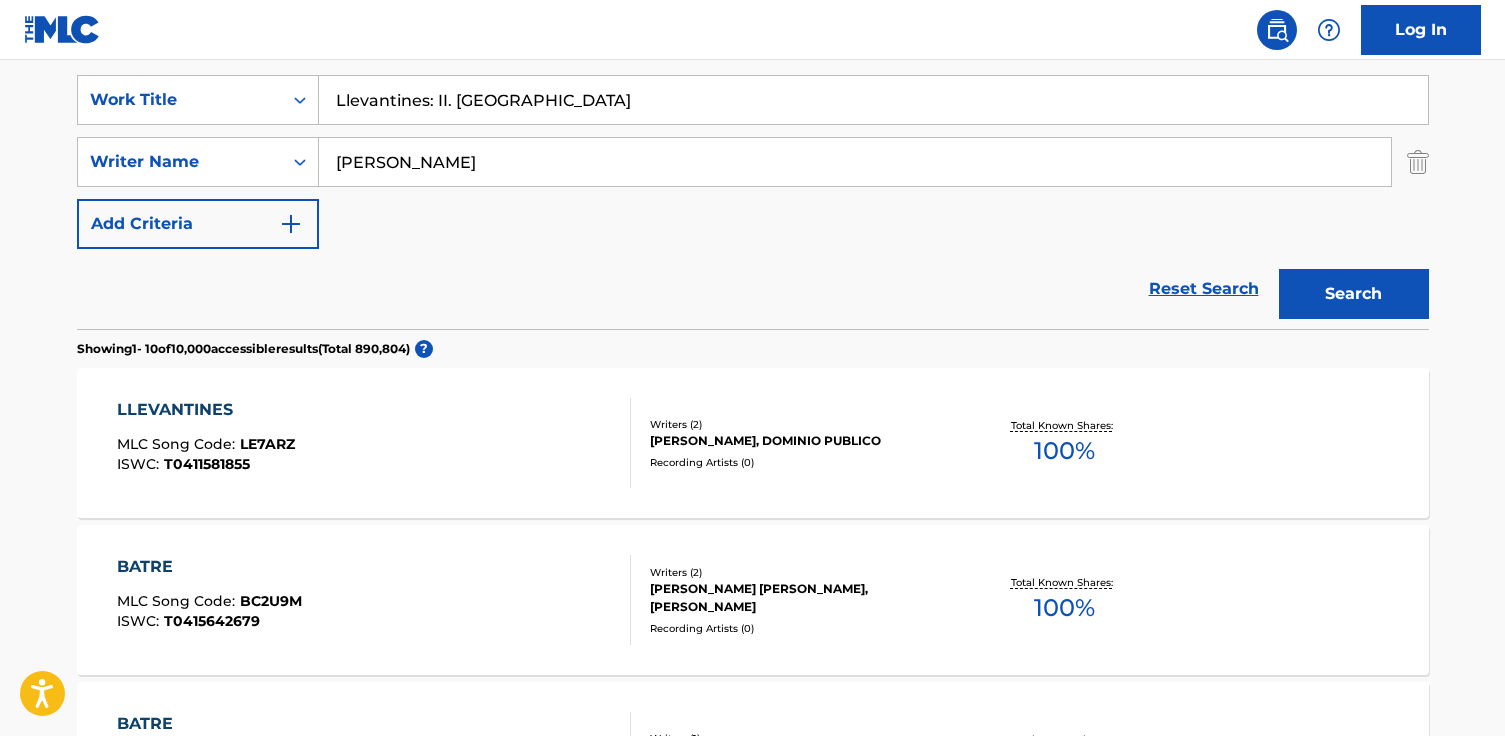 type on "[PERSON_NAME]" 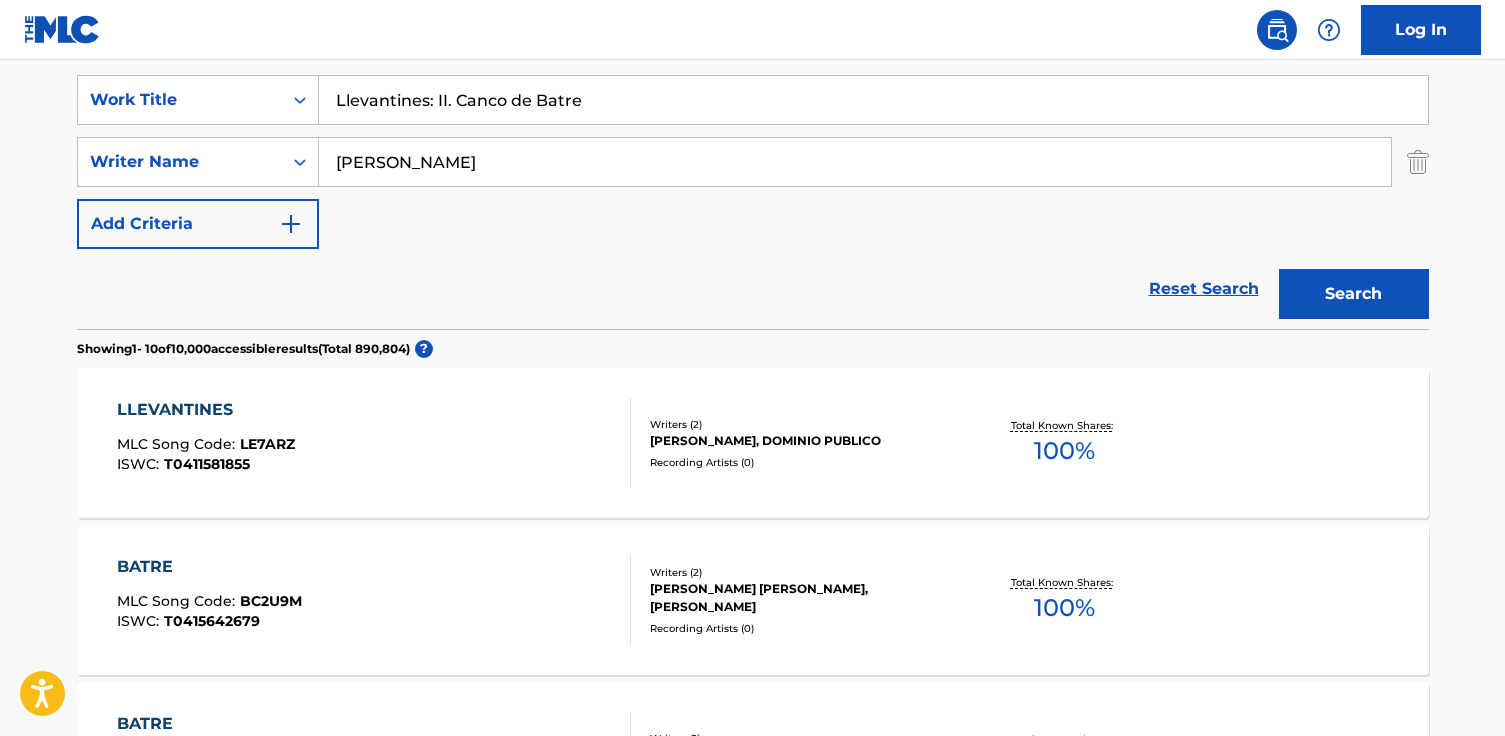 type on "Llevantines: II. Canco de Batre" 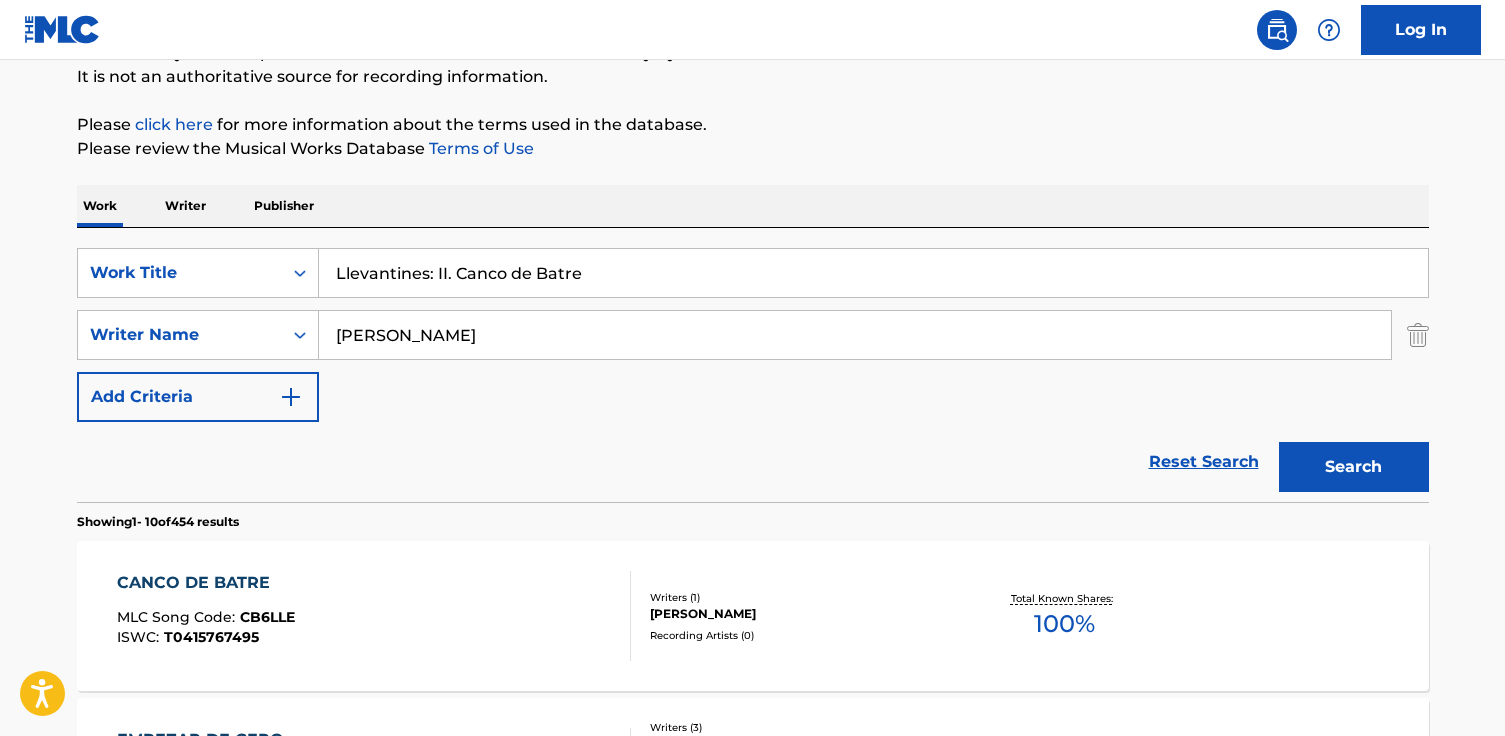 scroll, scrollTop: 370, scrollLeft: 0, axis: vertical 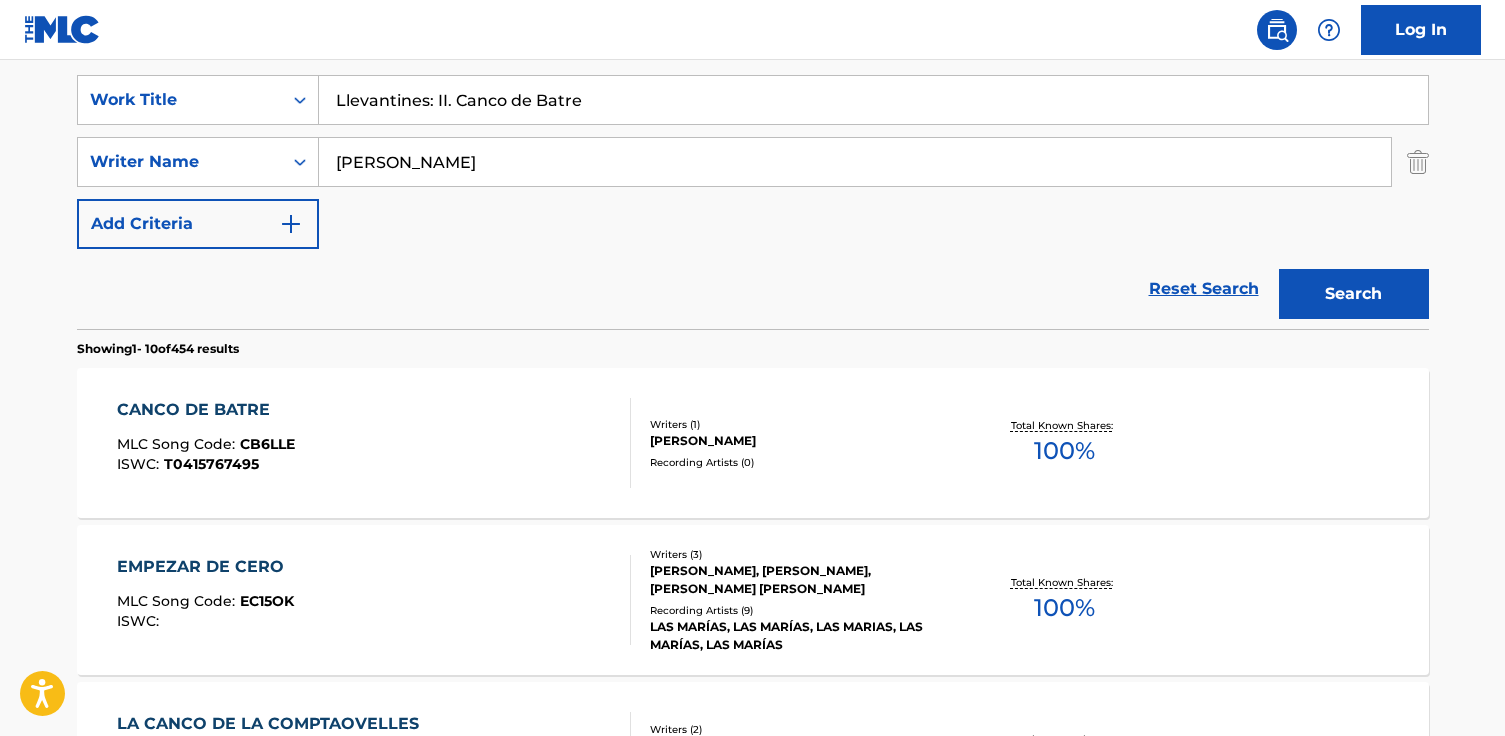 click on "CANCO DE BATRE MLC Song Code : CB6LLE ISWC : T0415767495" at bounding box center (374, 443) 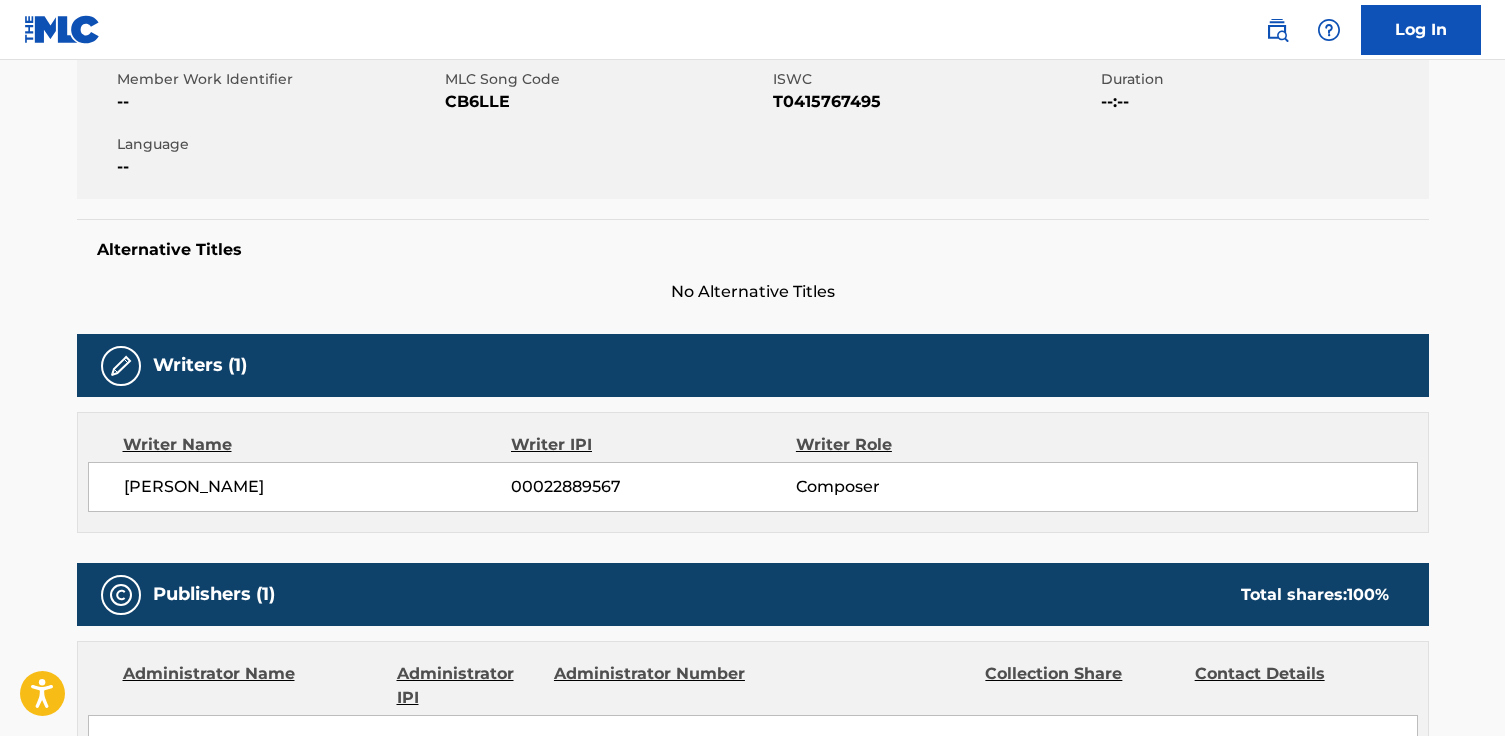scroll, scrollTop: 0, scrollLeft: 0, axis: both 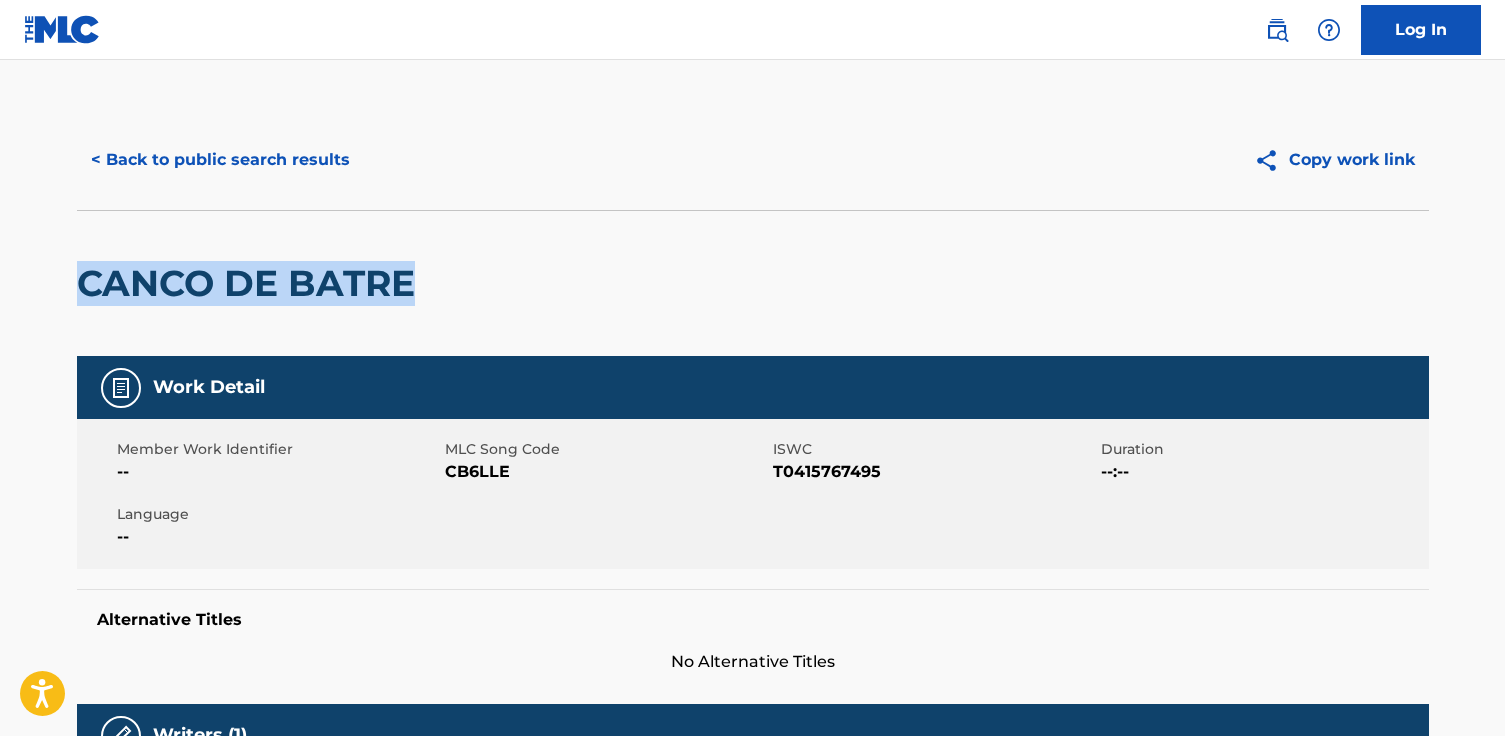 drag, startPoint x: 468, startPoint y: 304, endPoint x: 49, endPoint y: 278, distance: 419.8059 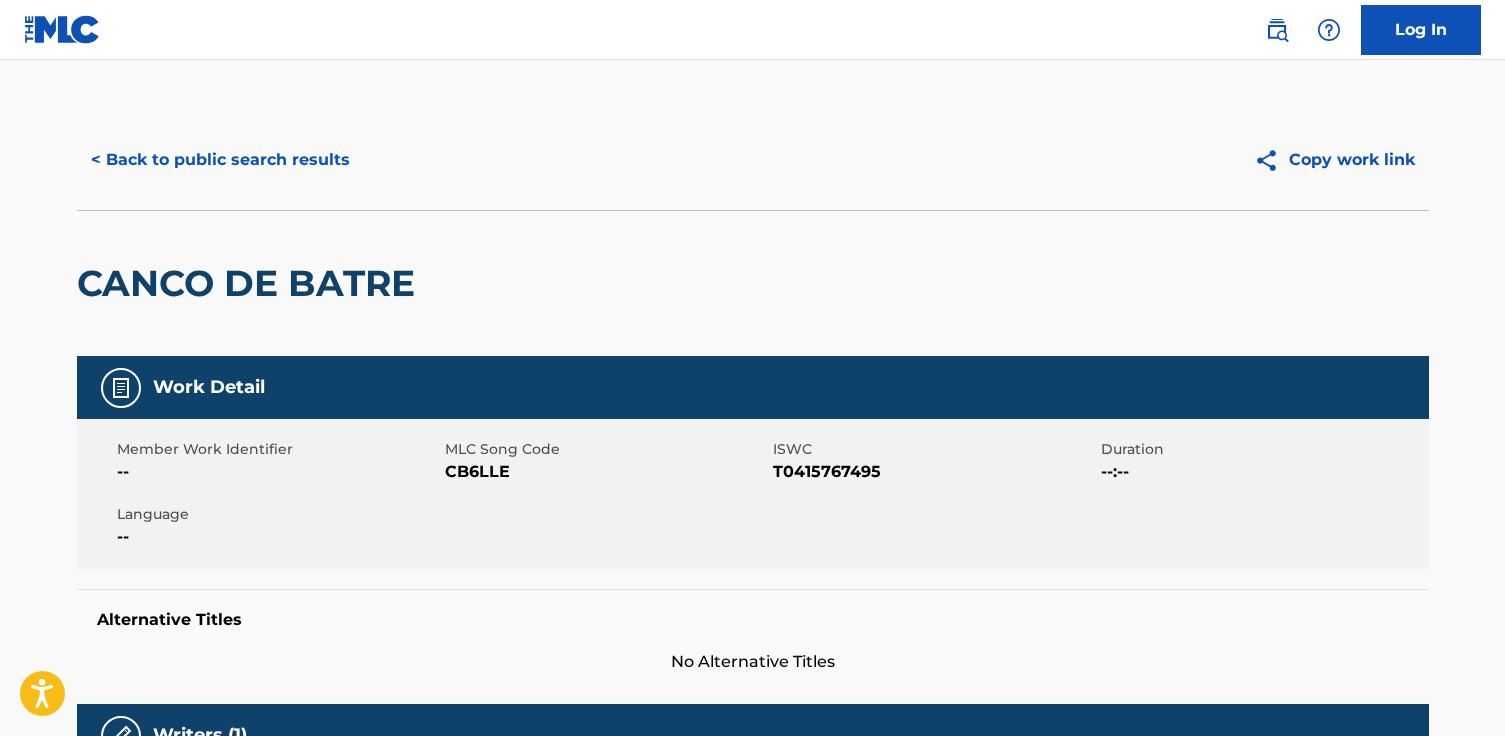 drag, startPoint x: 576, startPoint y: 459, endPoint x: 465, endPoint y: 467, distance: 111.28792 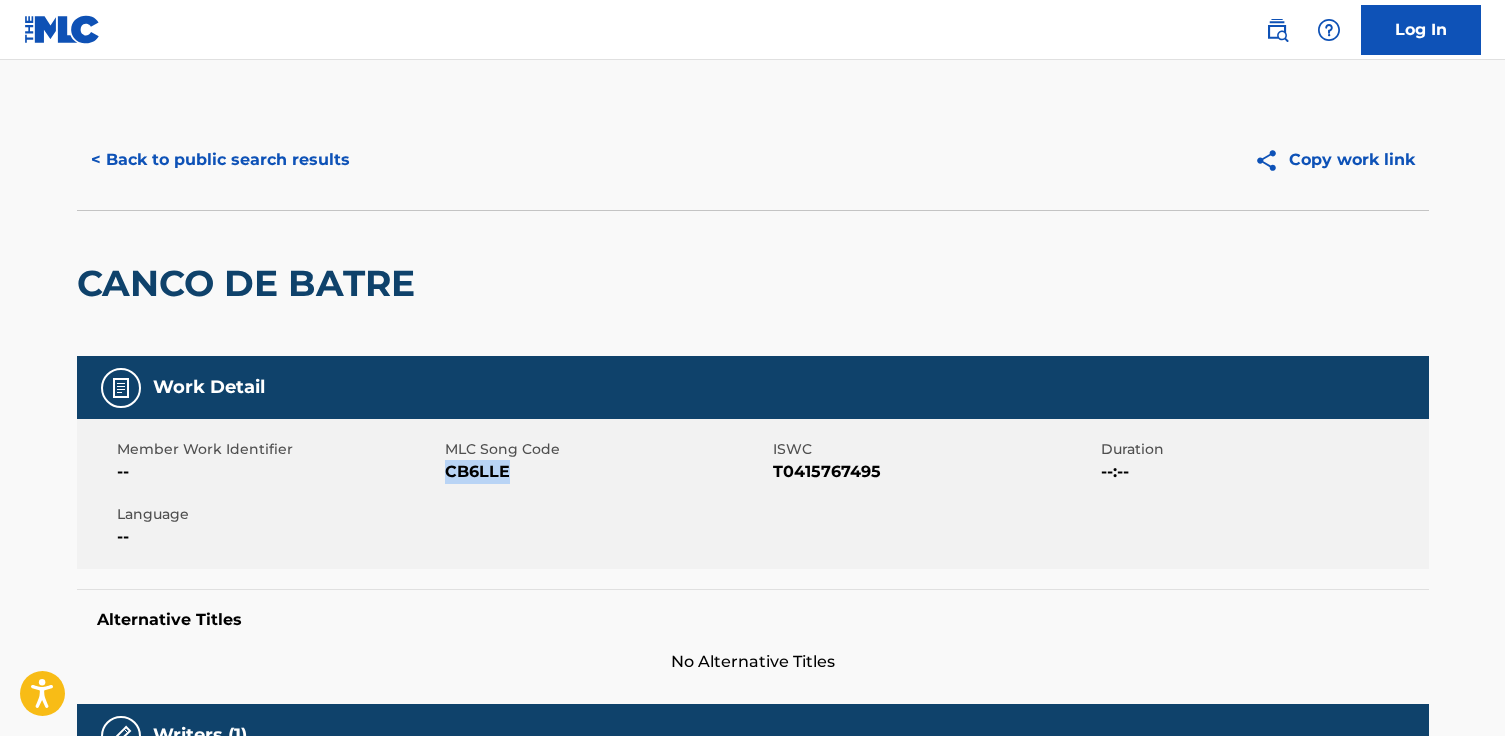 drag, startPoint x: 521, startPoint y: 470, endPoint x: 445, endPoint y: 472, distance: 76.02631 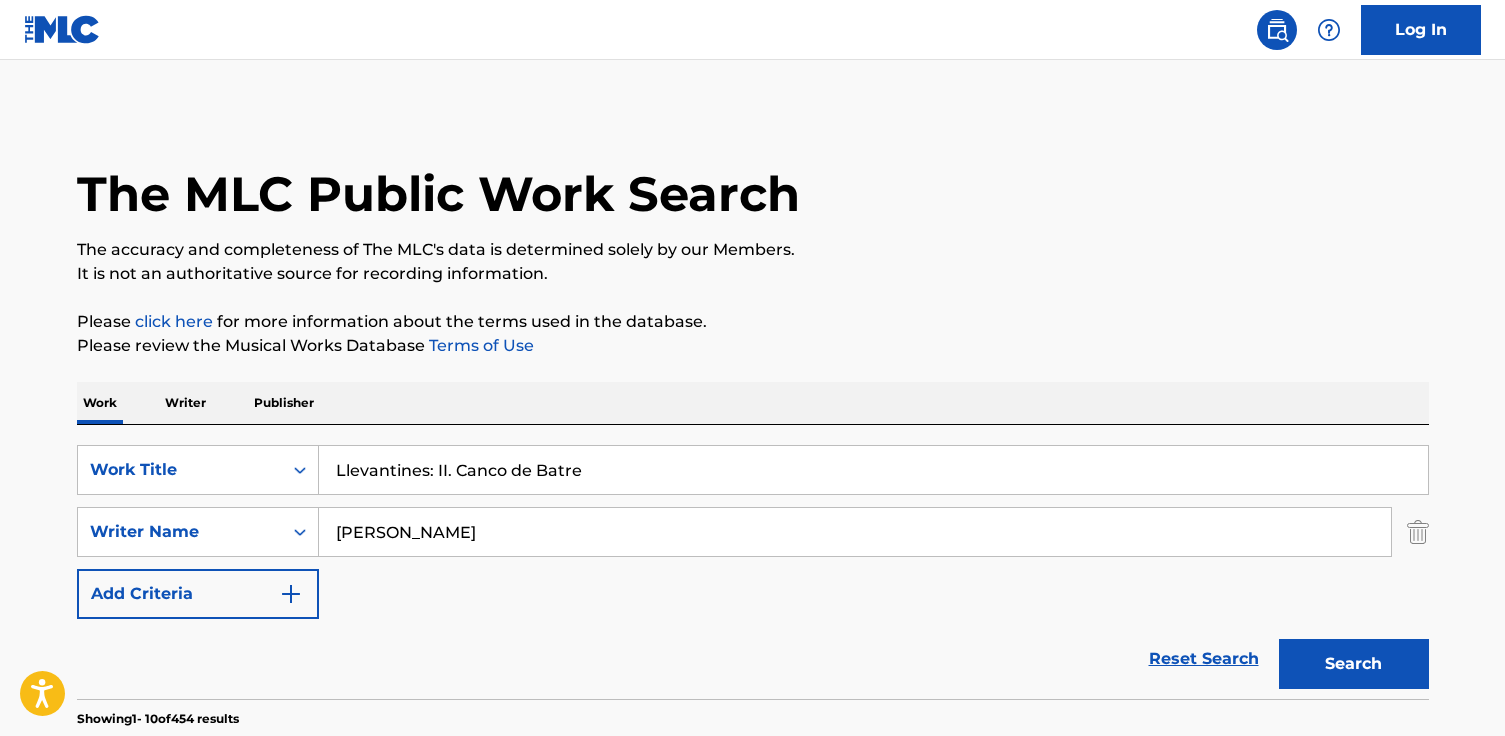 scroll, scrollTop: 370, scrollLeft: 0, axis: vertical 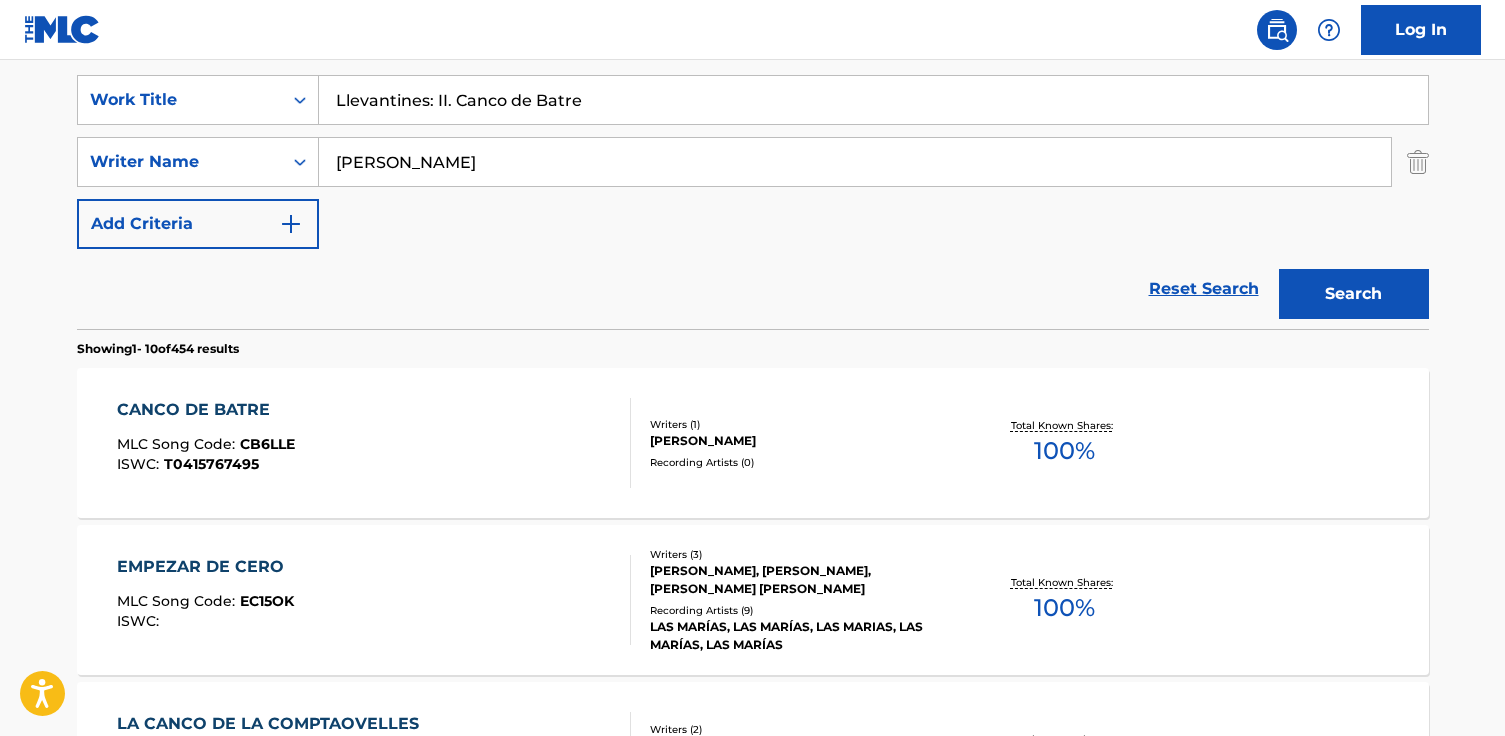 drag, startPoint x: 580, startPoint y: 113, endPoint x: 48, endPoint y: 83, distance: 532.8452 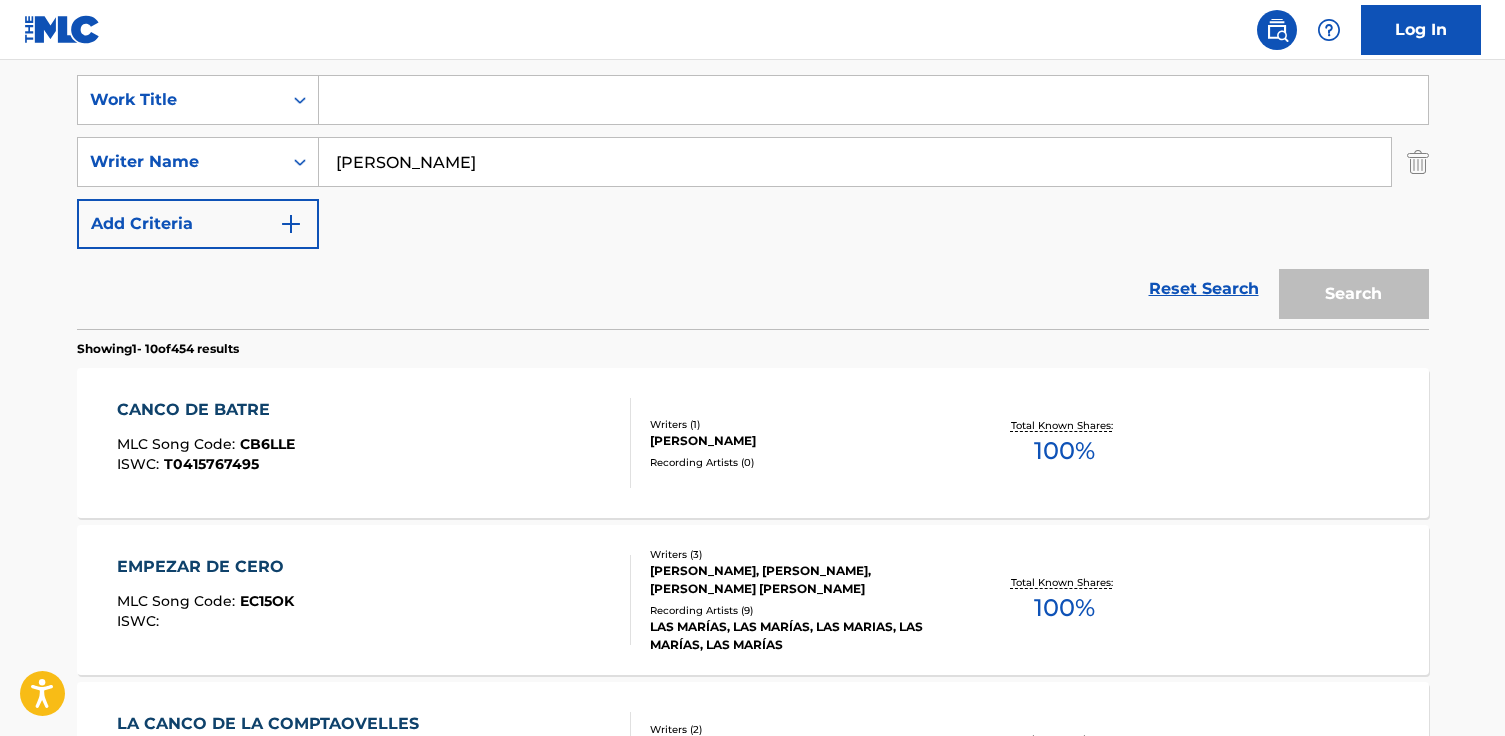 paste on "Veus del blau i del grisenc: II. [GEOGRAPHIC_DATA]" 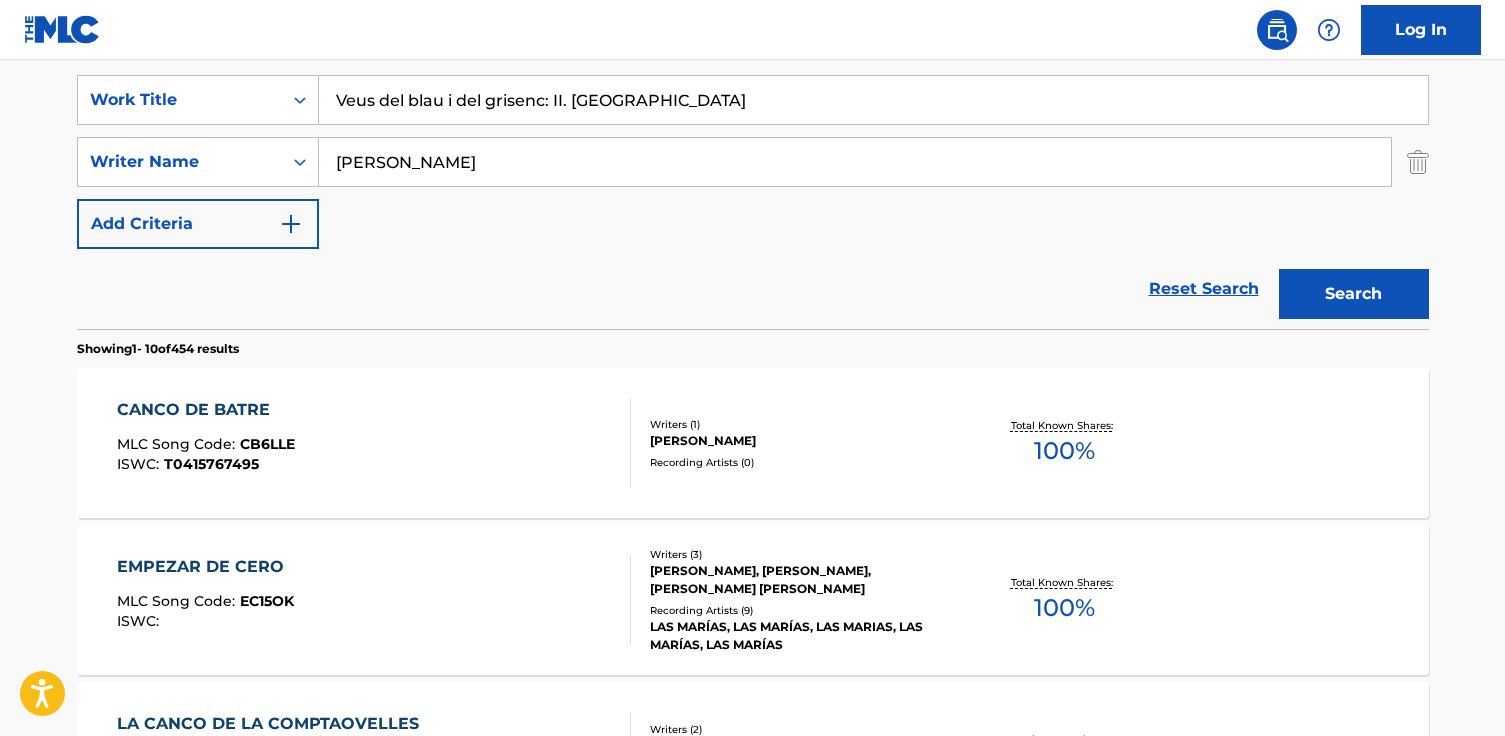 type on "Veus del blau i del grisenc: II. [GEOGRAPHIC_DATA]" 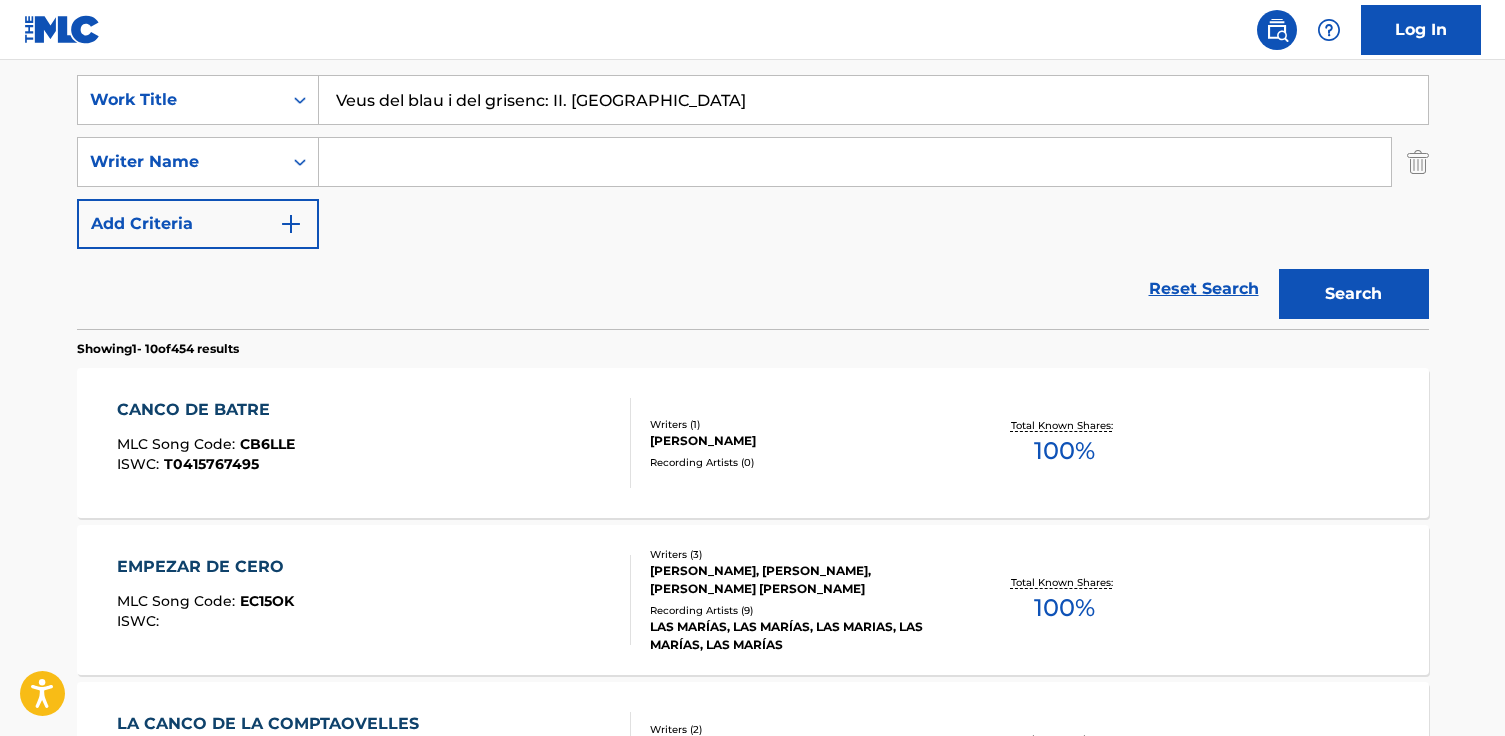 click on "Search" at bounding box center [1354, 294] 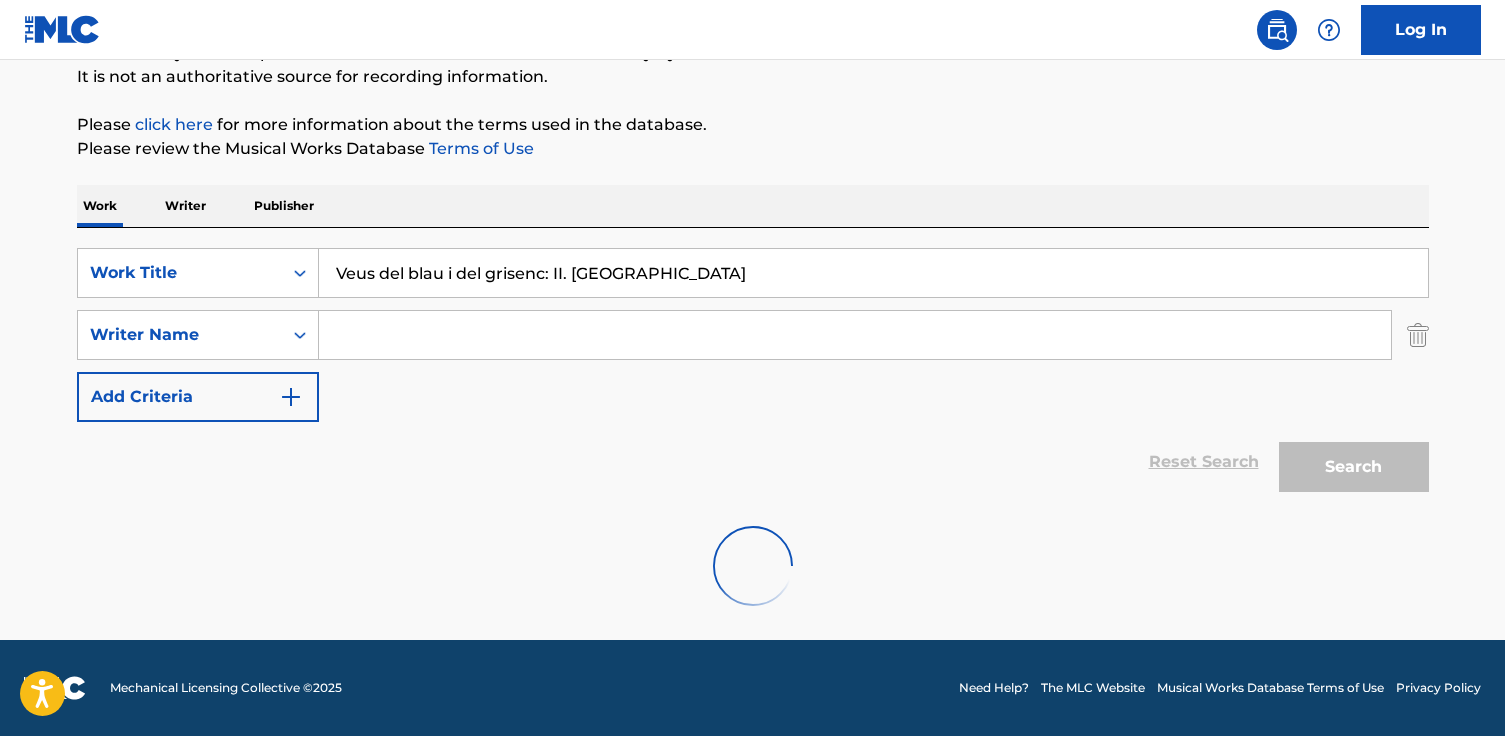 scroll, scrollTop: 370, scrollLeft: 0, axis: vertical 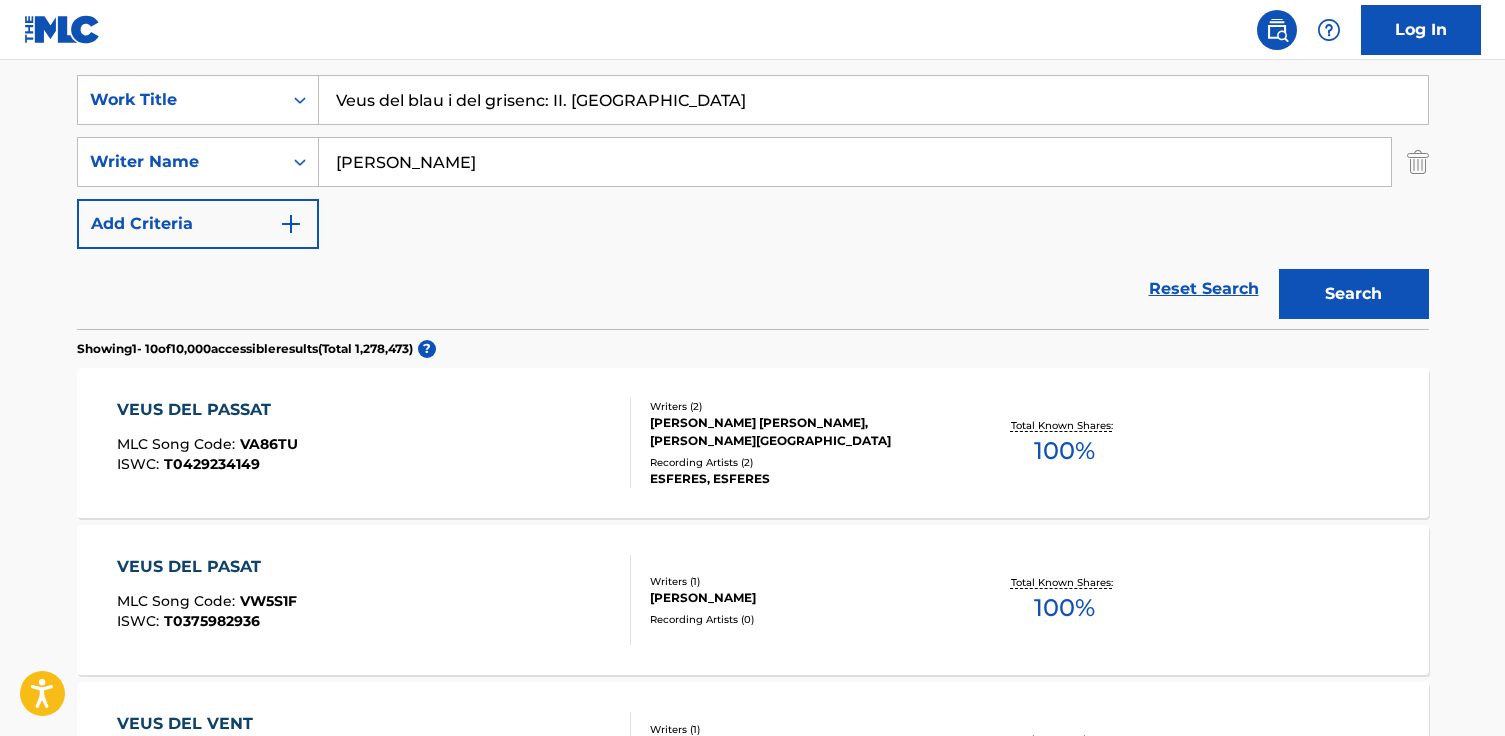 type on "[PERSON_NAME]" 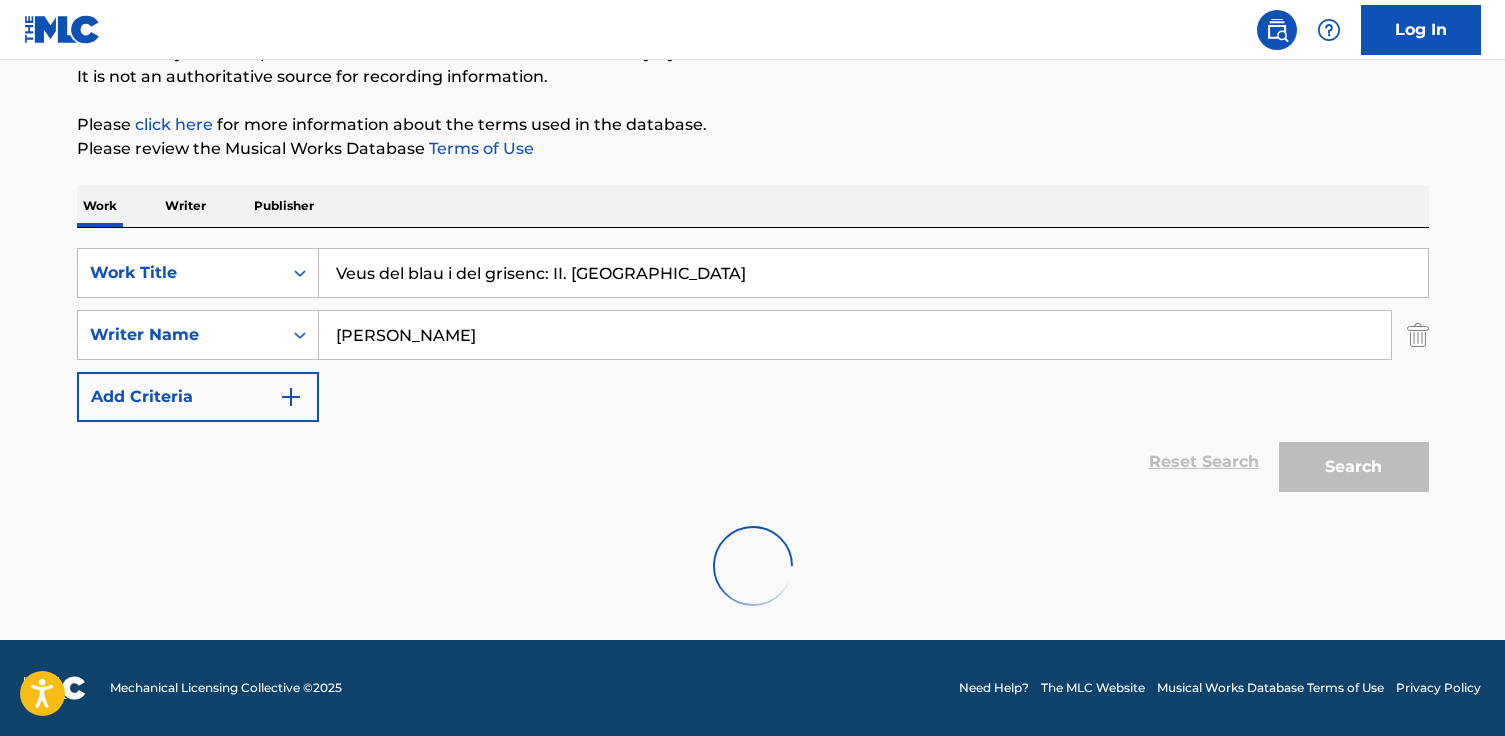 scroll, scrollTop: 370, scrollLeft: 0, axis: vertical 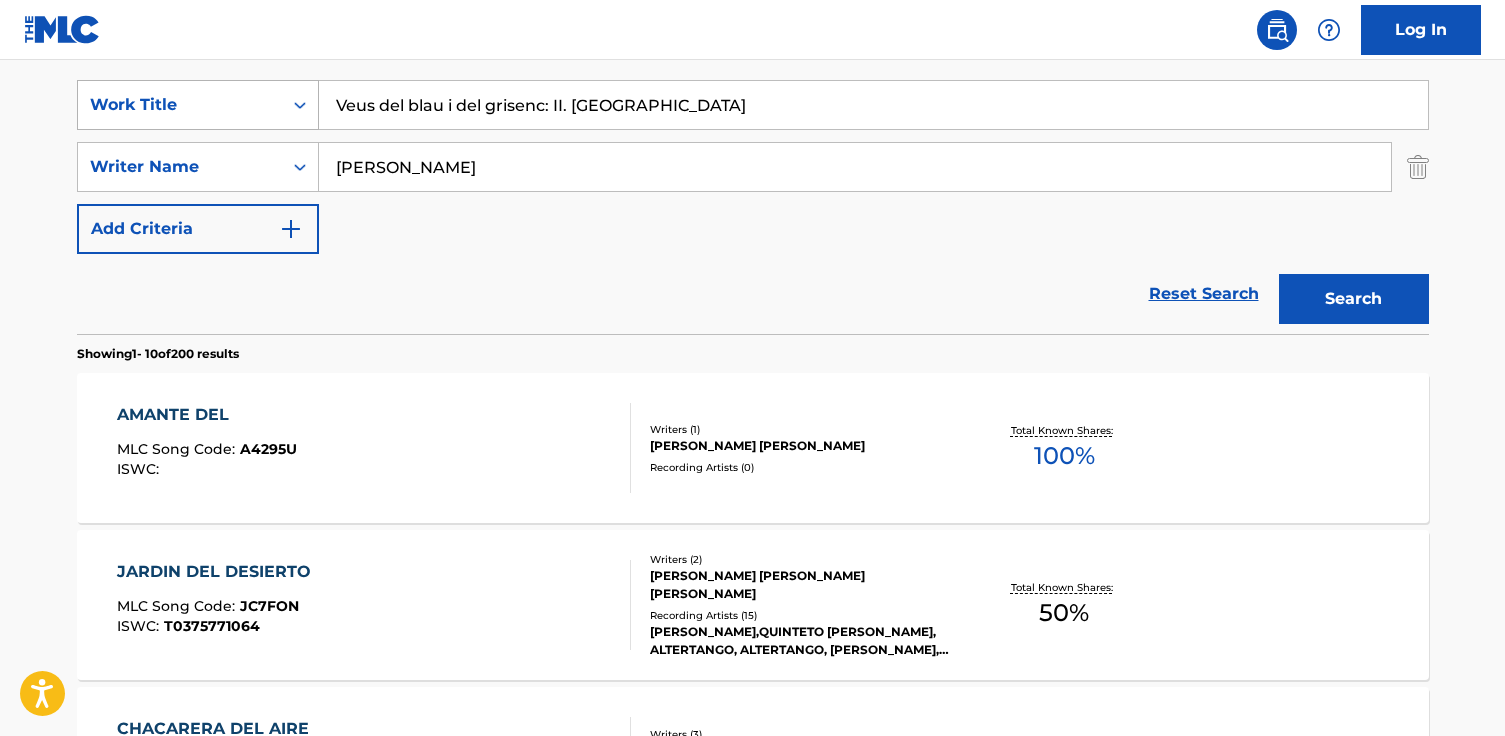 drag, startPoint x: 576, startPoint y: 102, endPoint x: 252, endPoint y: 101, distance: 324.00156 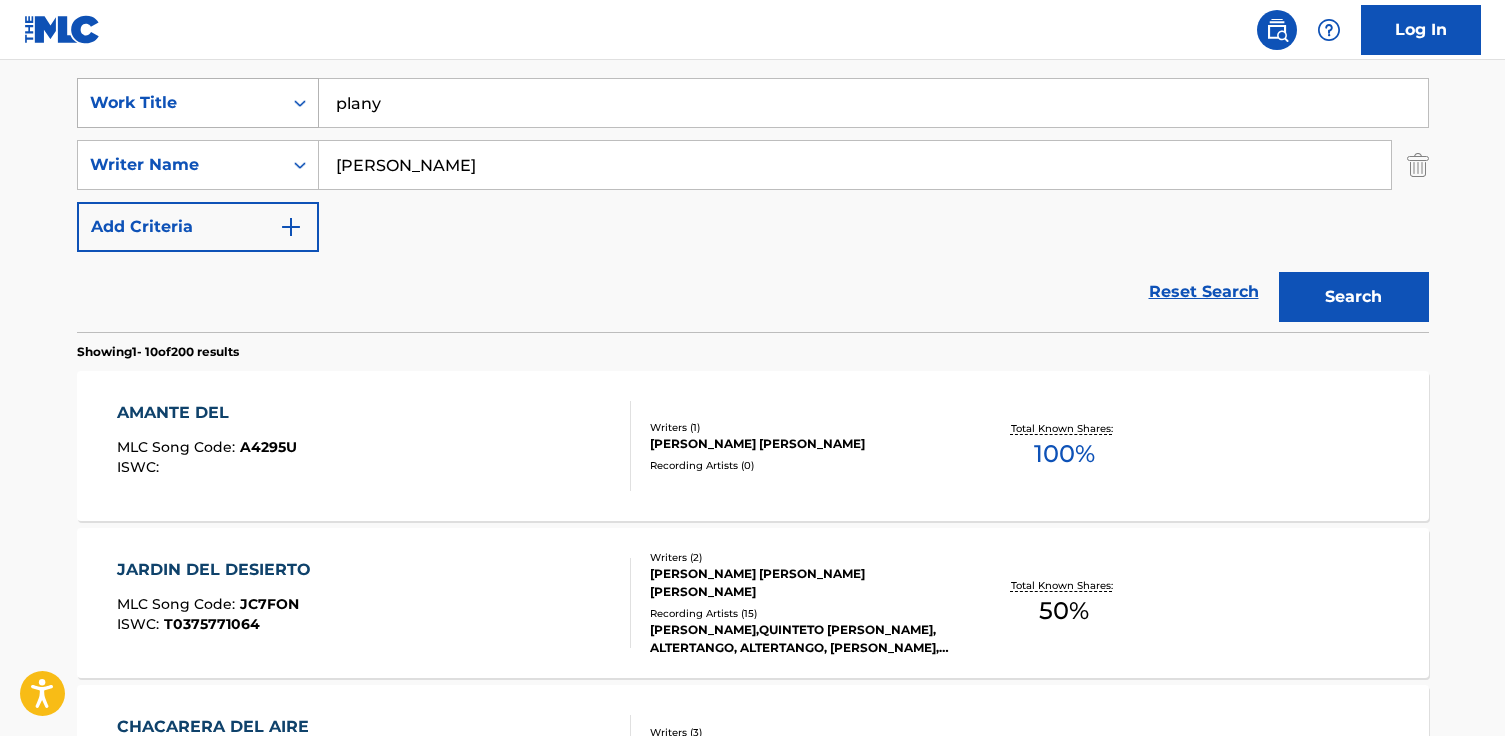 type on "plany" 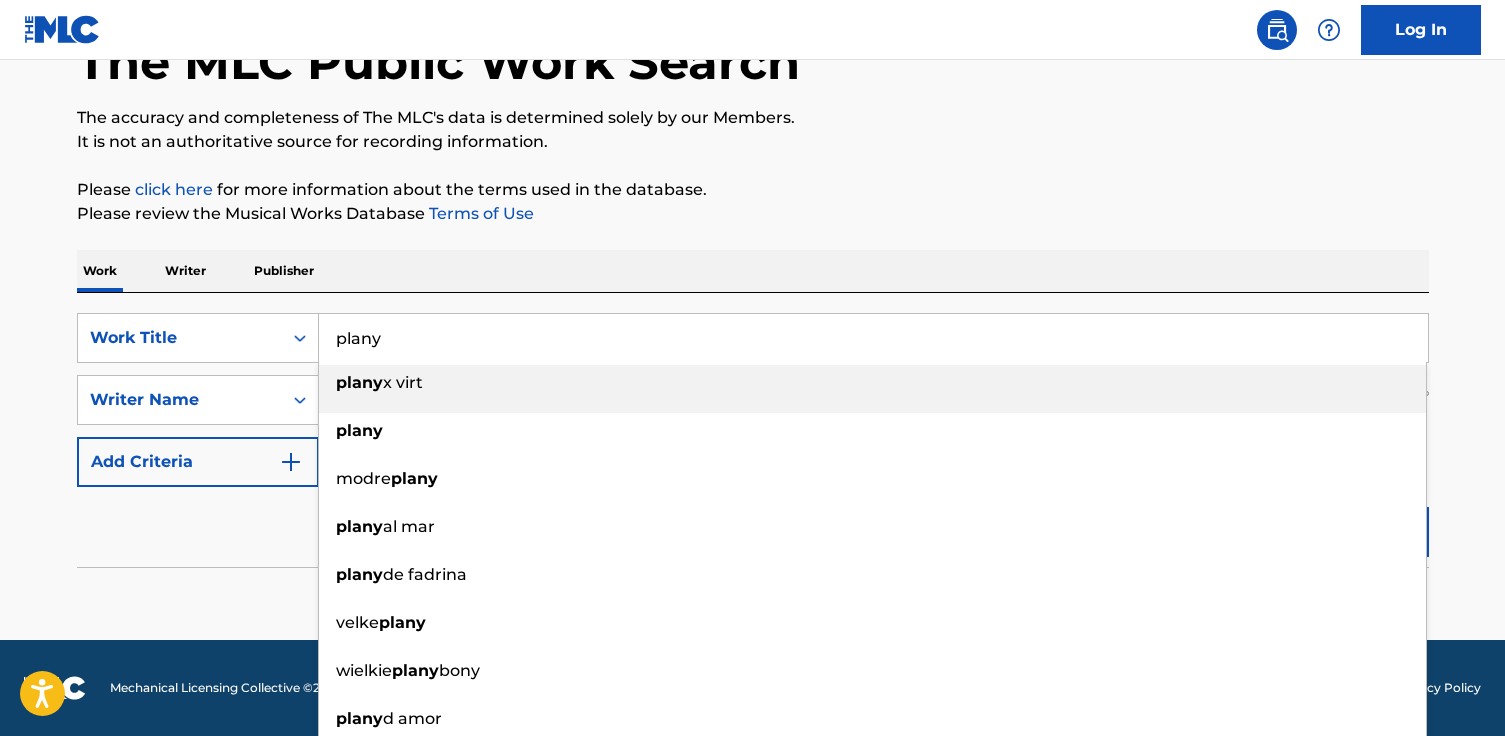 drag, startPoint x: 449, startPoint y: 341, endPoint x: 99, endPoint y: 300, distance: 352.39325 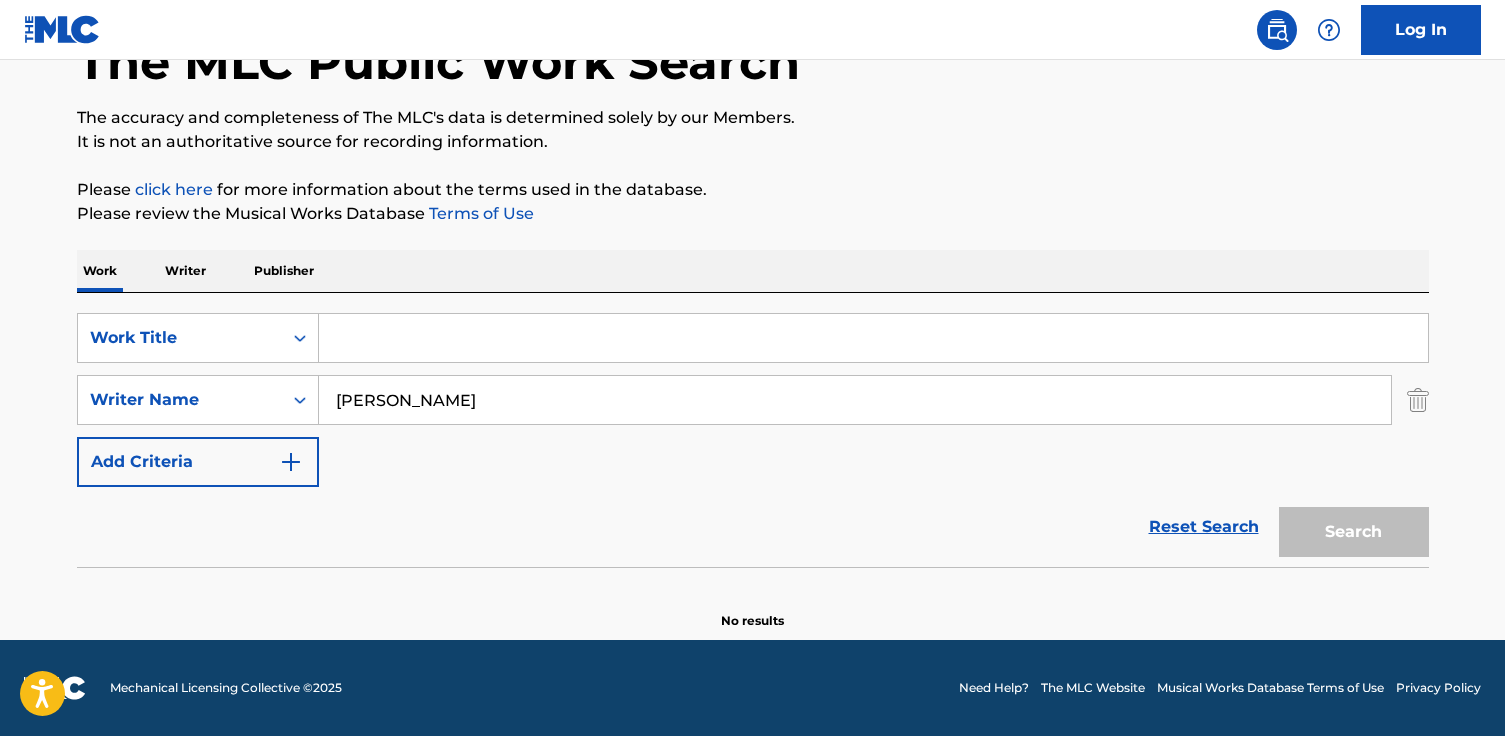 paste on "Piano Quintet: II. Lullaby" 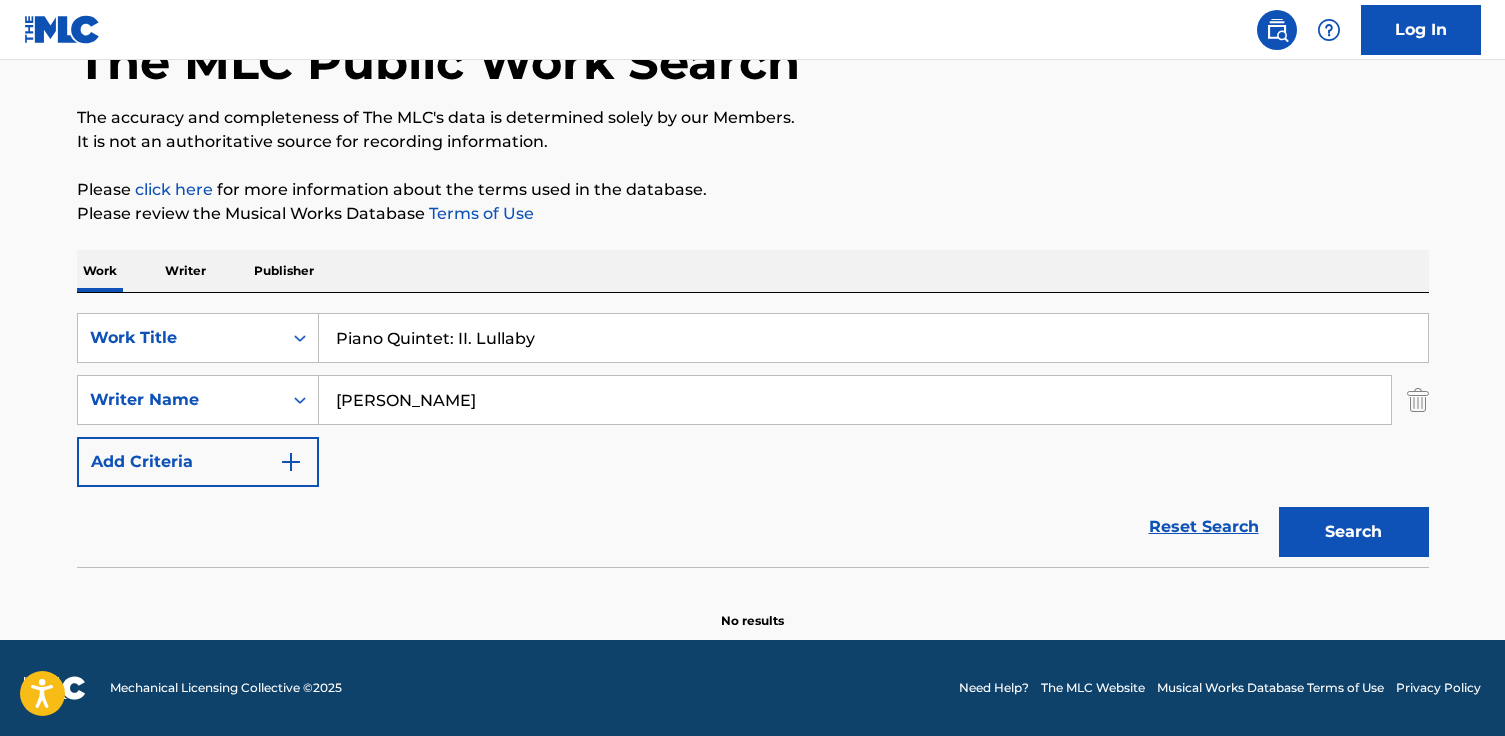 type on "Piano Quintet: II. Lullaby" 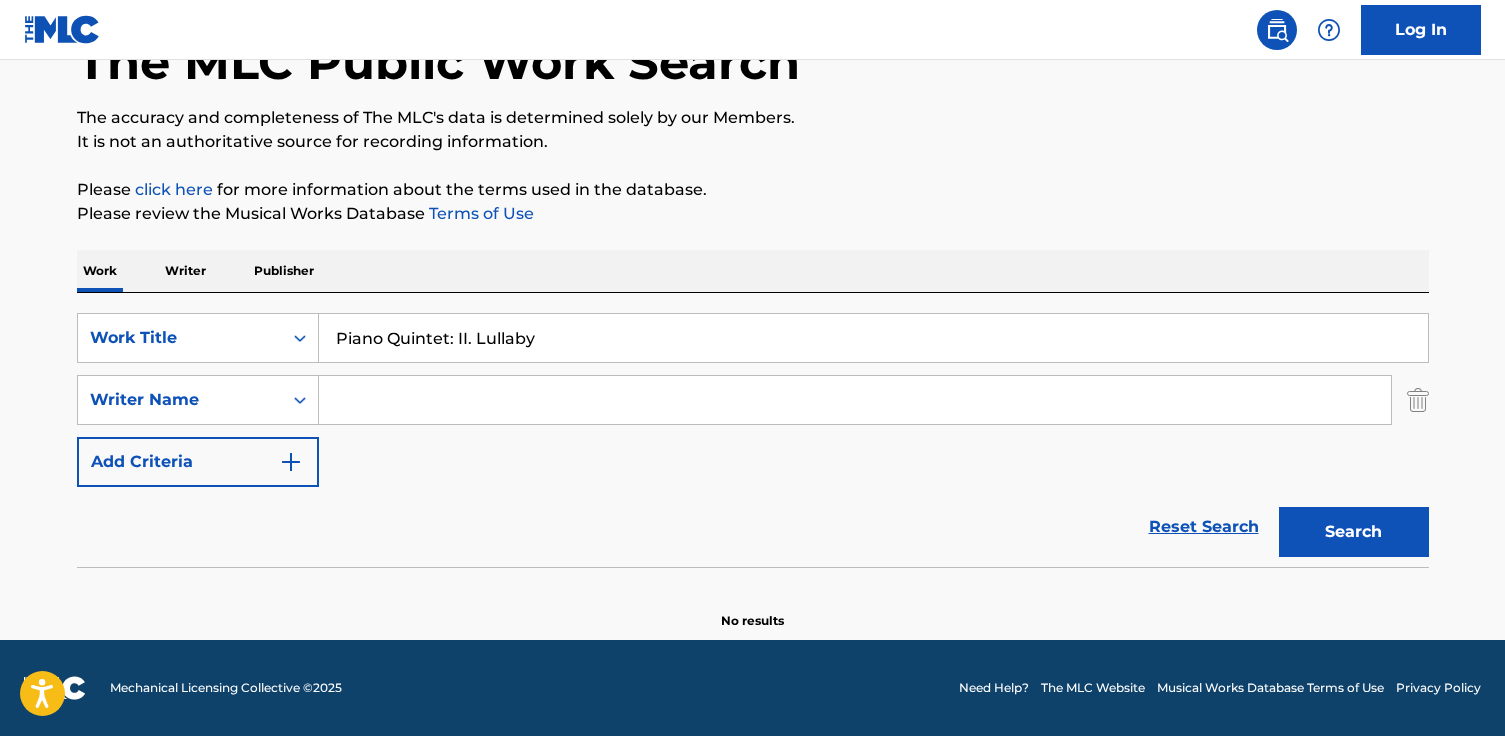 click on "Search" at bounding box center [1354, 532] 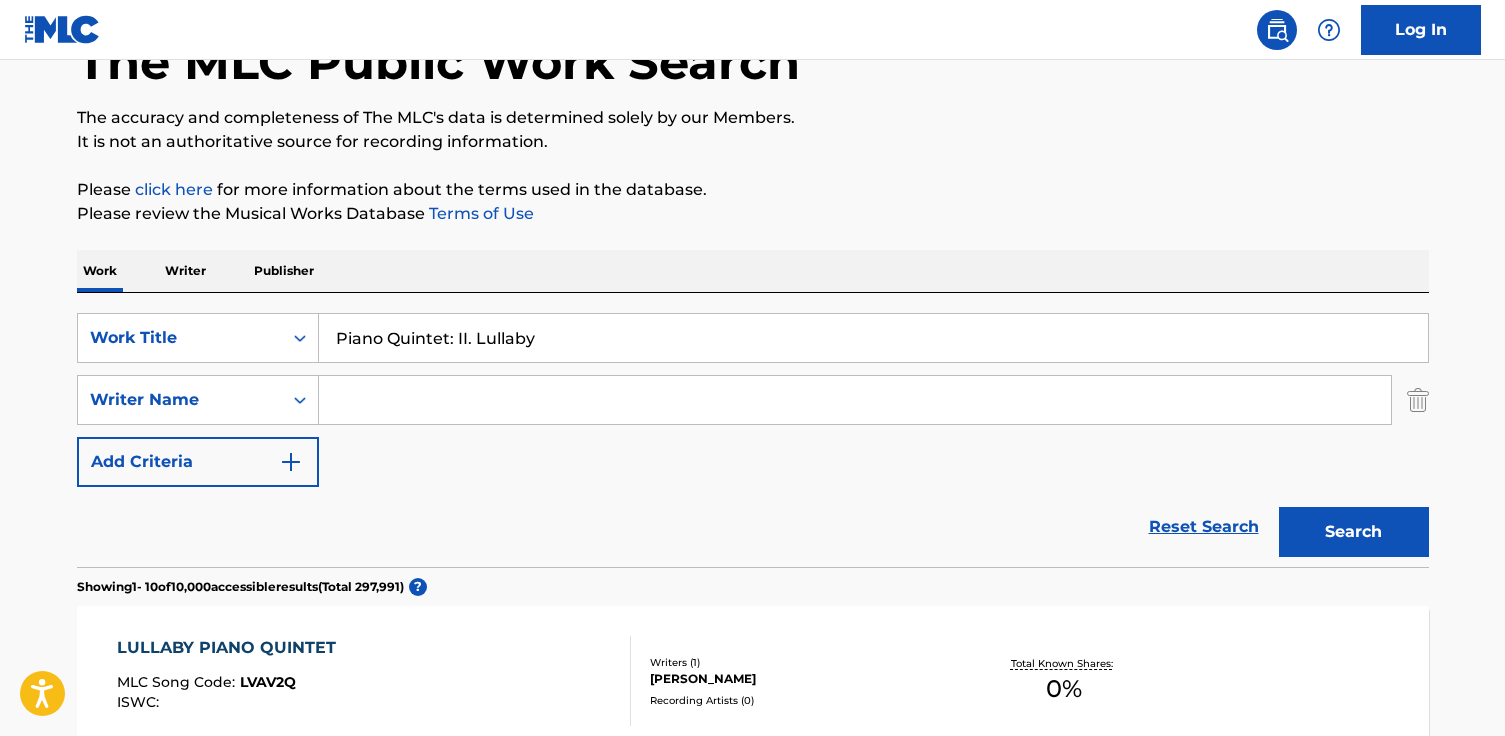 paste on "[PERSON_NAME]" 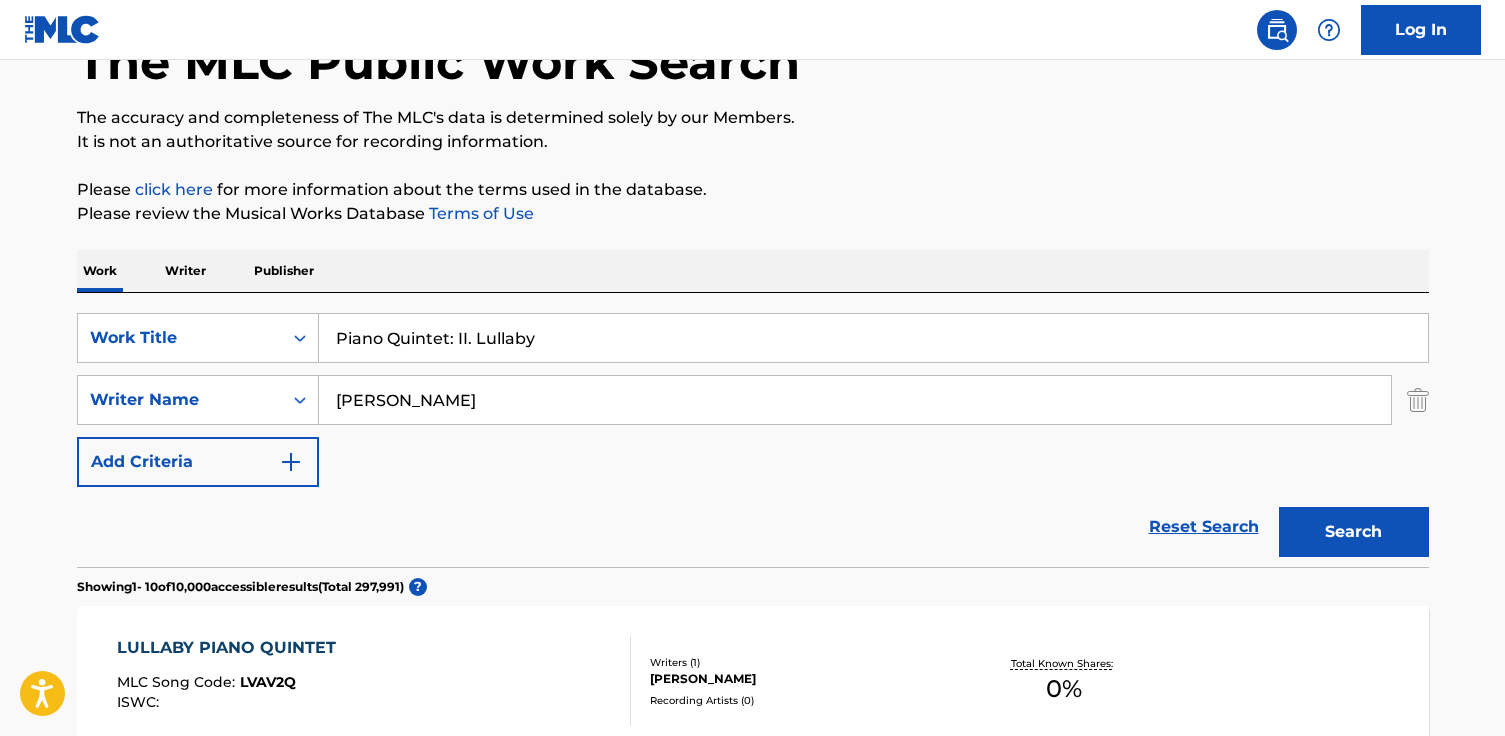 type on "[PERSON_NAME]" 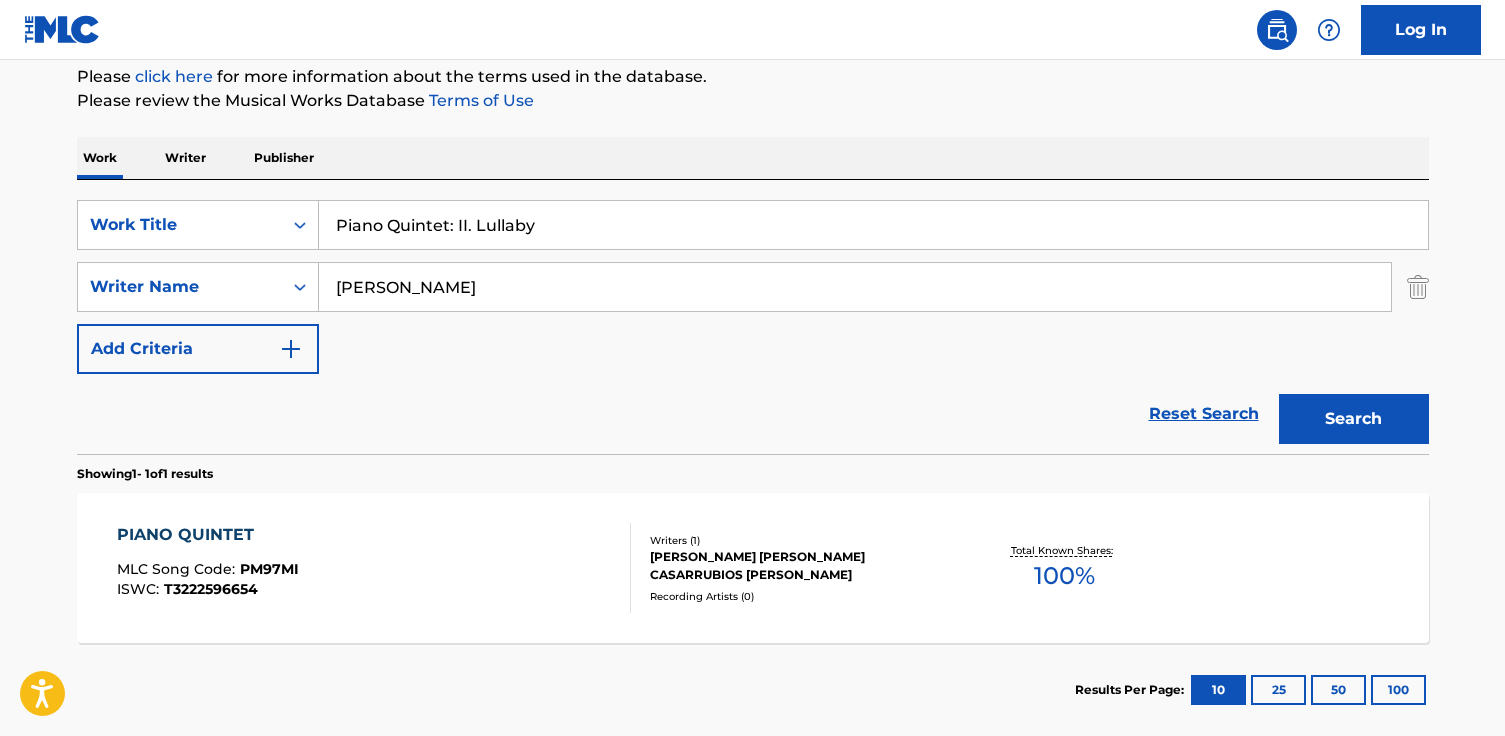 scroll, scrollTop: 242, scrollLeft: 0, axis: vertical 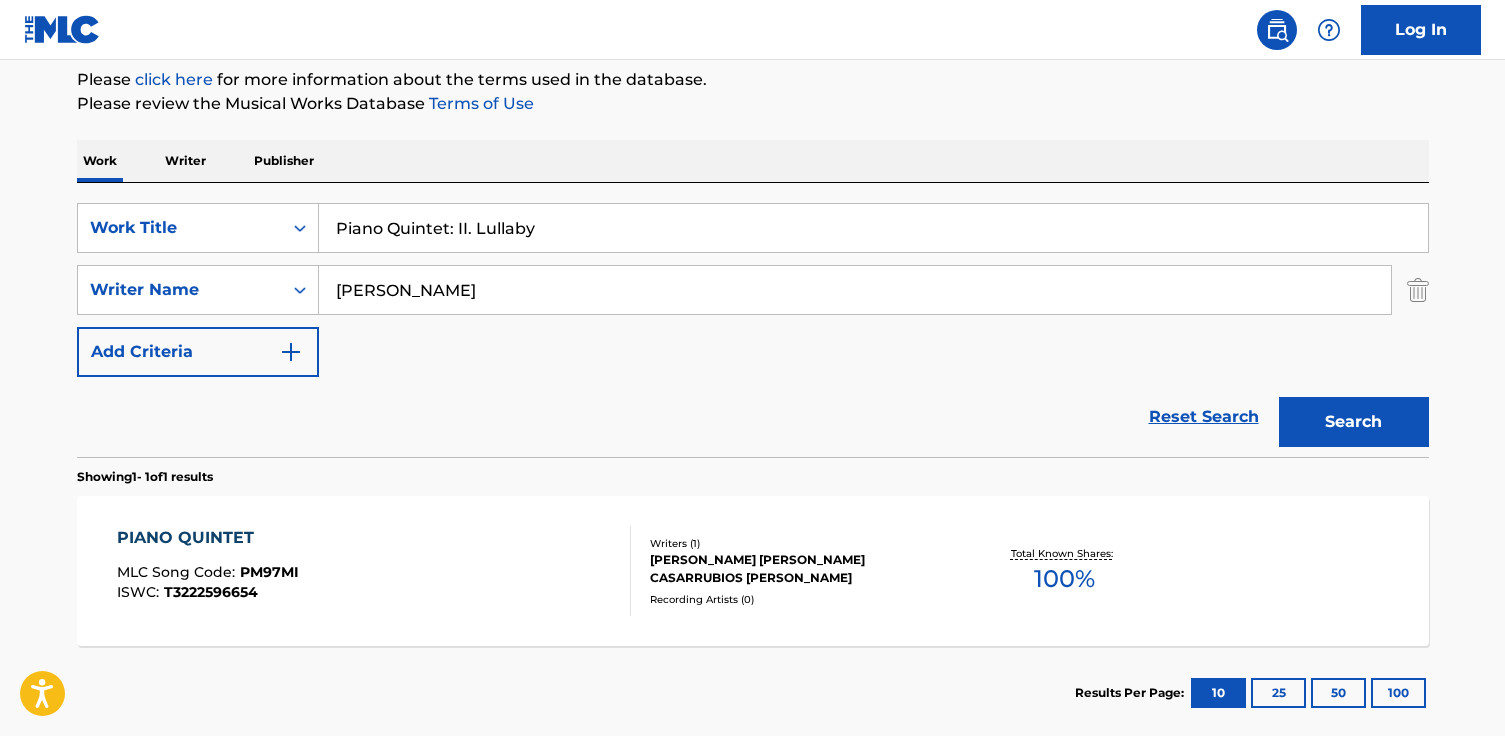 click on "PIANO QUINTET MLC Song Code : PM97MI ISWC : T3222596654" at bounding box center [374, 571] 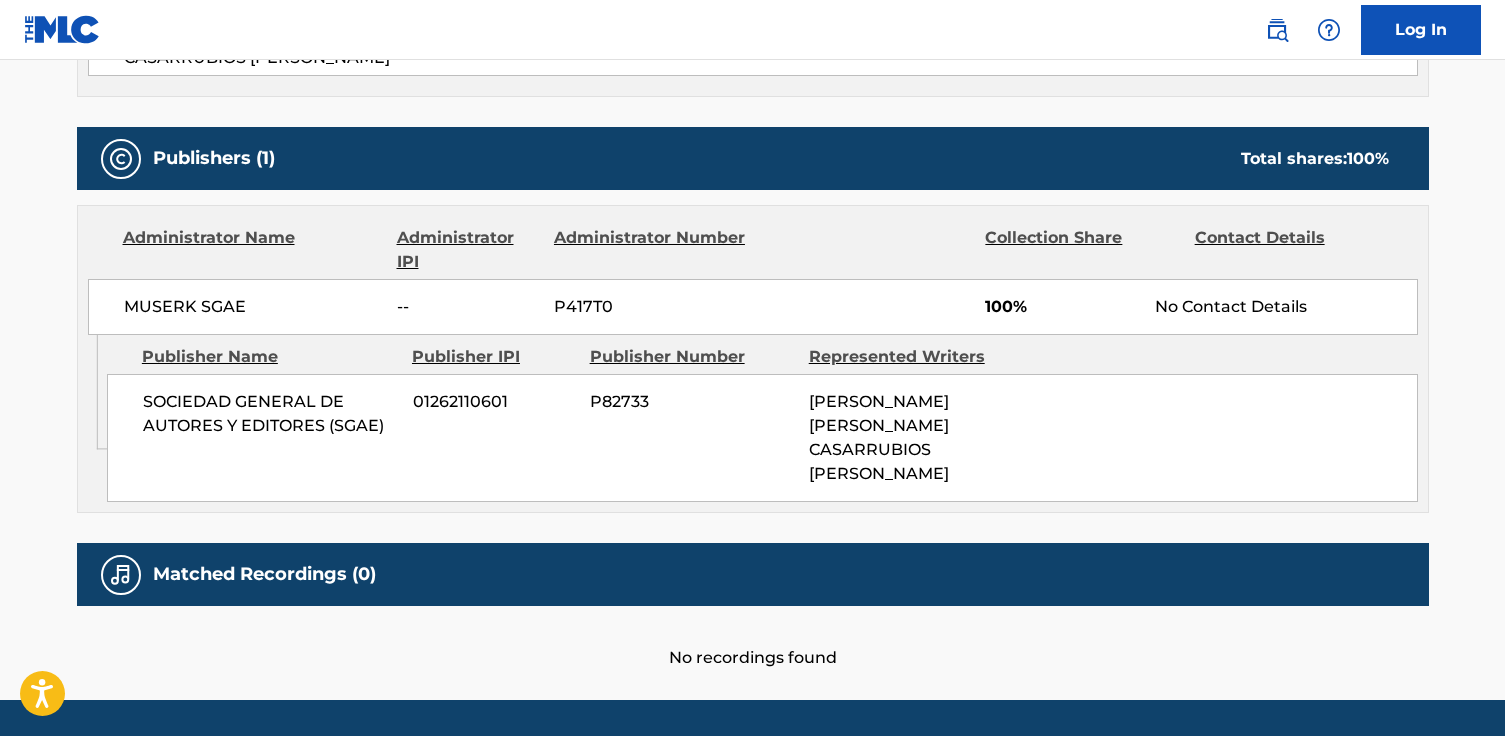scroll, scrollTop: 0, scrollLeft: 0, axis: both 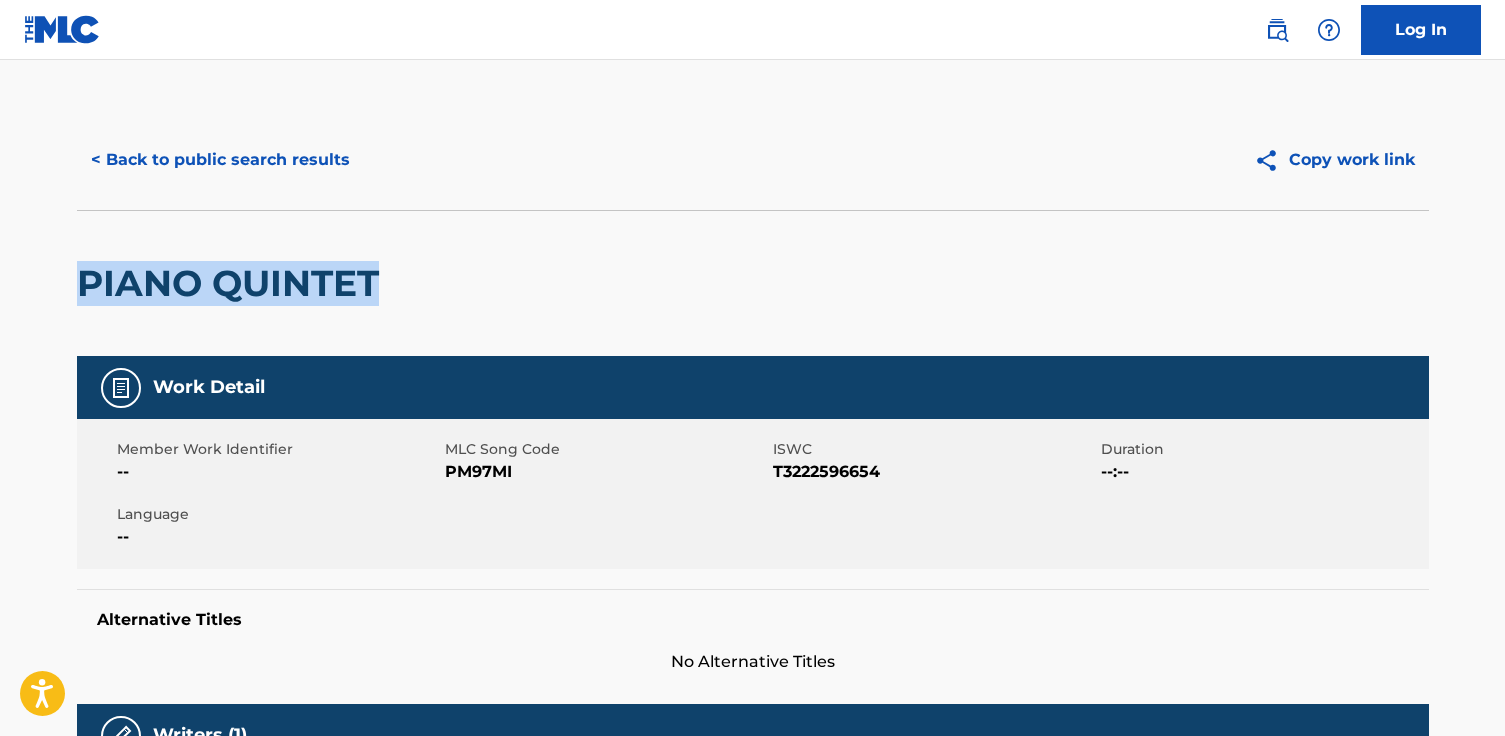 drag, startPoint x: 645, startPoint y: 298, endPoint x: 26, endPoint y: 279, distance: 619.2915 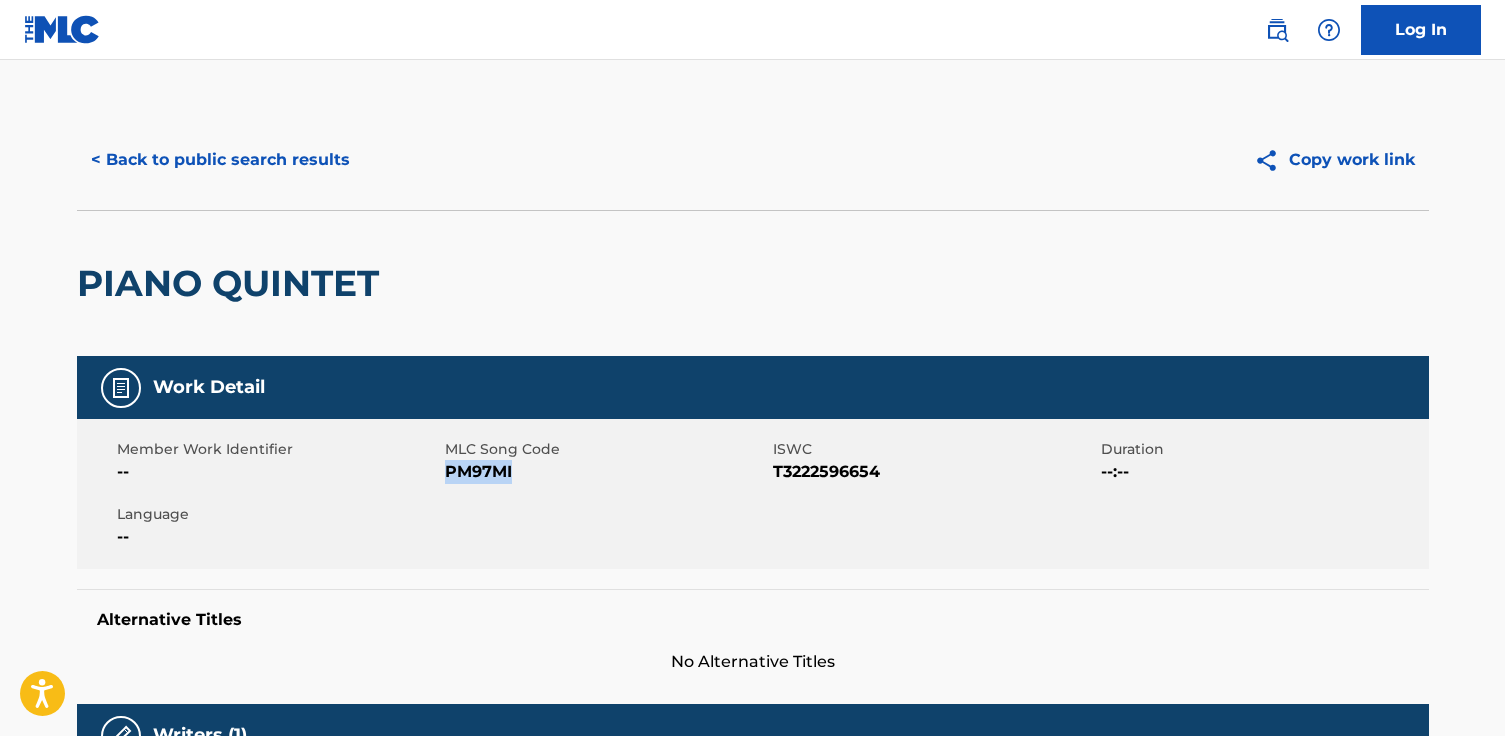 drag, startPoint x: 538, startPoint y: 465, endPoint x: 447, endPoint y: 474, distance: 91.44397 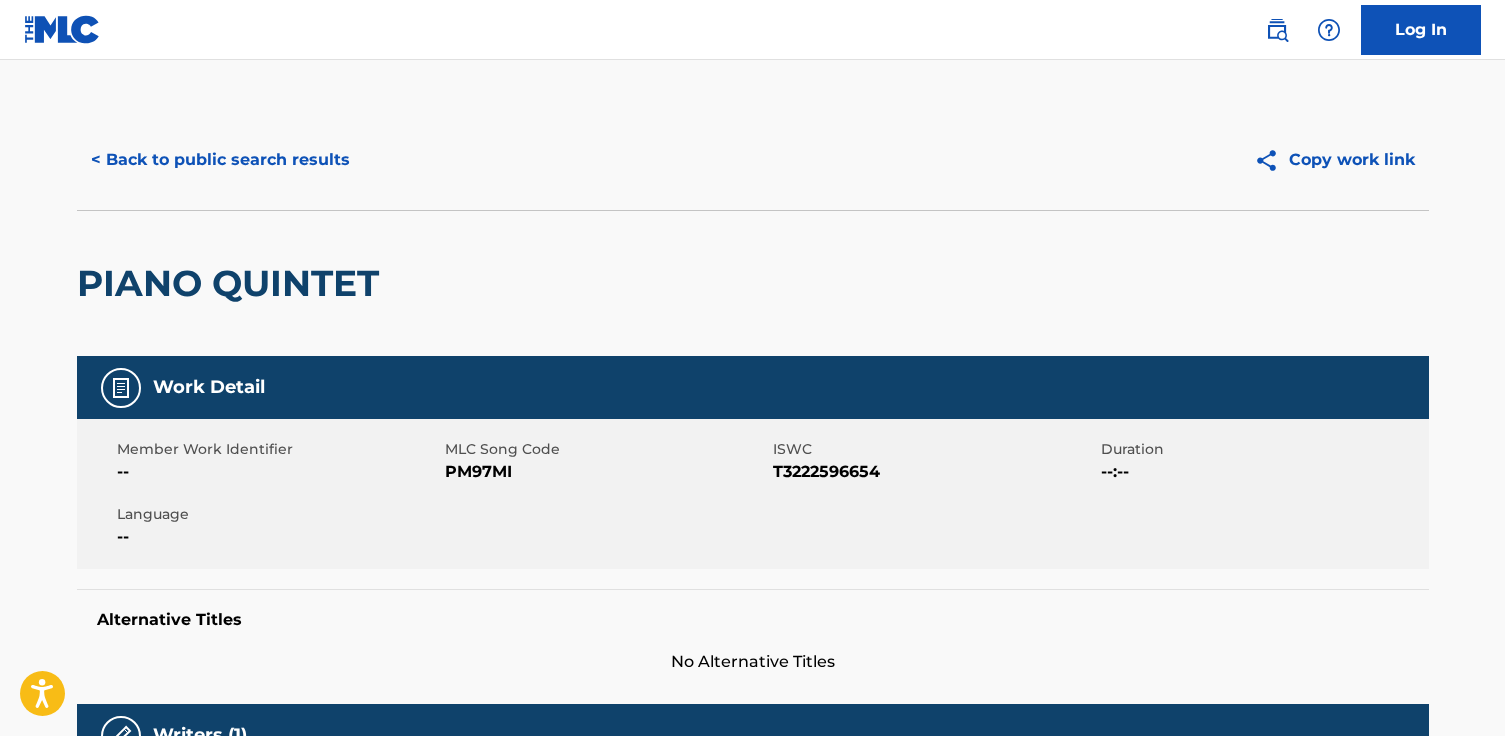 scroll, scrollTop: 238, scrollLeft: 0, axis: vertical 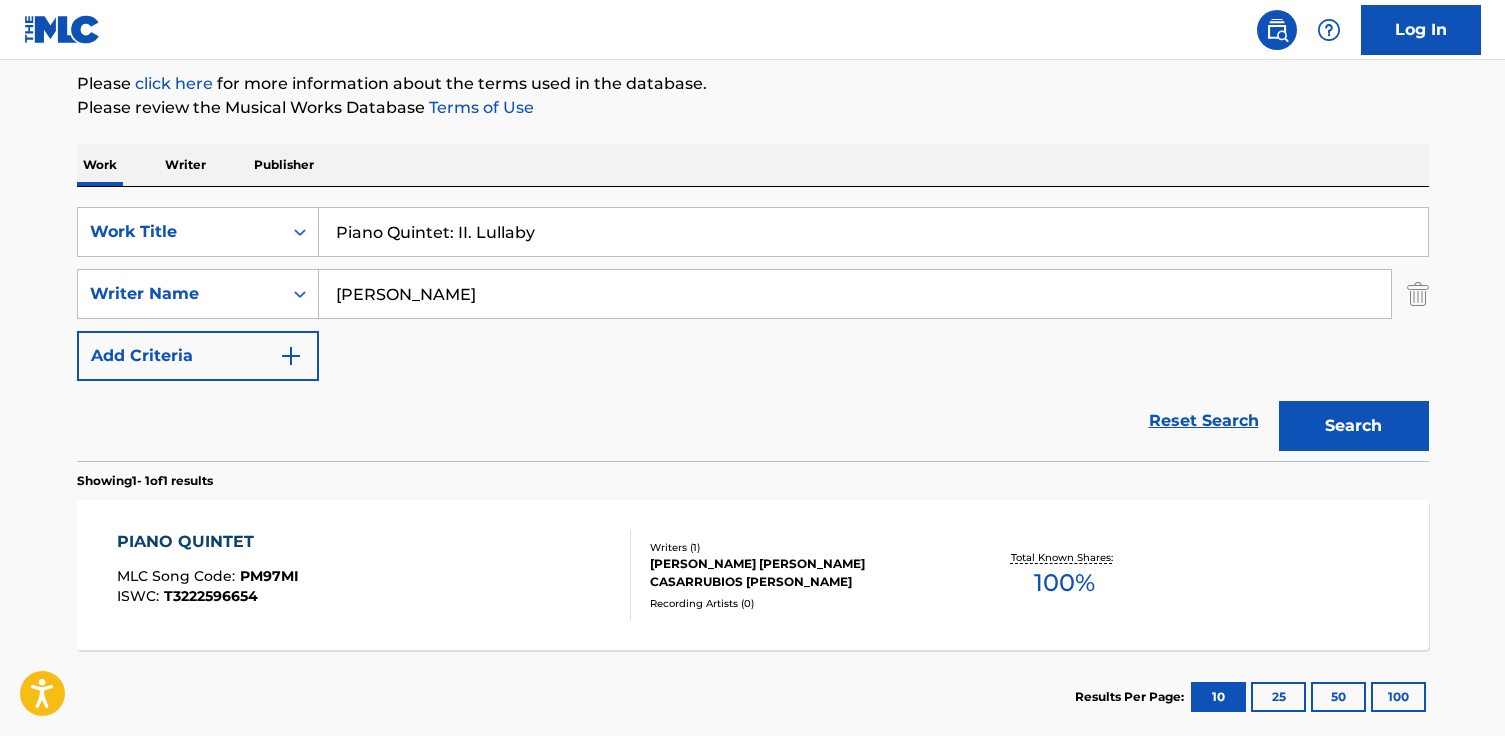 drag, startPoint x: 289, startPoint y: 215, endPoint x: 18, endPoint y: 201, distance: 271.3614 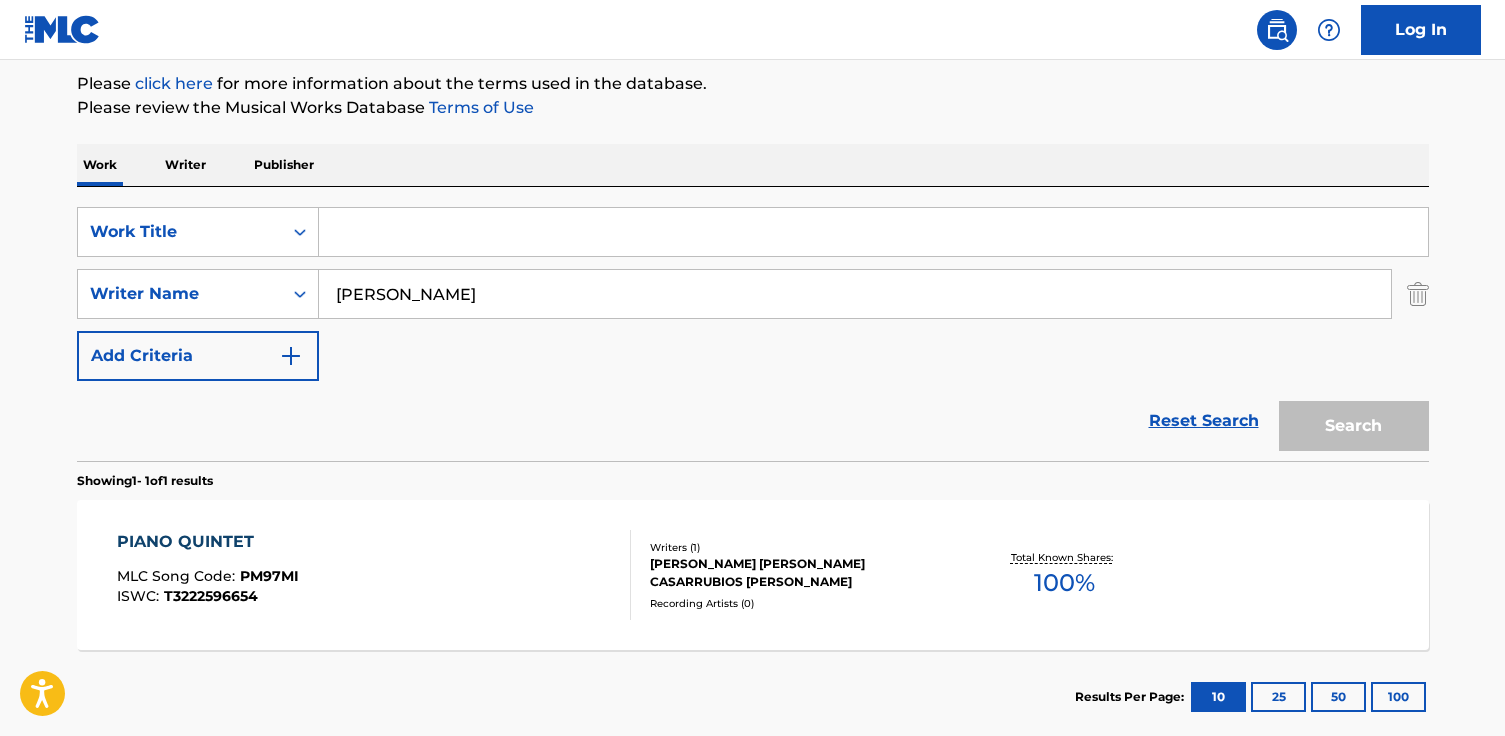 paste on "Silbo" 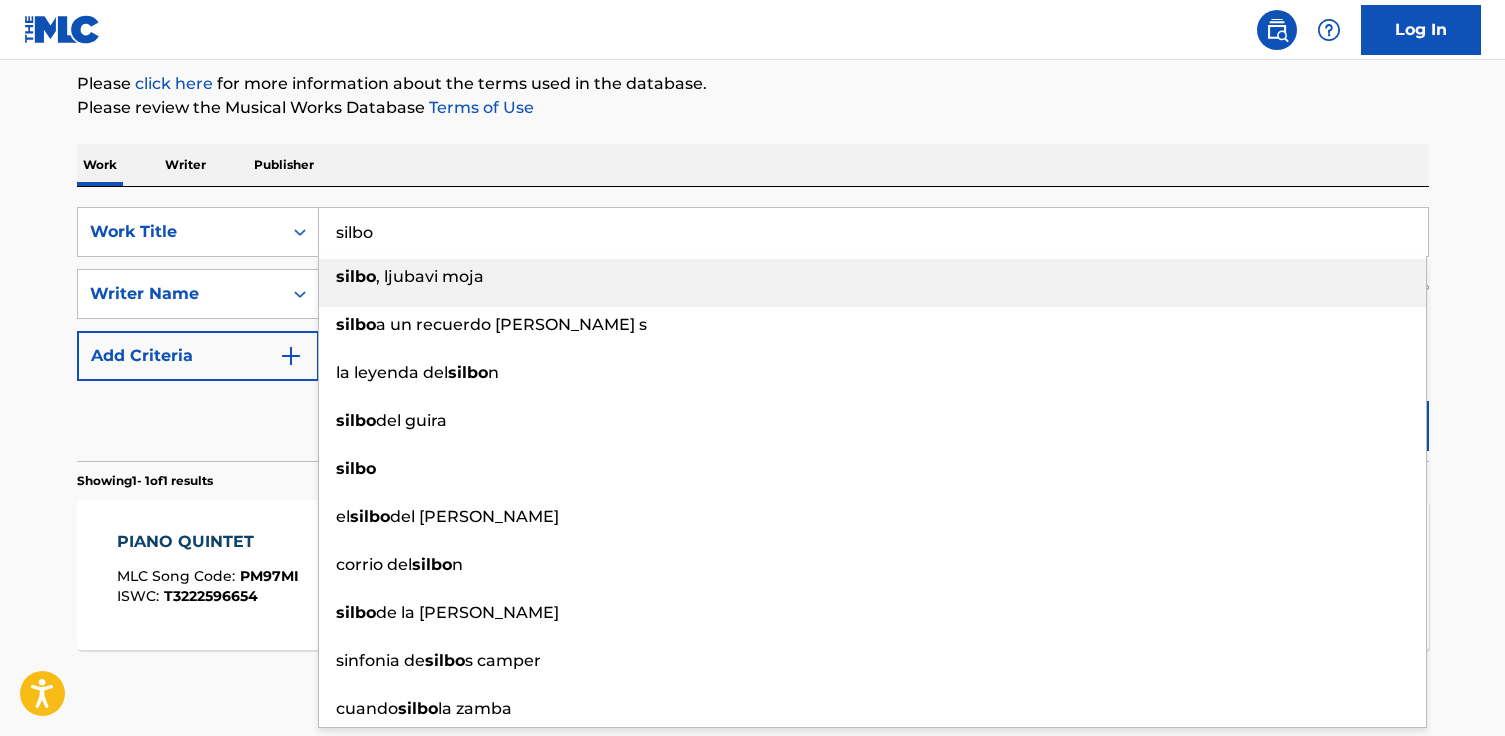 type on "silbo" 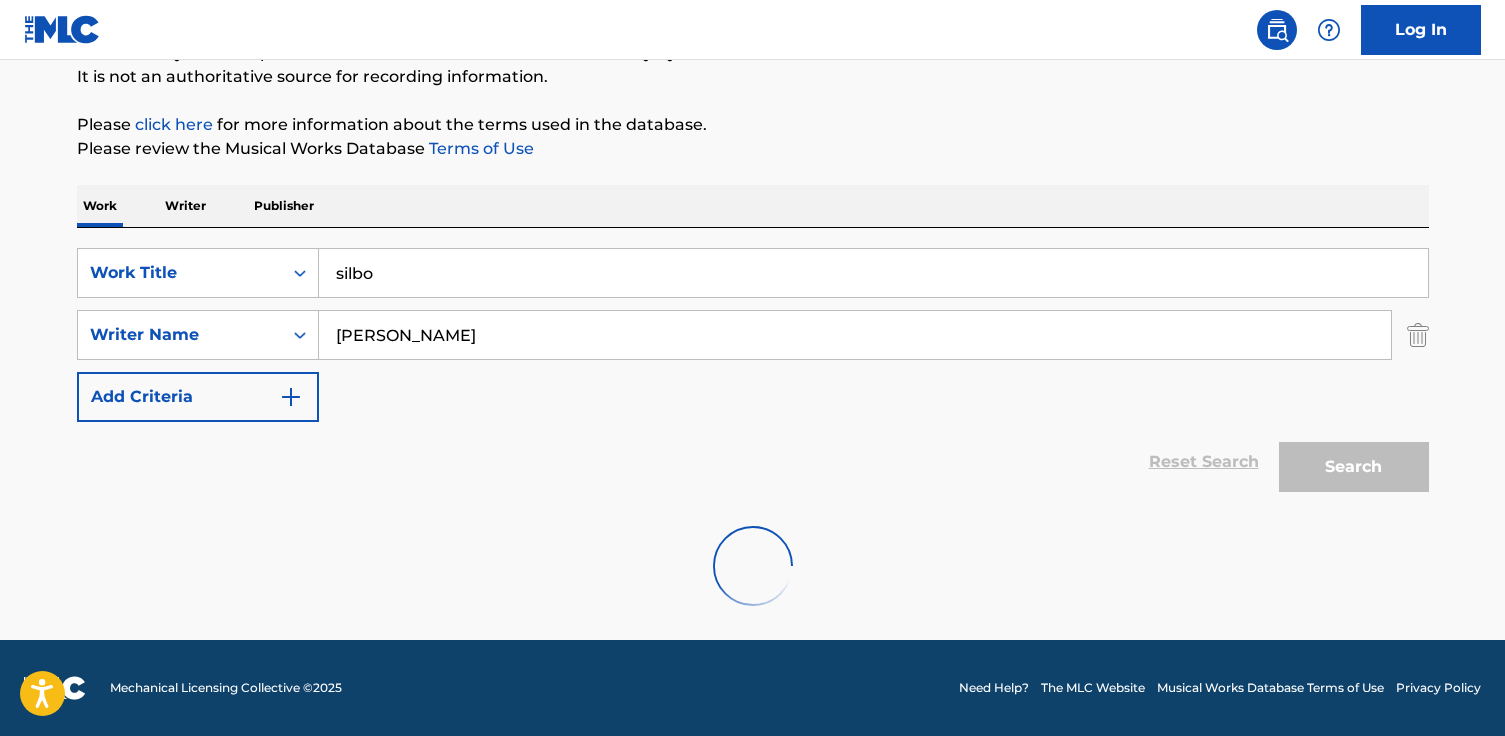 scroll, scrollTop: 132, scrollLeft: 0, axis: vertical 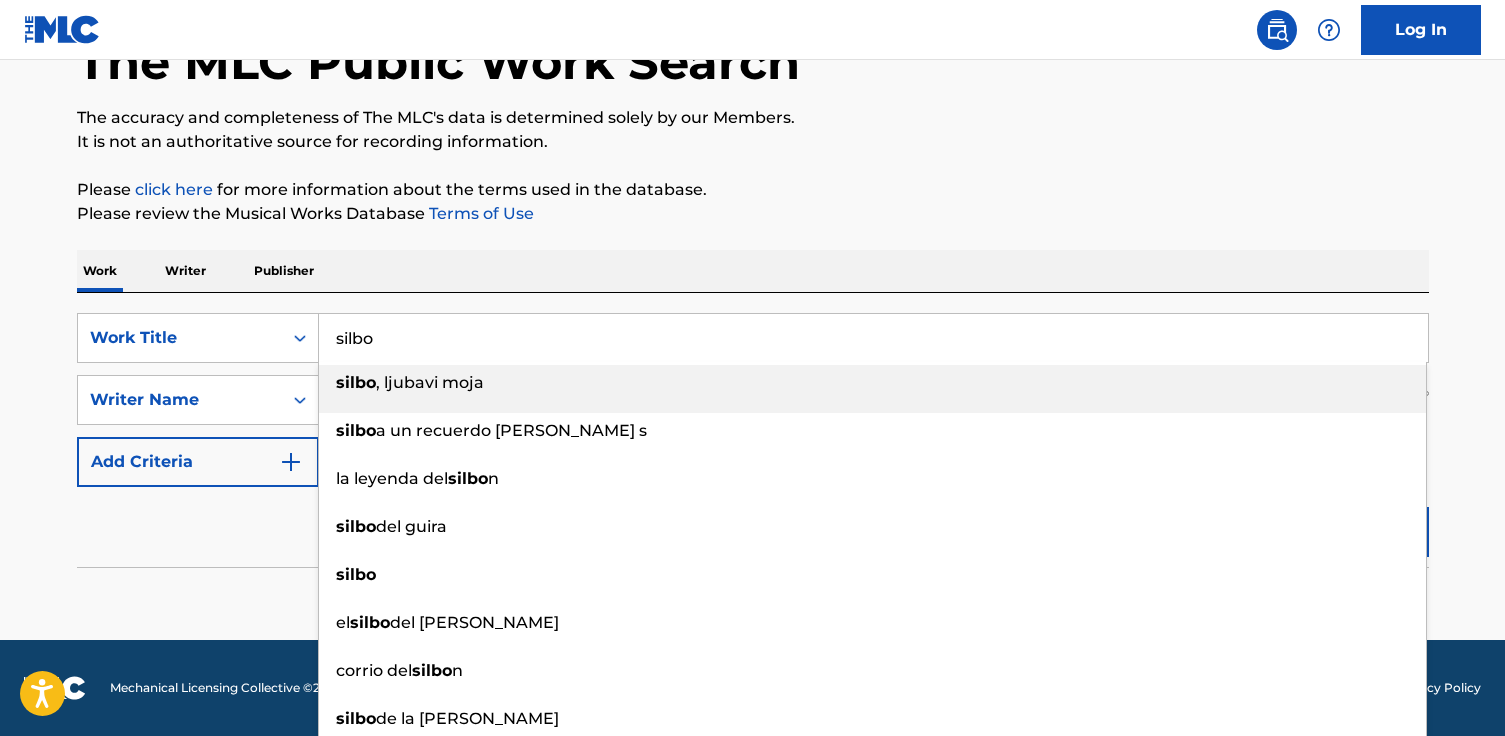 drag, startPoint x: 601, startPoint y: 336, endPoint x: 139, endPoint y: 297, distance: 463.6432 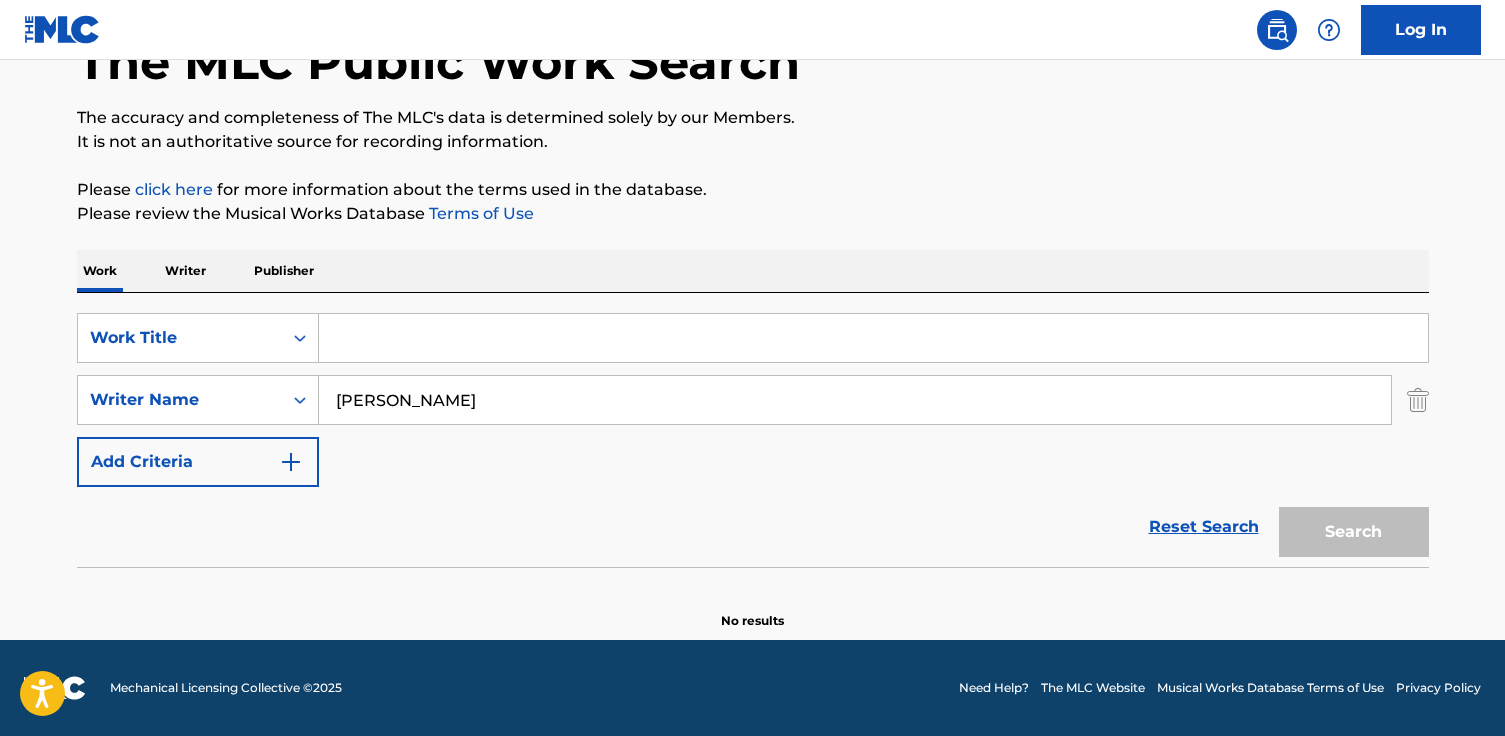 paste on "Mensajes del agua" 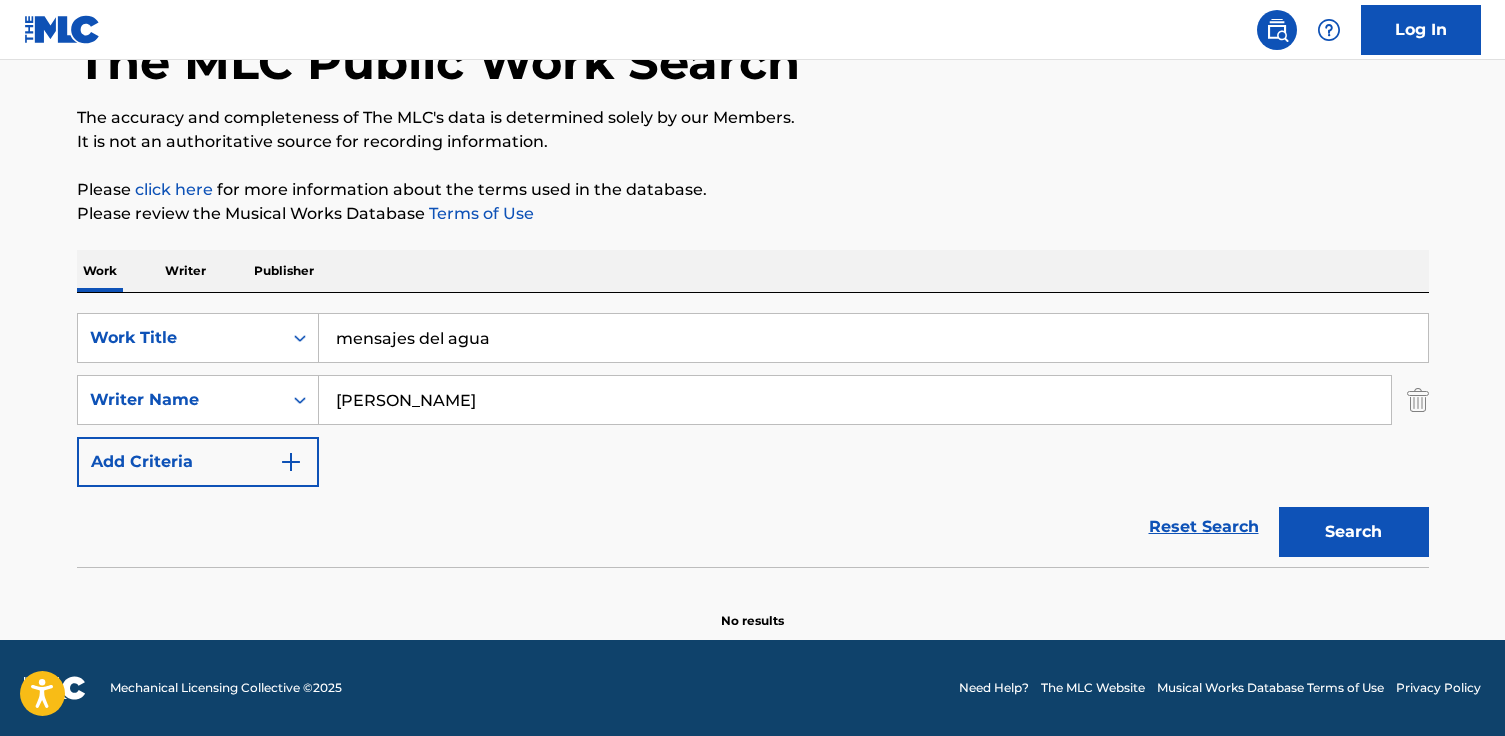 type on "mensajes del agua" 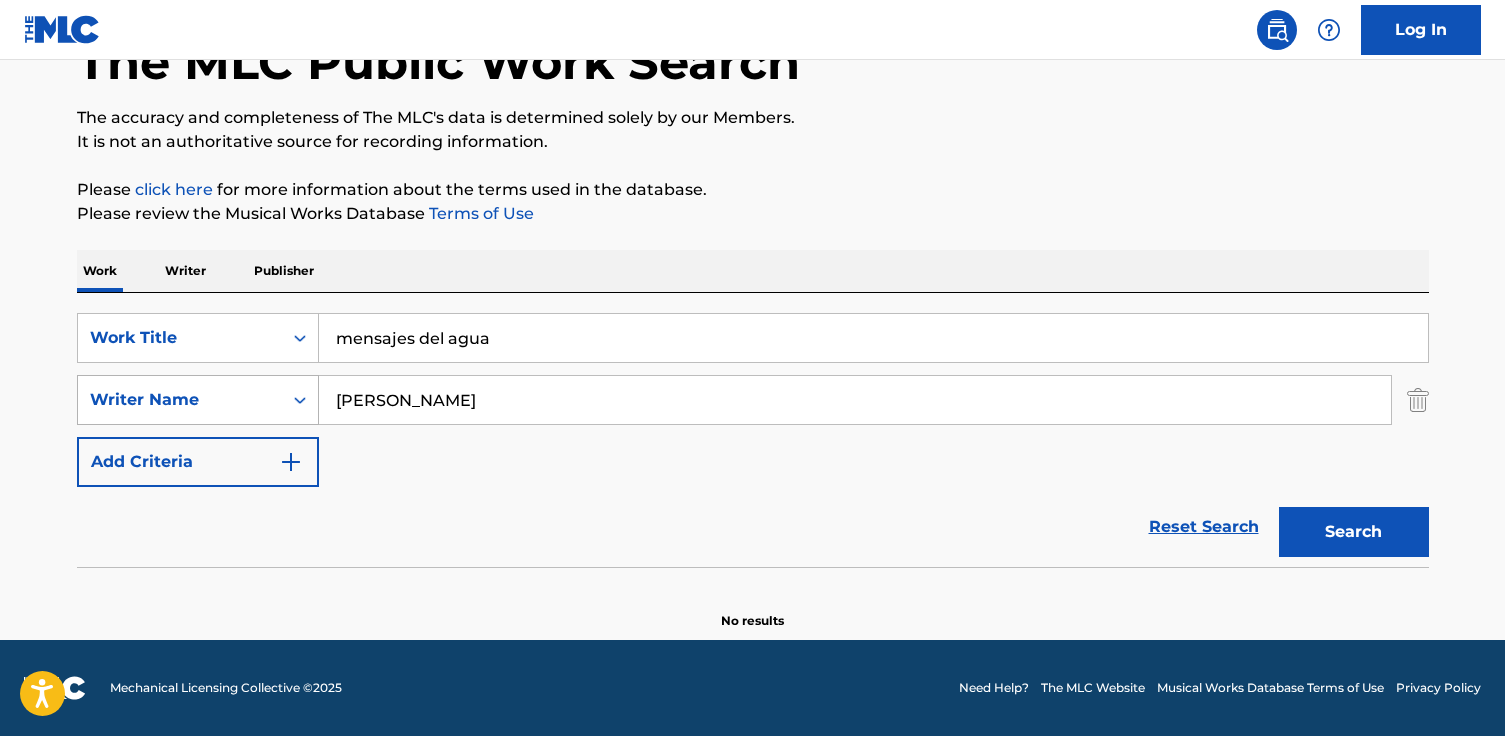 drag, startPoint x: 401, startPoint y: 404, endPoint x: 161, endPoint y: 410, distance: 240.07498 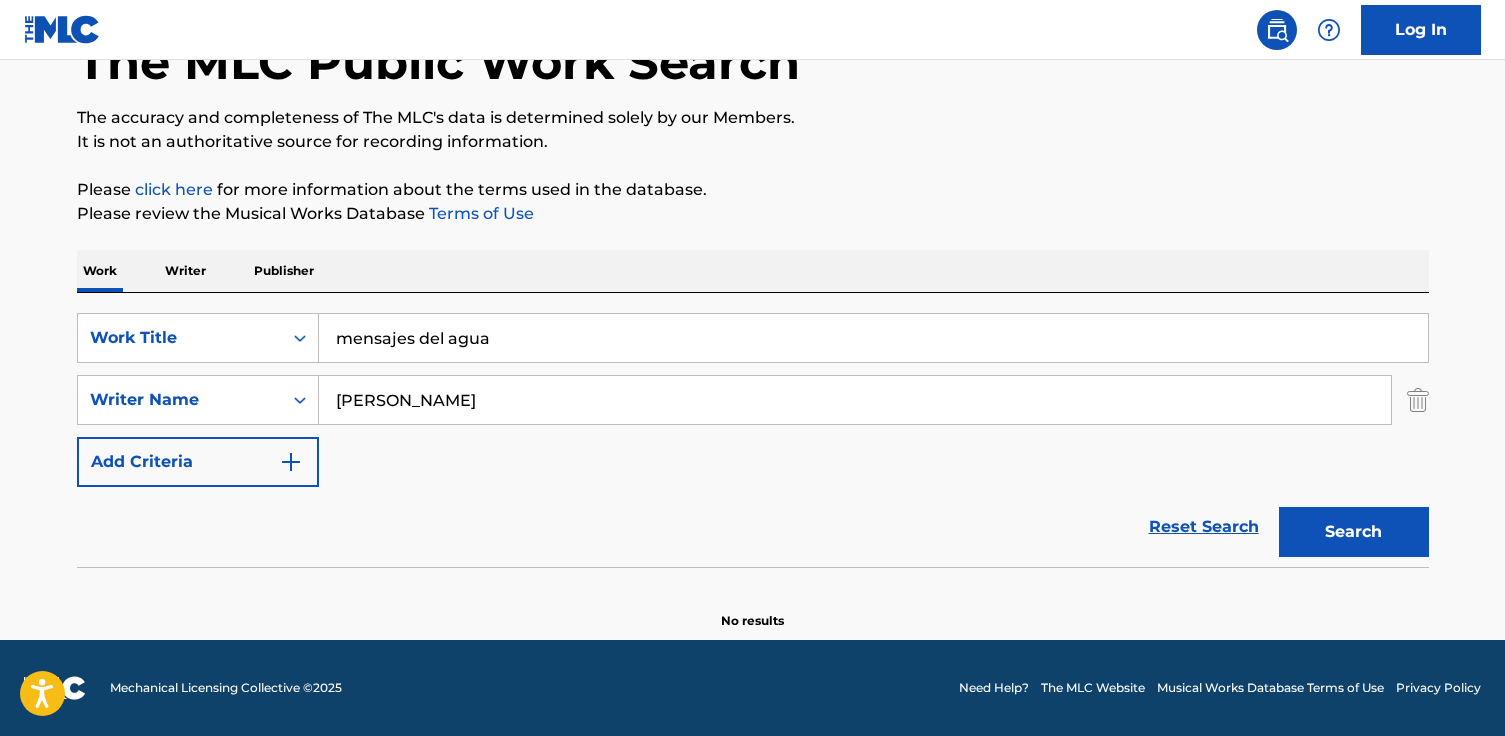 click on "SearchWithCriteria29a9fa61-32f9-466b-8406-6bdef6bb0566 Work Title mensajes del agua SearchWithCriteriac7bb50f1-7e51-404b-acb4-5fee53966c2e Writer Name [PERSON_NAME] Add Criteria" at bounding box center (753, 400) 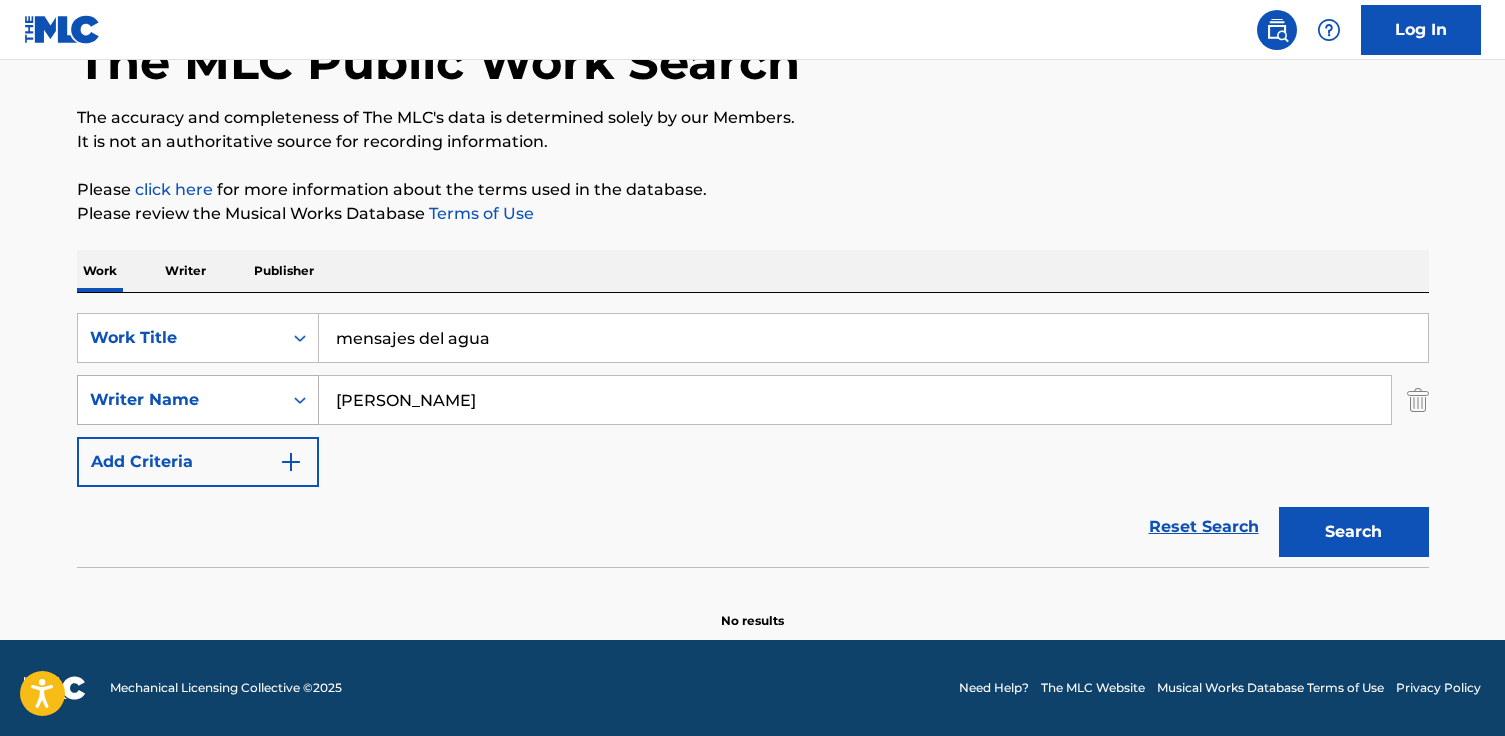 drag, startPoint x: 402, startPoint y: 403, endPoint x: 174, endPoint y: 376, distance: 229.59312 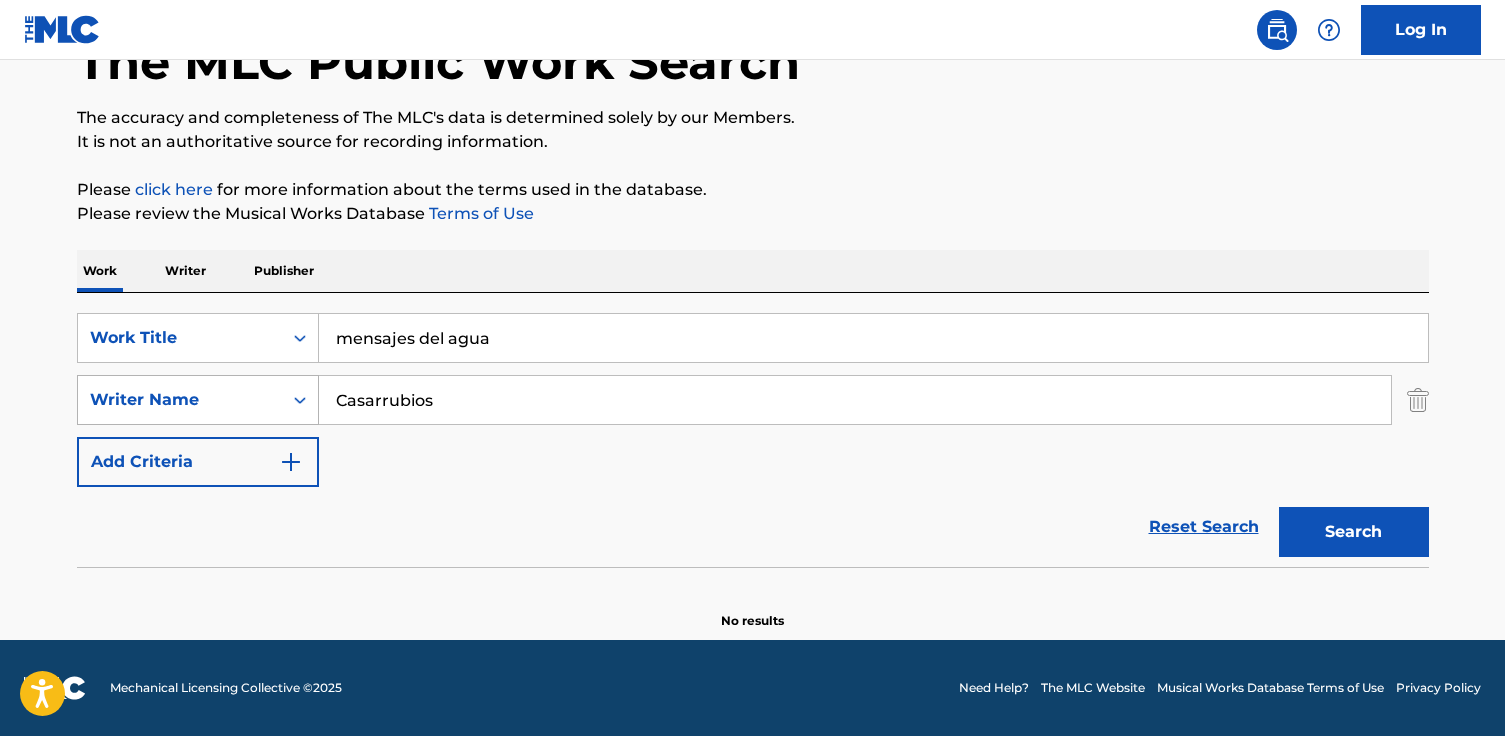 type on "Casarrubios" 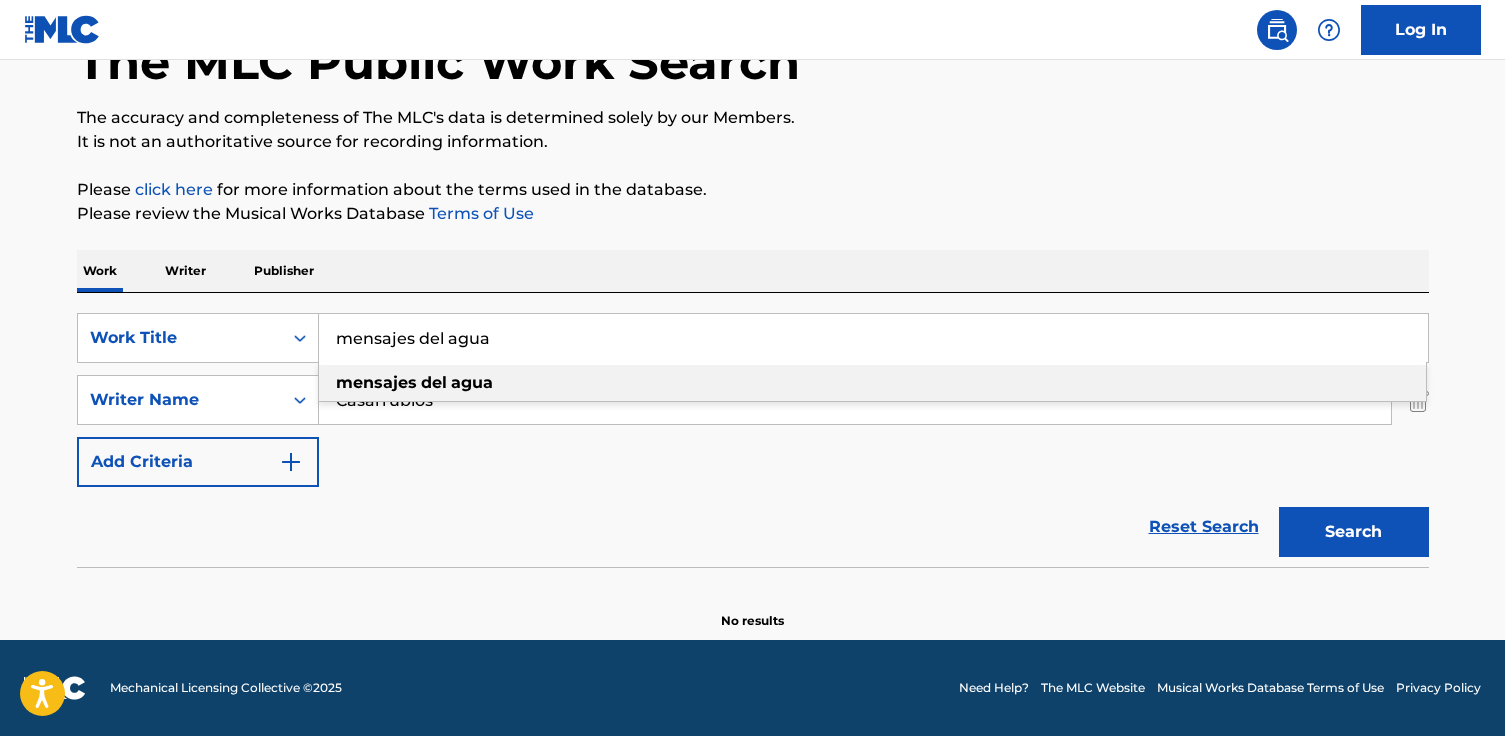 drag, startPoint x: 523, startPoint y: 347, endPoint x: 124, endPoint y: 311, distance: 400.62076 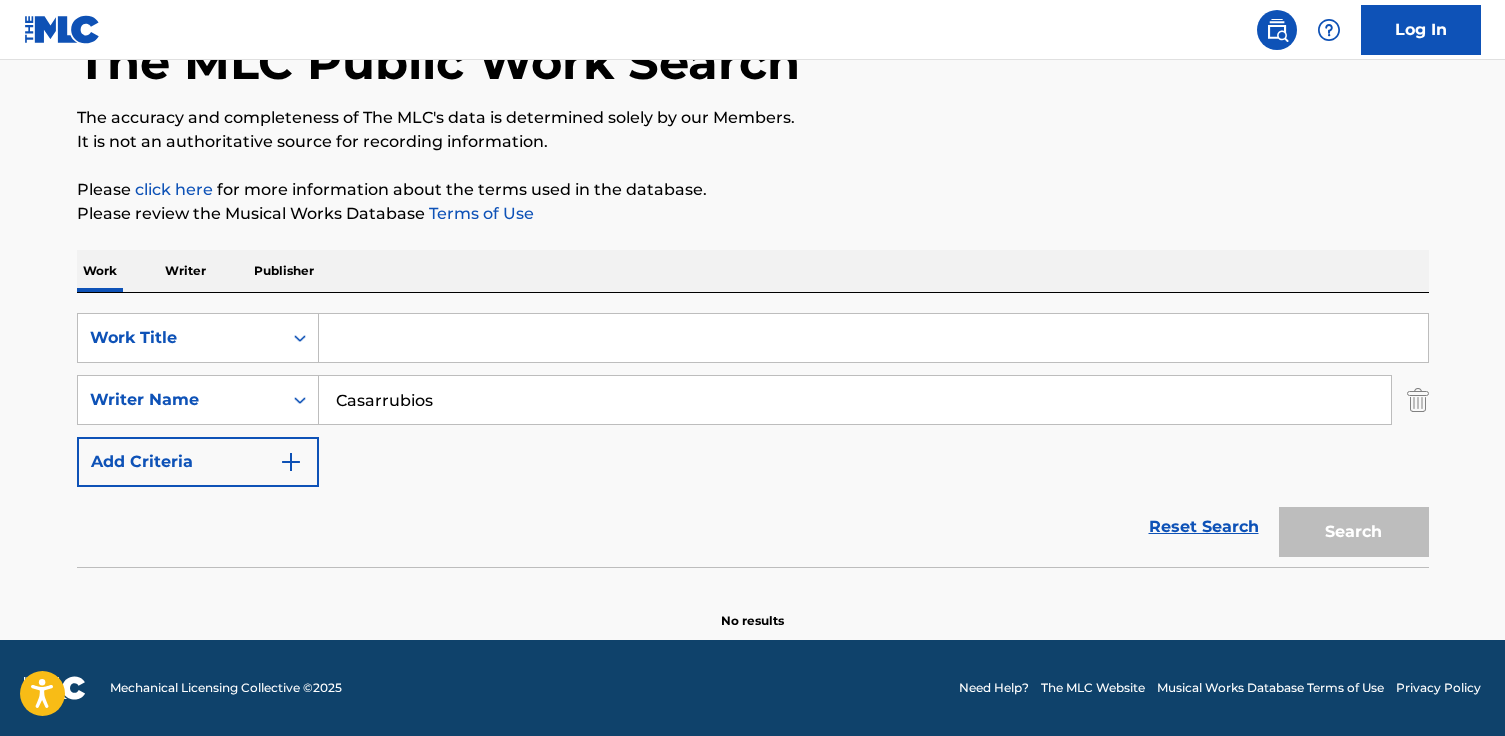 paste on "Delinquance" 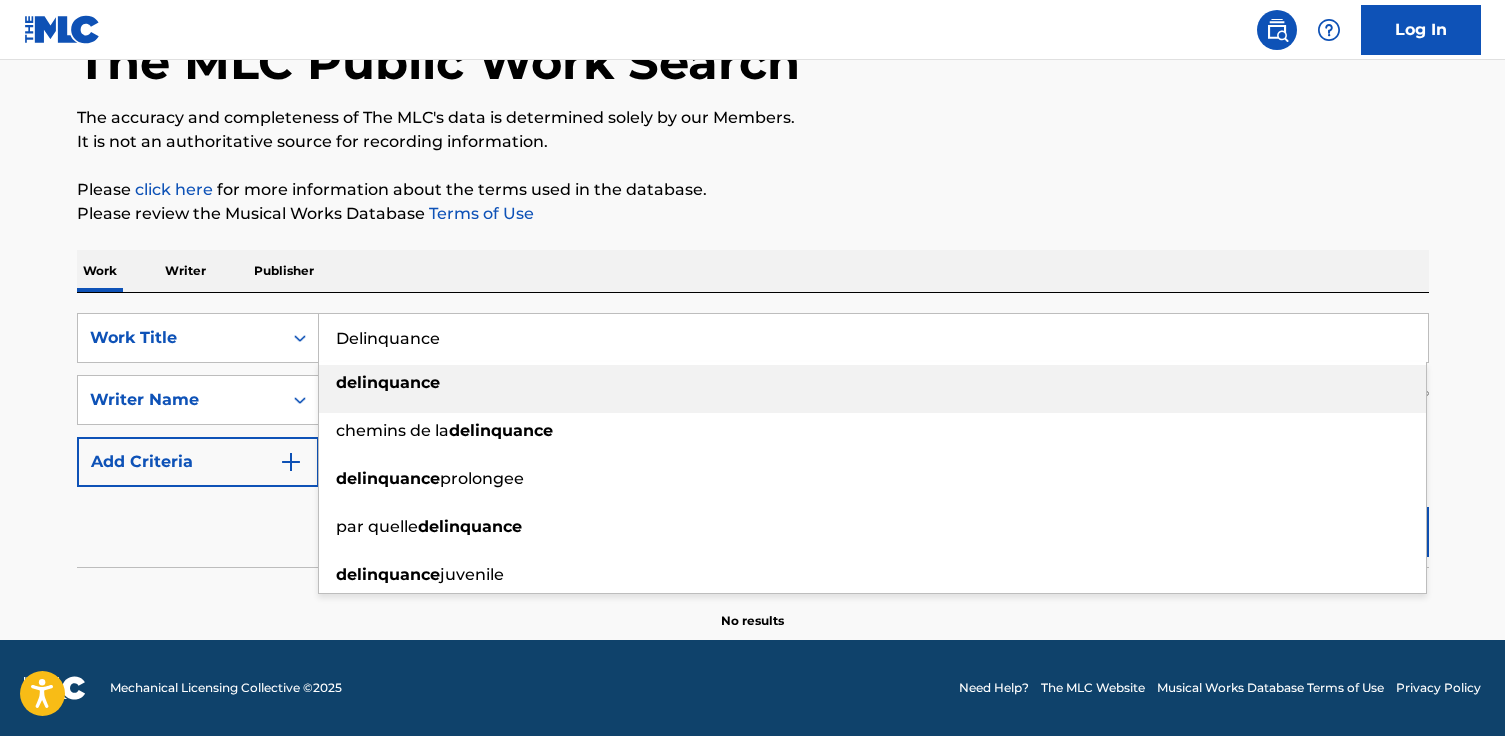 type on "Delinquance" 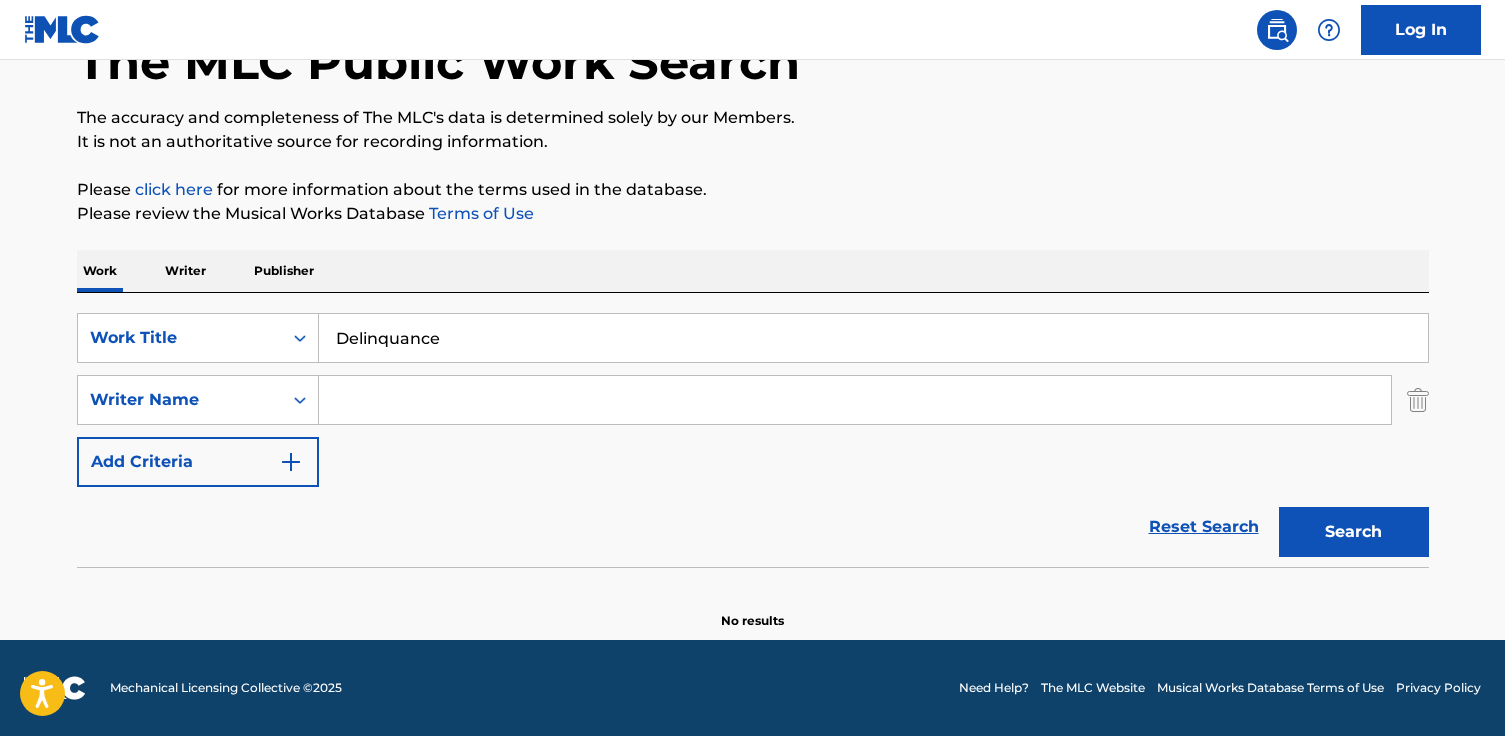 click on "Search" at bounding box center (1354, 532) 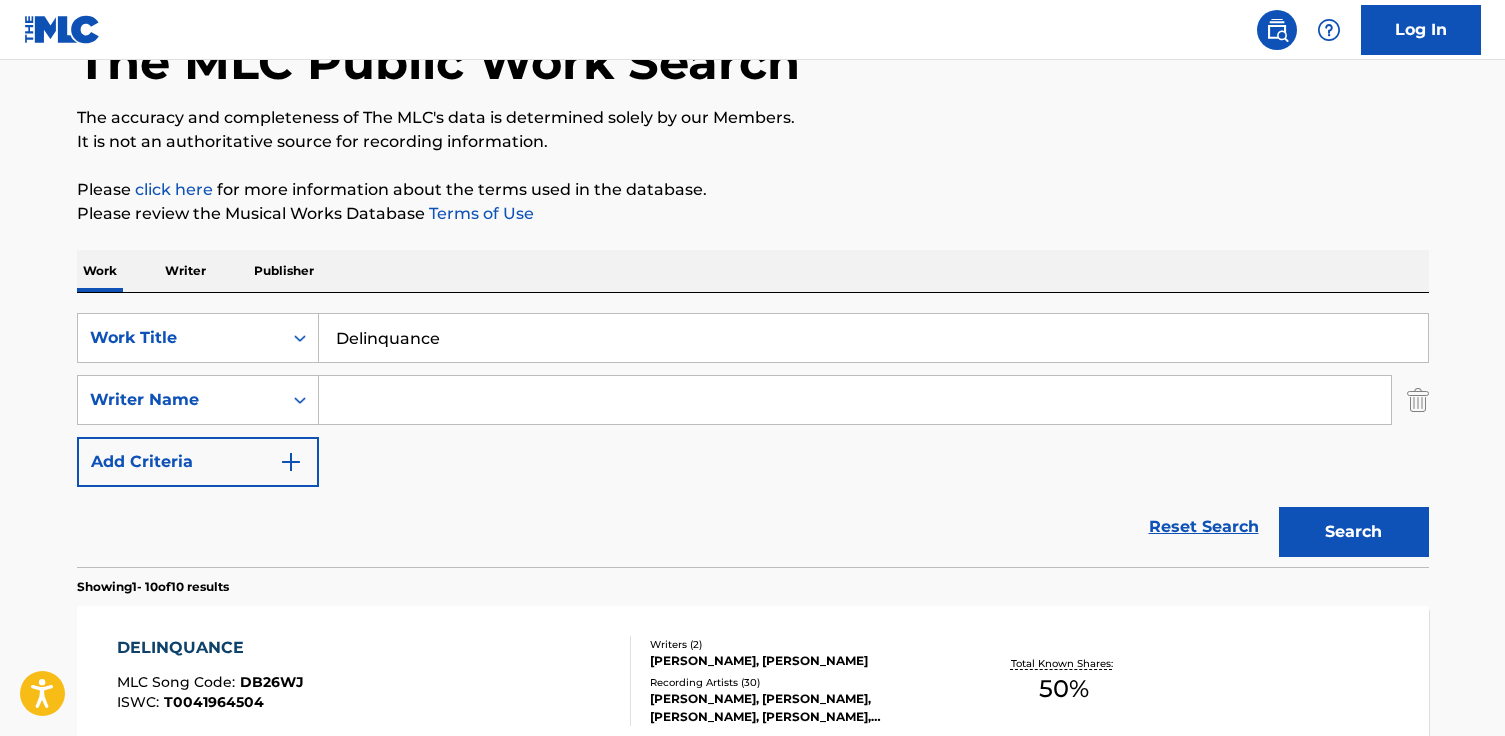 click at bounding box center [855, 400] 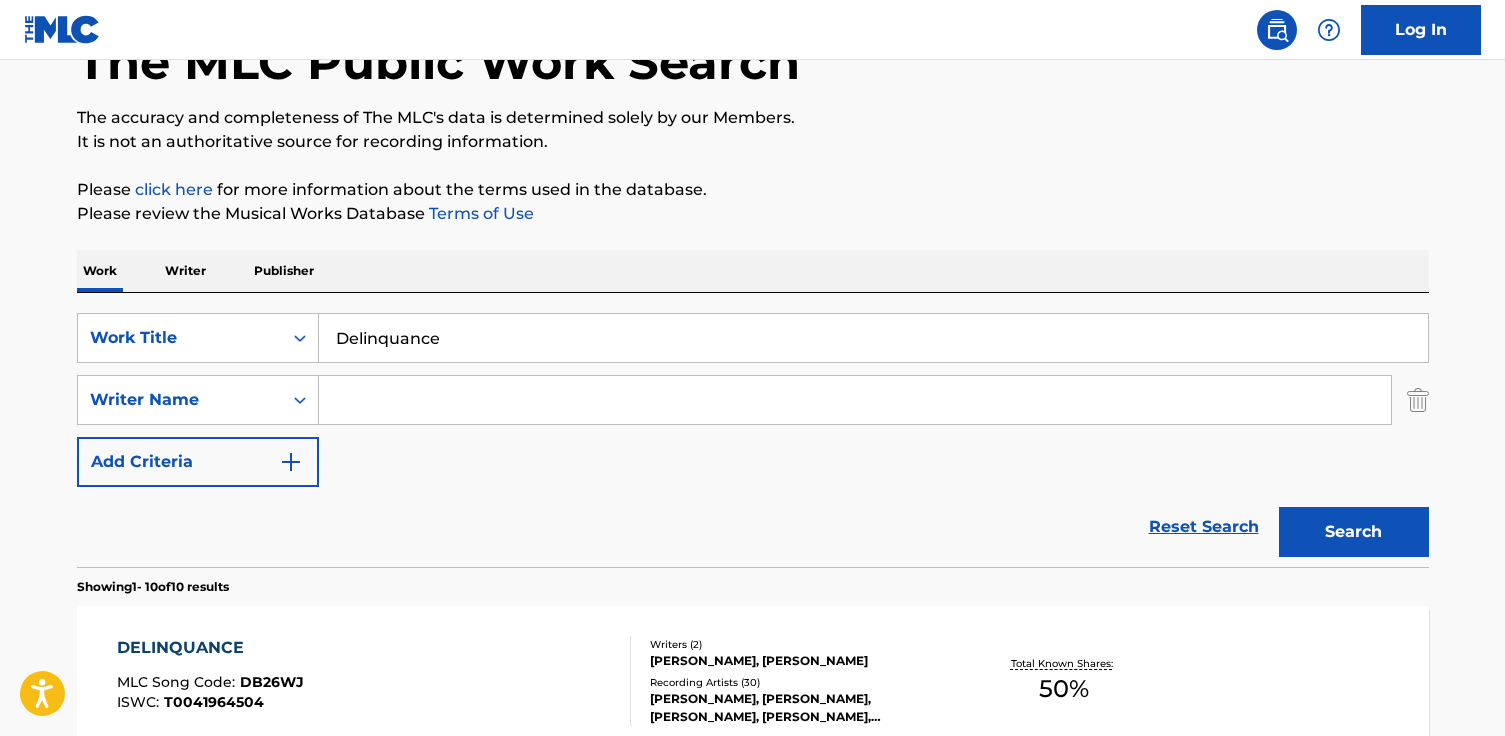 paste on "[PERSON_NAME]" 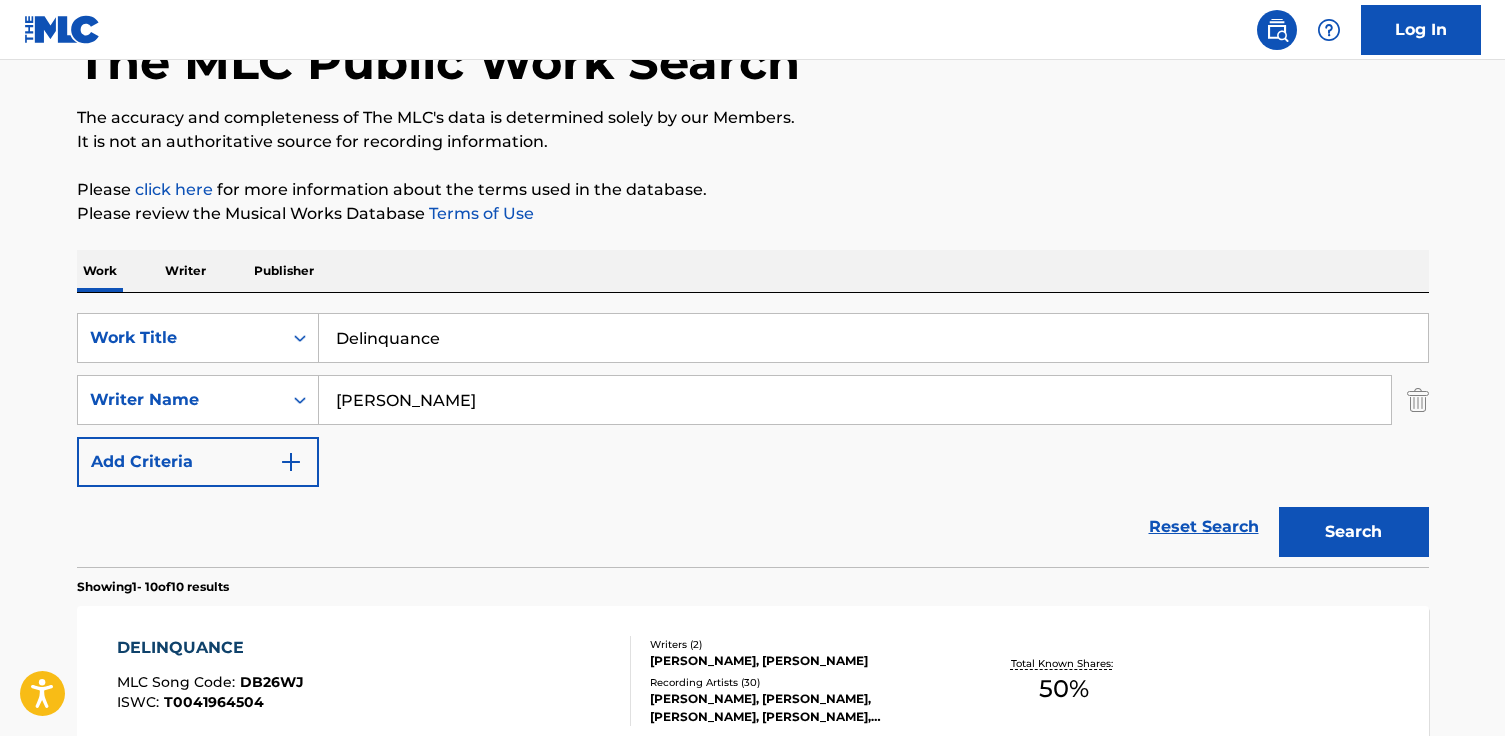 click on "Search" at bounding box center [1354, 532] 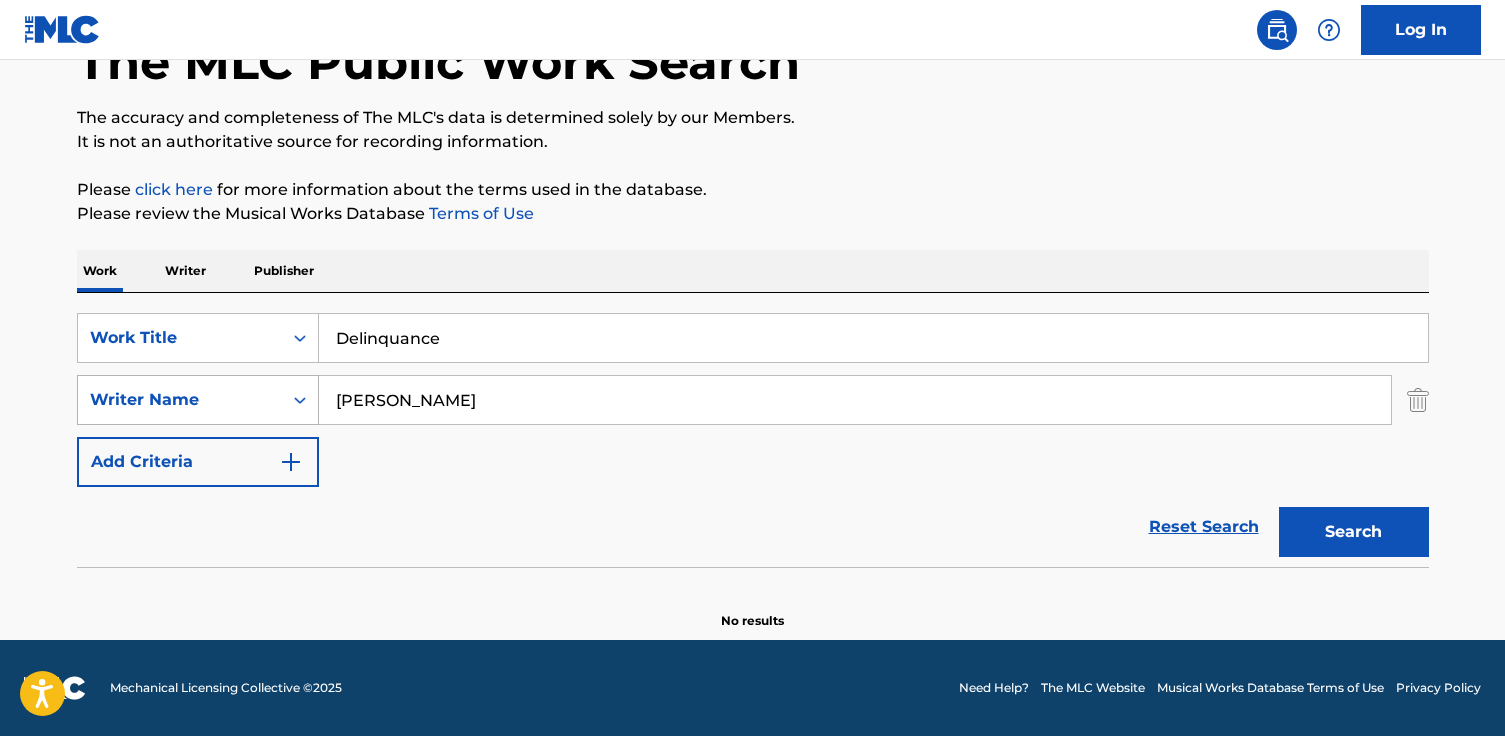 drag, startPoint x: 375, startPoint y: 399, endPoint x: 281, endPoint y: 399, distance: 94 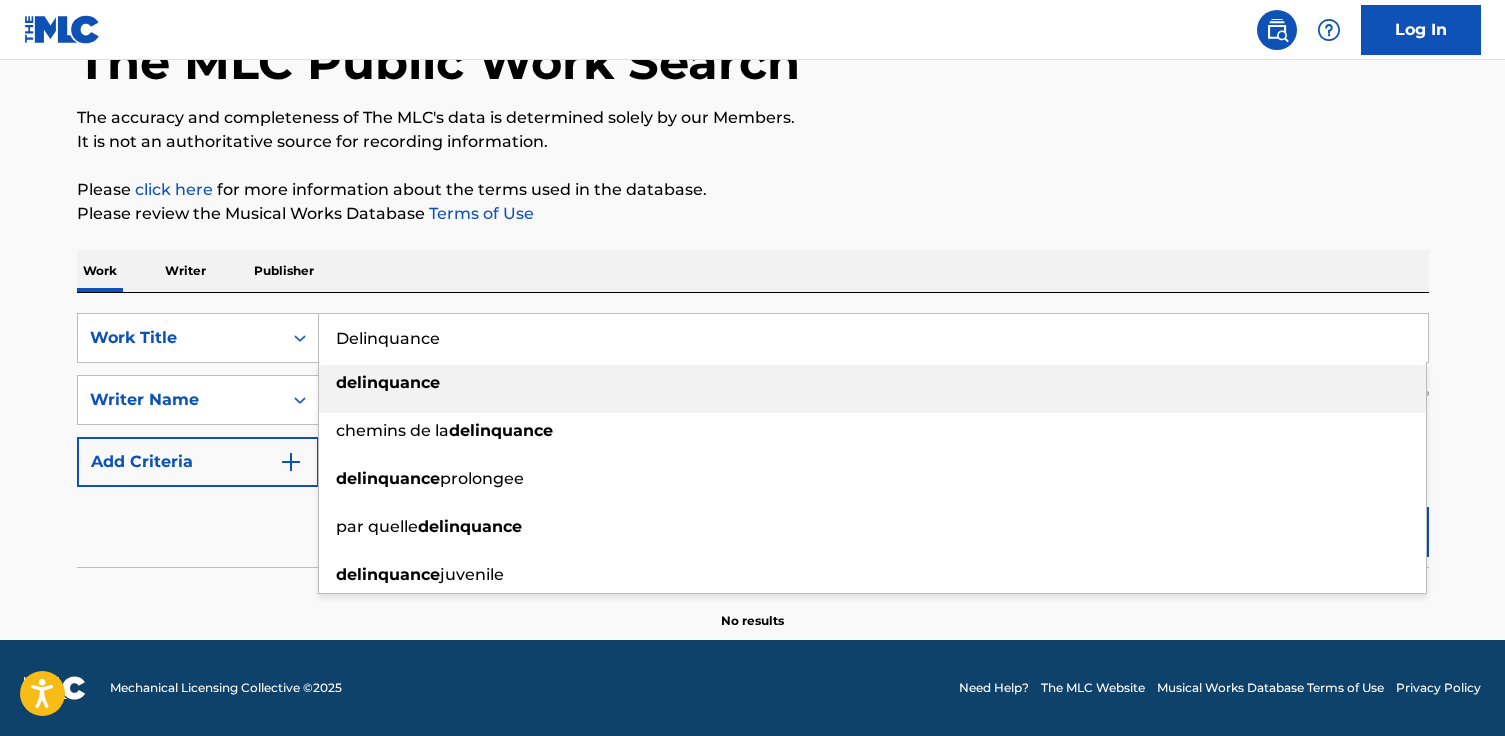 drag, startPoint x: 461, startPoint y: 345, endPoint x: -370, endPoint y: 275, distance: 833.94305 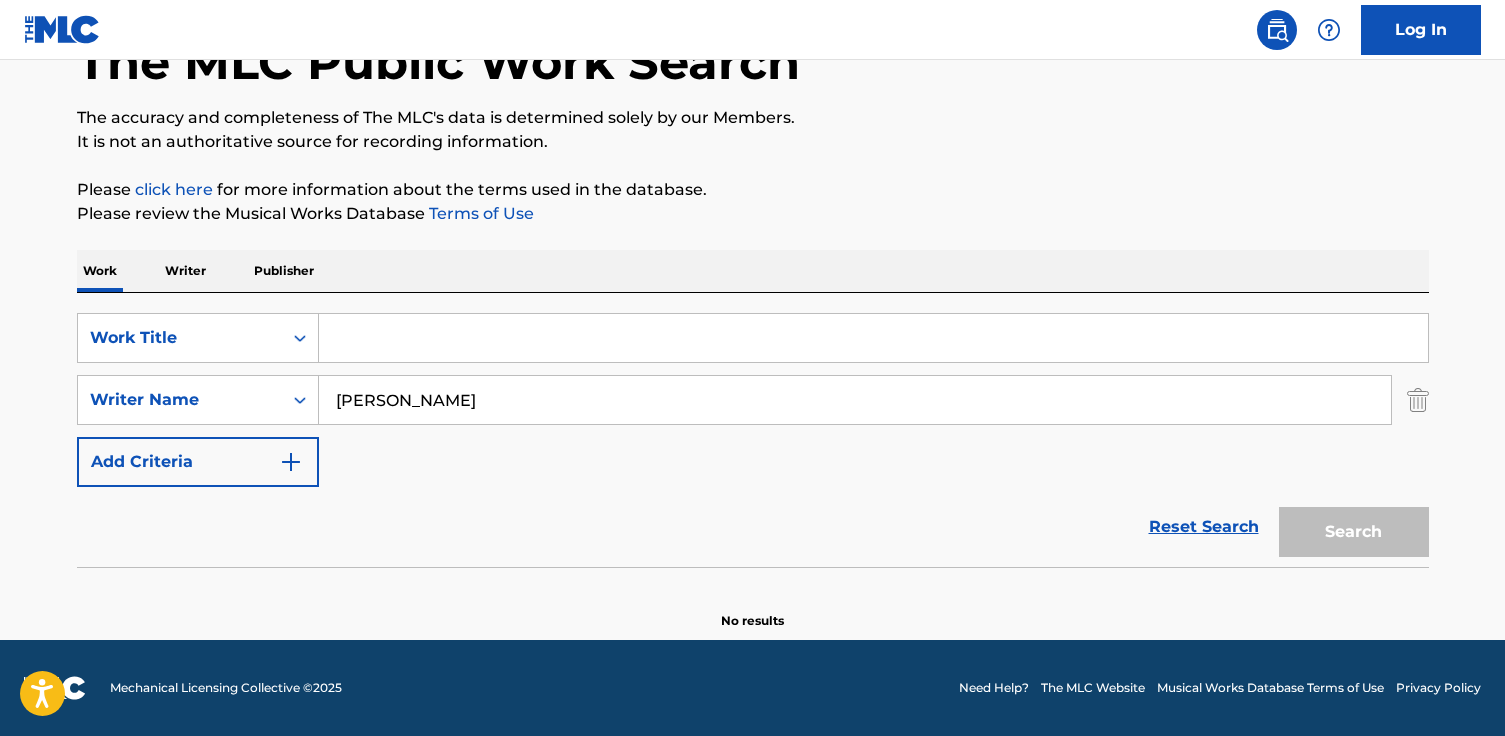 paste on "Complainte" 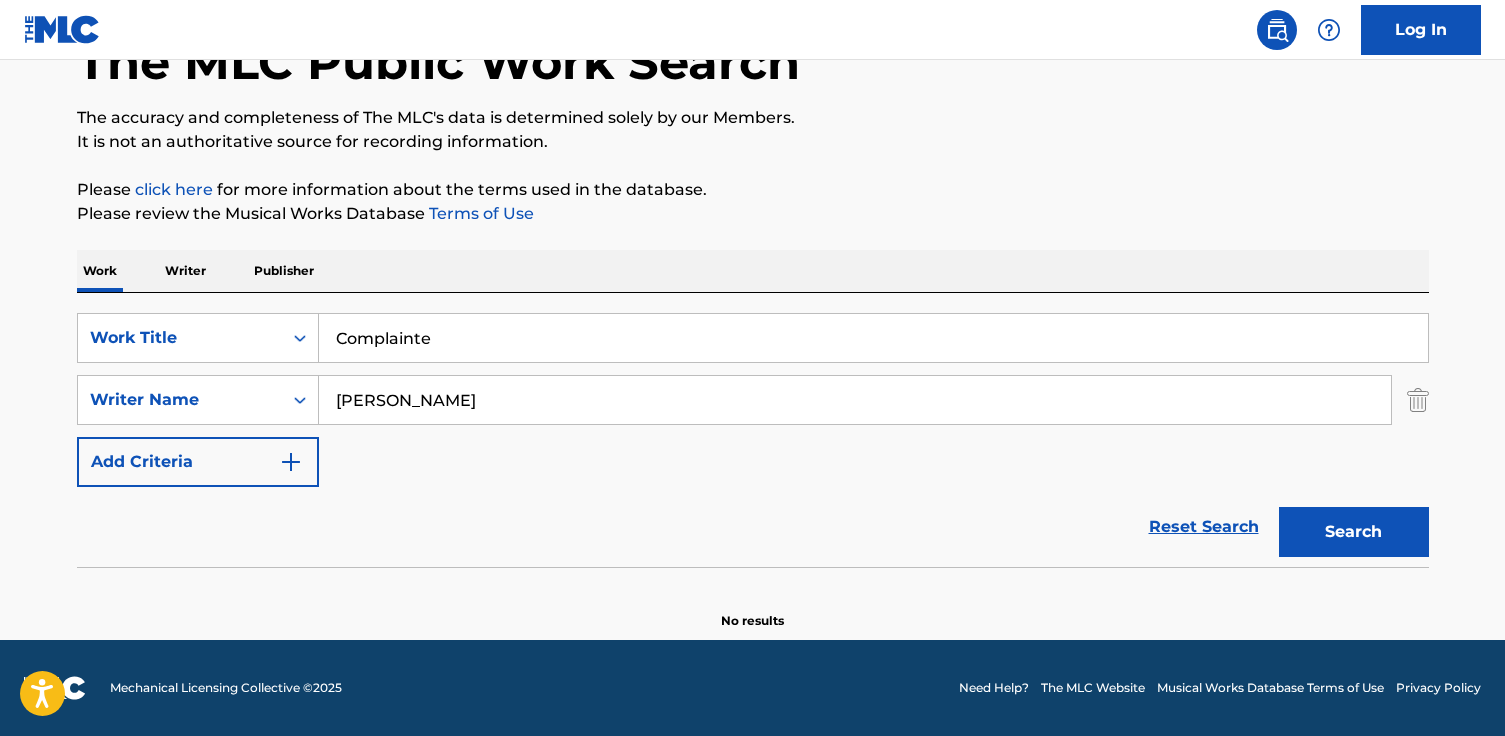 type on "Complainte" 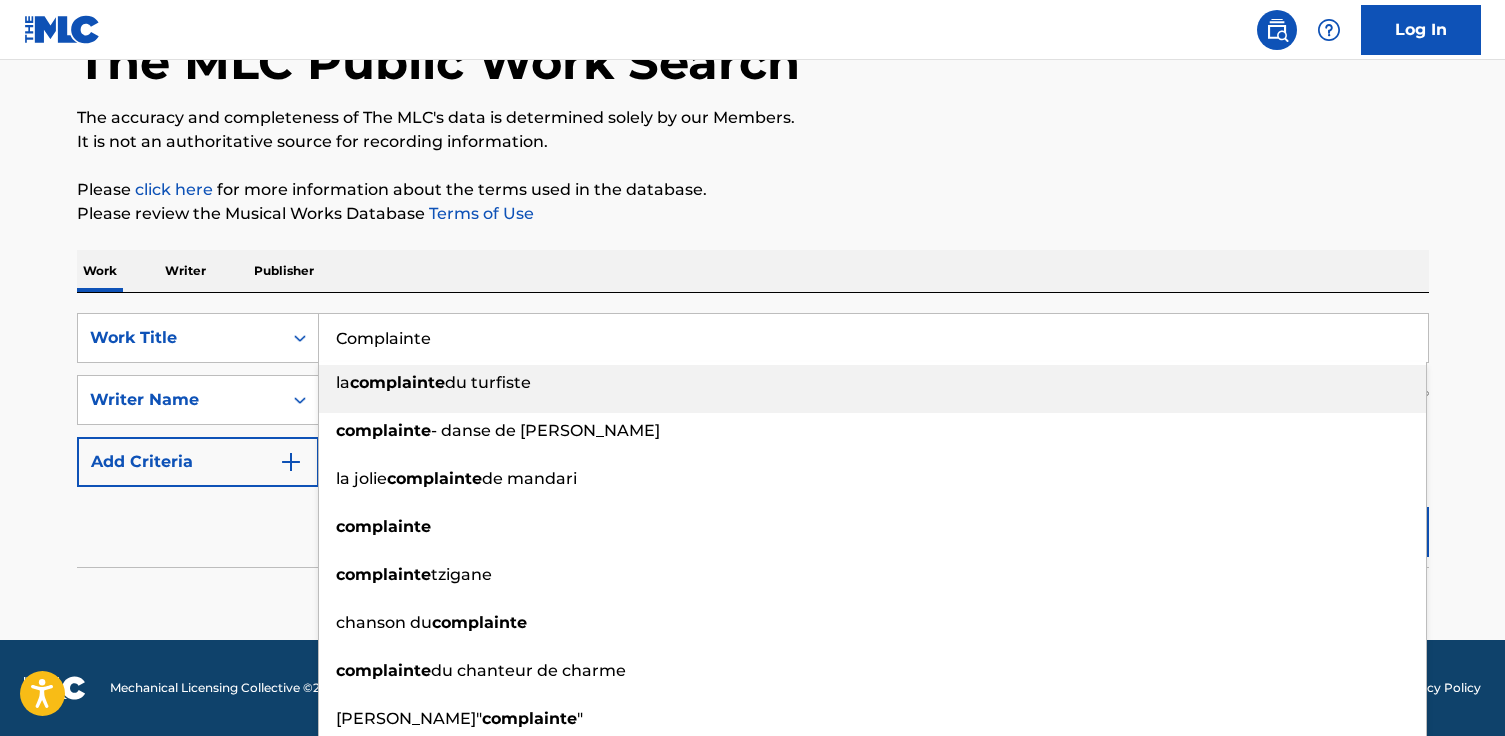 drag, startPoint x: 445, startPoint y: 338, endPoint x: 70, endPoint y: 330, distance: 375.08533 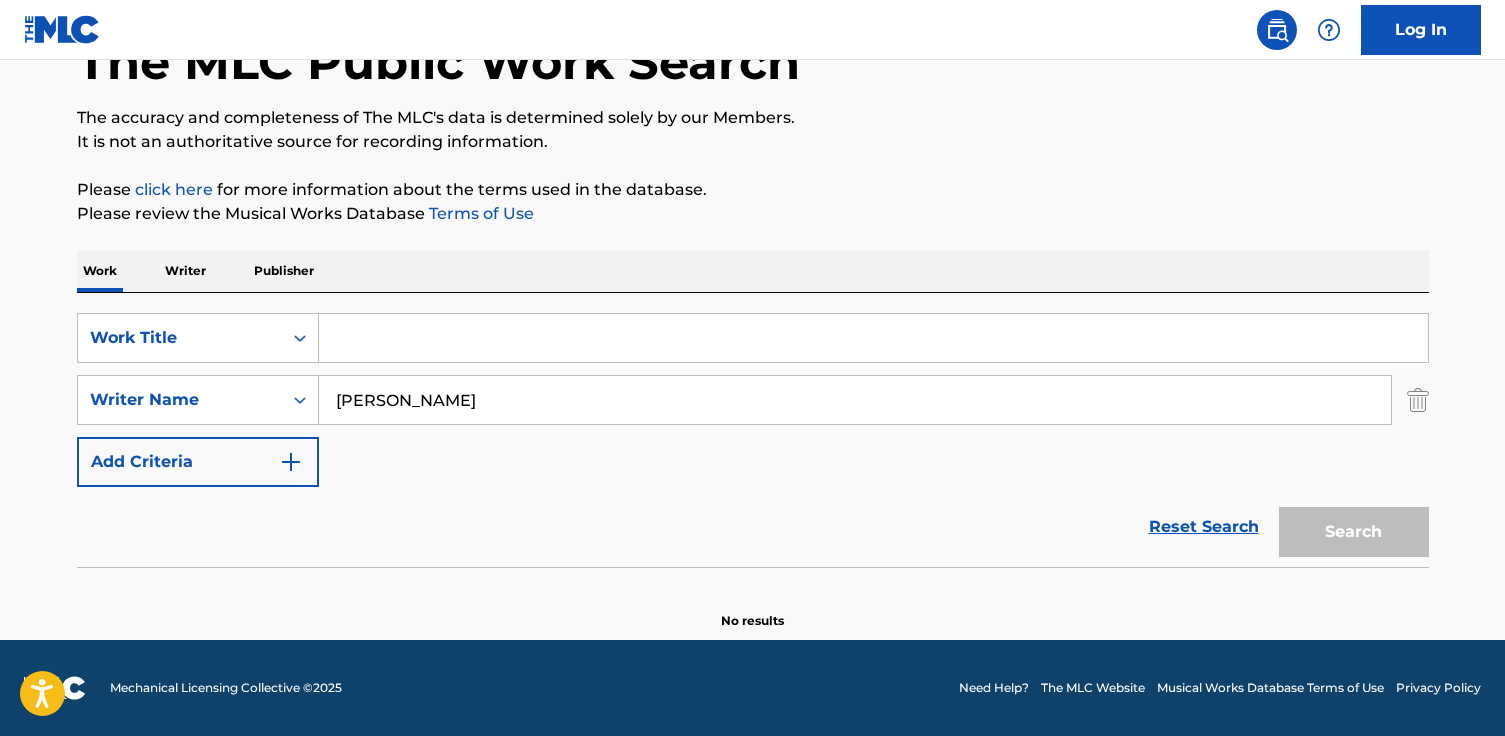 paste on "Mi wan gno" 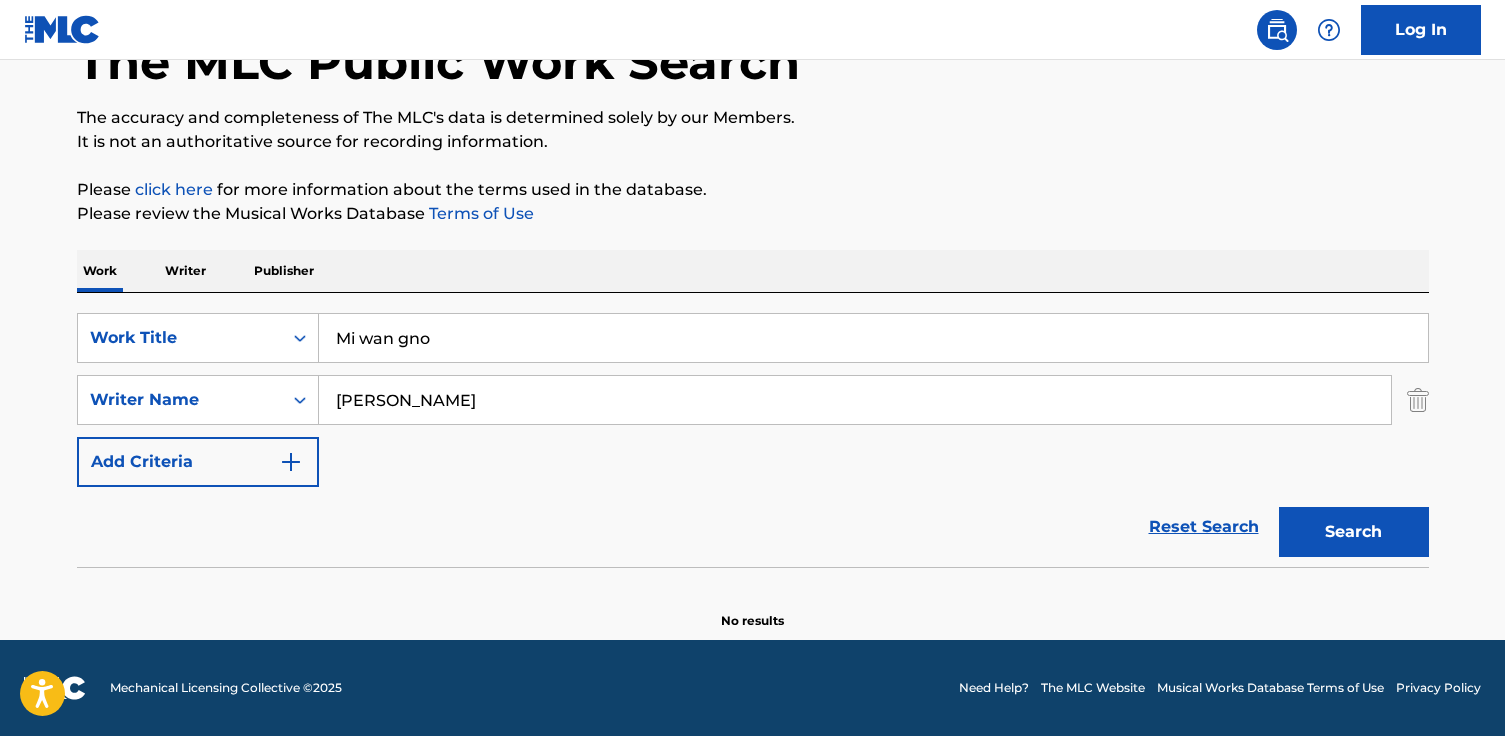 type on "Mi wan gno" 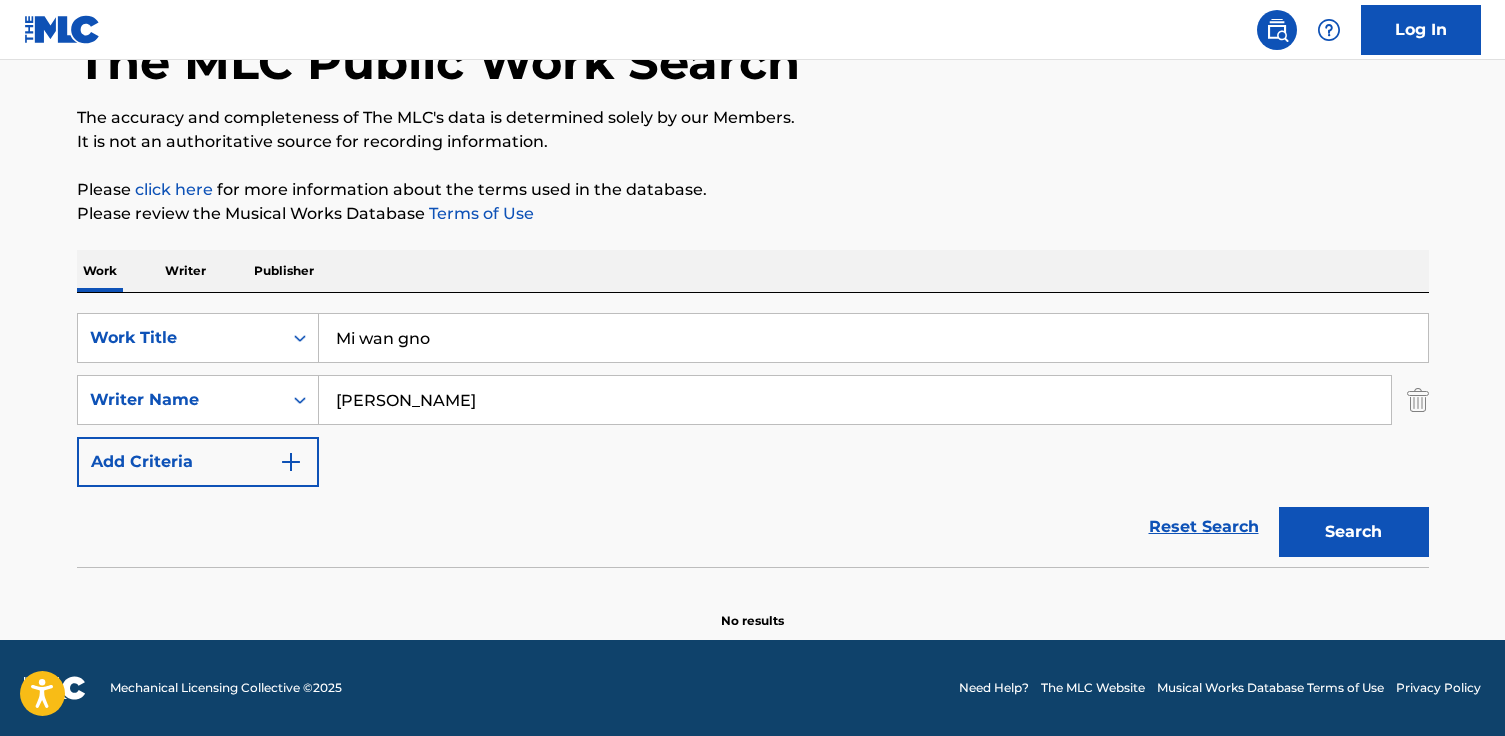 drag, startPoint x: 563, startPoint y: 338, endPoint x: -77, endPoint y: 292, distance: 641.651 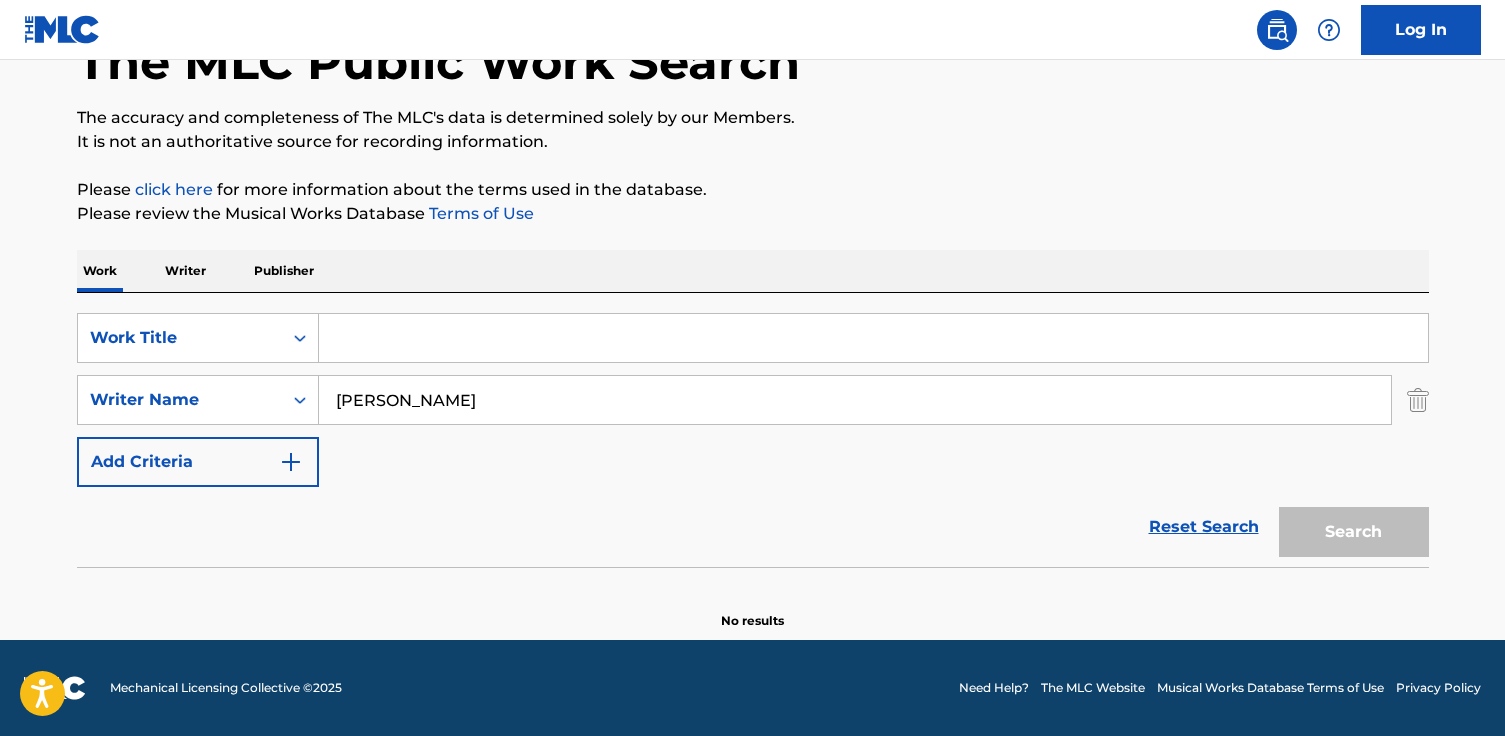 paste on "[PERSON_NAME]" 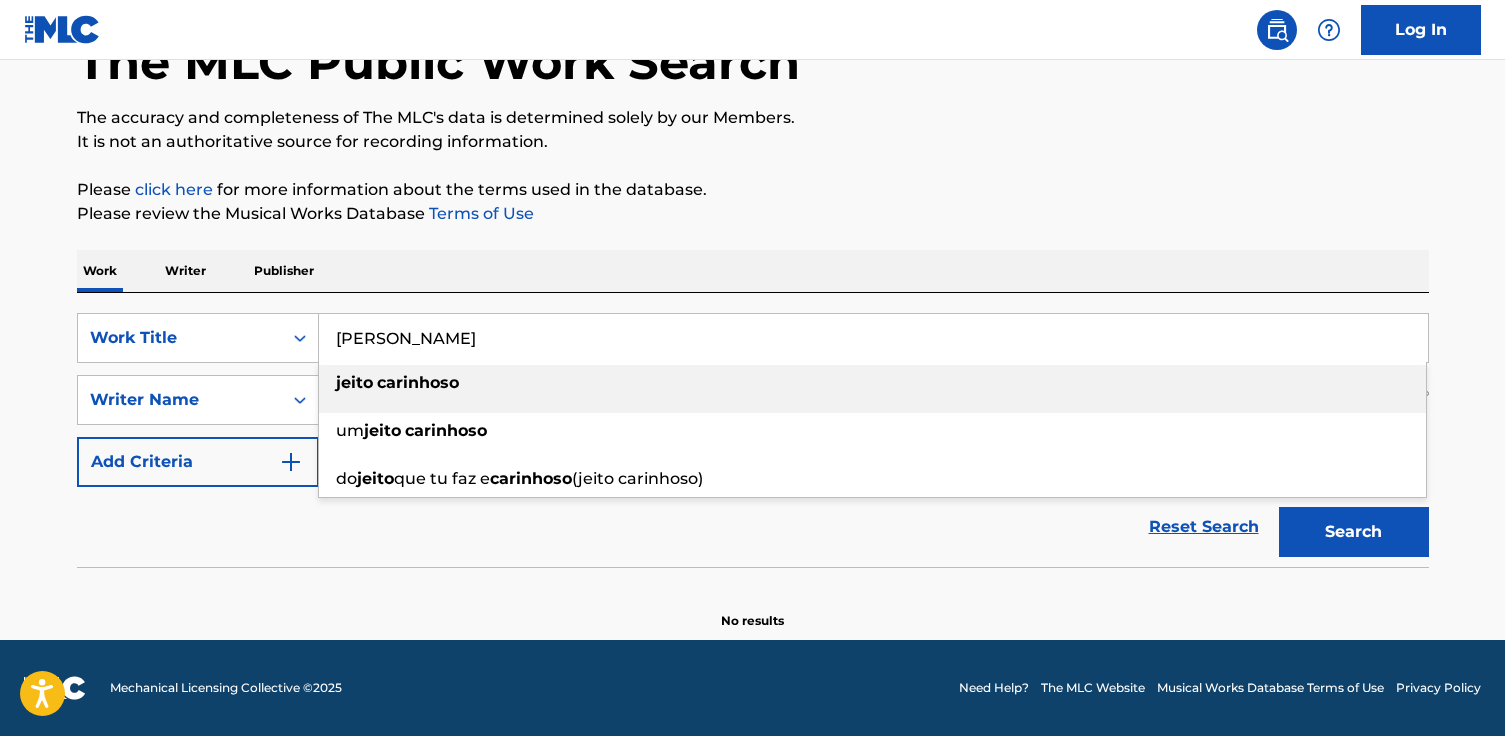 type on "[PERSON_NAME]" 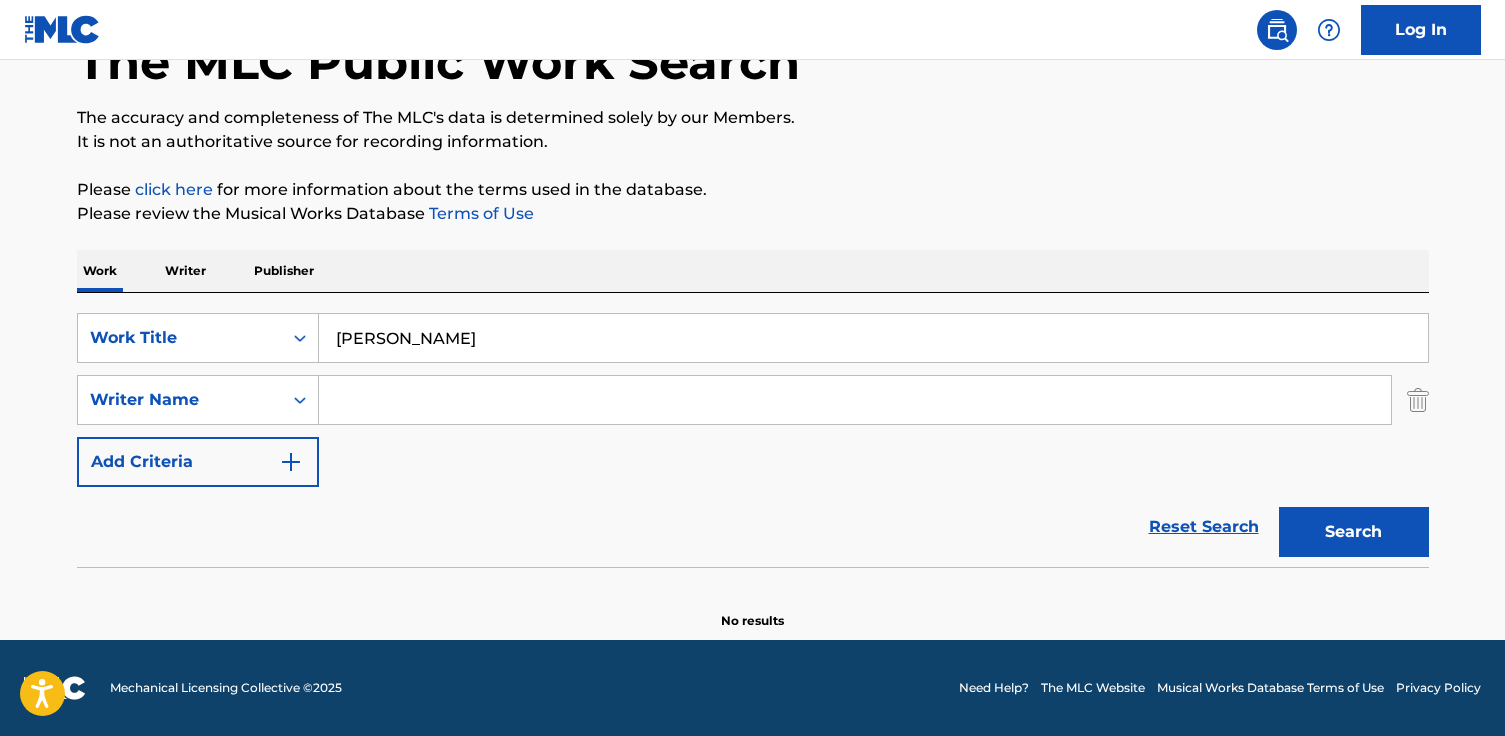 click on "Search" at bounding box center (1354, 532) 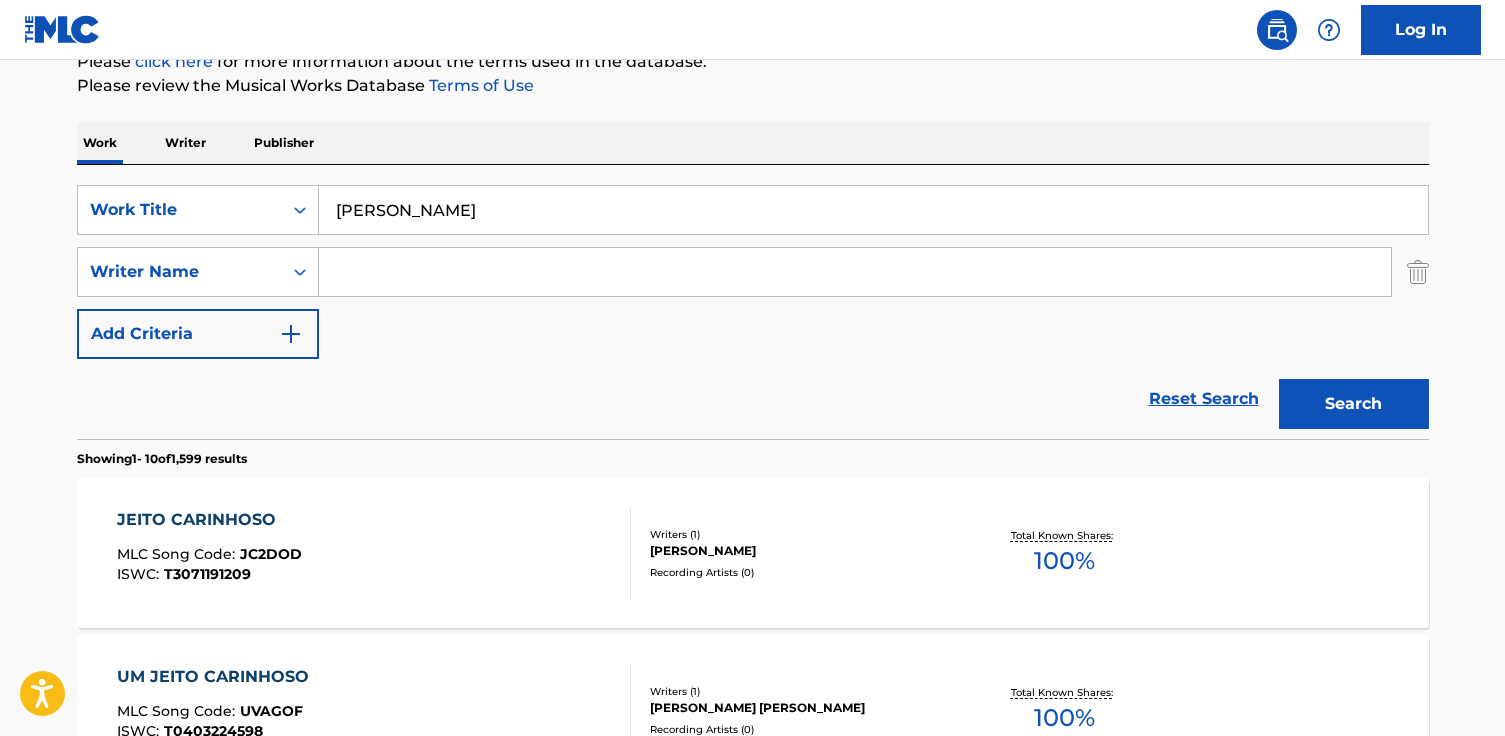 scroll, scrollTop: 259, scrollLeft: 0, axis: vertical 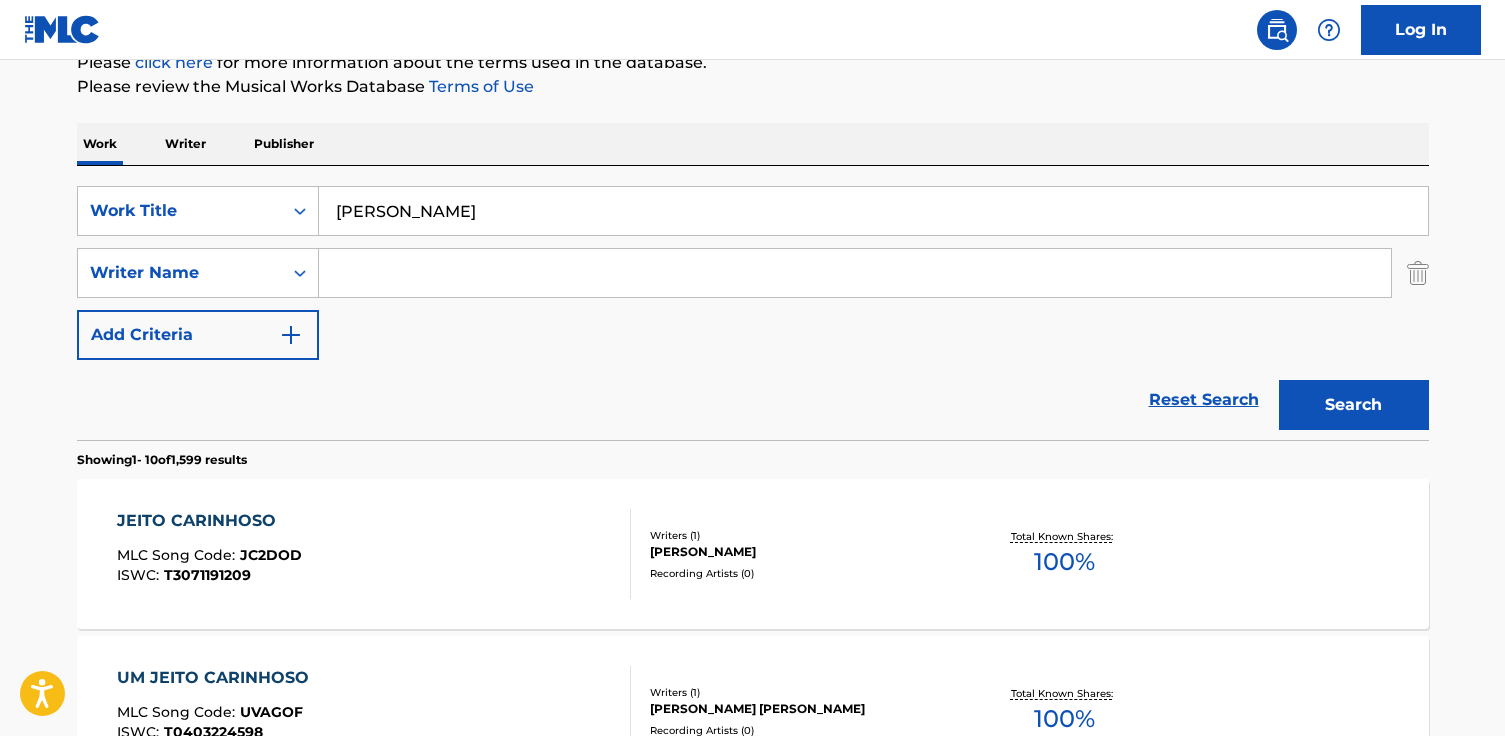 paste on "[PERSON_NAME]" 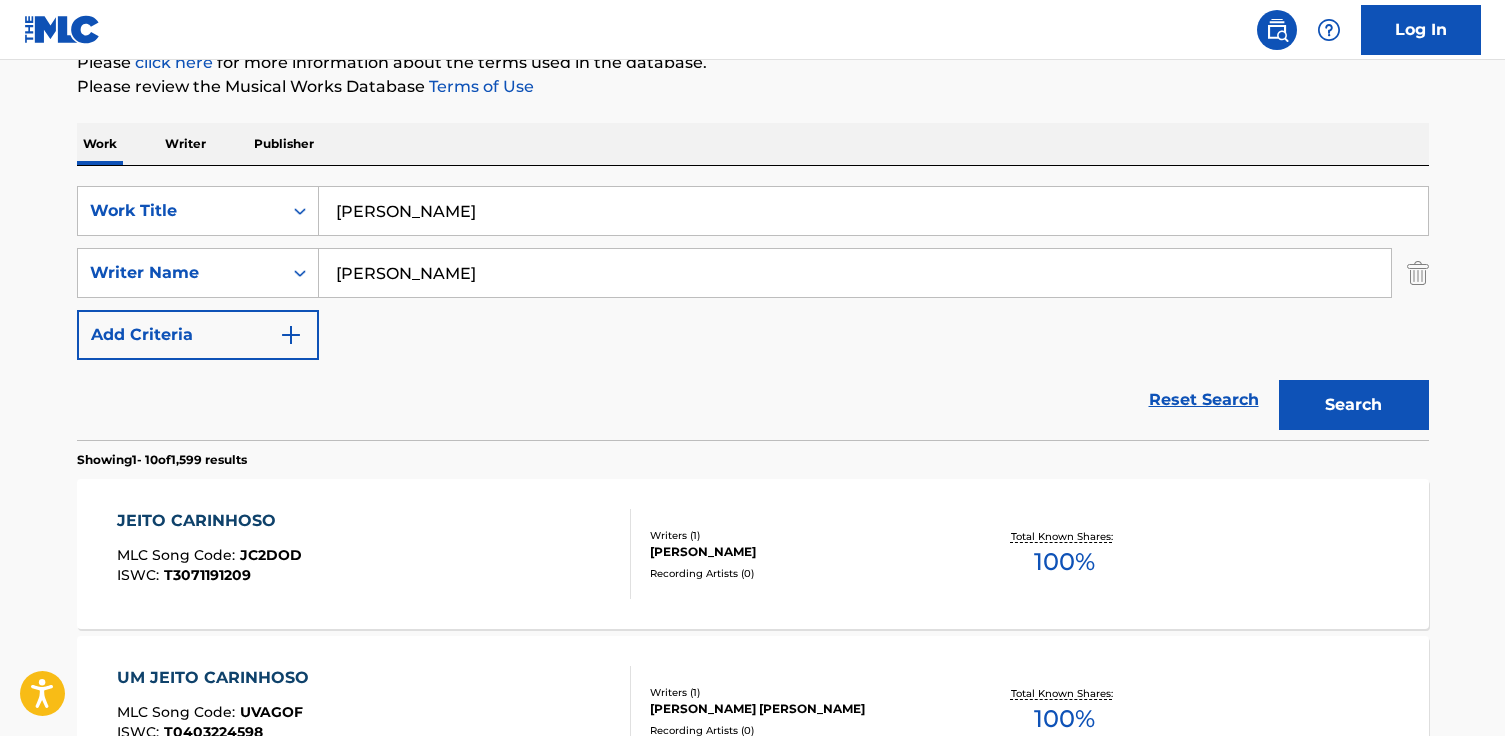 type on "[PERSON_NAME]" 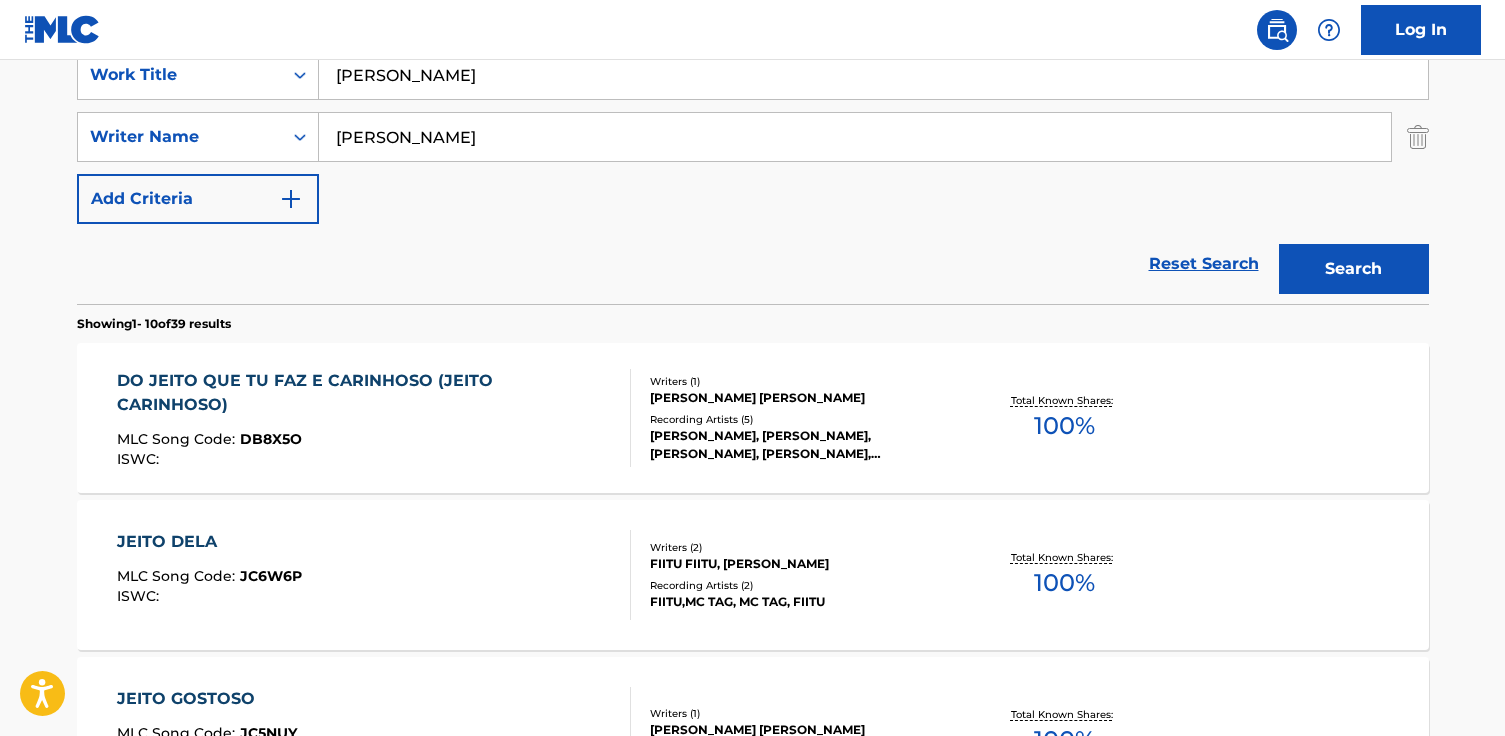 scroll, scrollTop: 409, scrollLeft: 0, axis: vertical 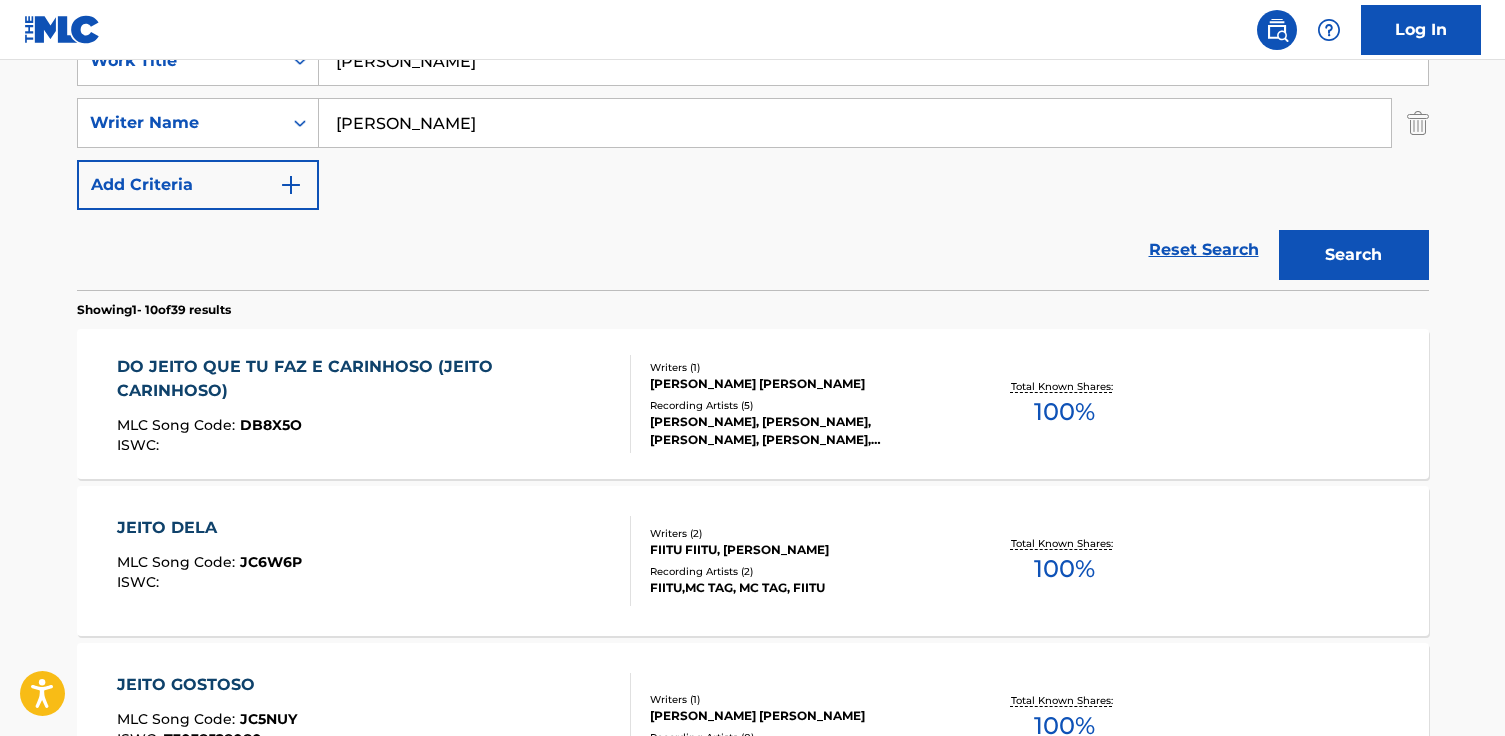 click on "MLC Song Code : DB8X5O" at bounding box center [365, 428] 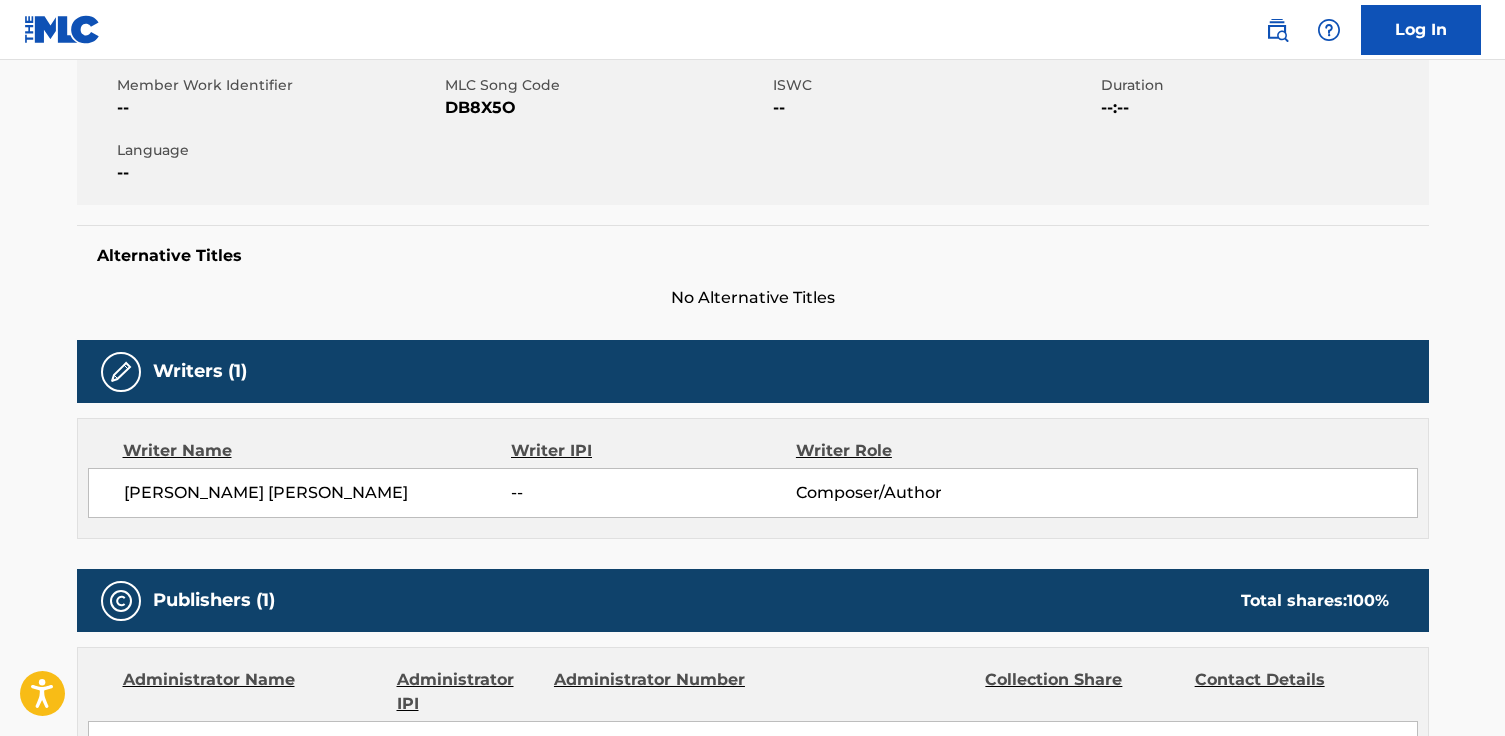 scroll, scrollTop: 0, scrollLeft: 0, axis: both 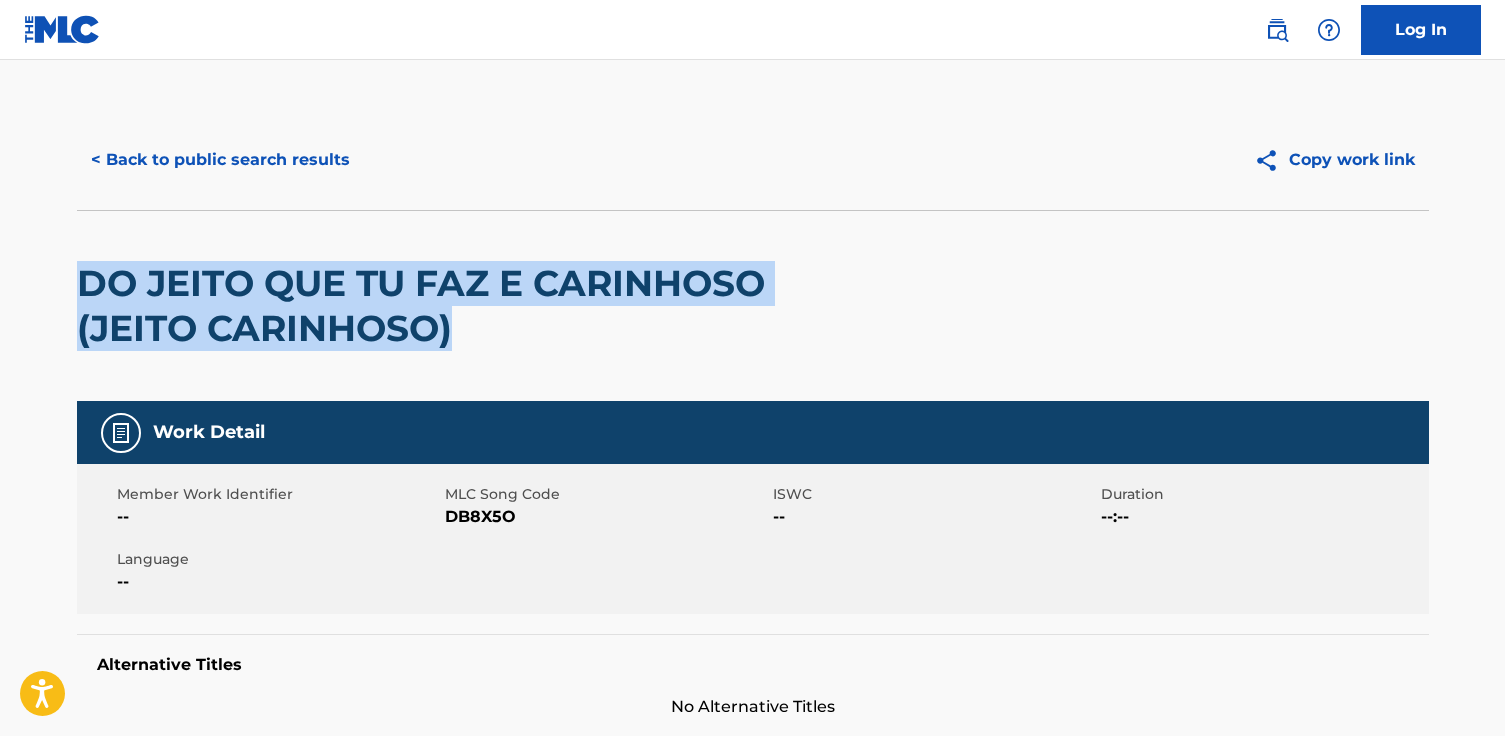 drag, startPoint x: 514, startPoint y: 343, endPoint x: 121, endPoint y: 289, distance: 396.69257 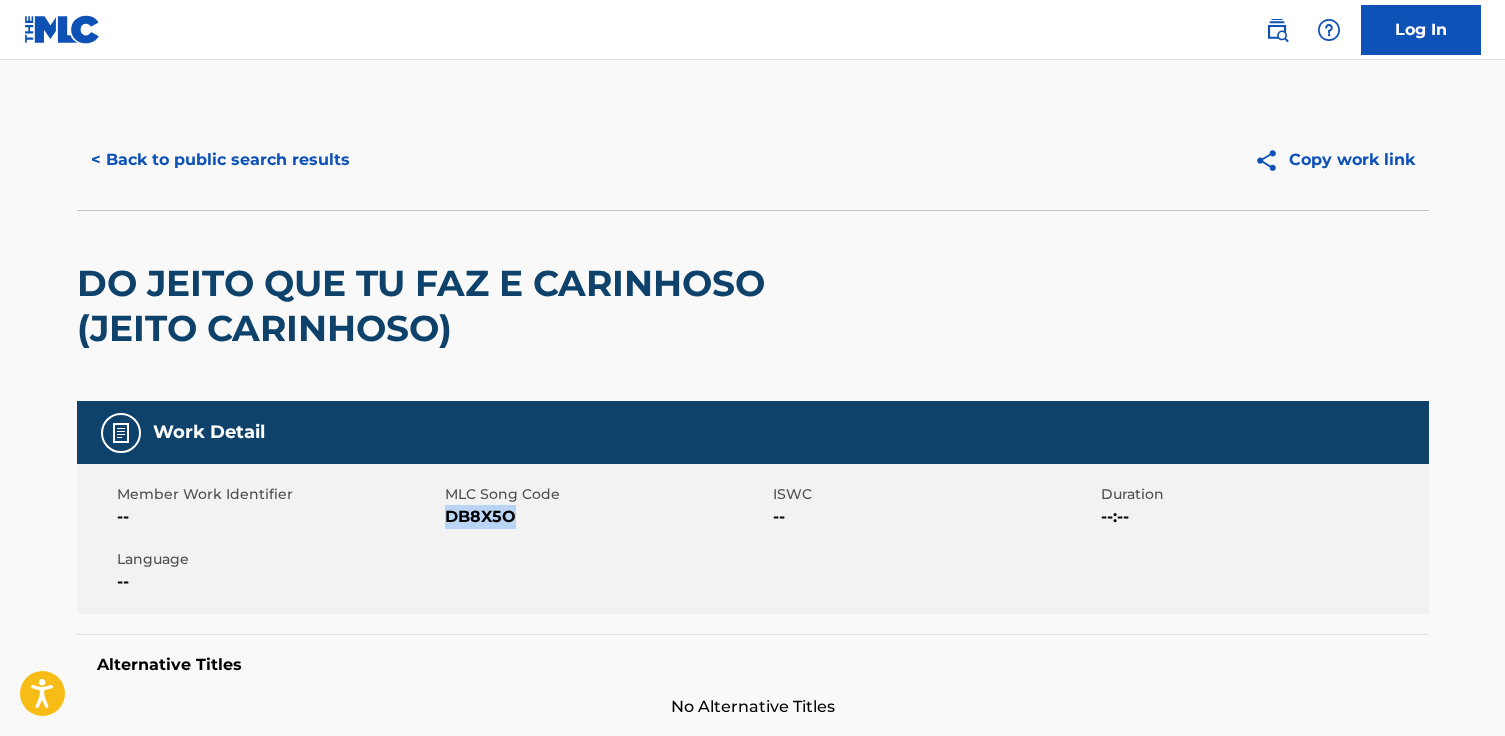 drag, startPoint x: 514, startPoint y: 516, endPoint x: 450, endPoint y: 519, distance: 64.070274 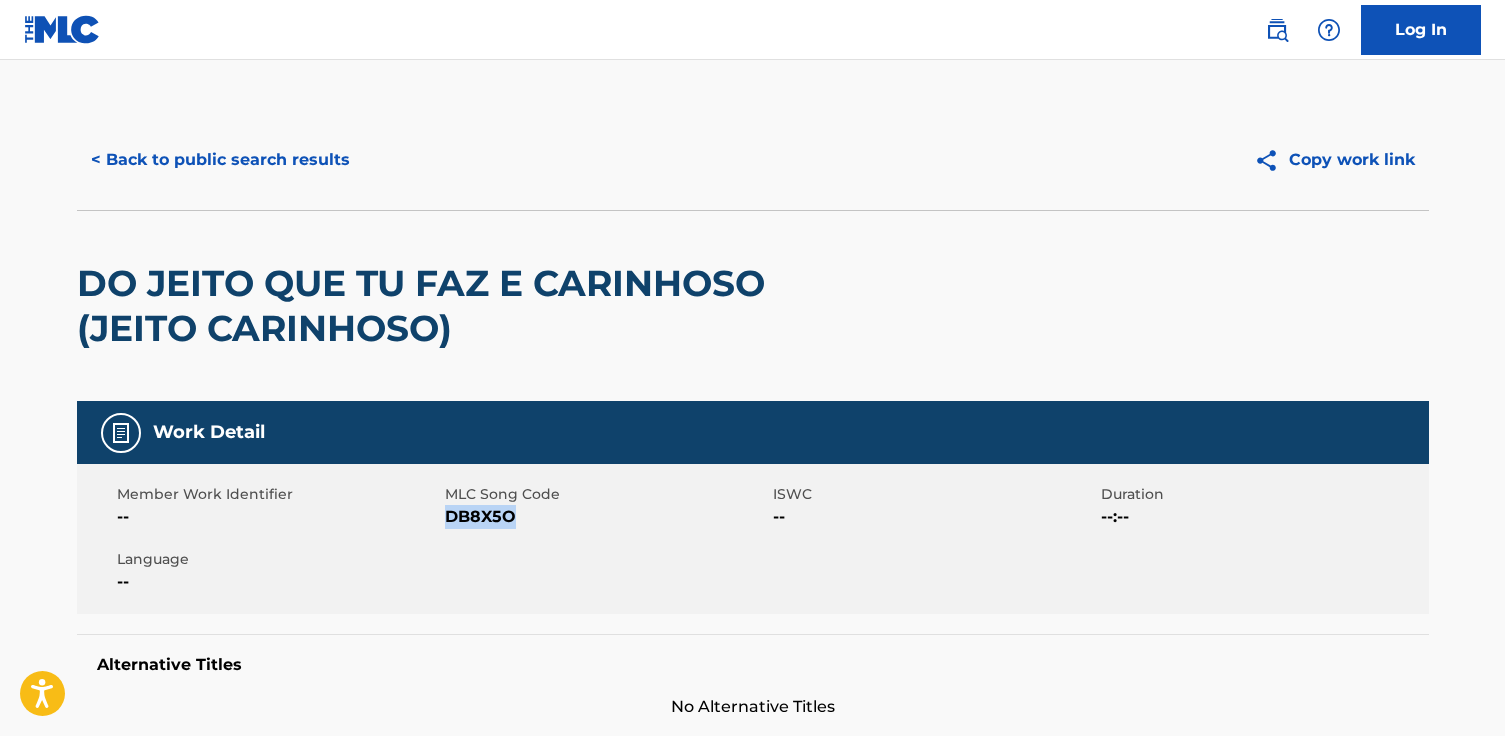 click on "< Back to public search results" at bounding box center [220, 160] 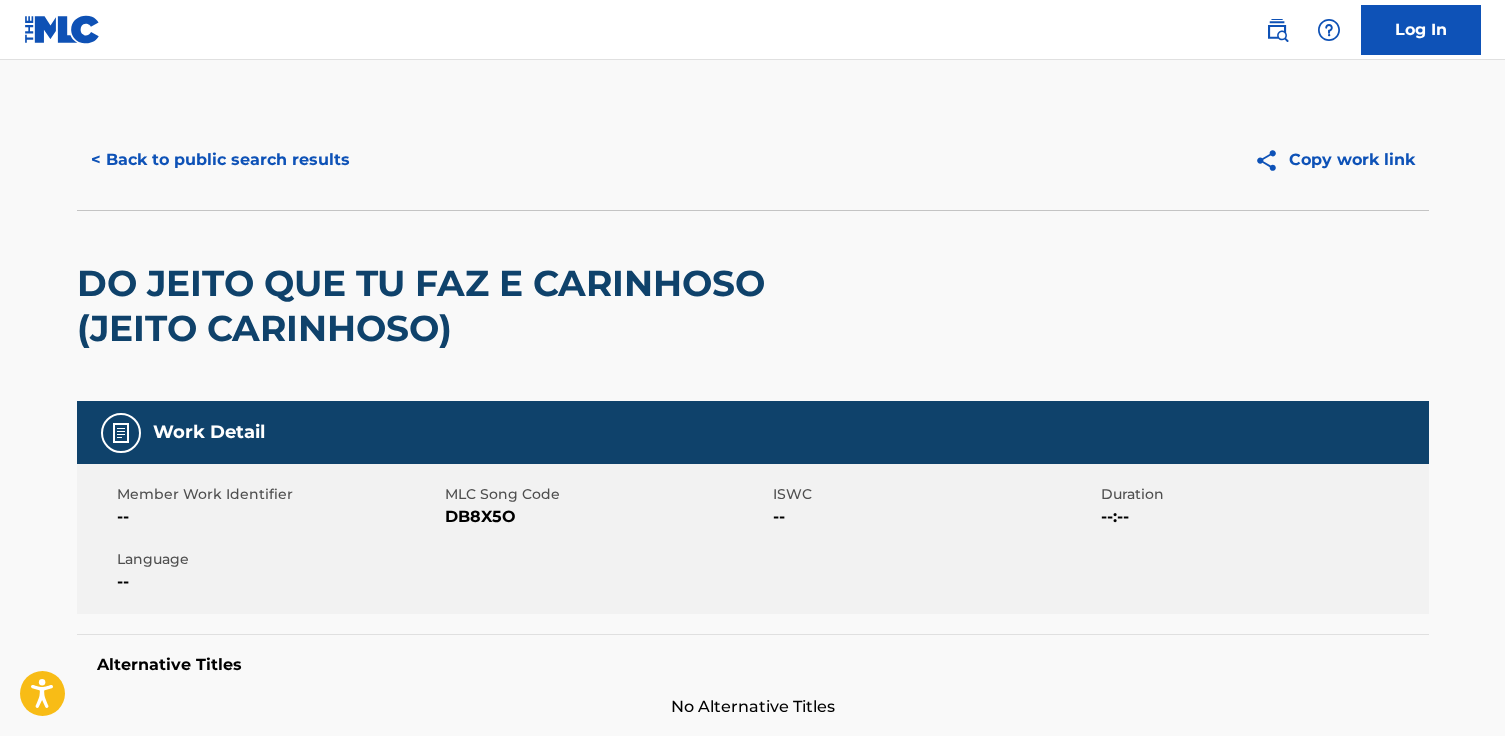 scroll, scrollTop: 409, scrollLeft: 0, axis: vertical 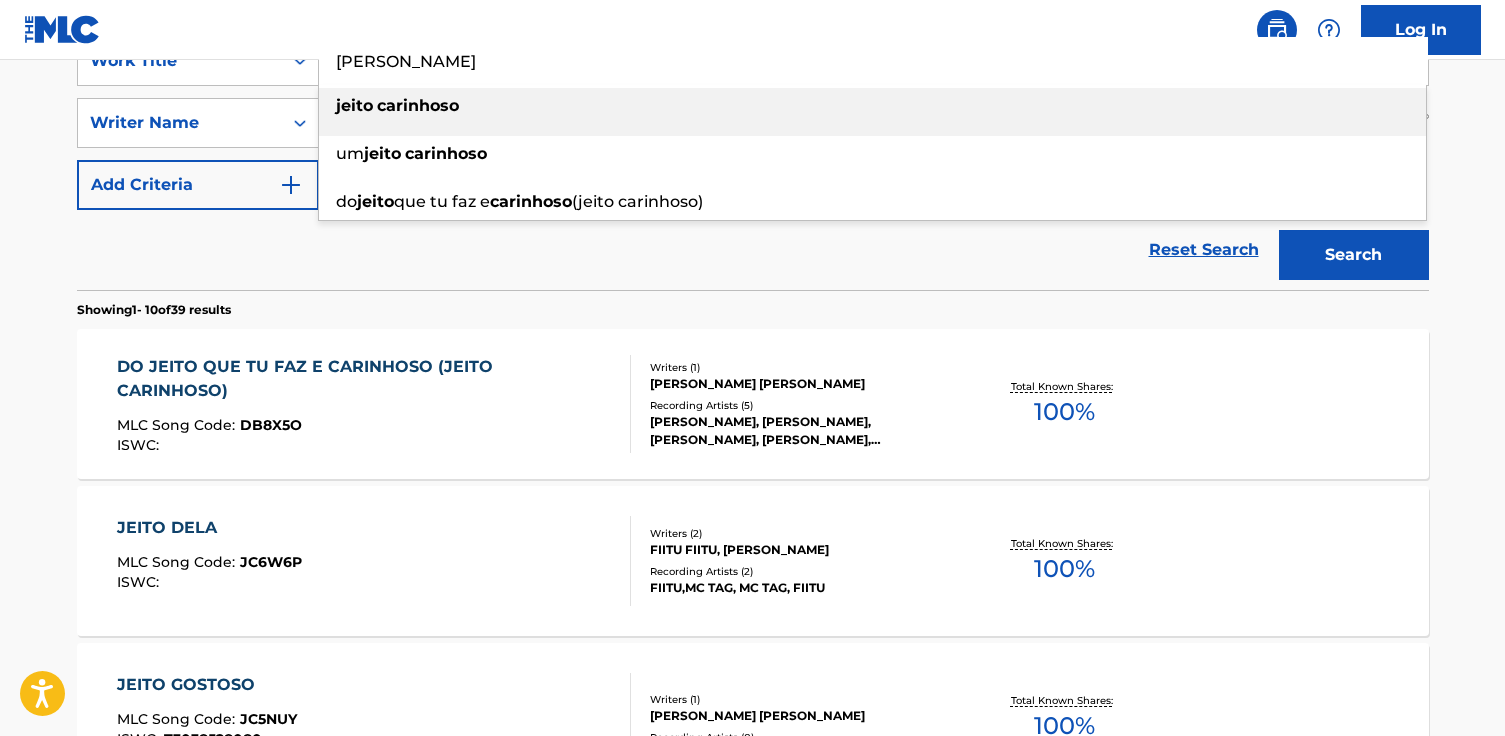 drag, startPoint x: 491, startPoint y: 73, endPoint x: 177, endPoint y: 59, distance: 314.31195 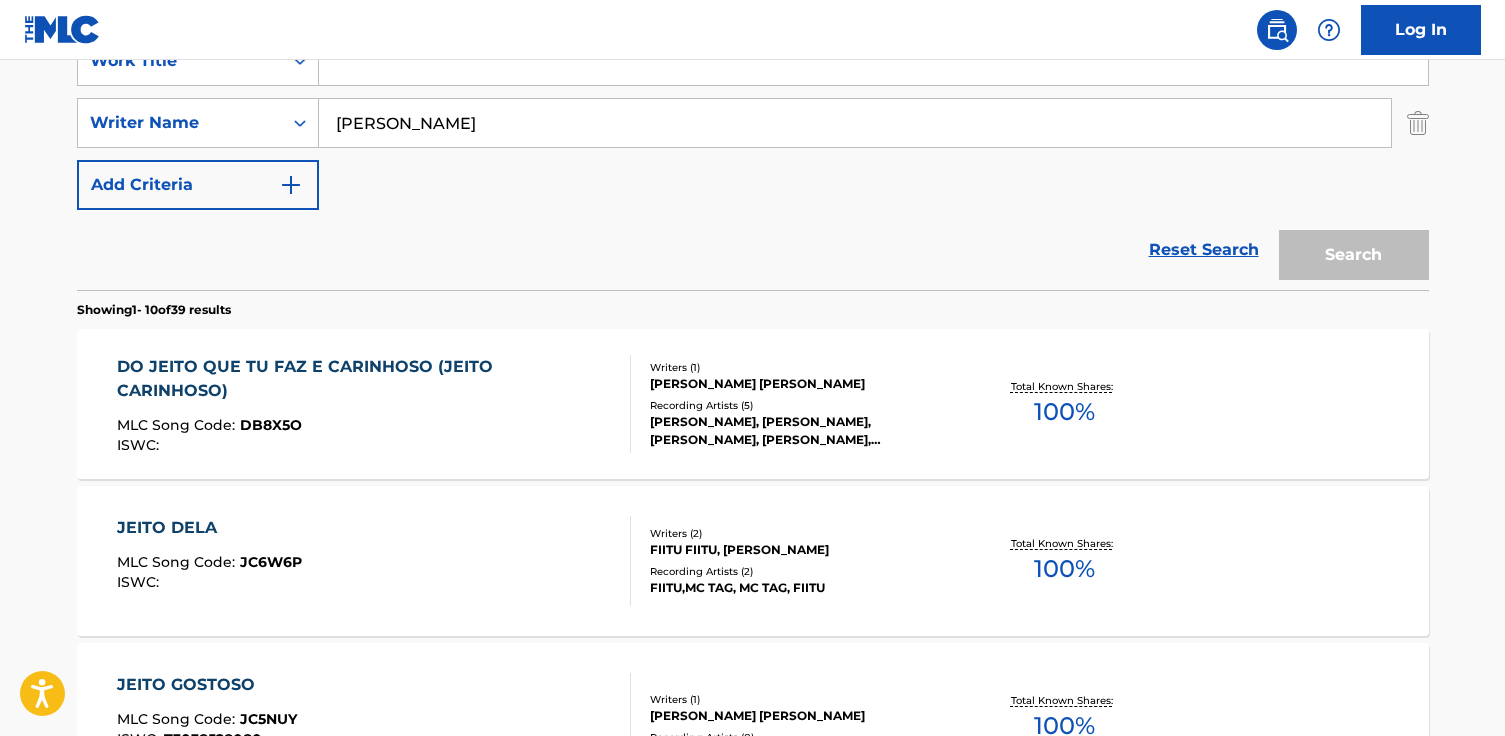paste on "Trassvisa [PERSON_NAME][MEDICAL_DATA]" 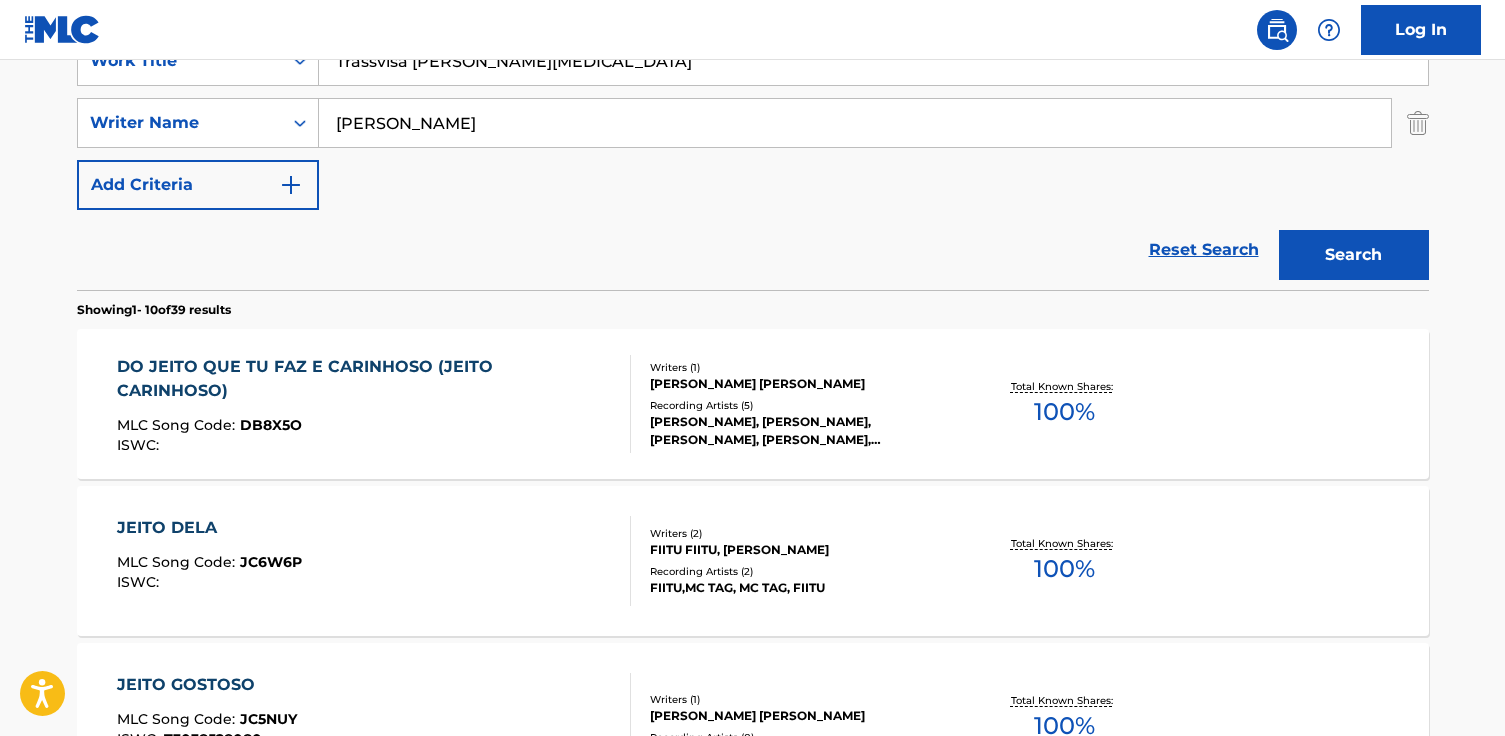 type on "Trassvisa [PERSON_NAME][MEDICAL_DATA]" 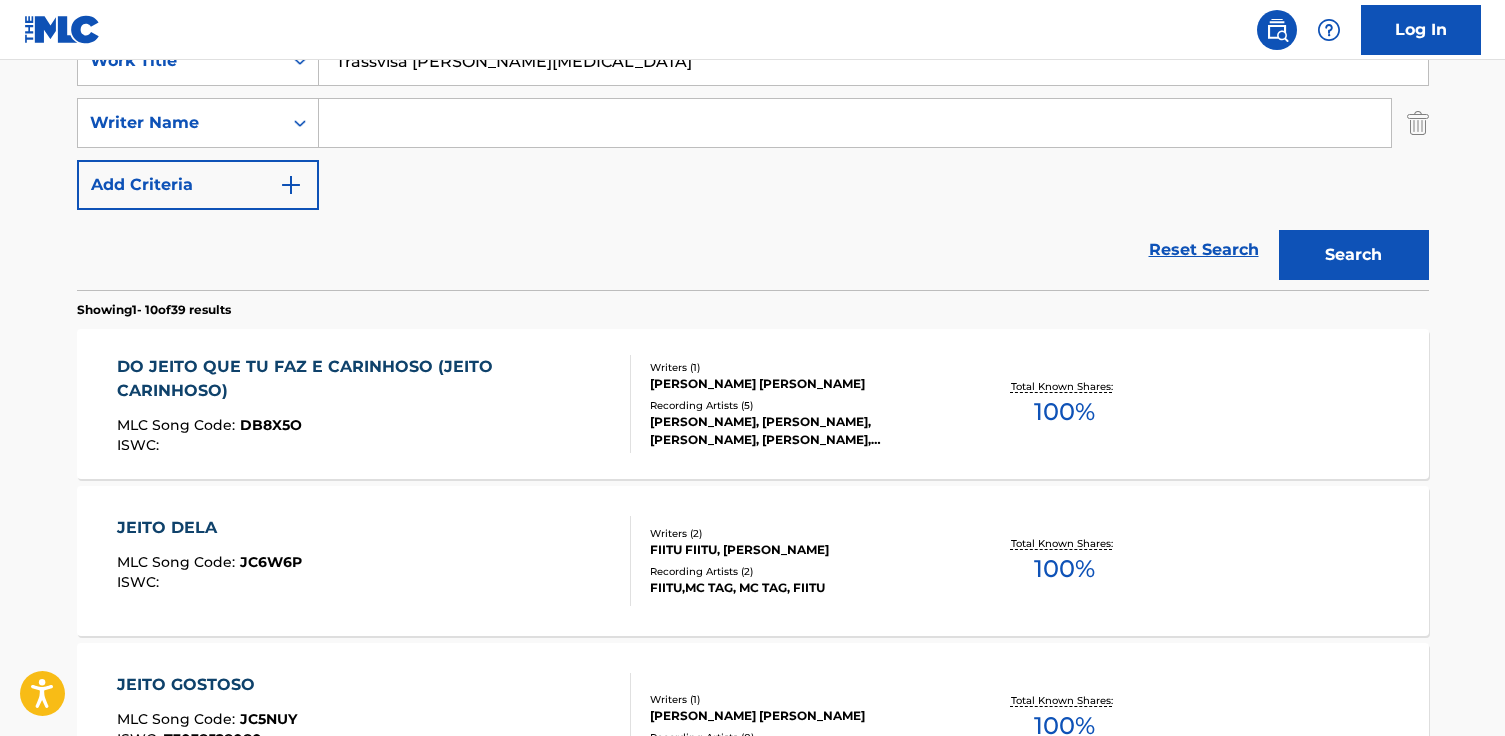 click on "Search" at bounding box center [1354, 255] 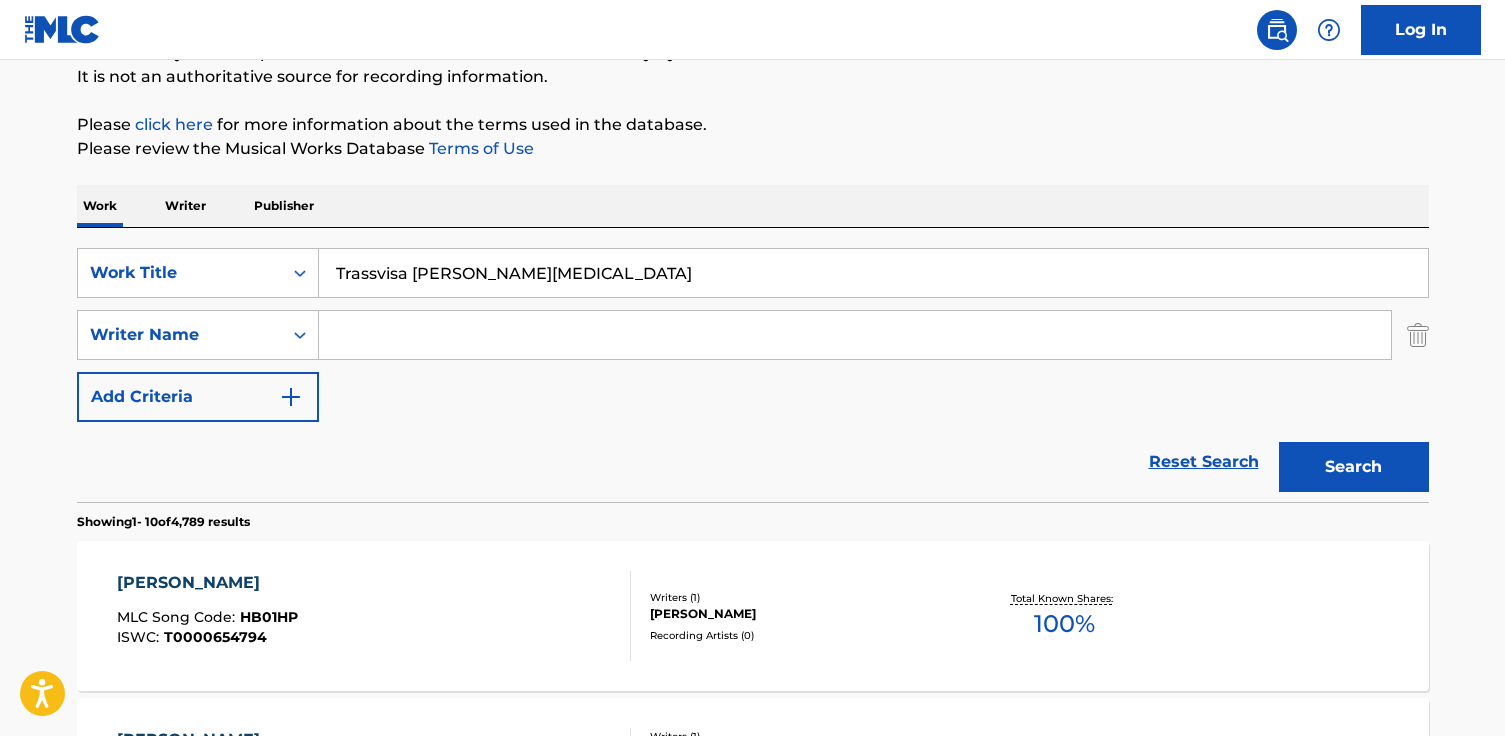 scroll, scrollTop: 409, scrollLeft: 0, axis: vertical 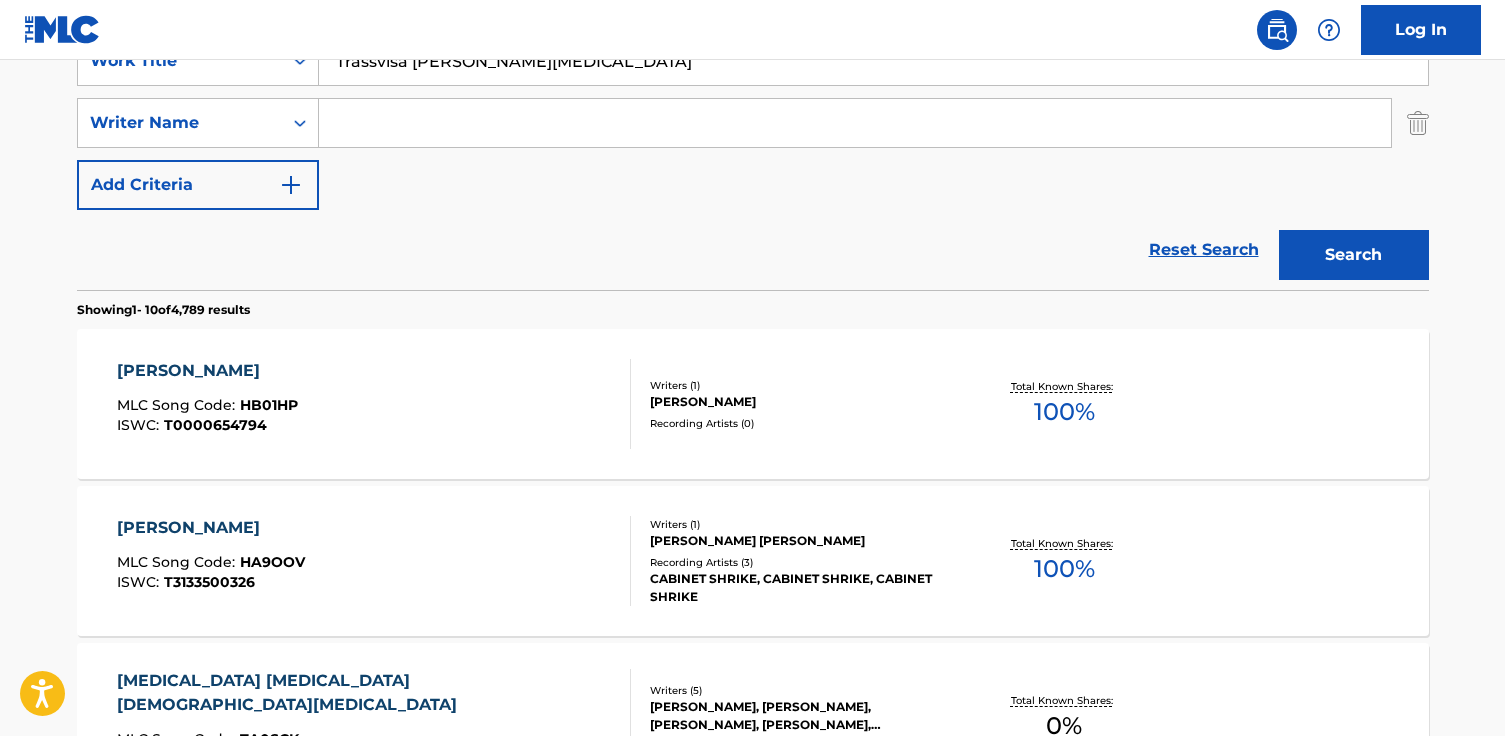 paste on "Prøysen" 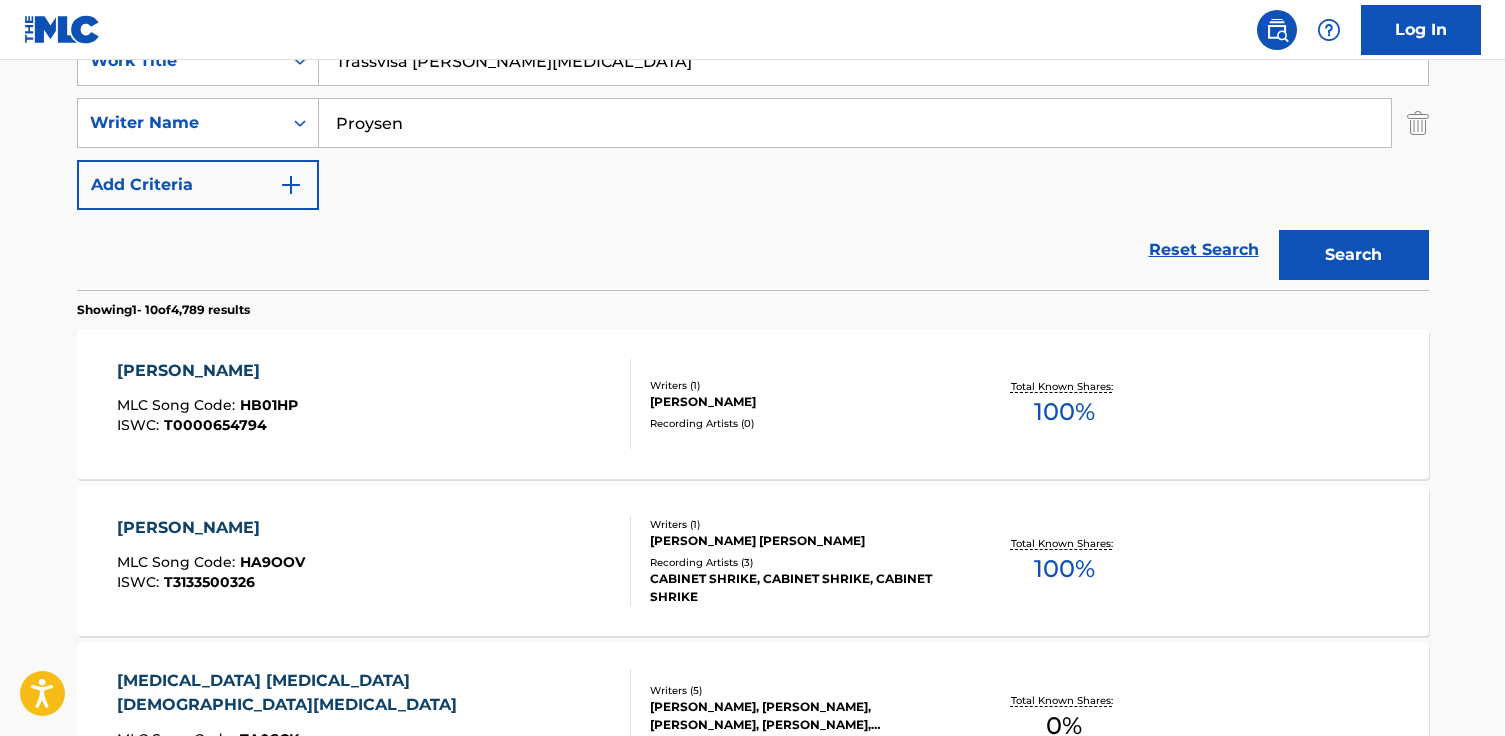 type on "Proysen" 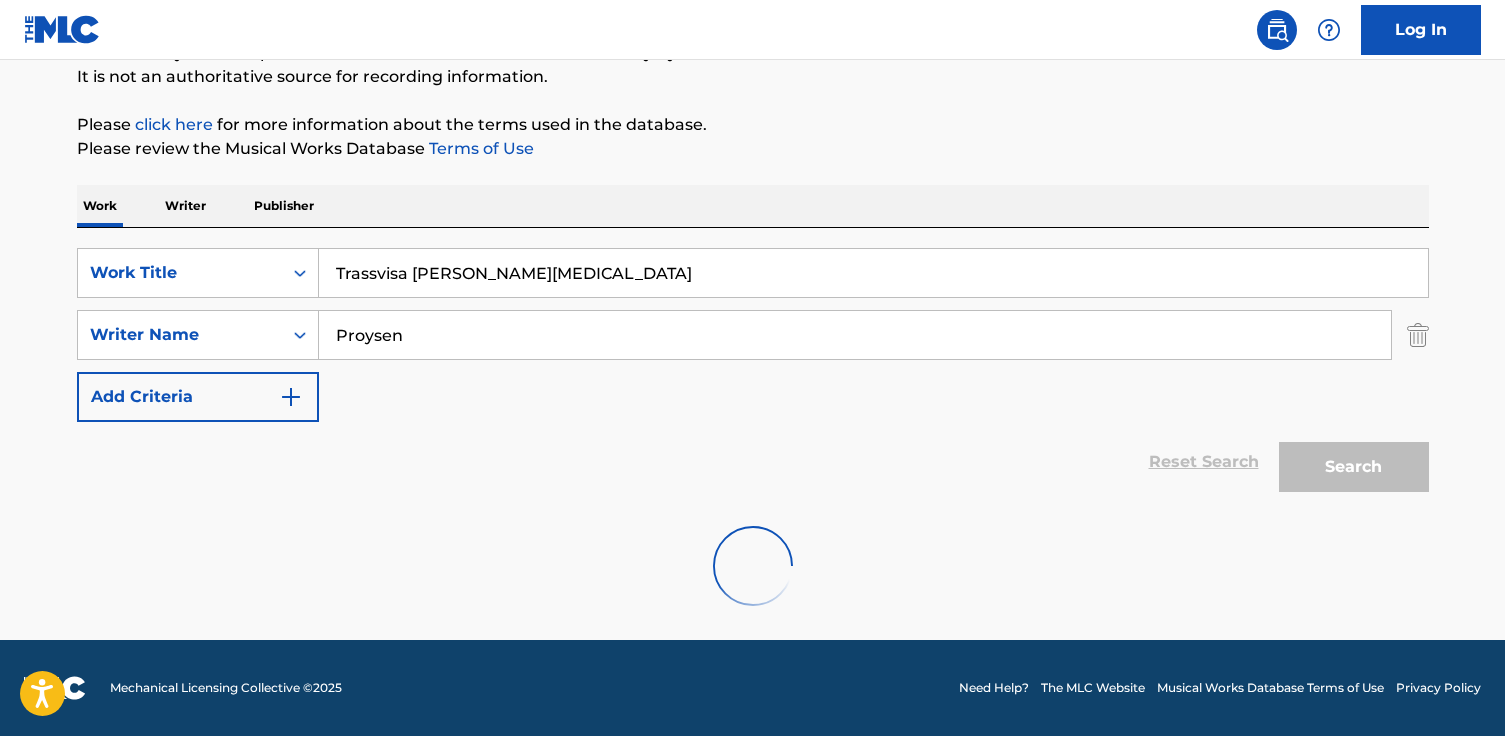 scroll, scrollTop: 352, scrollLeft: 0, axis: vertical 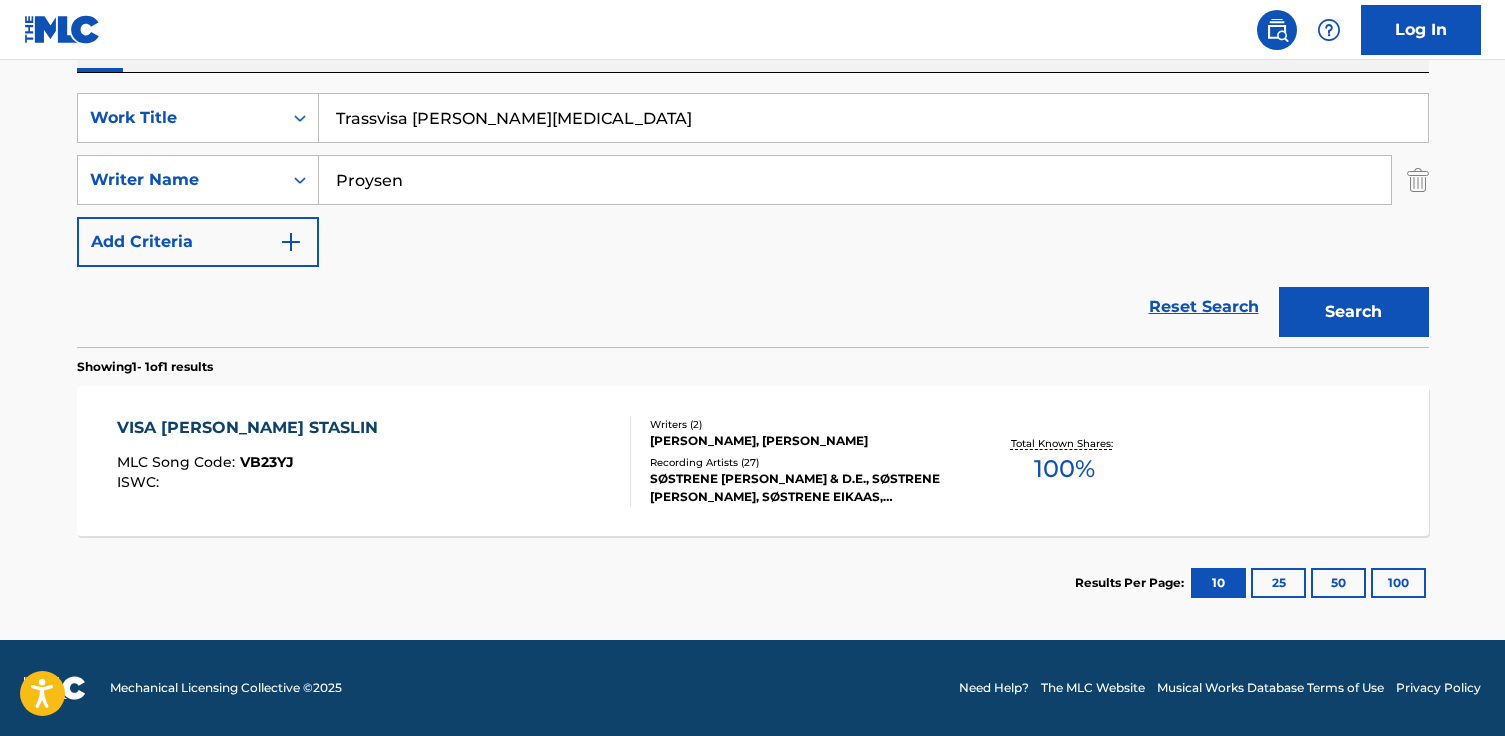 drag, startPoint x: 503, startPoint y: 202, endPoint x: 58, endPoint y: 137, distance: 449.72214 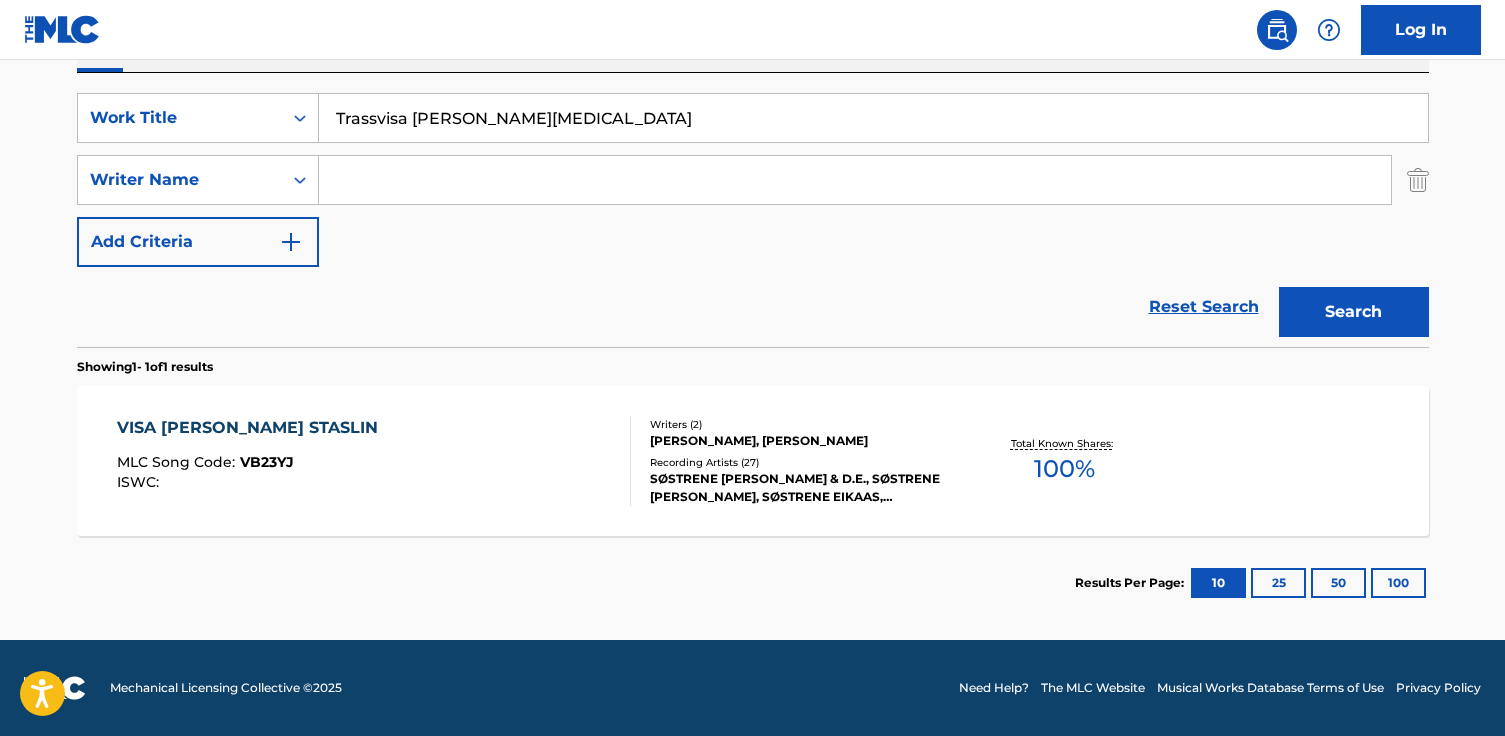 paste on "[PERSON_NAME] [PERSON_NAME]" 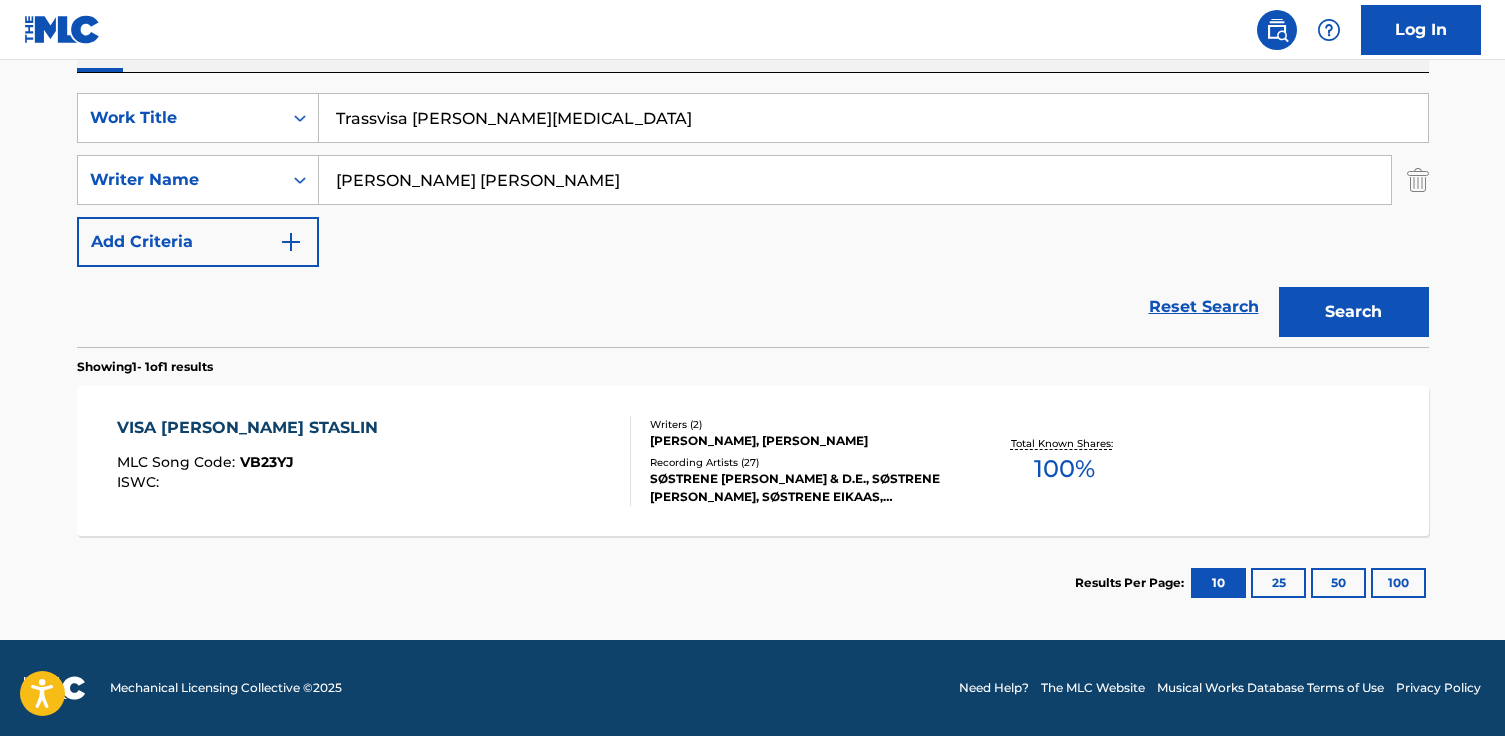 type on "[PERSON_NAME] [PERSON_NAME]" 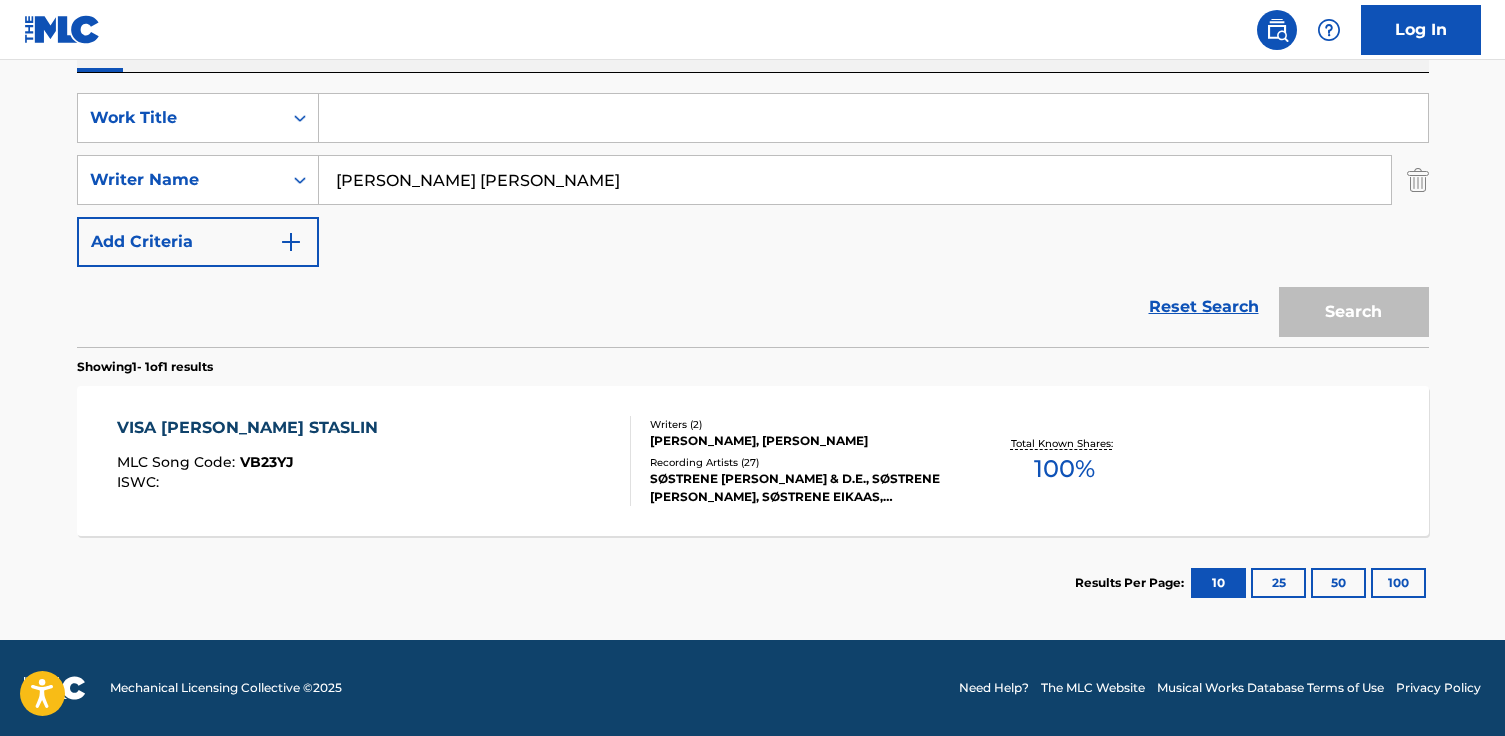 paste on "Vinho Num Bar" 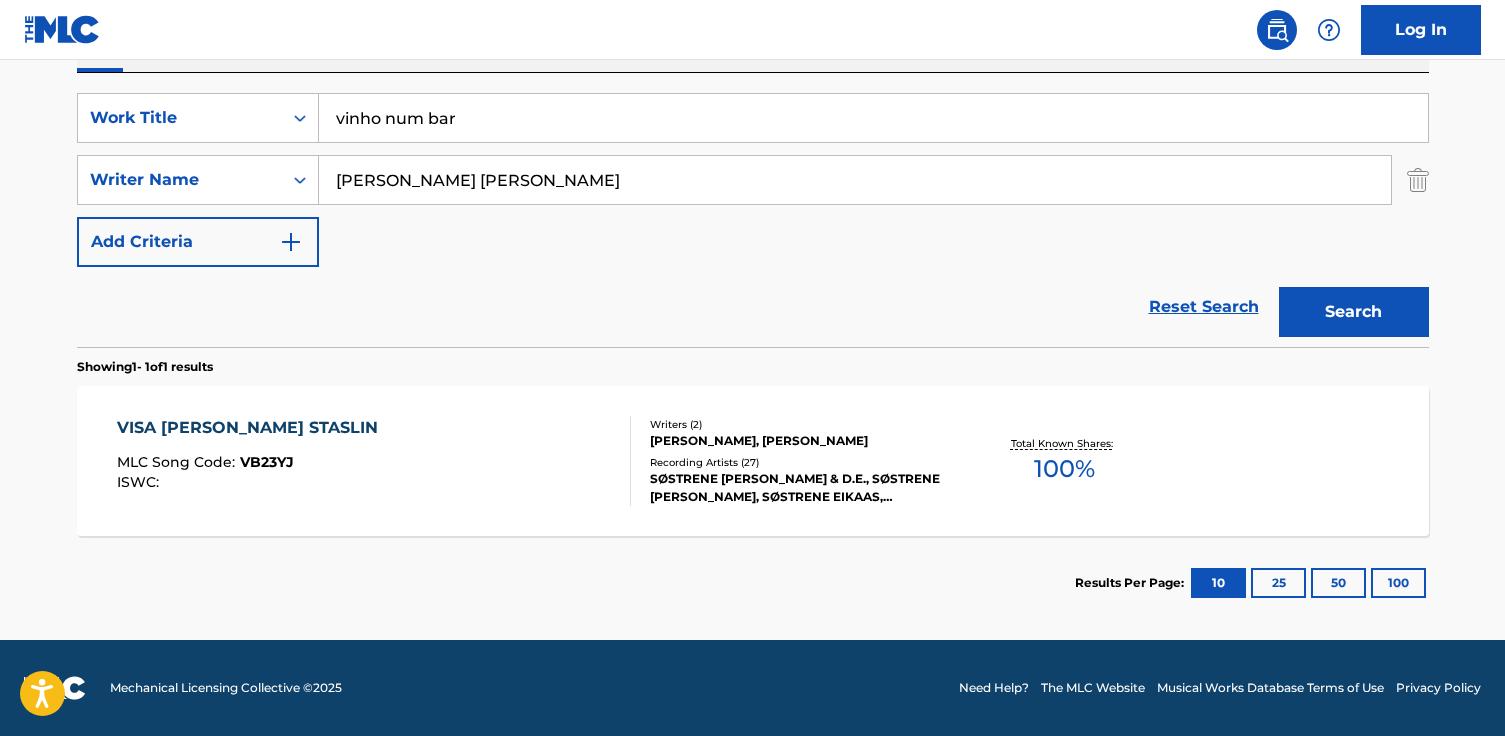 type on "vinho num bar" 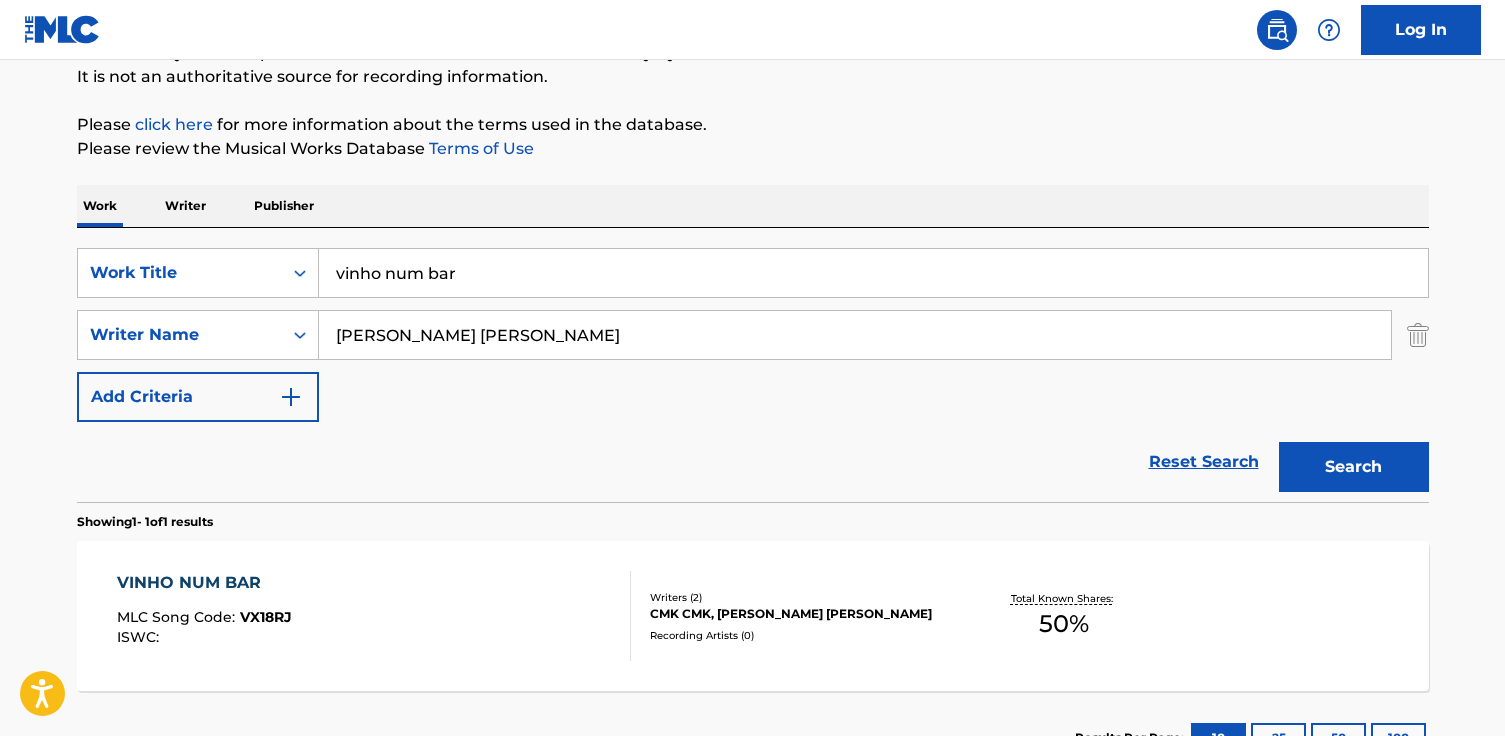 scroll, scrollTop: 352, scrollLeft: 0, axis: vertical 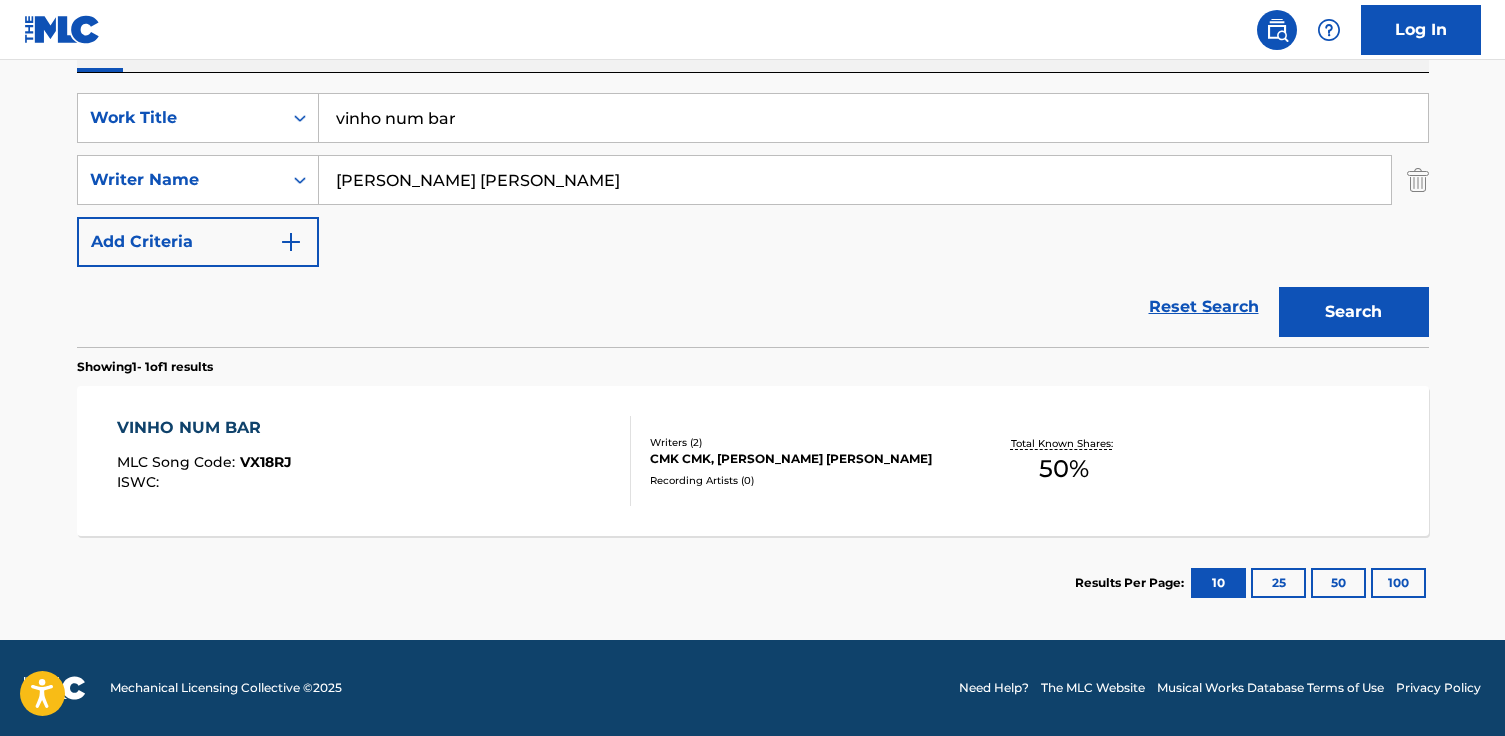 click on "VINHO NUM BAR MLC Song Code : VX18RJ ISWC :" at bounding box center (374, 461) 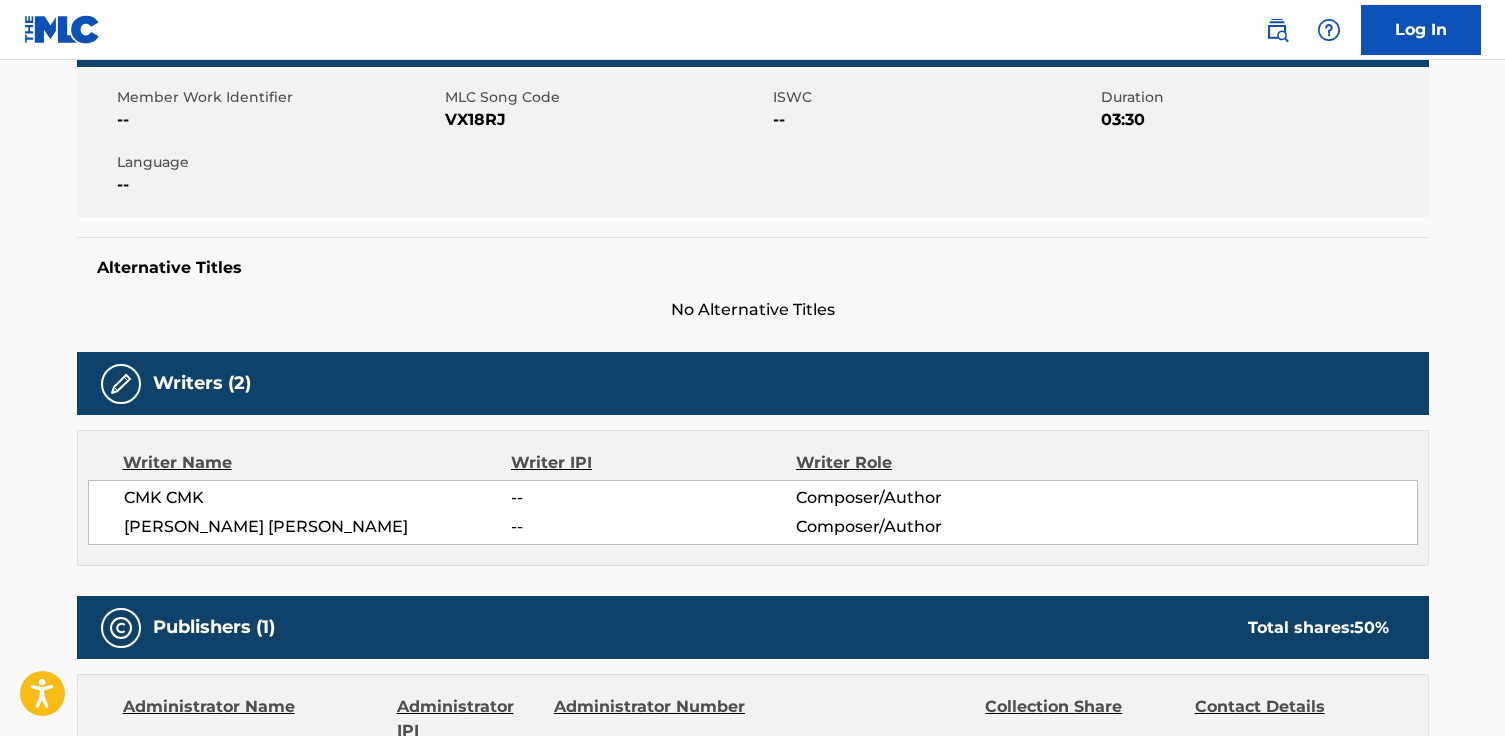 scroll, scrollTop: 0, scrollLeft: 0, axis: both 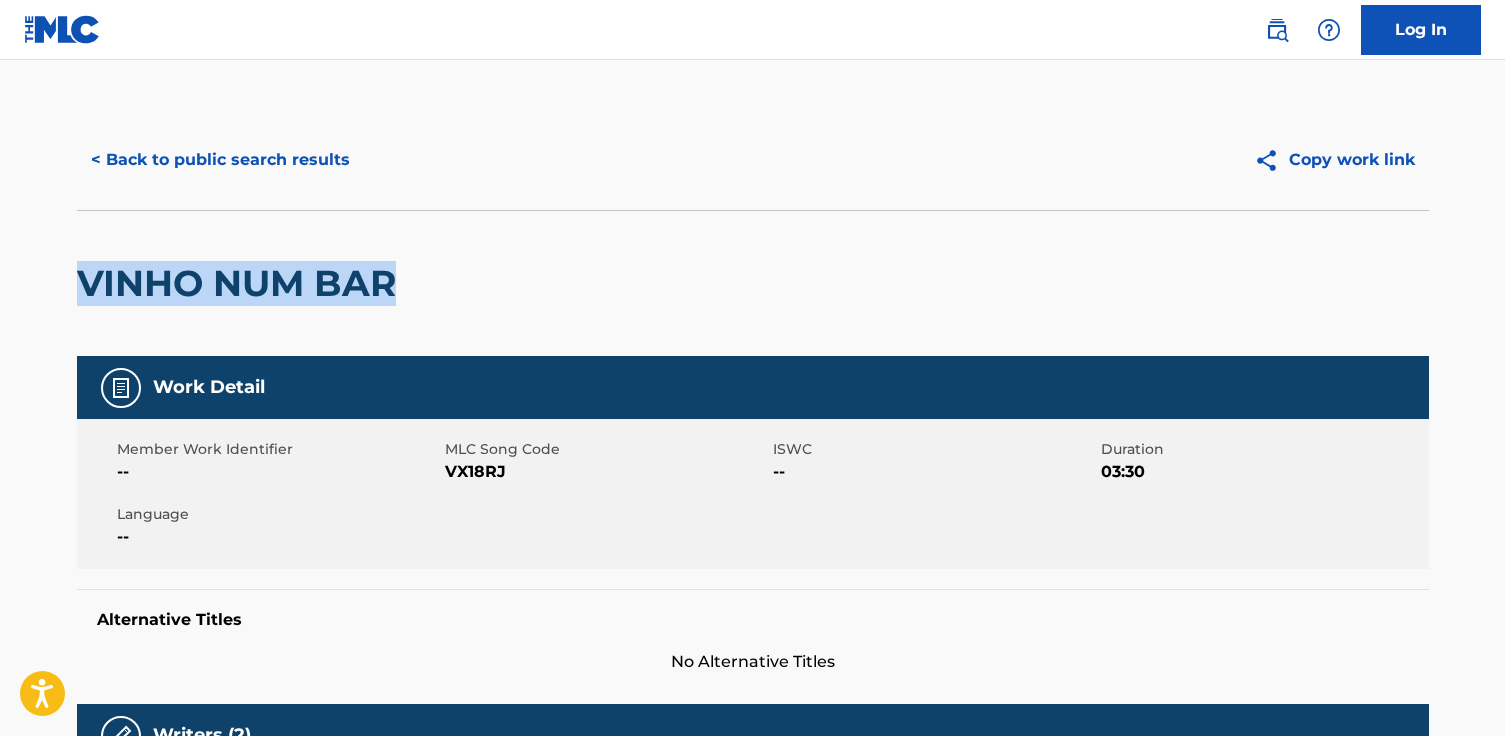 drag, startPoint x: 419, startPoint y: 279, endPoint x: 195, endPoint y: 274, distance: 224.0558 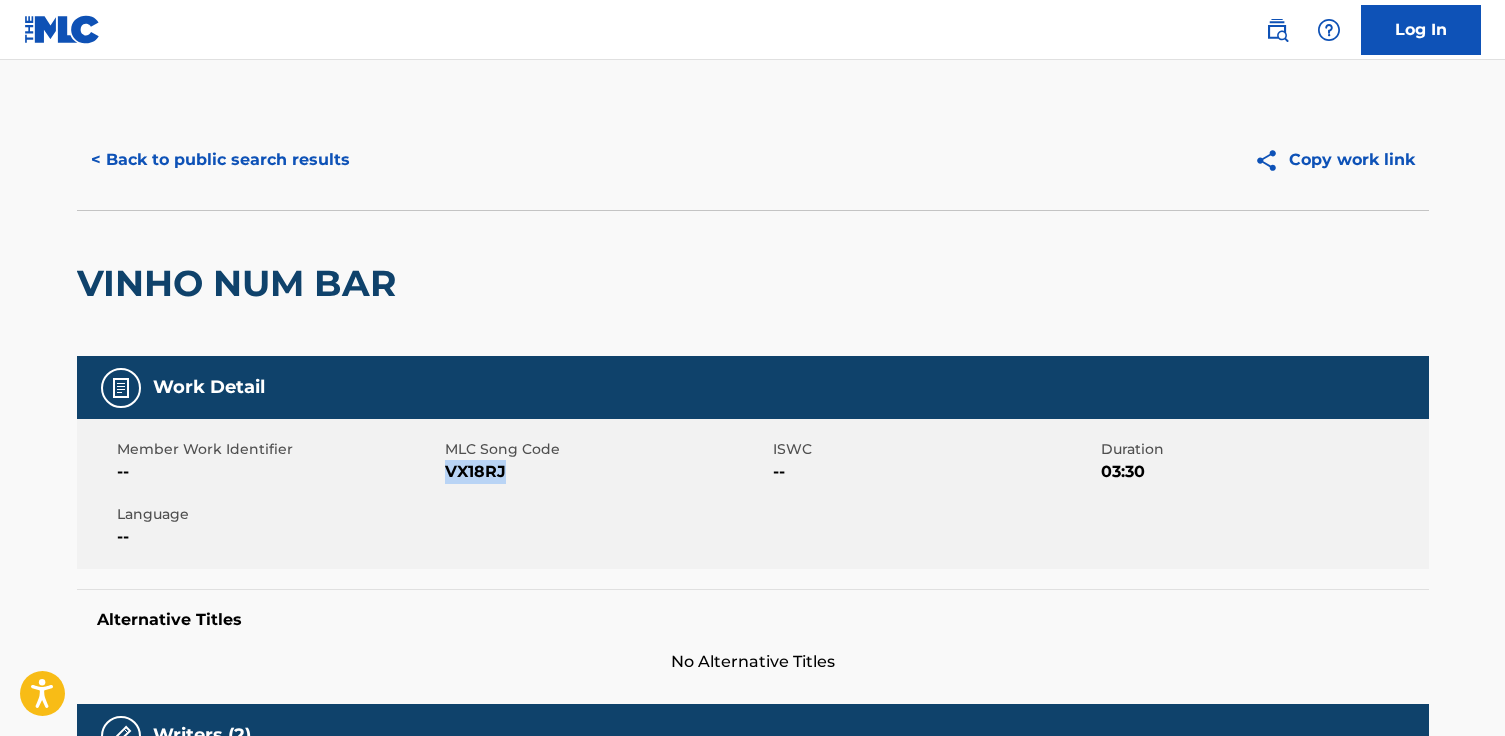 drag, startPoint x: 521, startPoint y: 473, endPoint x: 448, endPoint y: 473, distance: 73 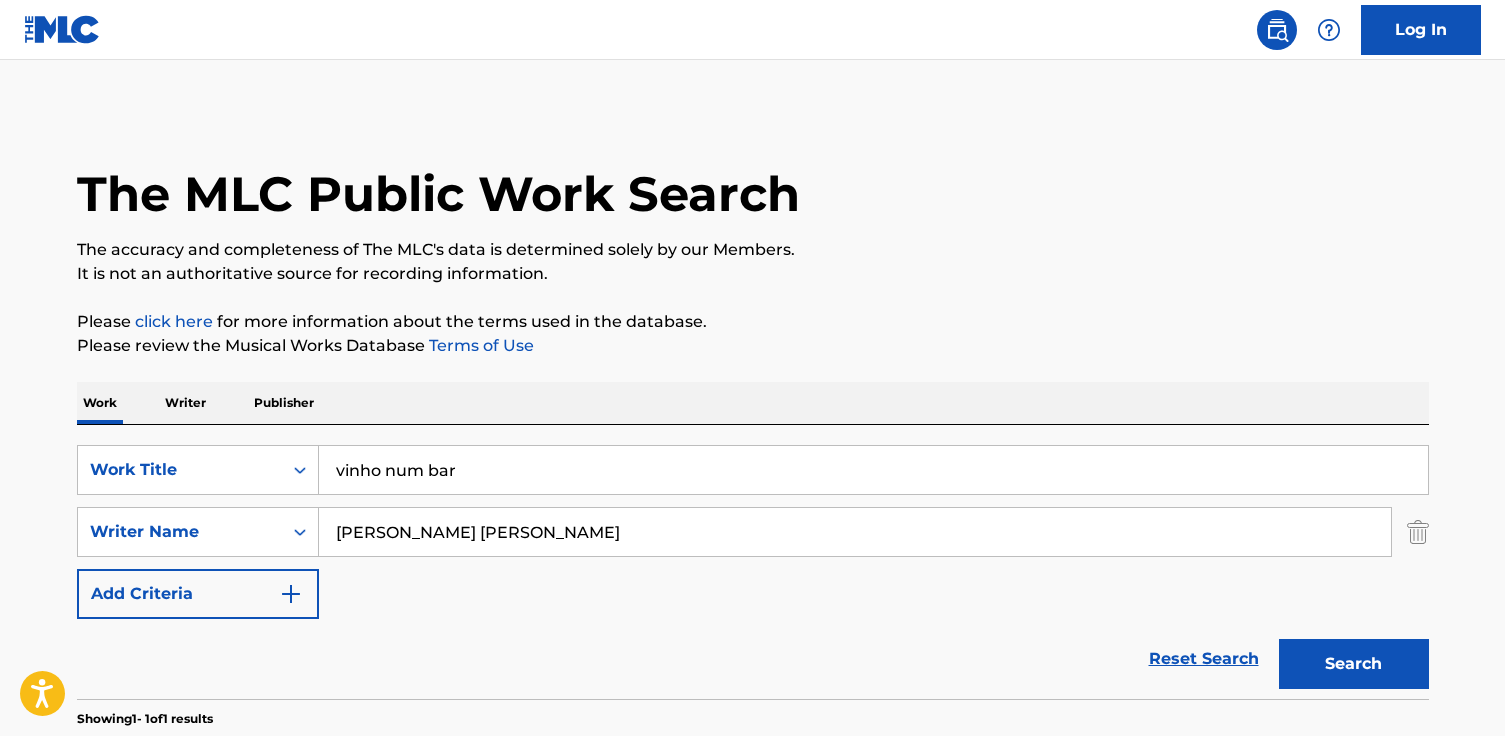 scroll, scrollTop: 238, scrollLeft: 0, axis: vertical 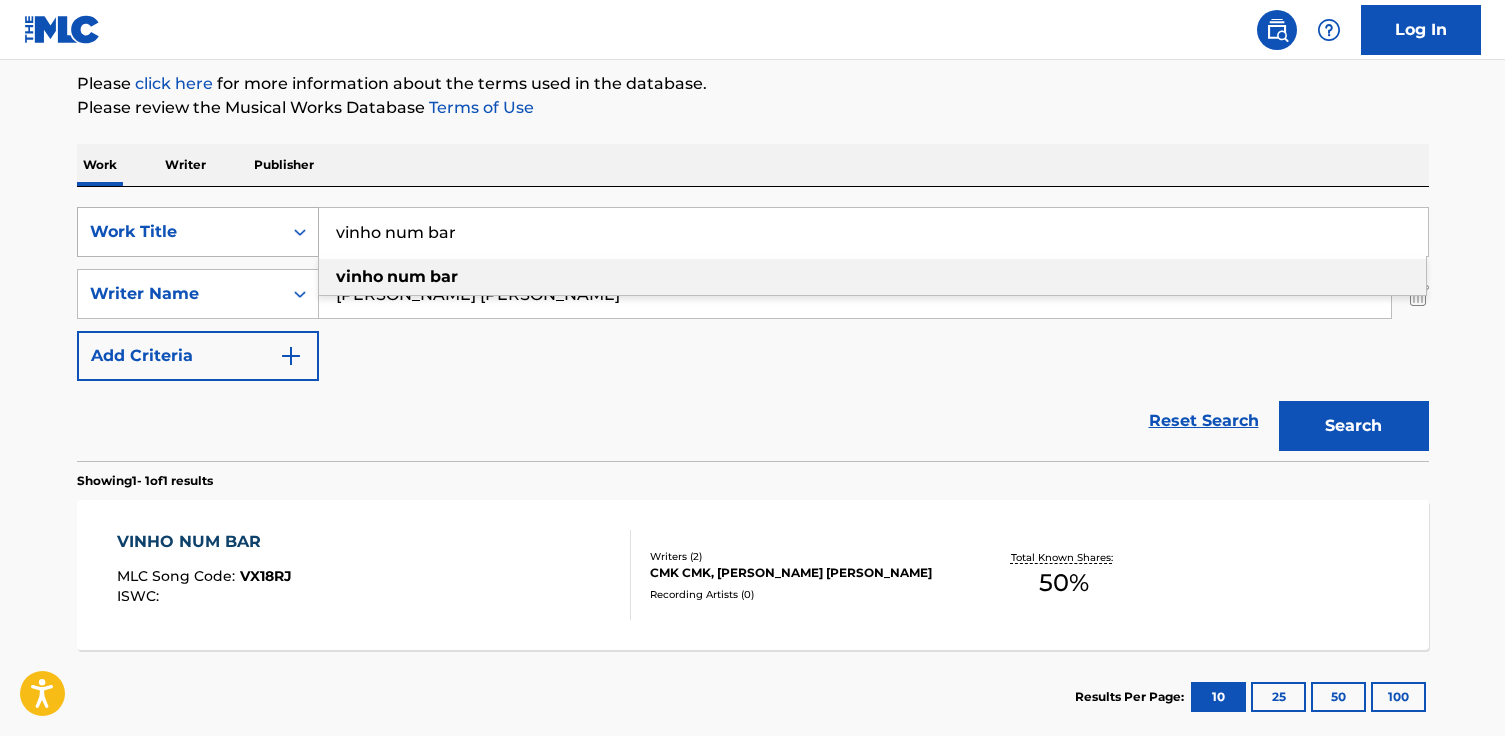 drag, startPoint x: 620, startPoint y: 244, endPoint x: 112, endPoint y: 219, distance: 508.61478 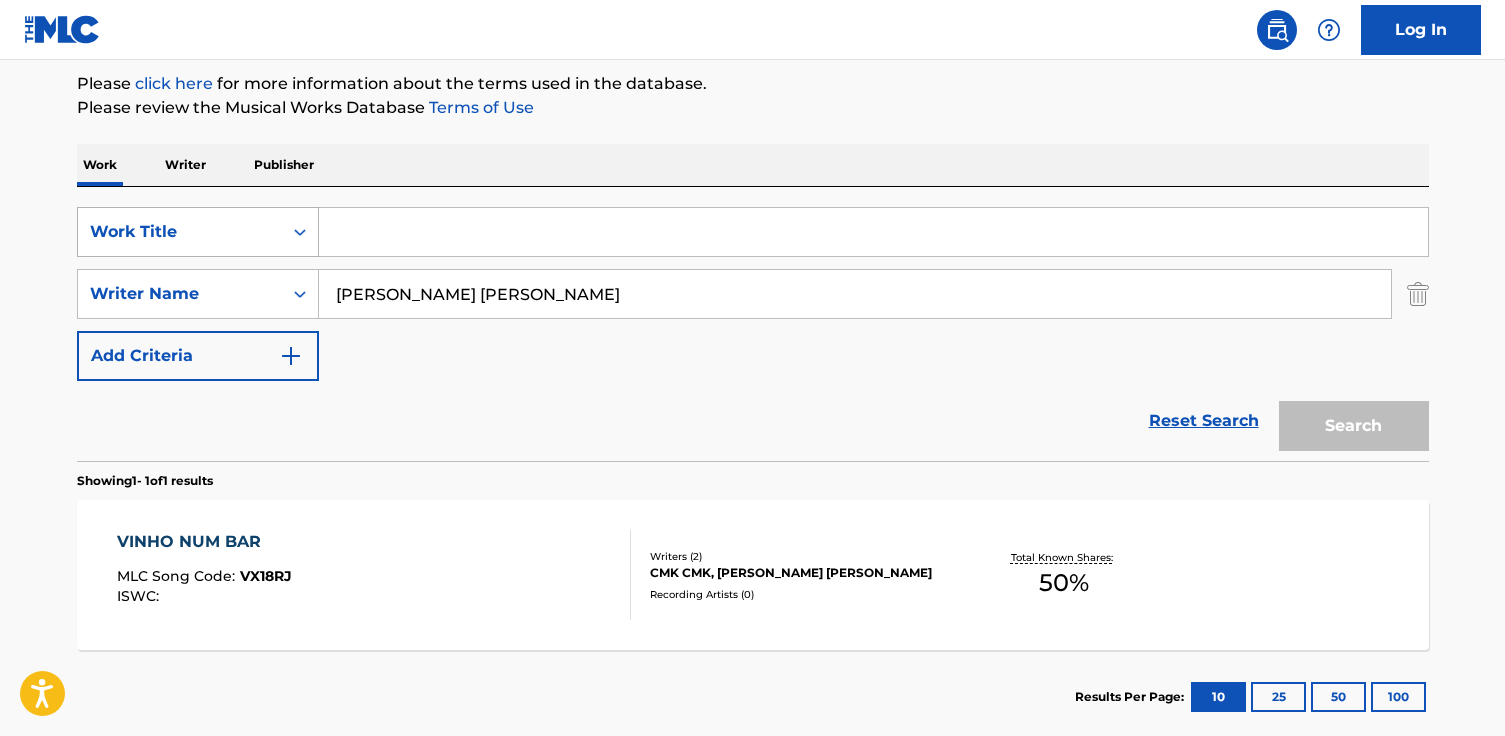 paste on "[PERSON_NAME]" 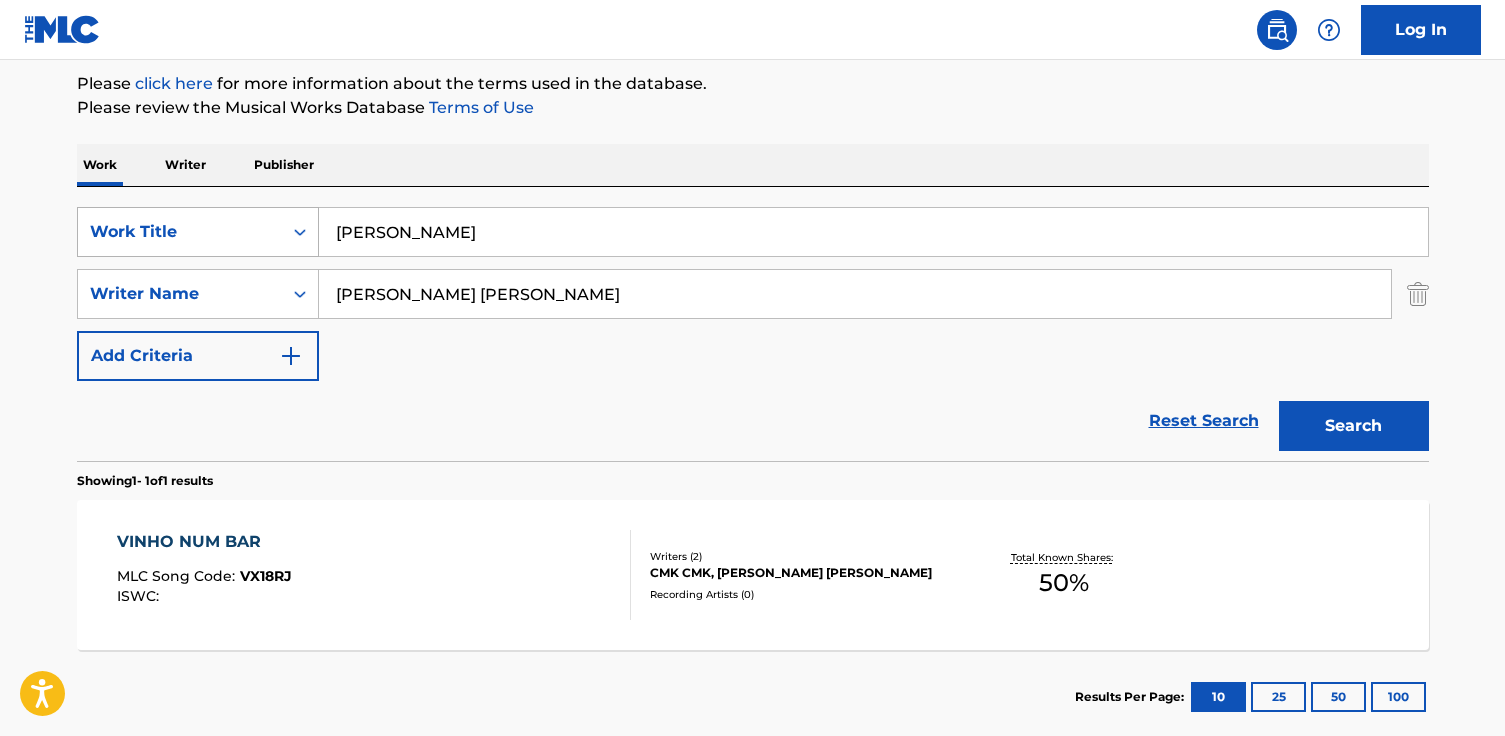 type on "[PERSON_NAME]" 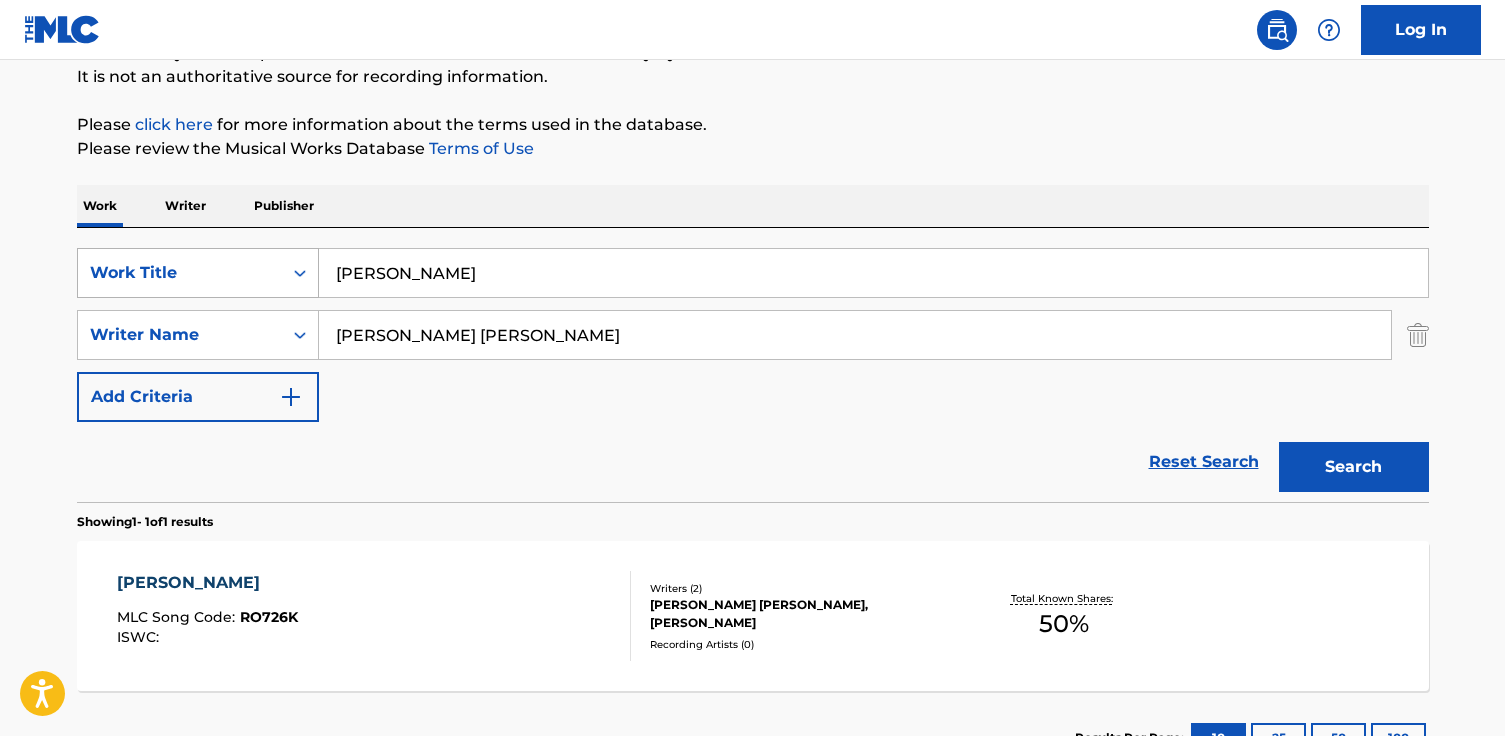 scroll, scrollTop: 238, scrollLeft: 0, axis: vertical 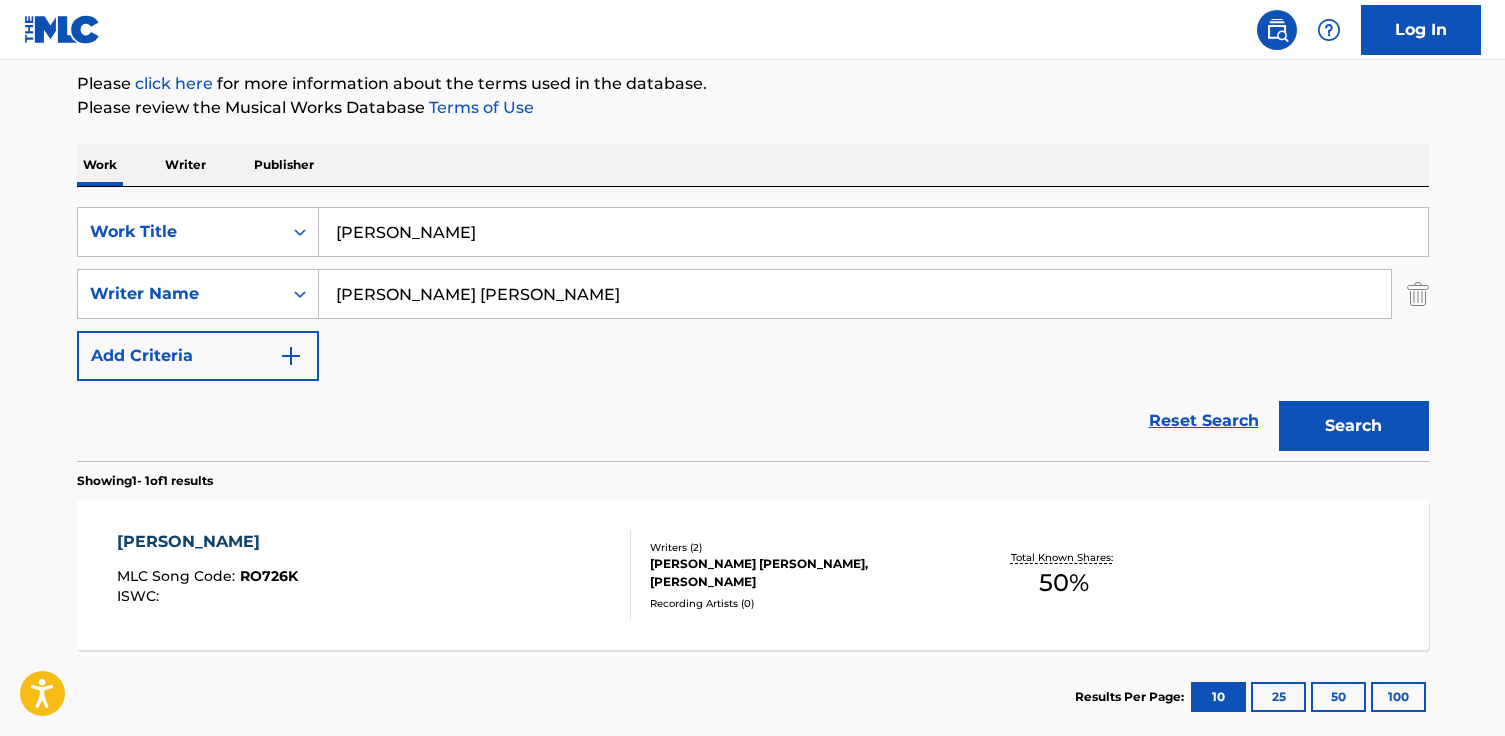 click on "Writers ( 2 ) [PERSON_NAME] [PERSON_NAME], [PERSON_NAME] Recording Artists ( 0 )" at bounding box center (791, 575) 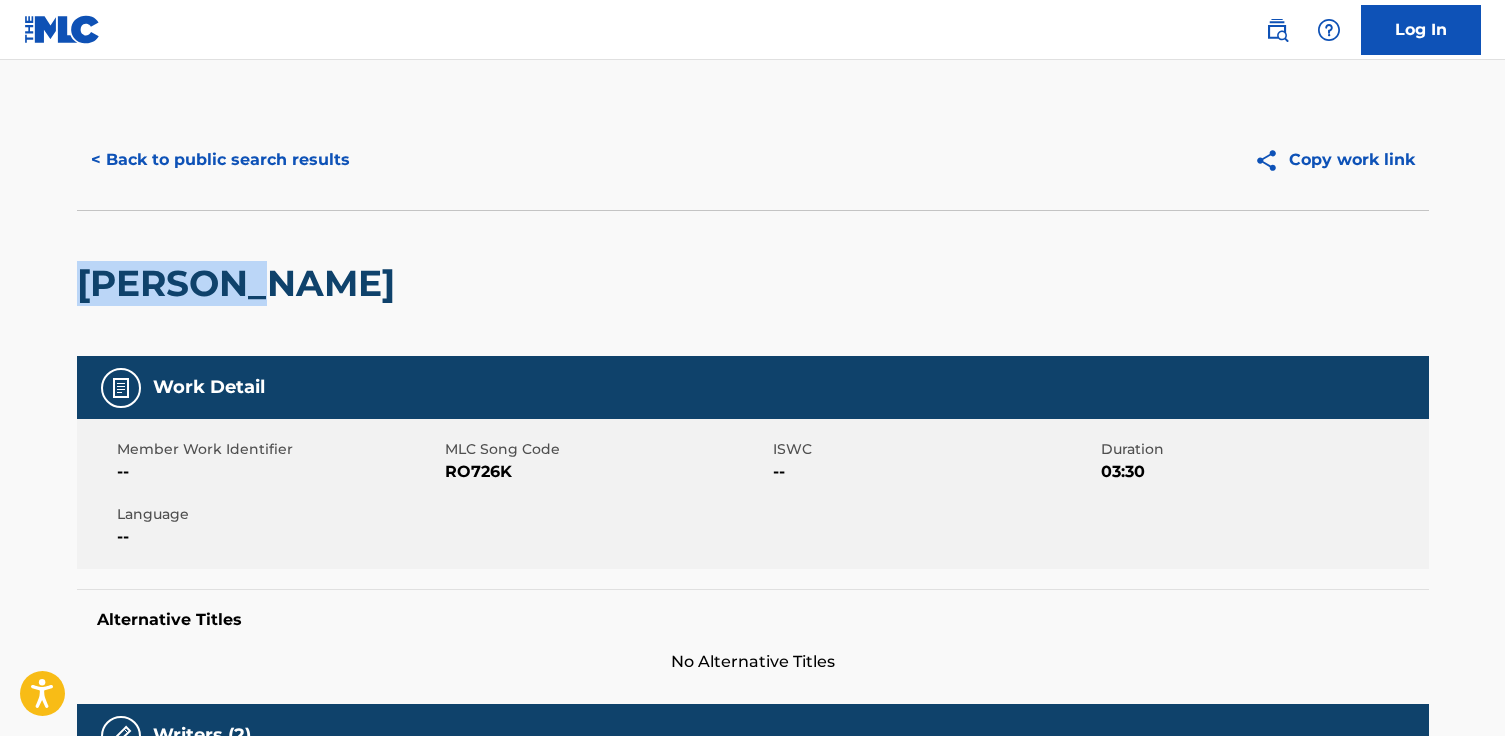 drag, startPoint x: 353, startPoint y: 313, endPoint x: -113, endPoint y: 252, distance: 469.97552 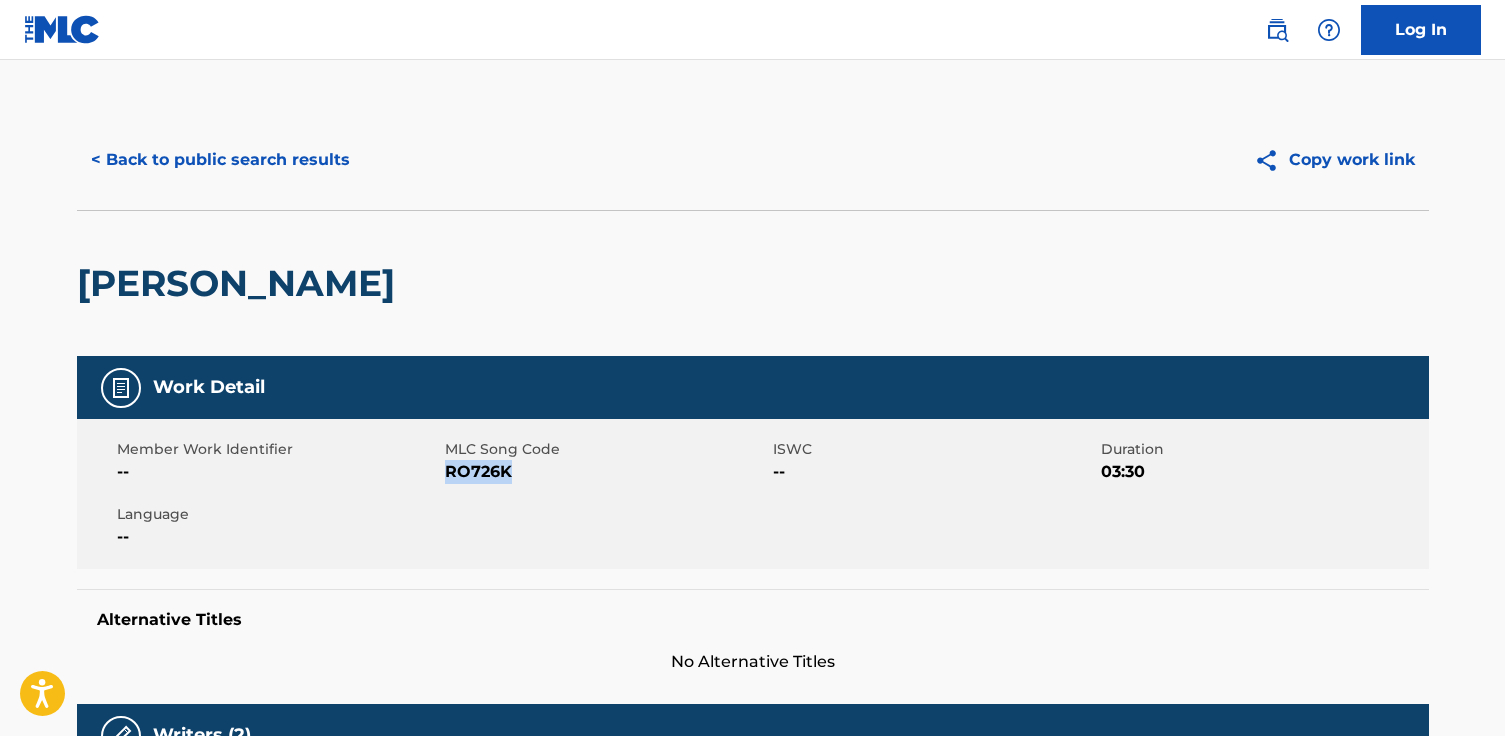 drag, startPoint x: 513, startPoint y: 478, endPoint x: 445, endPoint y: 474, distance: 68.117546 